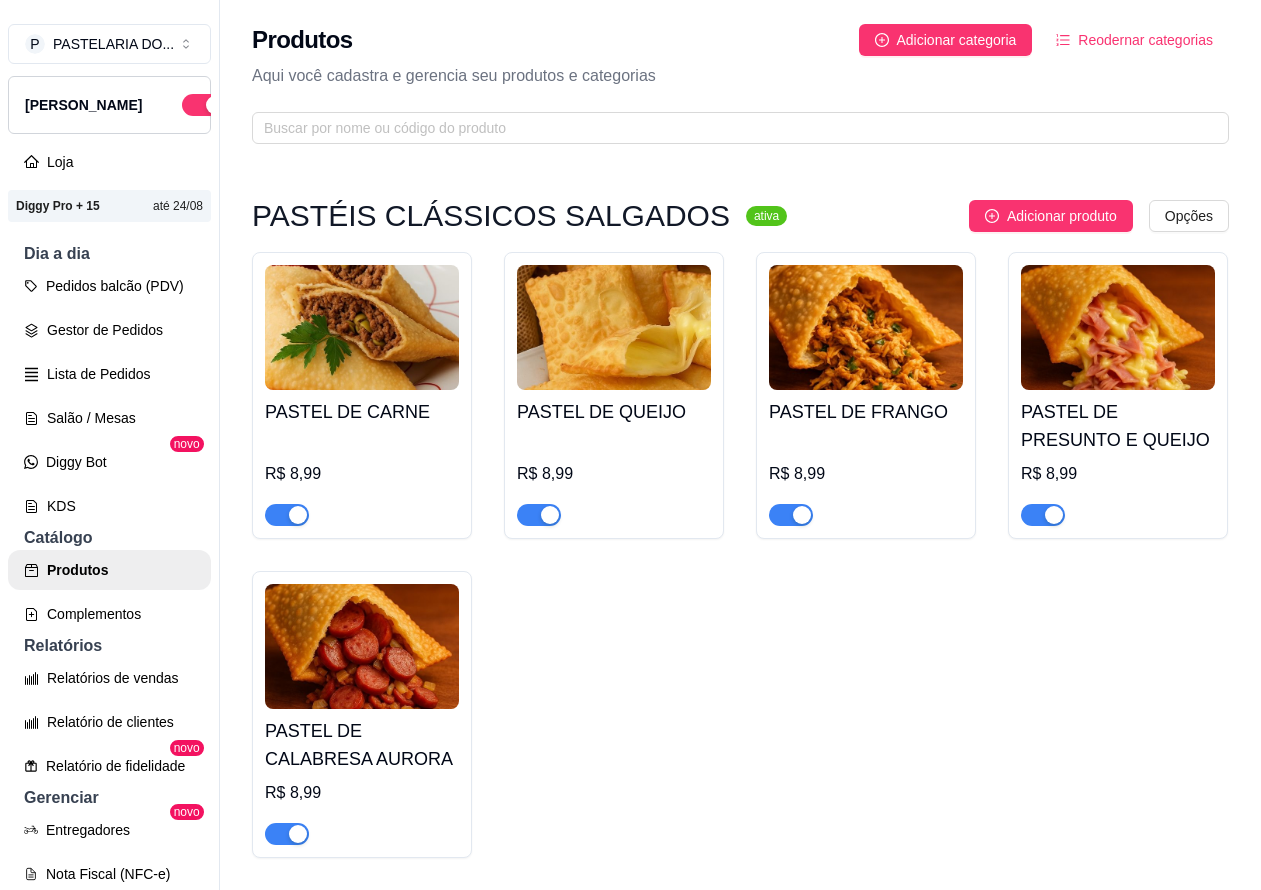 scroll, scrollTop: 32, scrollLeft: 0, axis: vertical 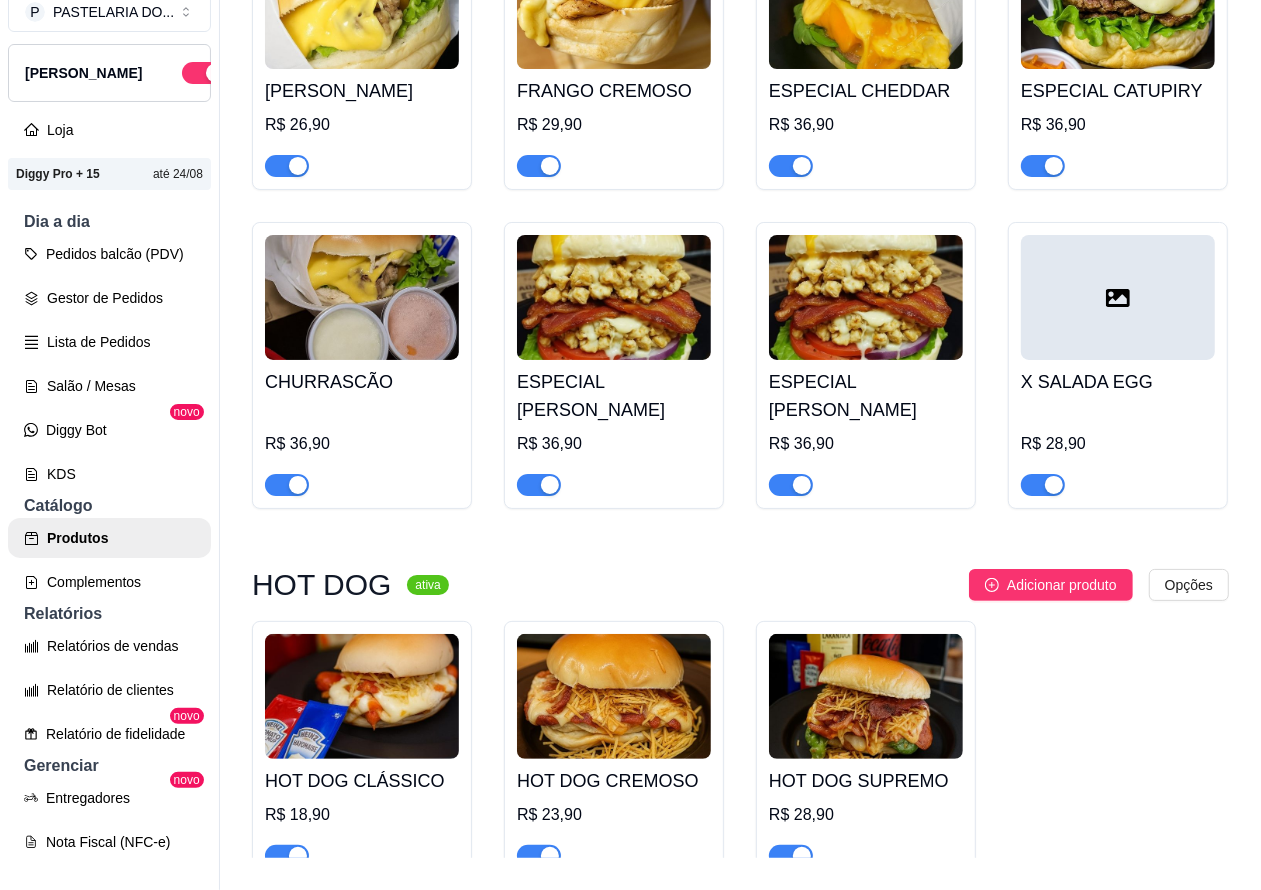 click on "Pedidos balcão (PDV)" at bounding box center (109, 254) 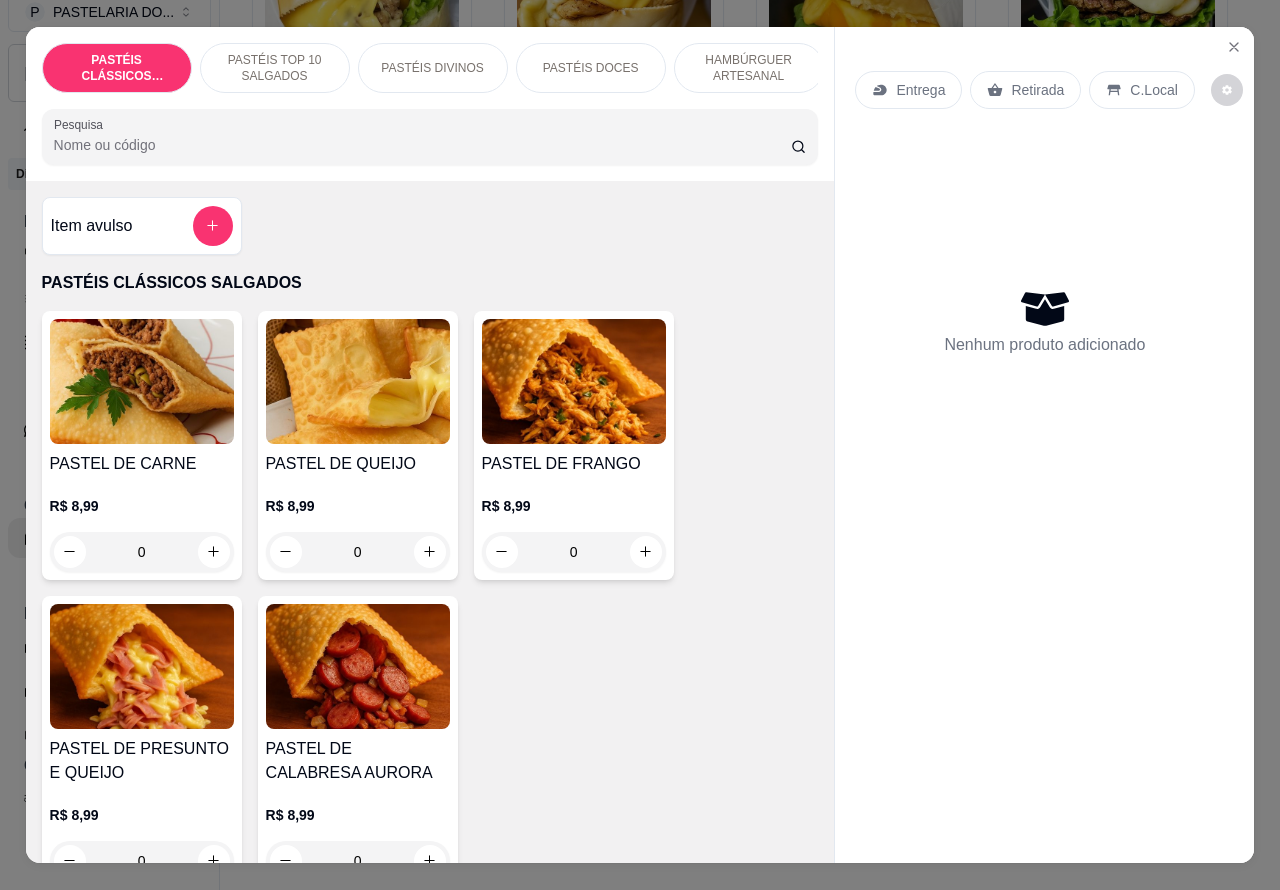 click on "HAMBÚRGUER ARTESANAL" at bounding box center (749, 68) 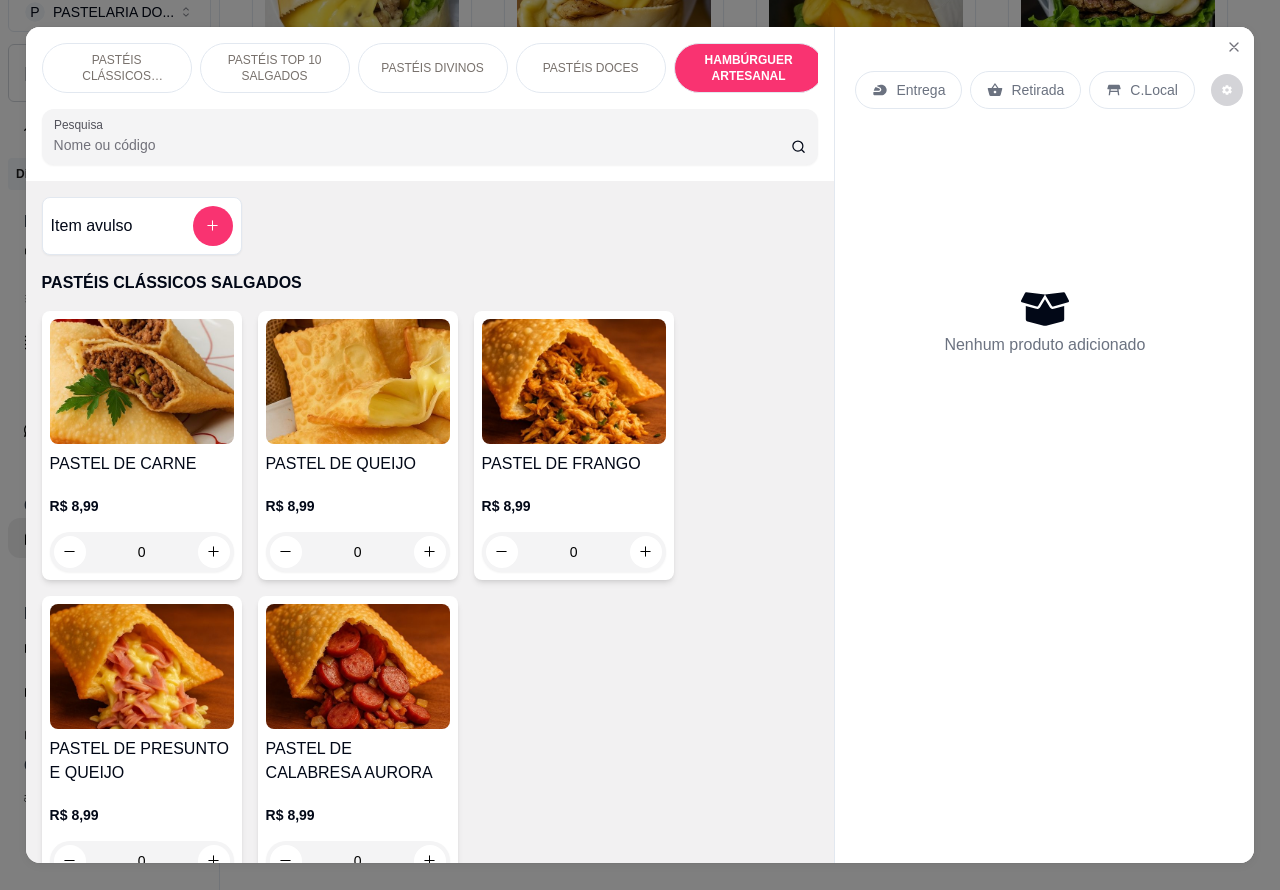 scroll, scrollTop: 4527, scrollLeft: 0, axis: vertical 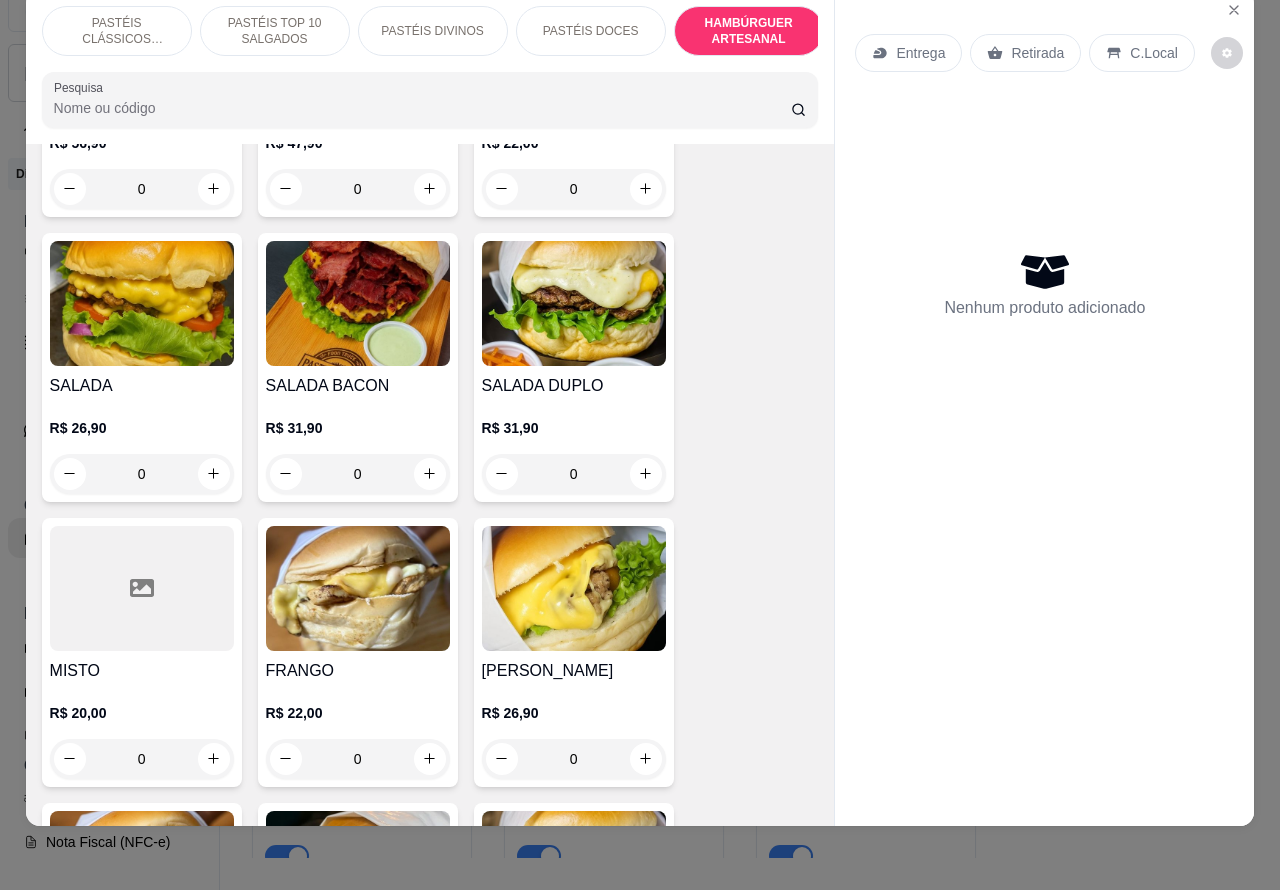click on "SALADA BACON   R$ 31,90 0" at bounding box center [358, 367] 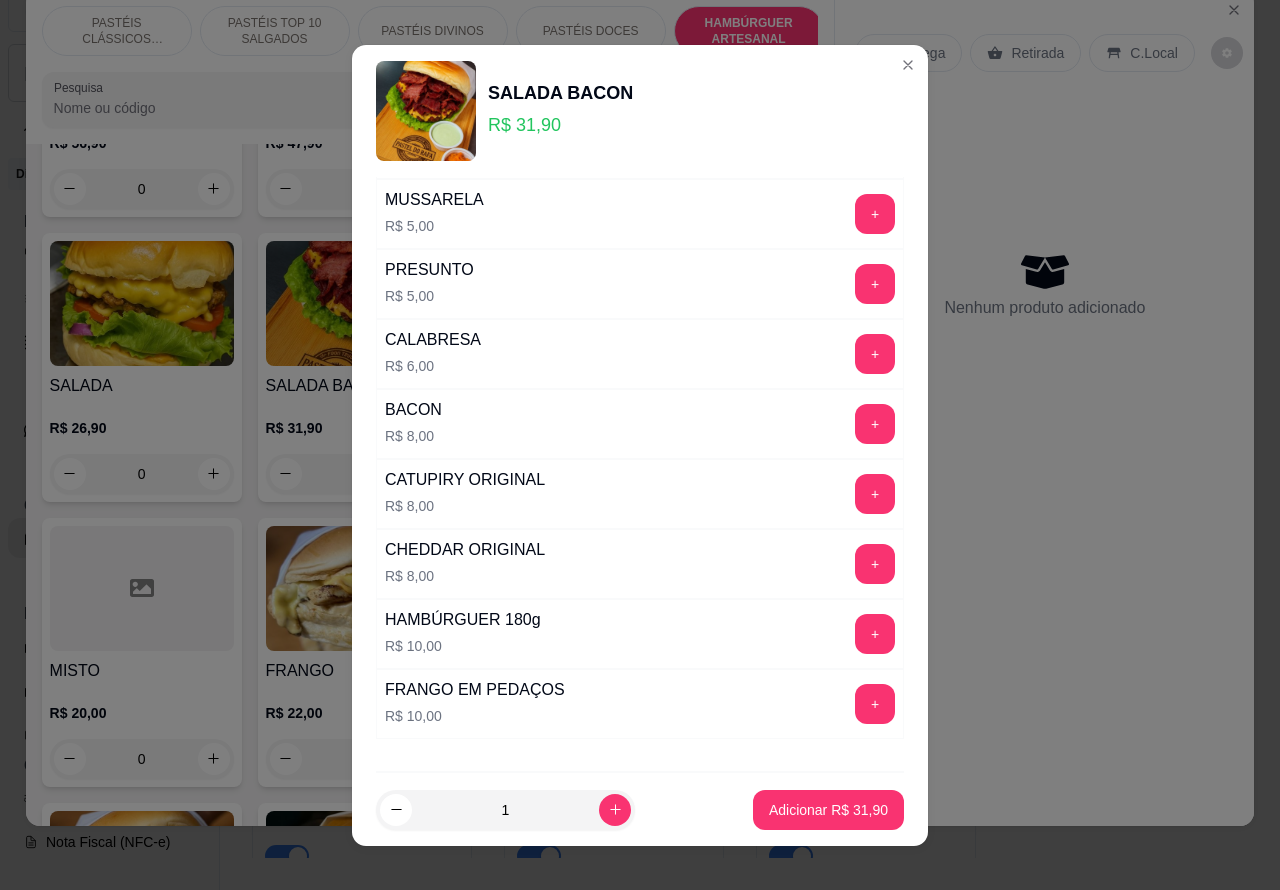 scroll, scrollTop: 542, scrollLeft: 0, axis: vertical 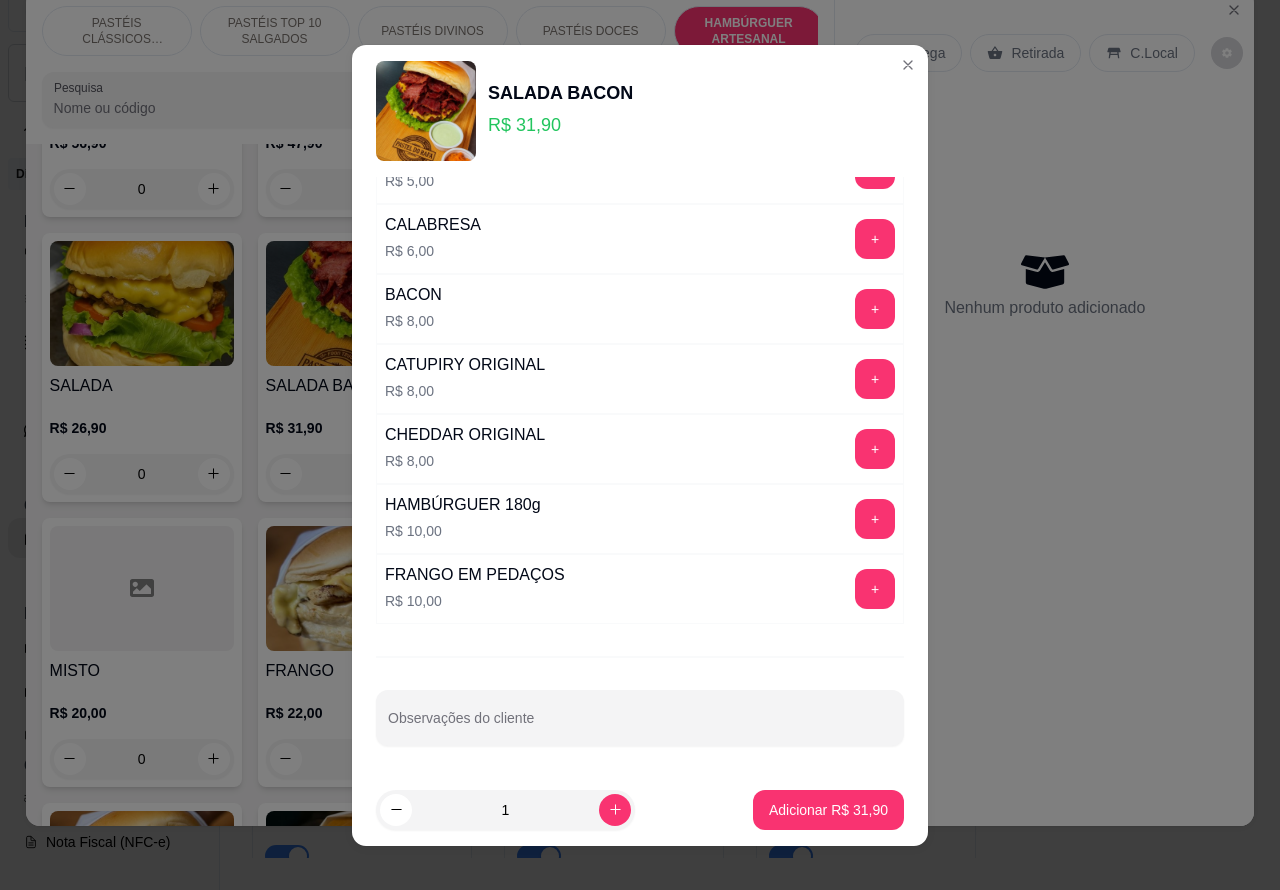 click on "Observações do cliente" at bounding box center (640, 726) 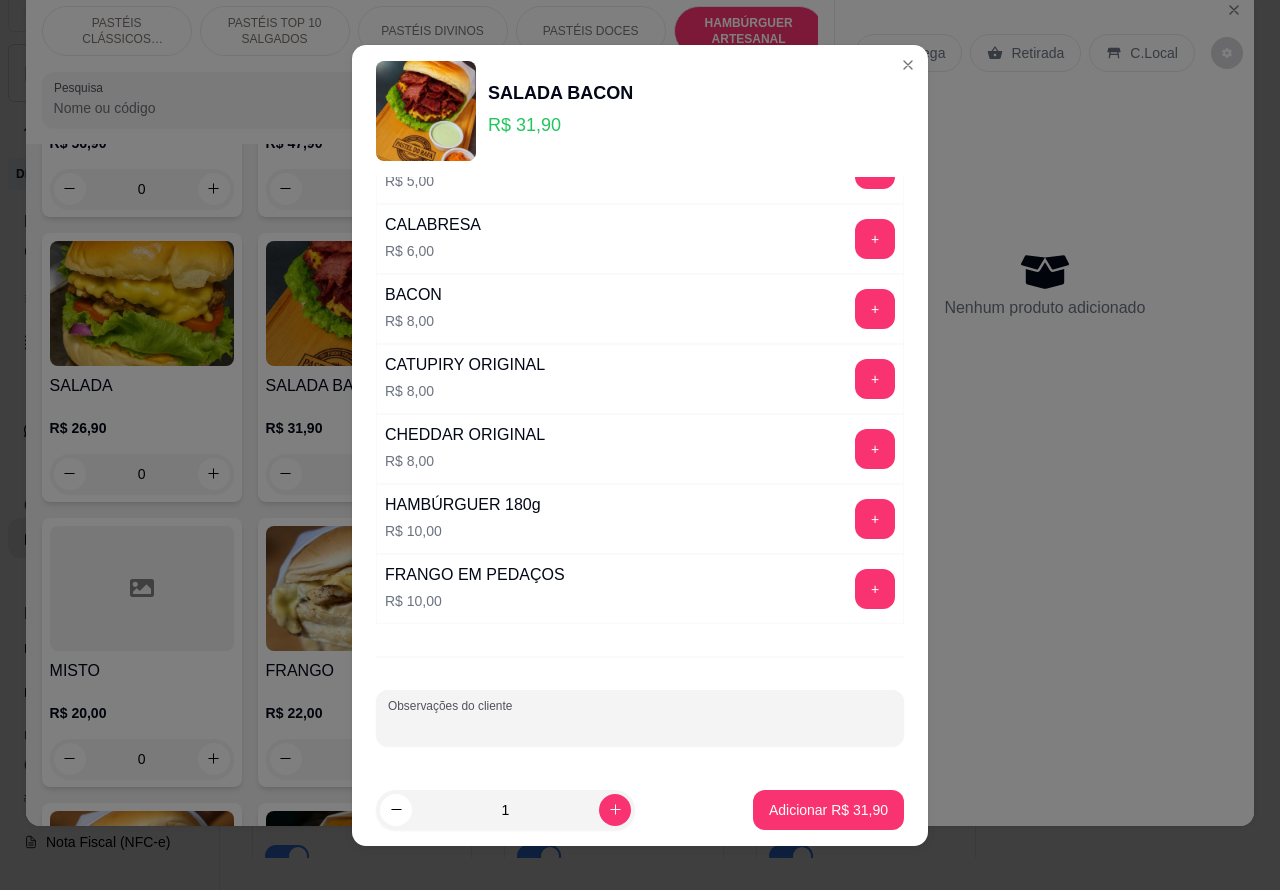 type on "!" 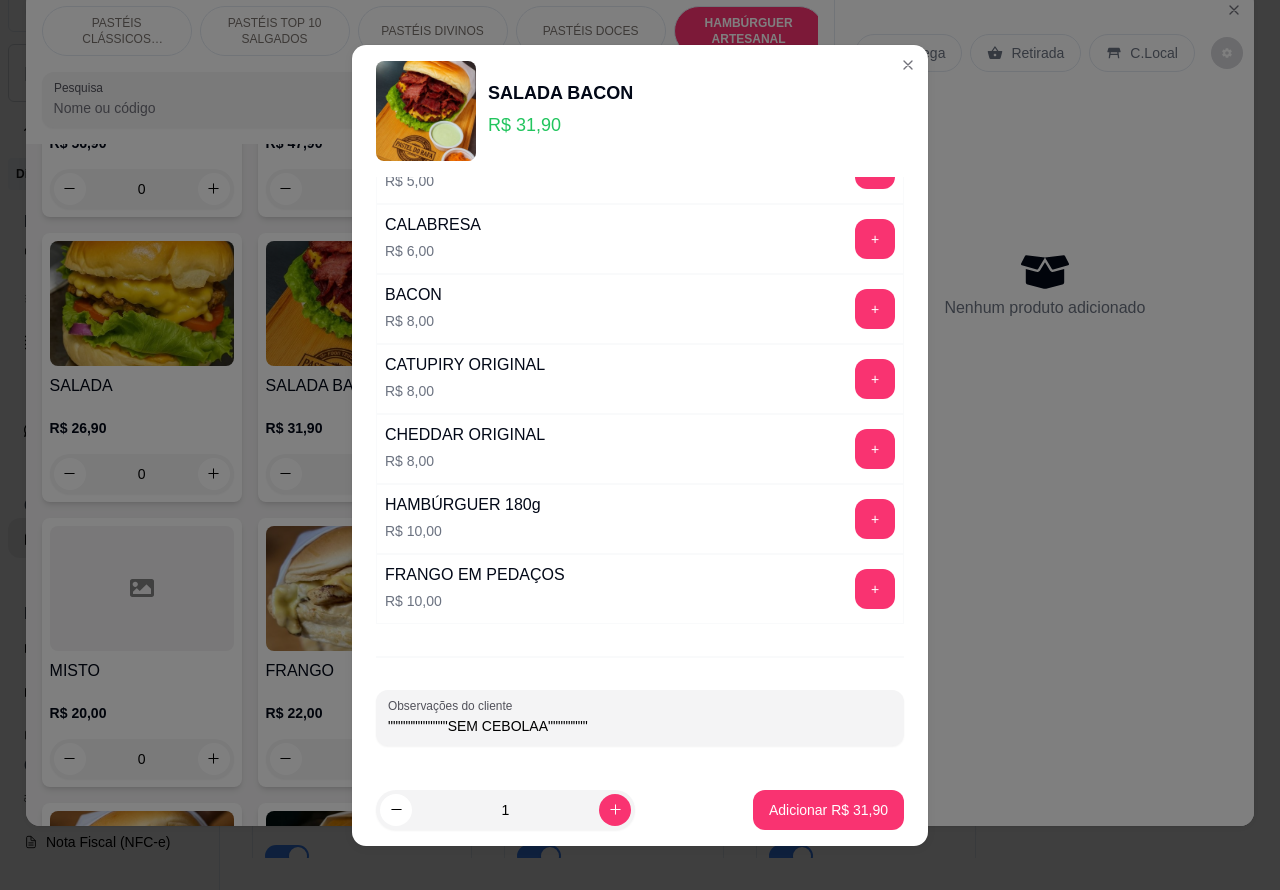 type on """""""""""""SEM CEBOLAA""""""""" 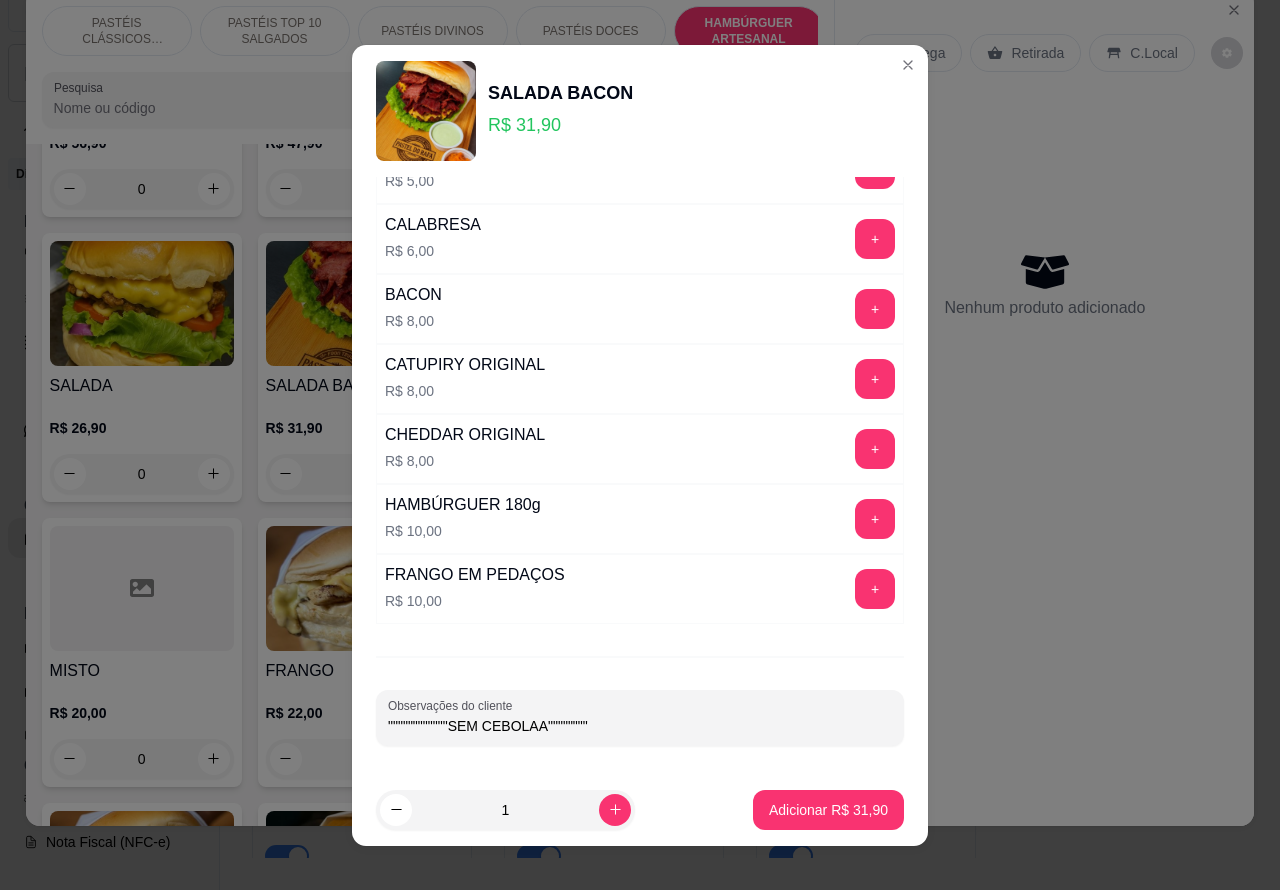 click on "Adicionar   R$ 31,90" at bounding box center (828, 810) 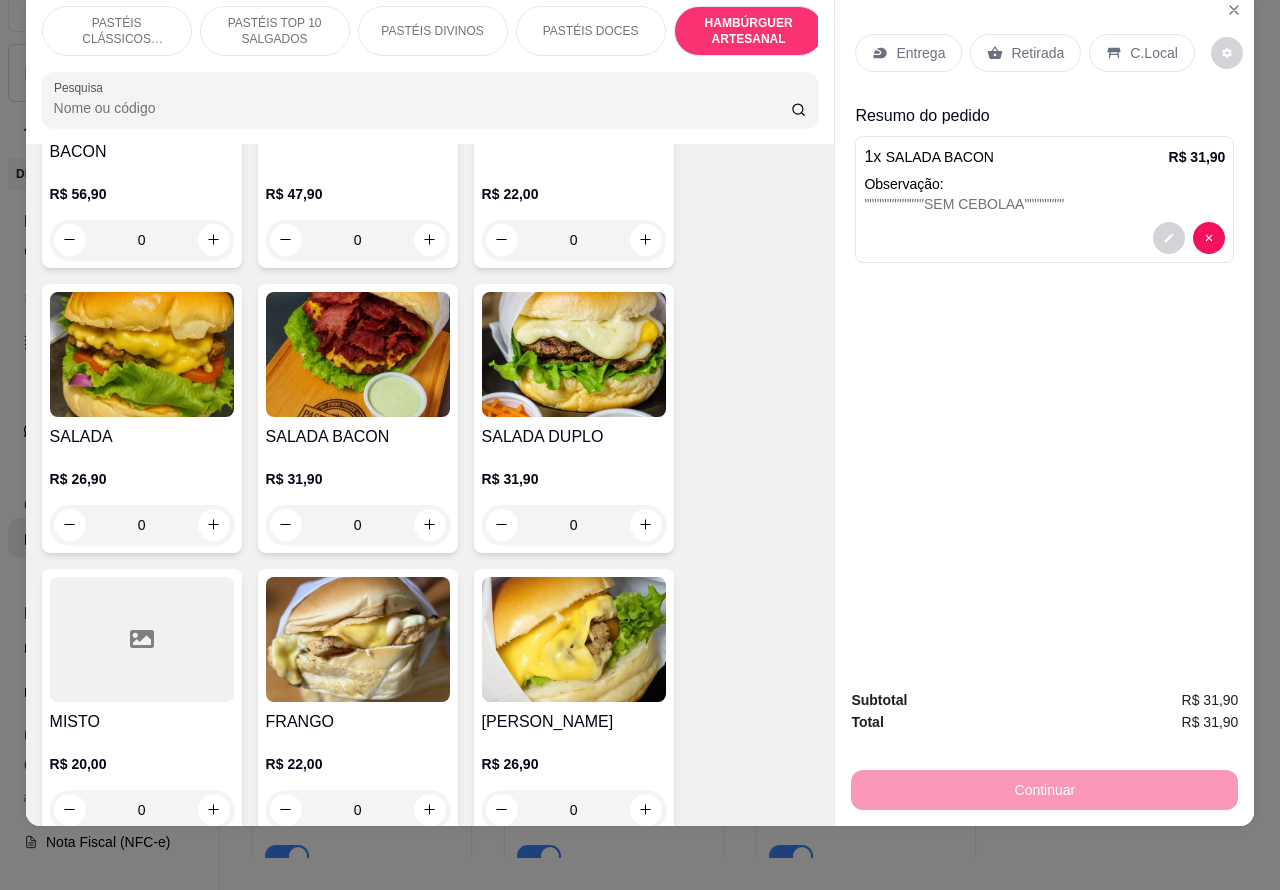 scroll, scrollTop: 4767, scrollLeft: 0, axis: vertical 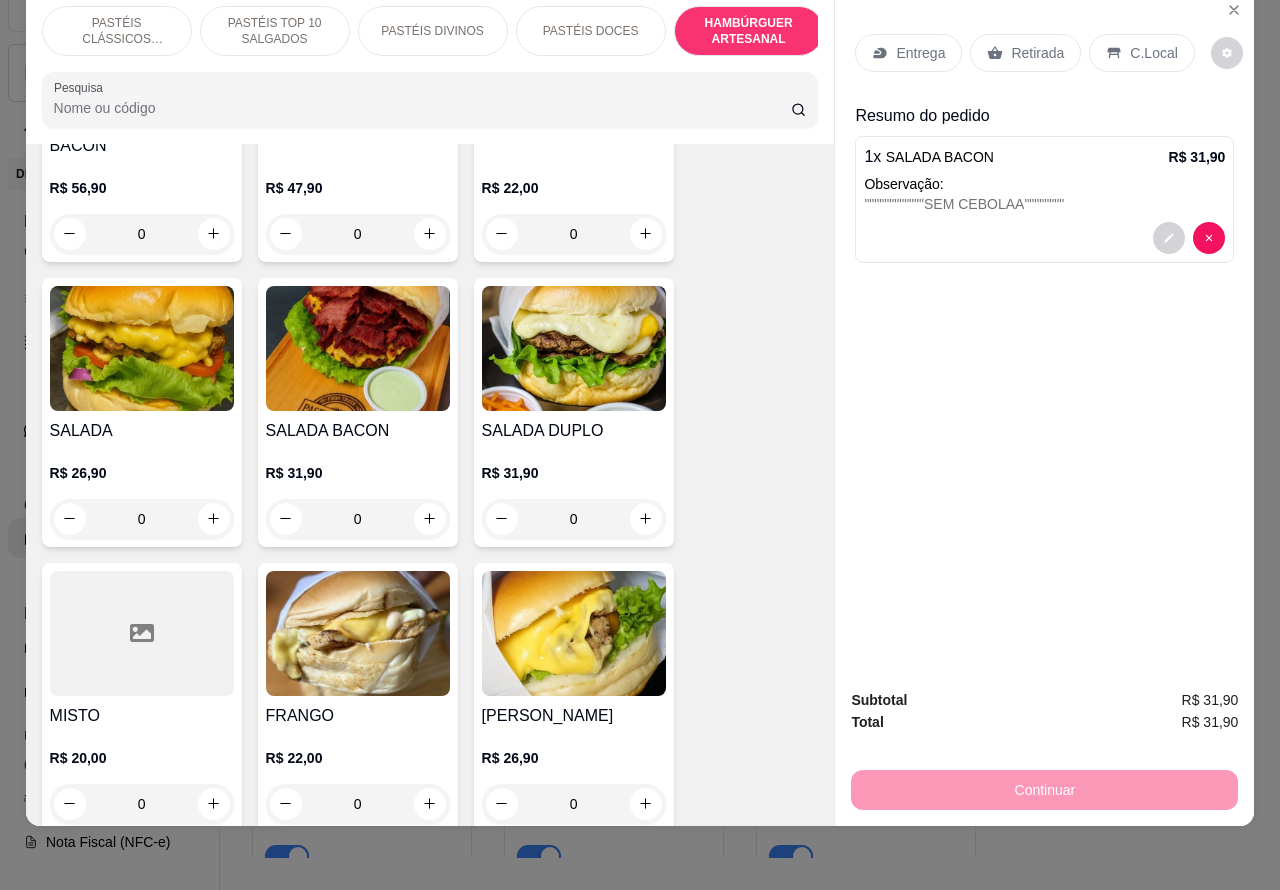 click on "PASTÉIS CLÁSSICOS SALGADOS" at bounding box center [117, 31] 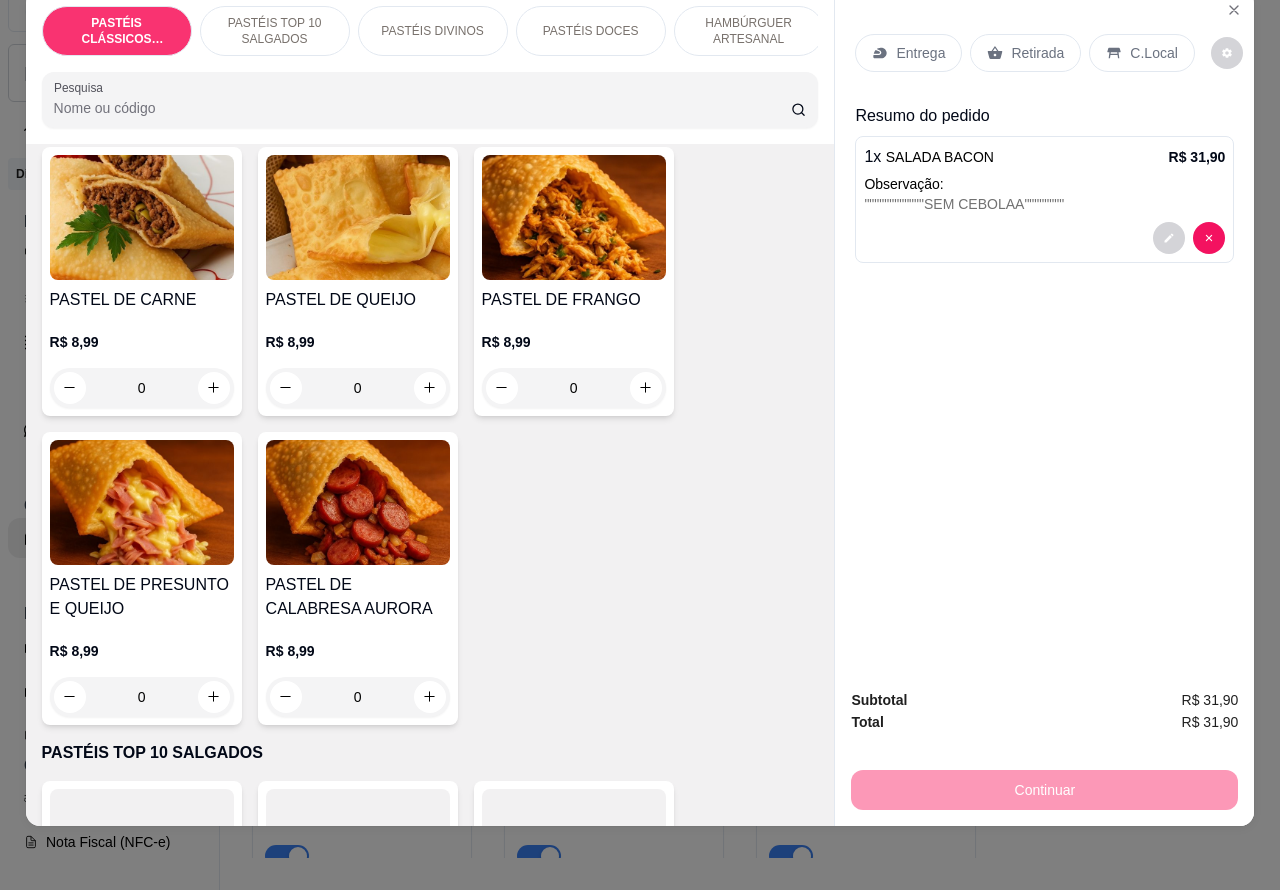 scroll, scrollTop: 0, scrollLeft: 0, axis: both 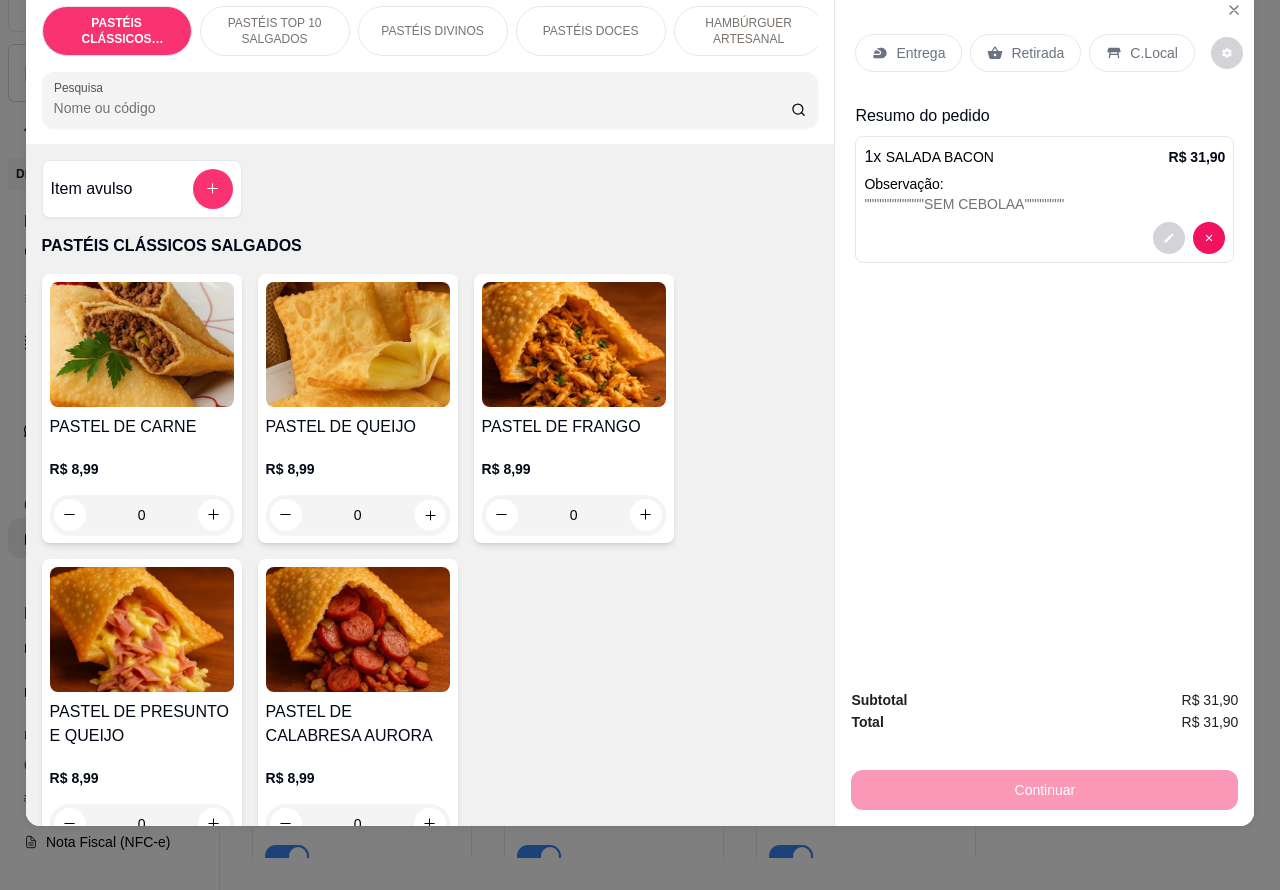 click 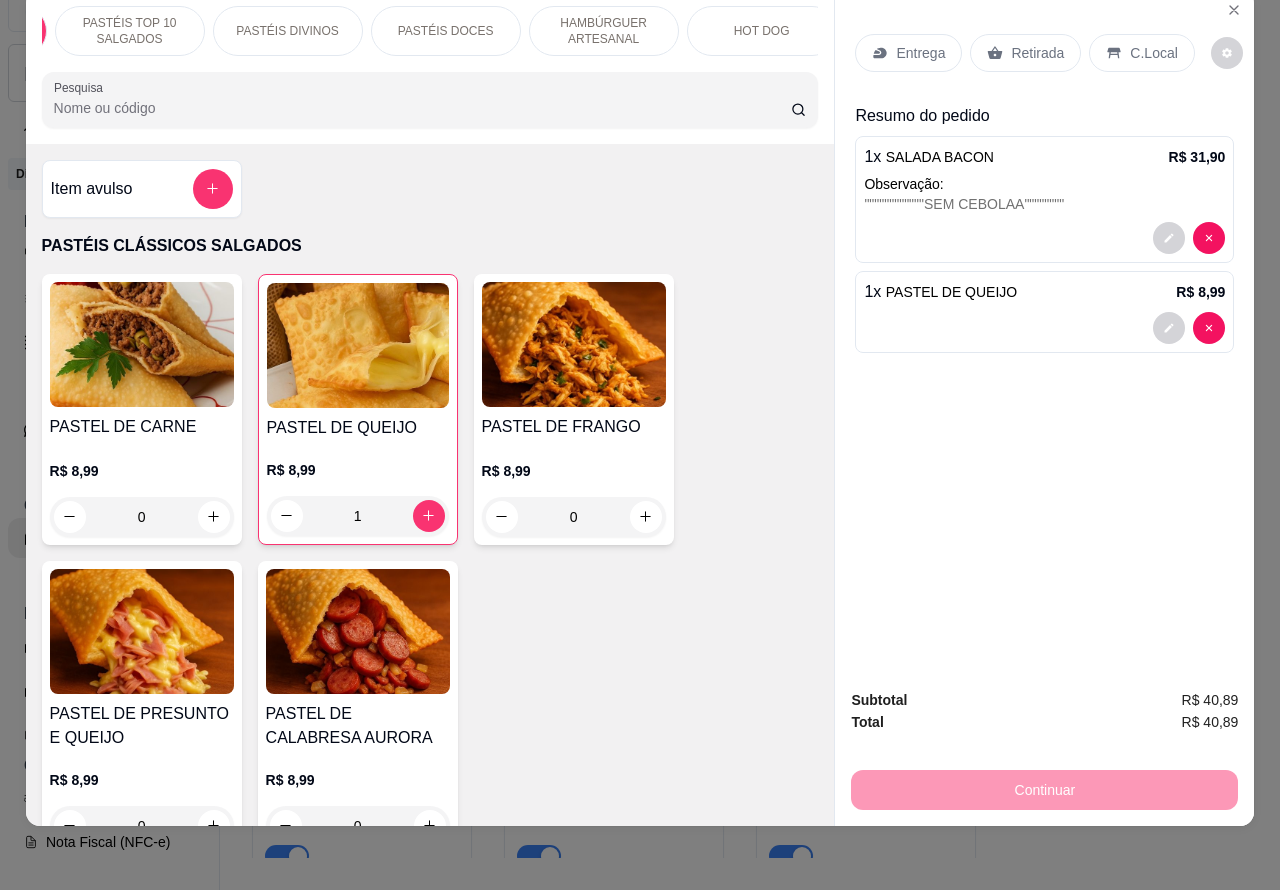 scroll, scrollTop: 0, scrollLeft: 227, axis: horizontal 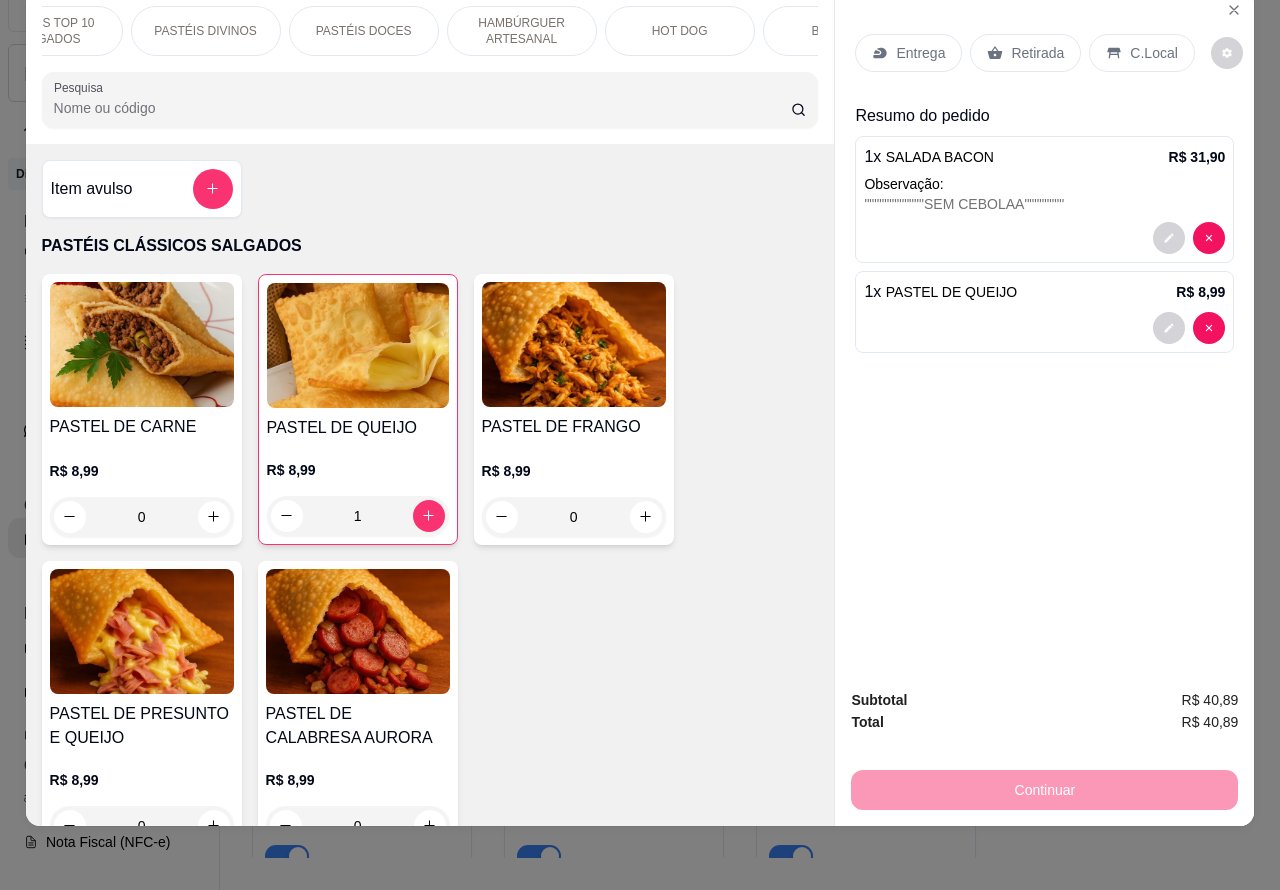 click on "PASTÉIS DOCES" at bounding box center (364, 31) 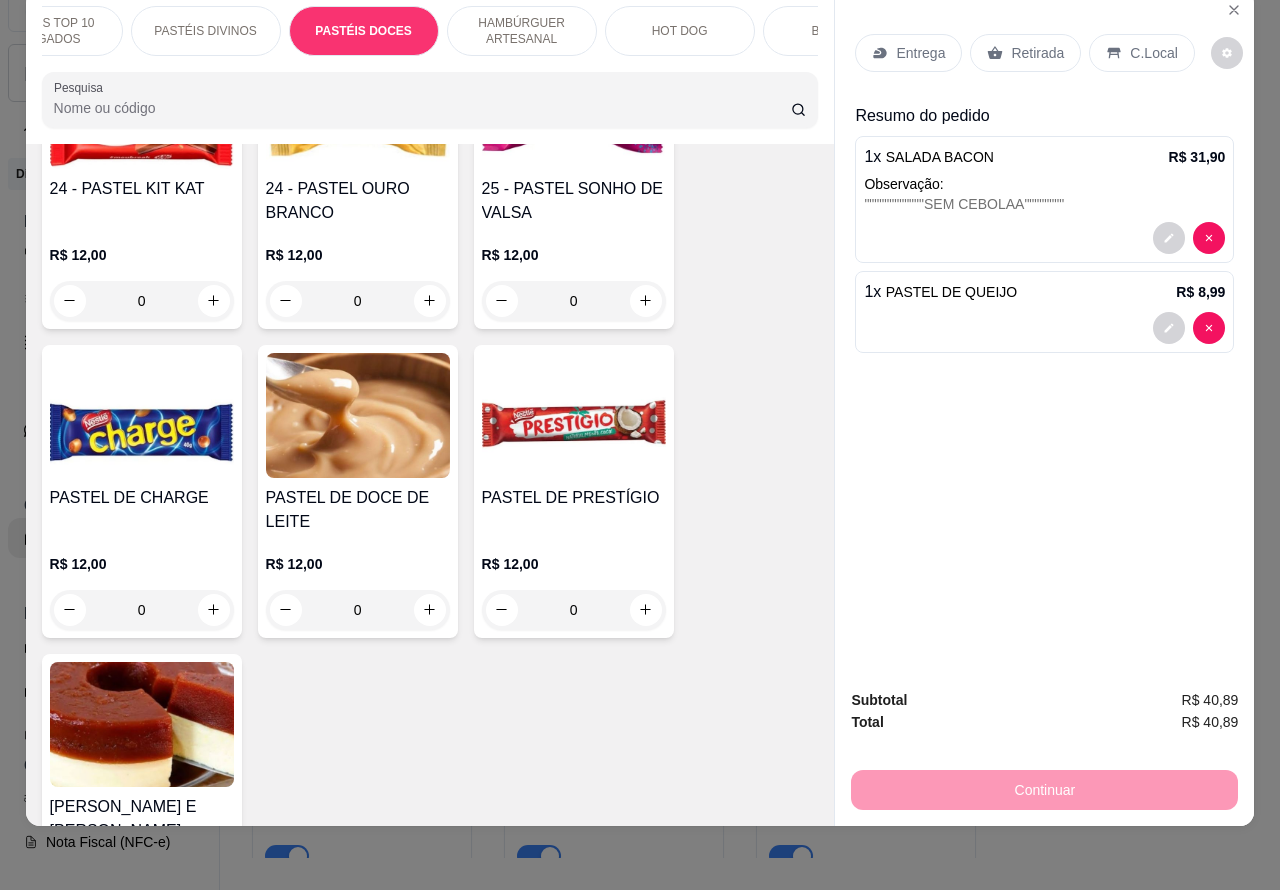 scroll, scrollTop: 3798, scrollLeft: 0, axis: vertical 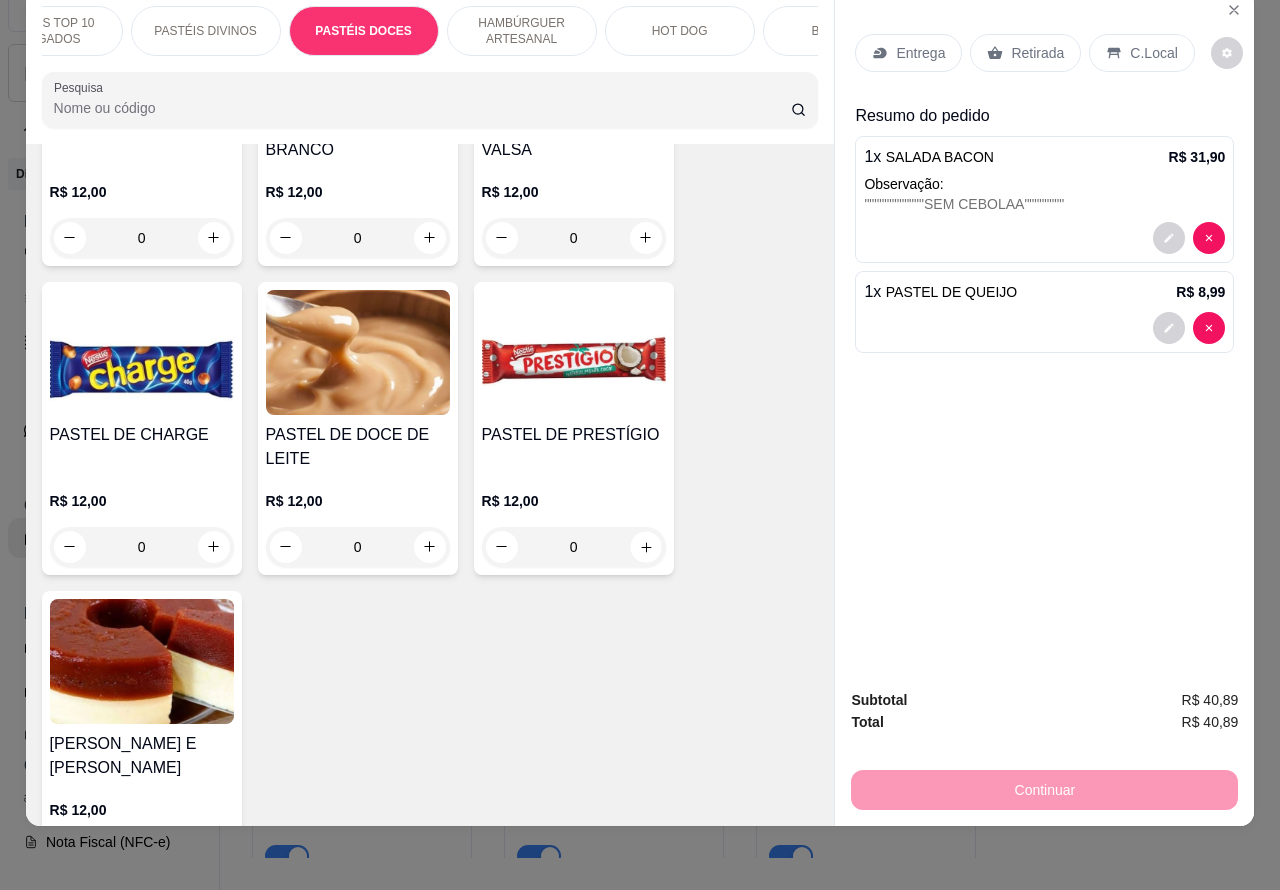 click 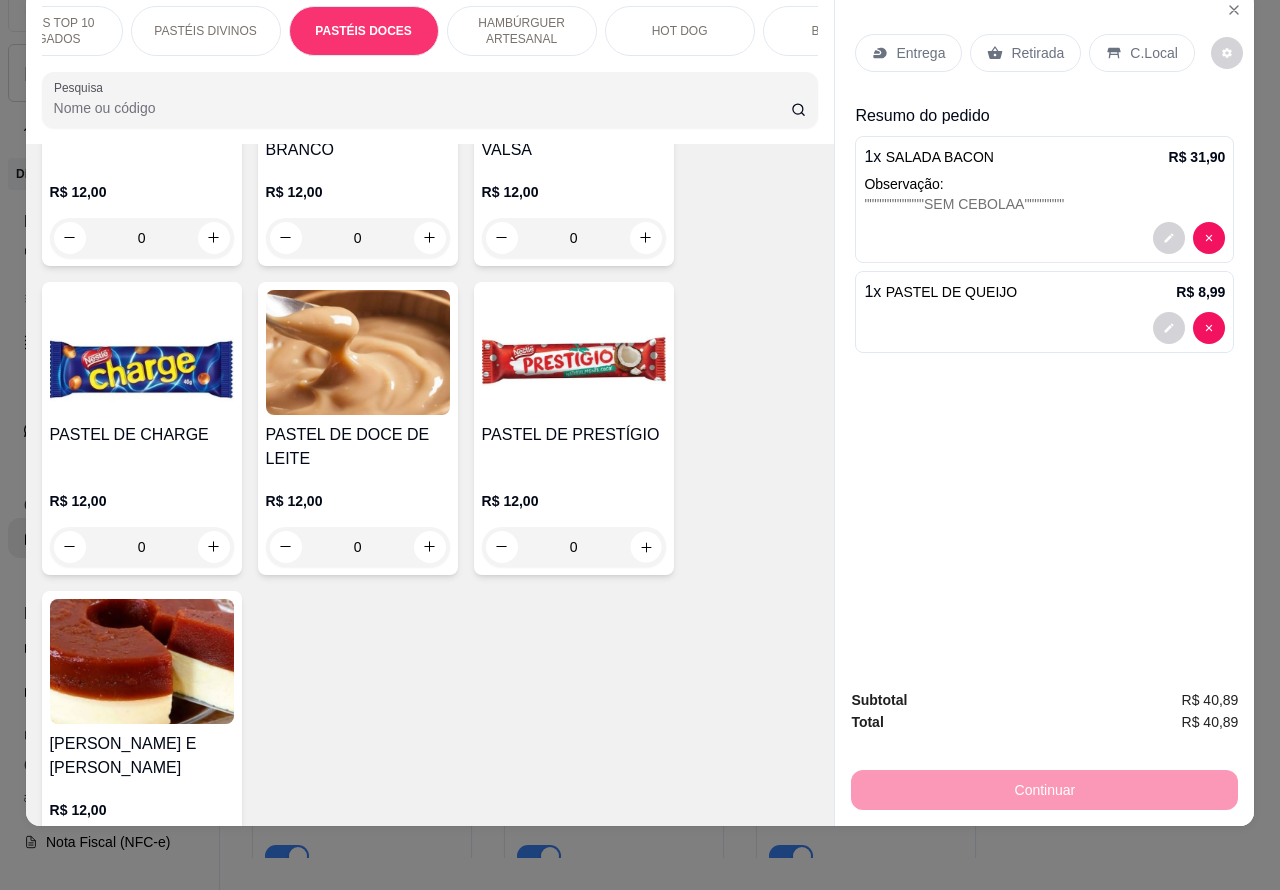click 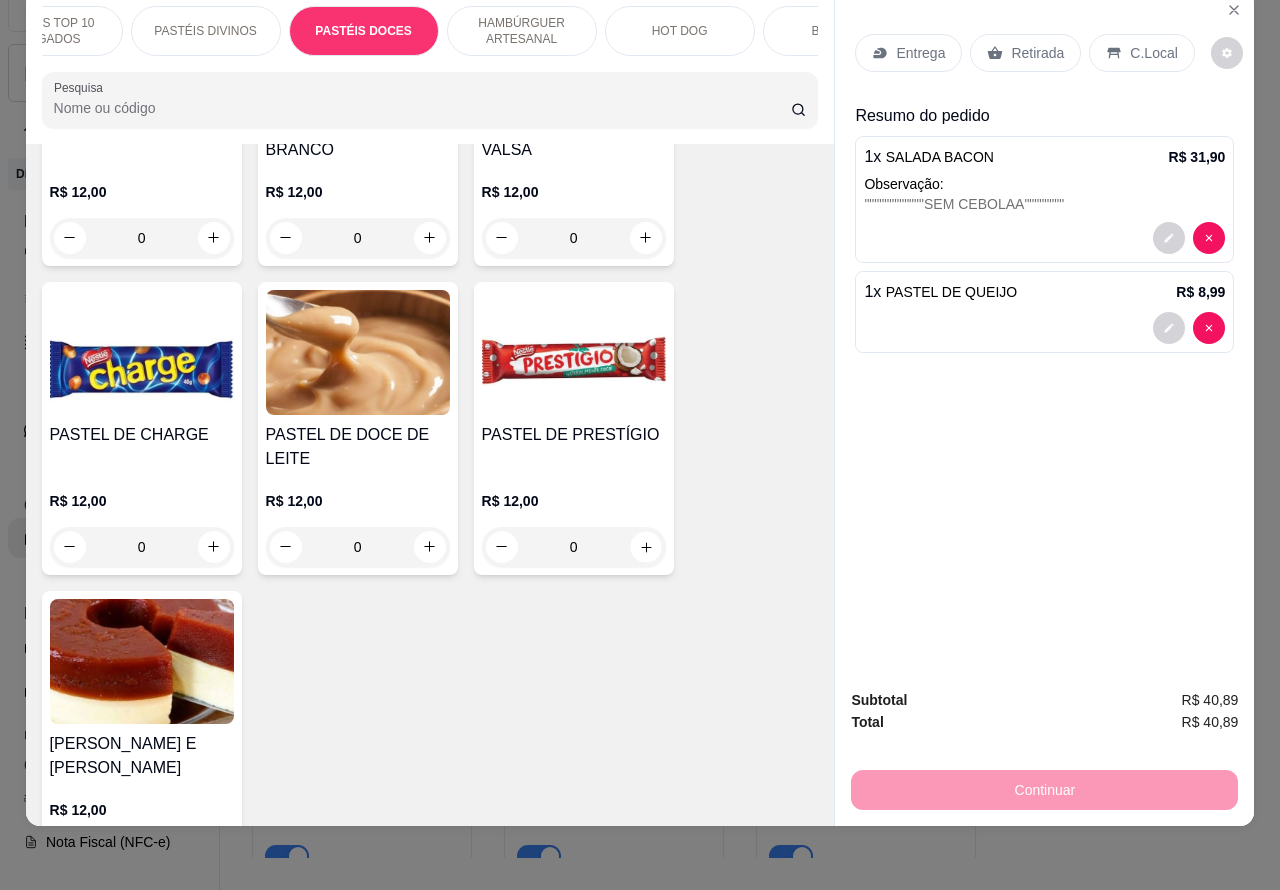type on "1" 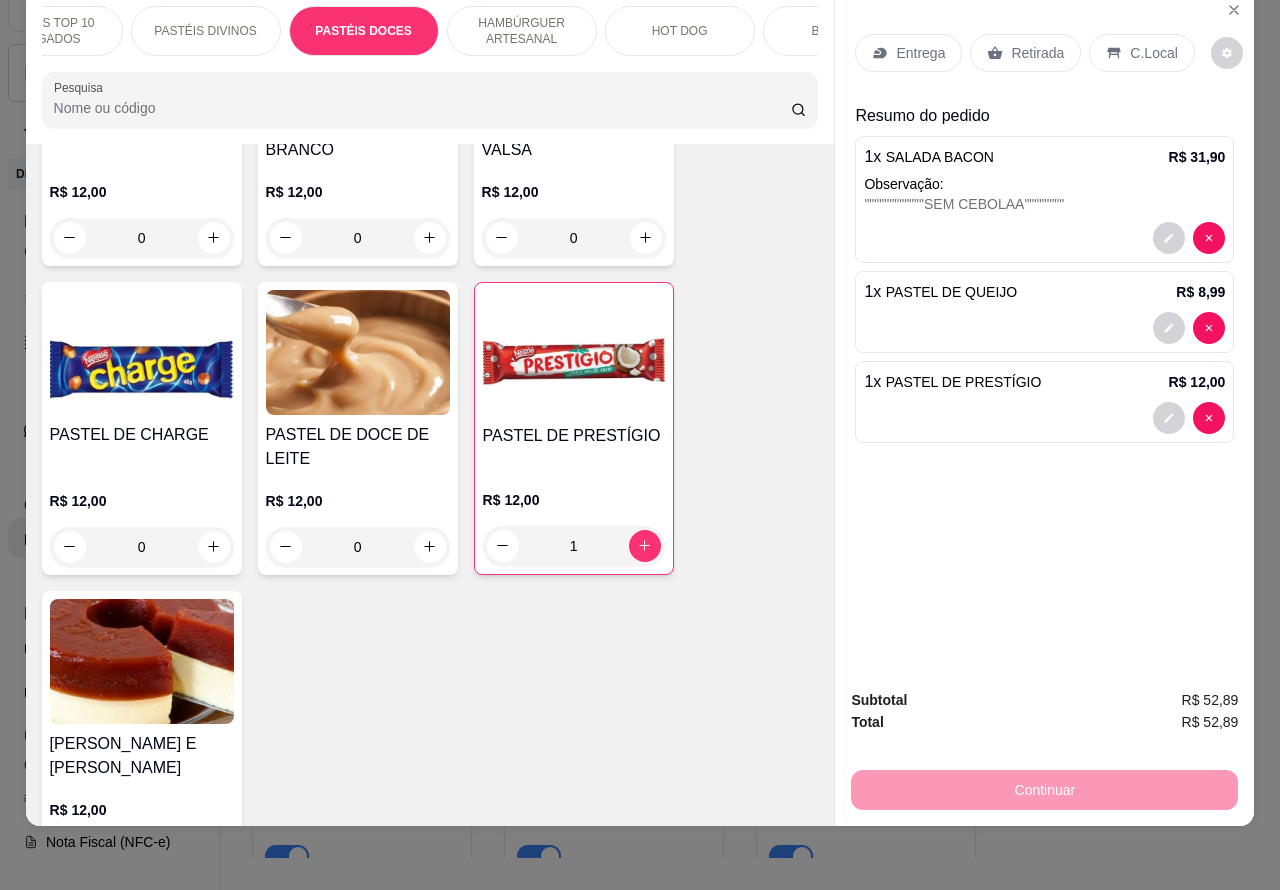 scroll, scrollTop: 0, scrollLeft: 0, axis: both 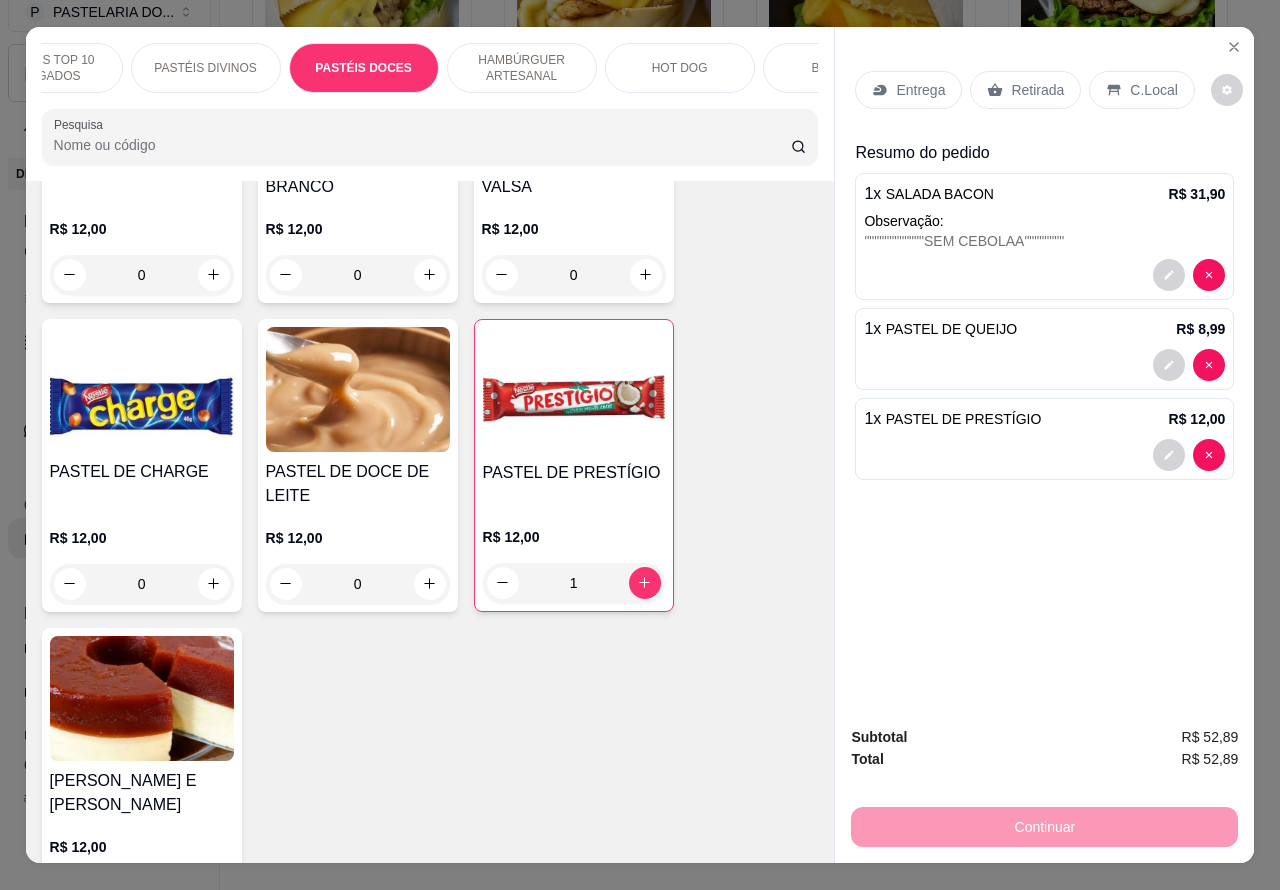 click on "Retirada" at bounding box center [1037, 90] 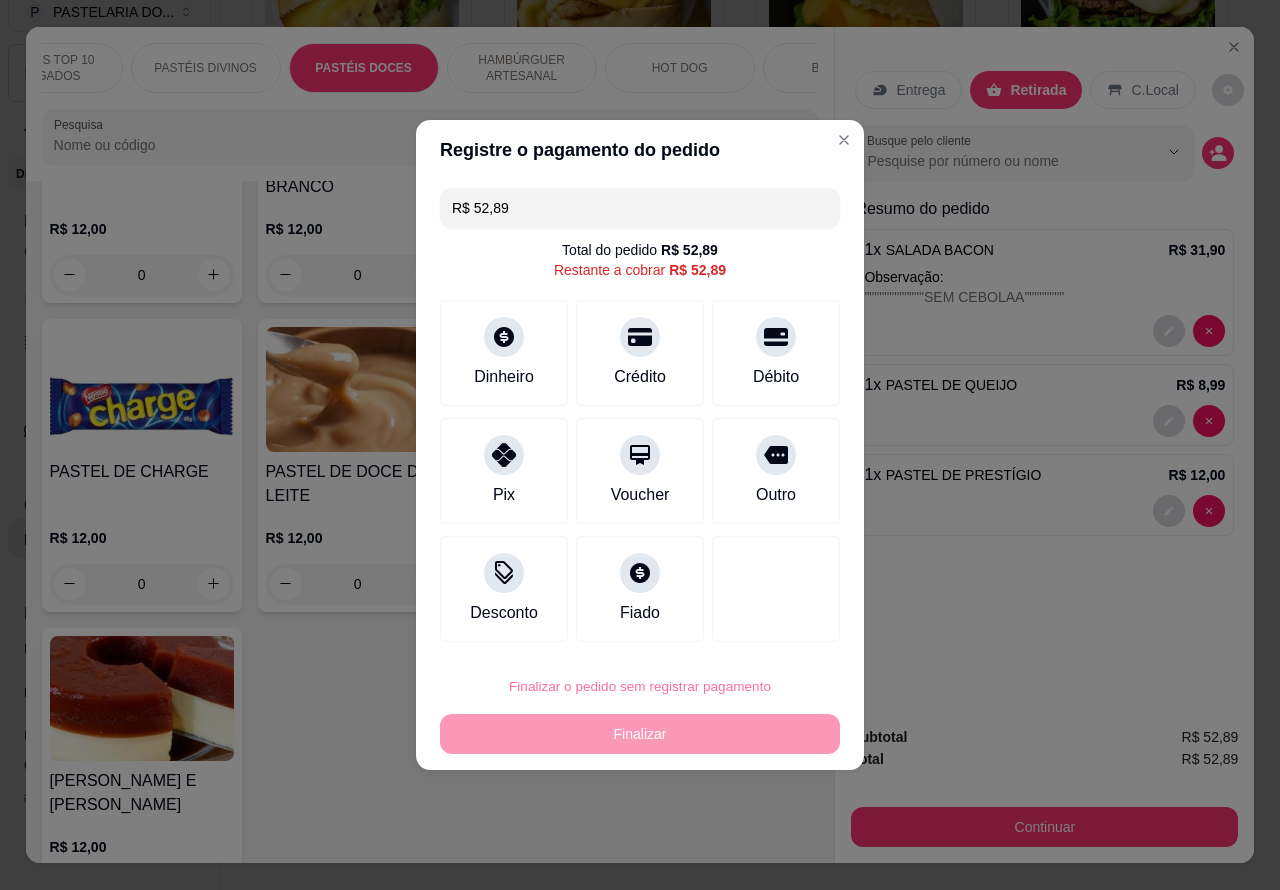 click on "Confirmar" at bounding box center (758, 630) 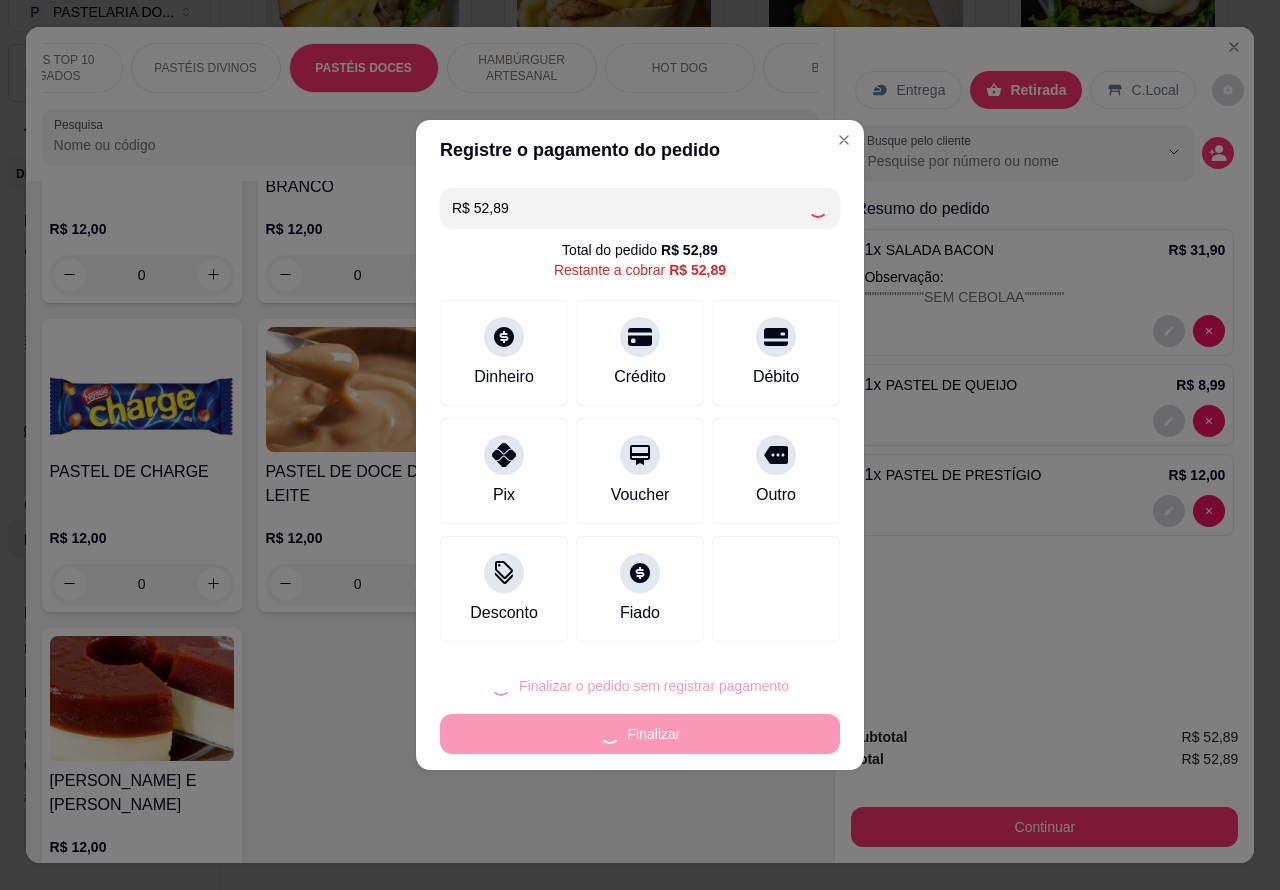 type on "0" 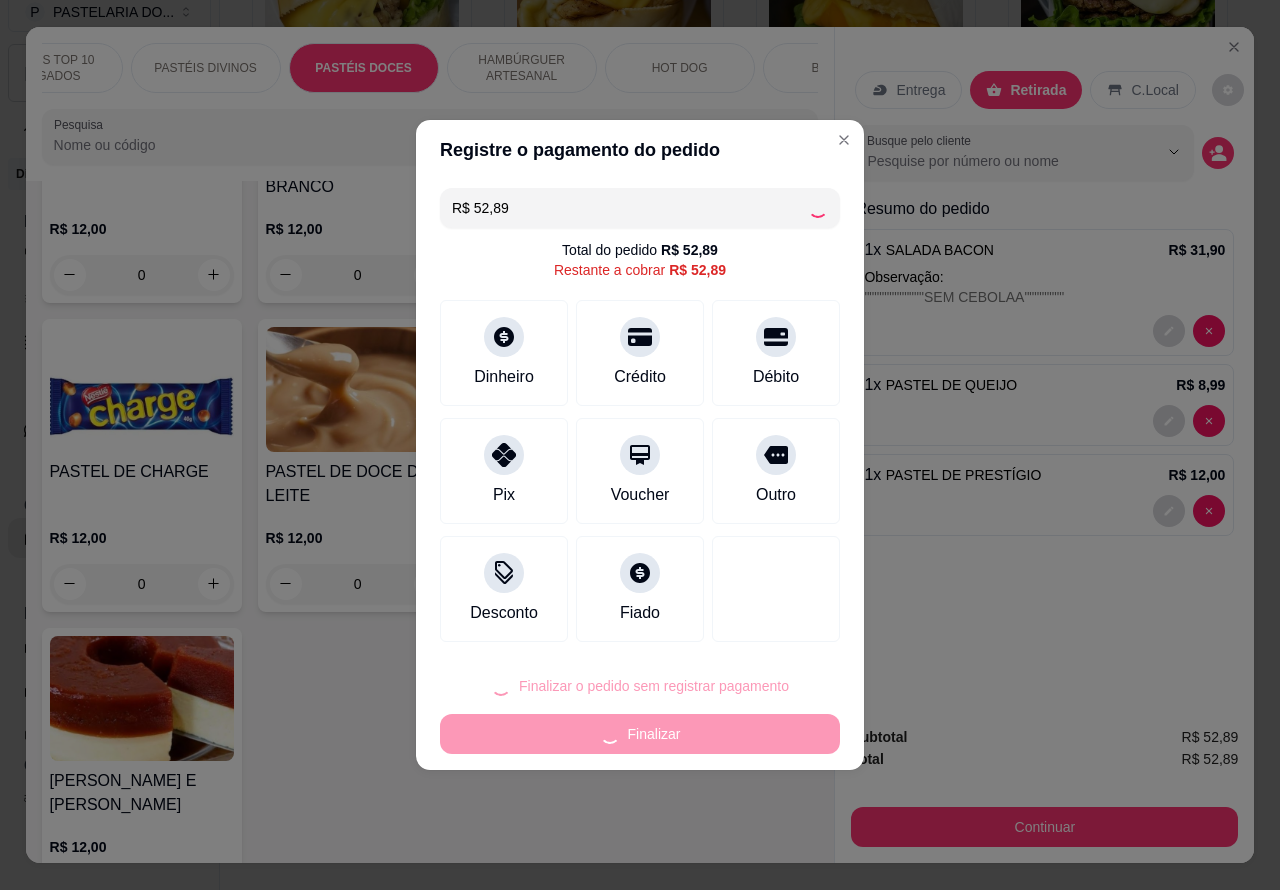 type on "0" 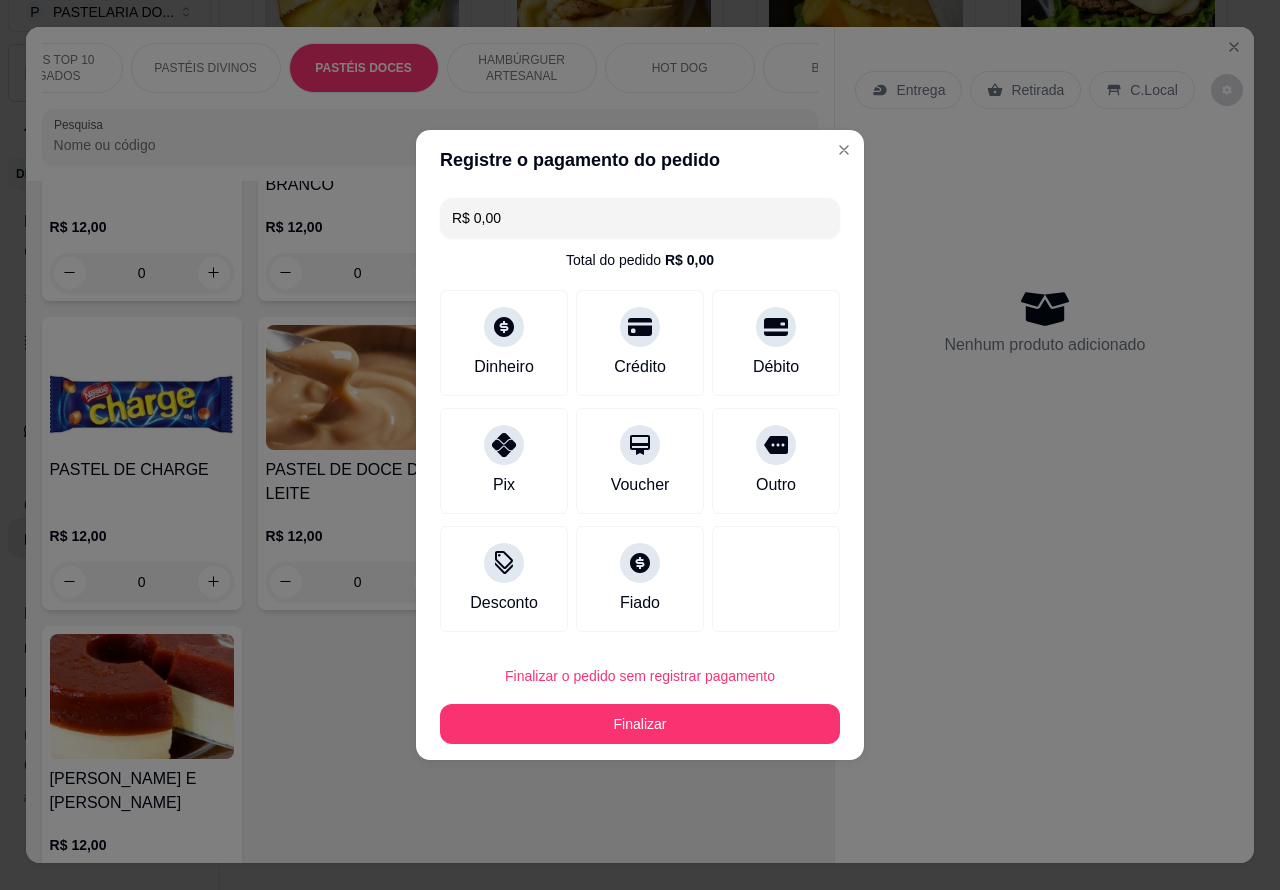 type on "R$ 0,00" 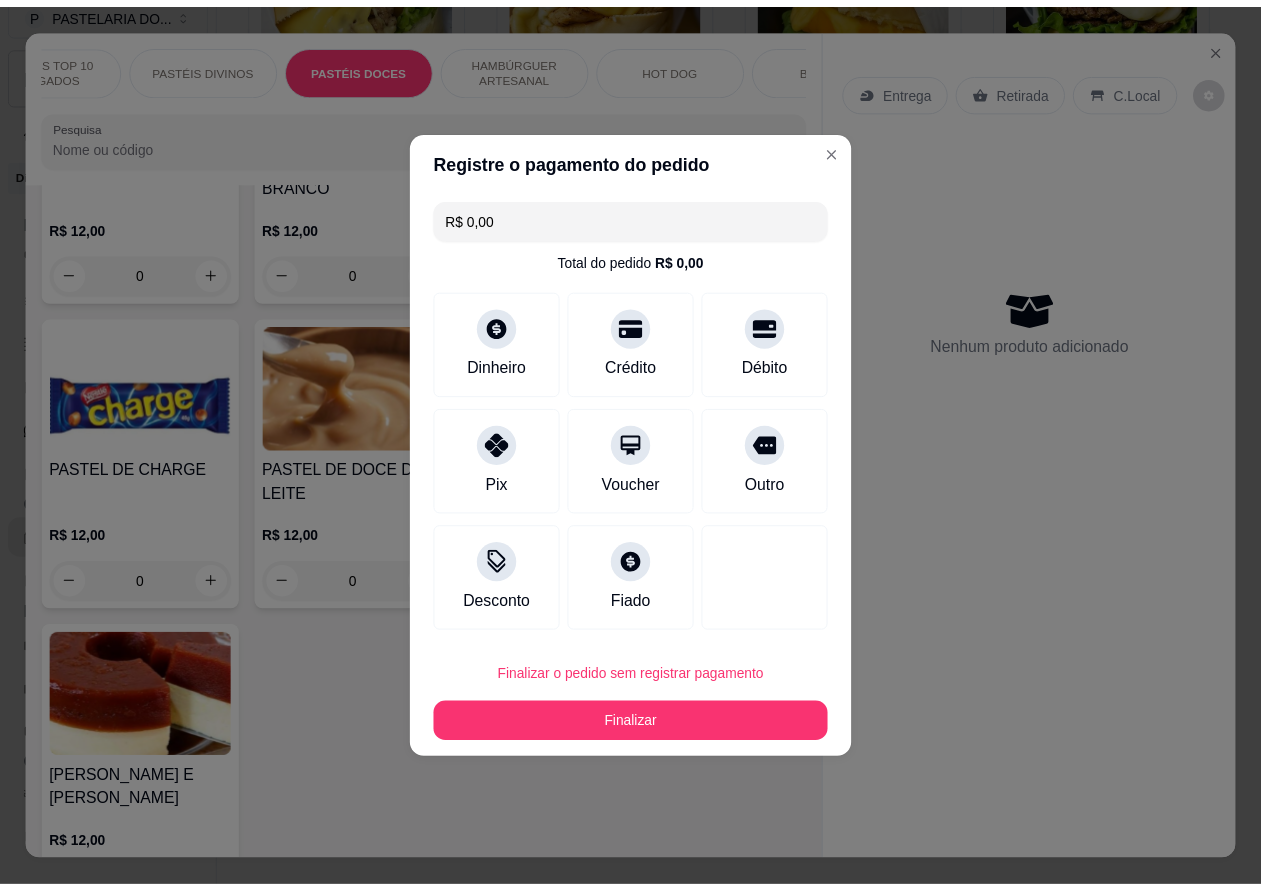 scroll, scrollTop: 3796, scrollLeft: 0, axis: vertical 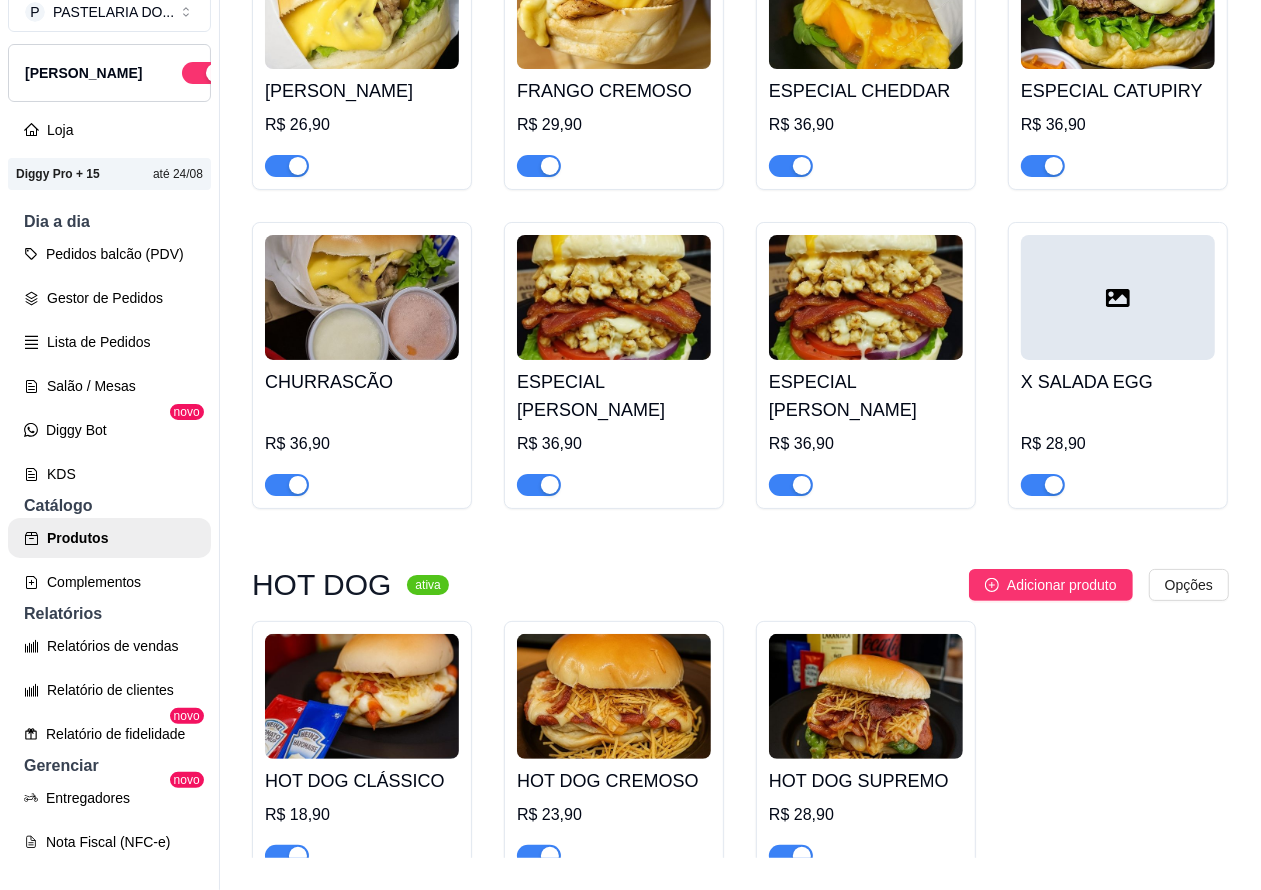 click on "Lista de Pedidos" at bounding box center (109, 342) 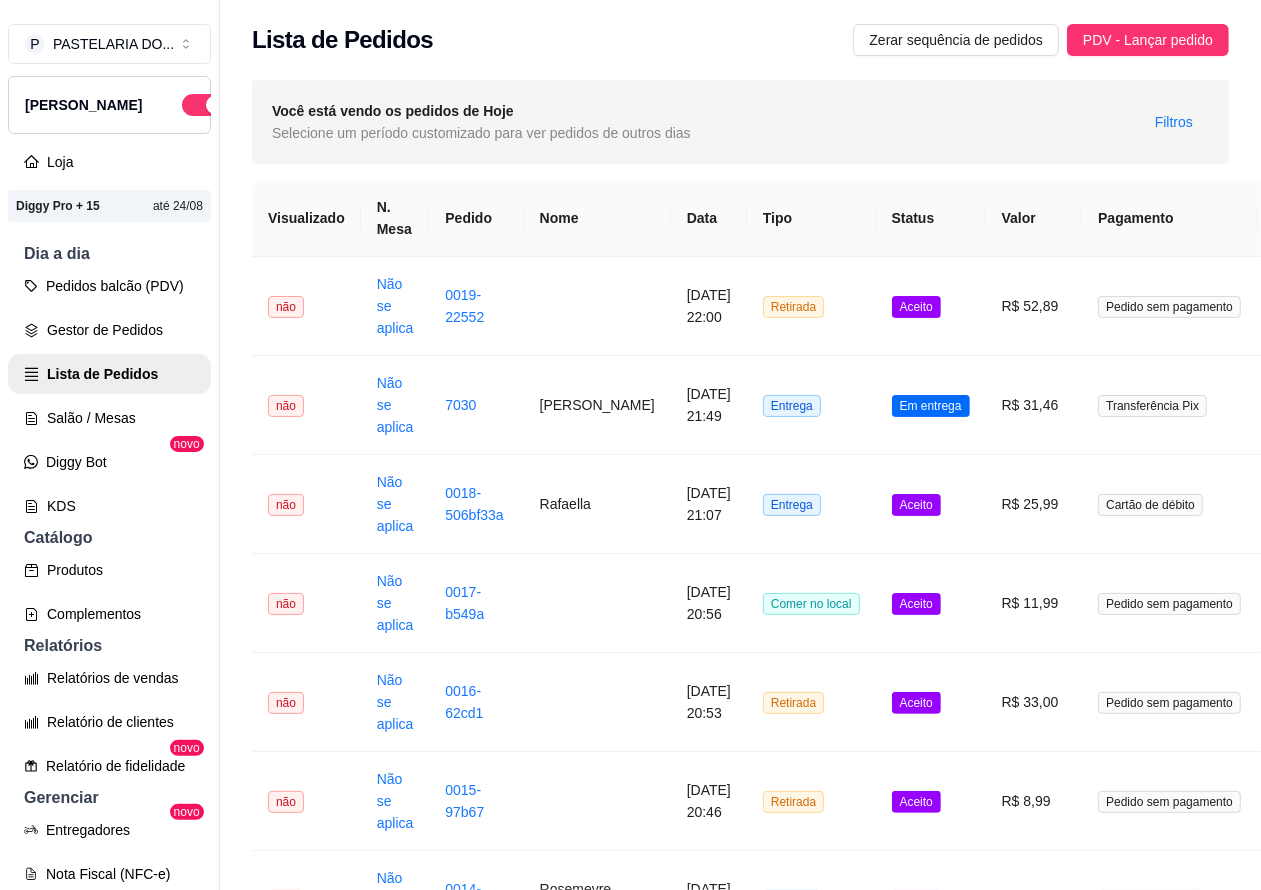 scroll, scrollTop: 0, scrollLeft: 182, axis: horizontal 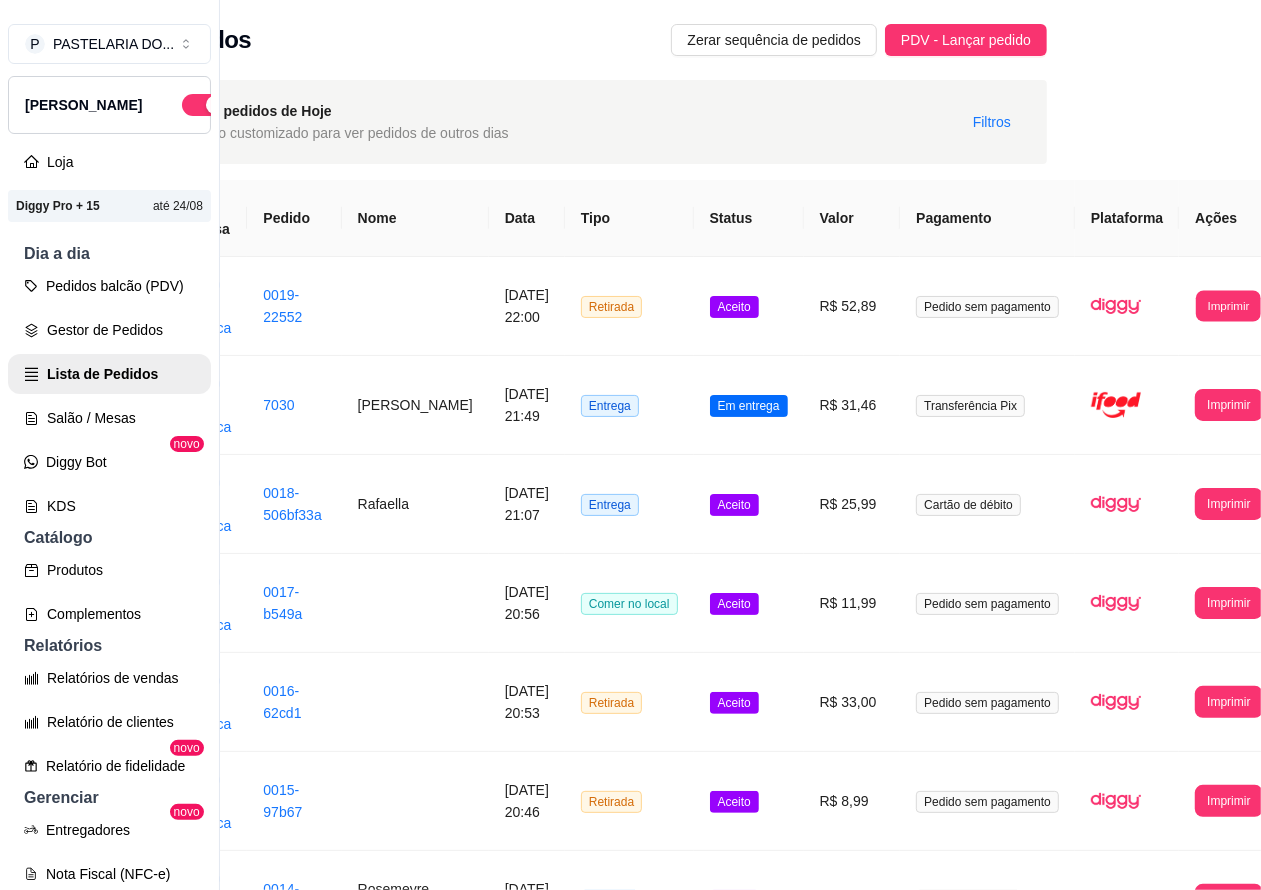 click on "Imprimir" at bounding box center [1228, 305] 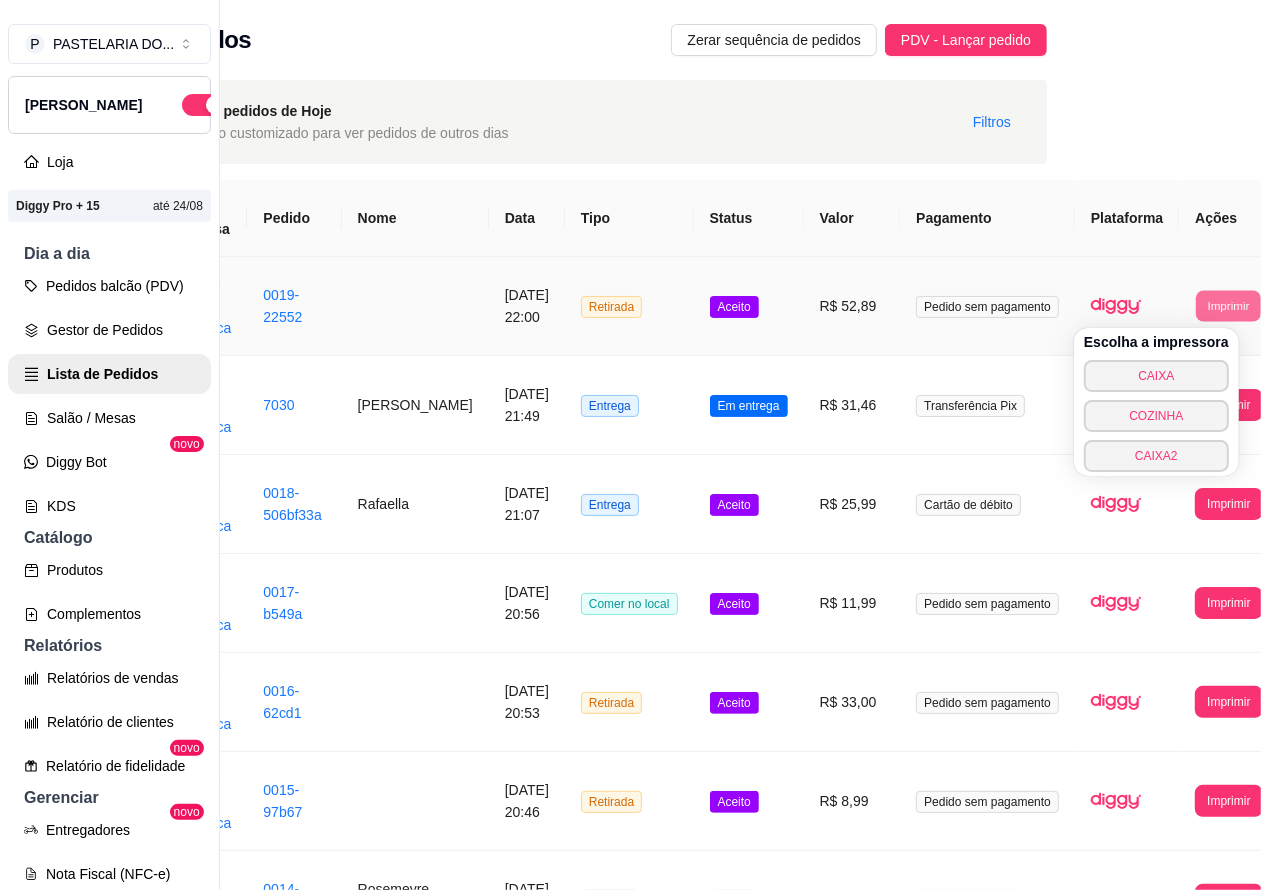 click on "COZINHA" at bounding box center [1156, 416] 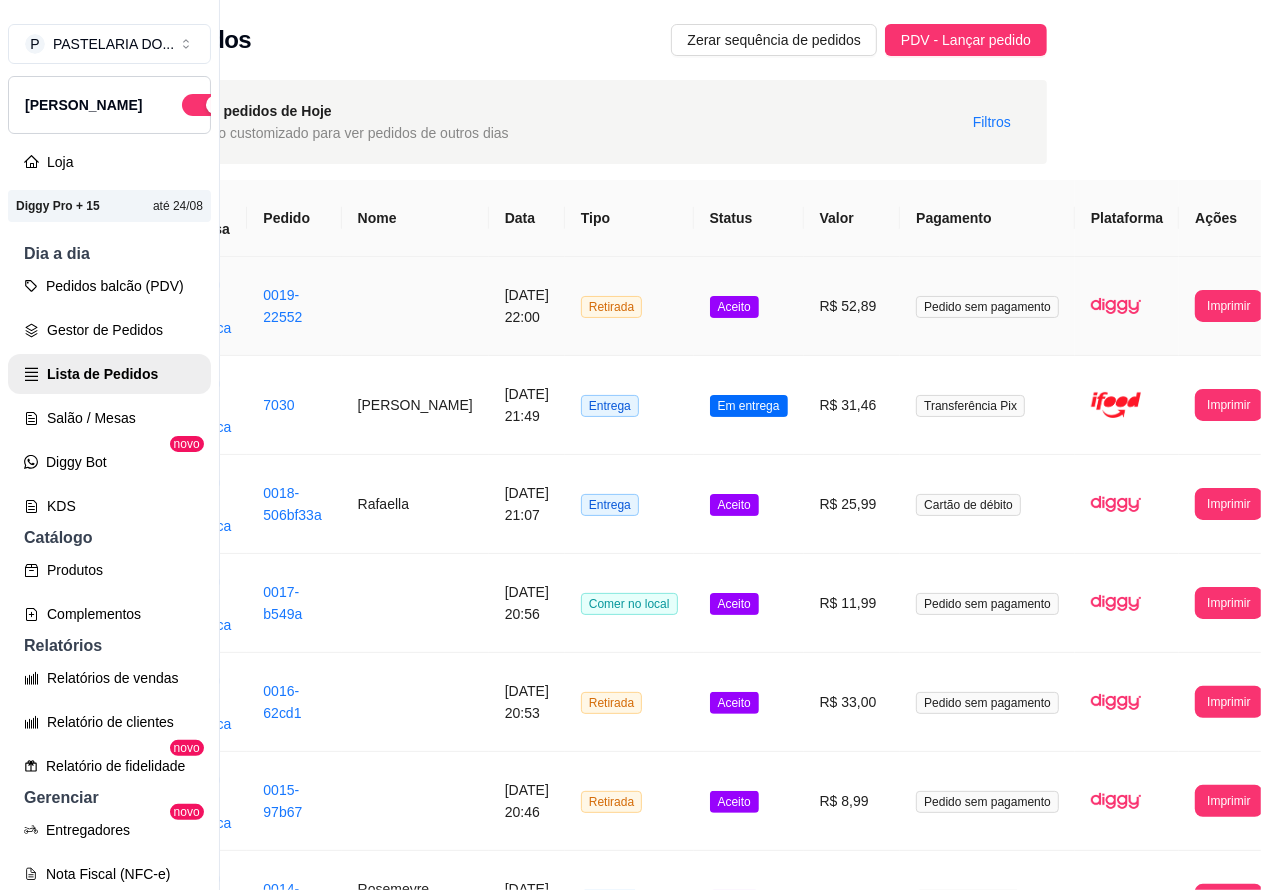 click on "Retirada" at bounding box center (611, 307) 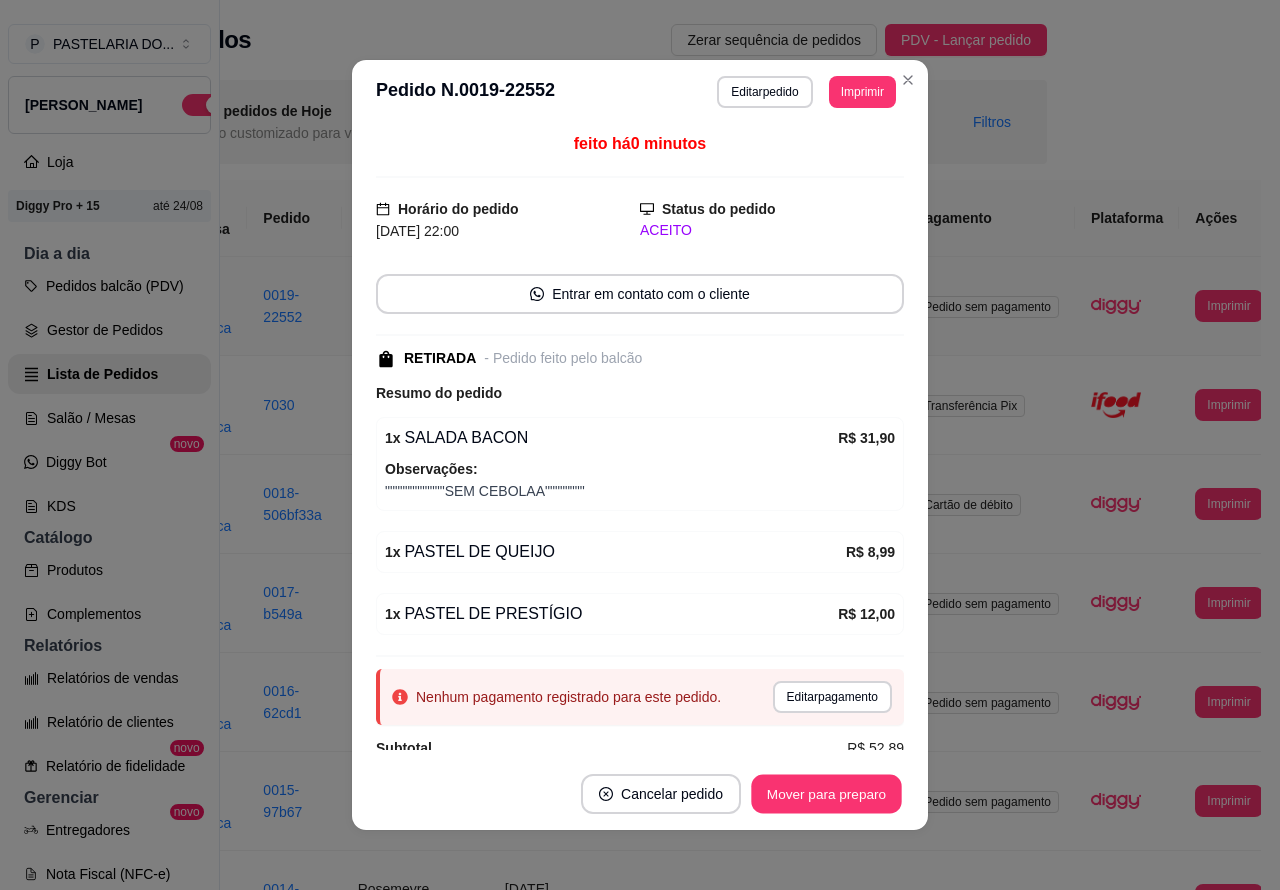 click on "Mover para preparo" at bounding box center [826, 794] 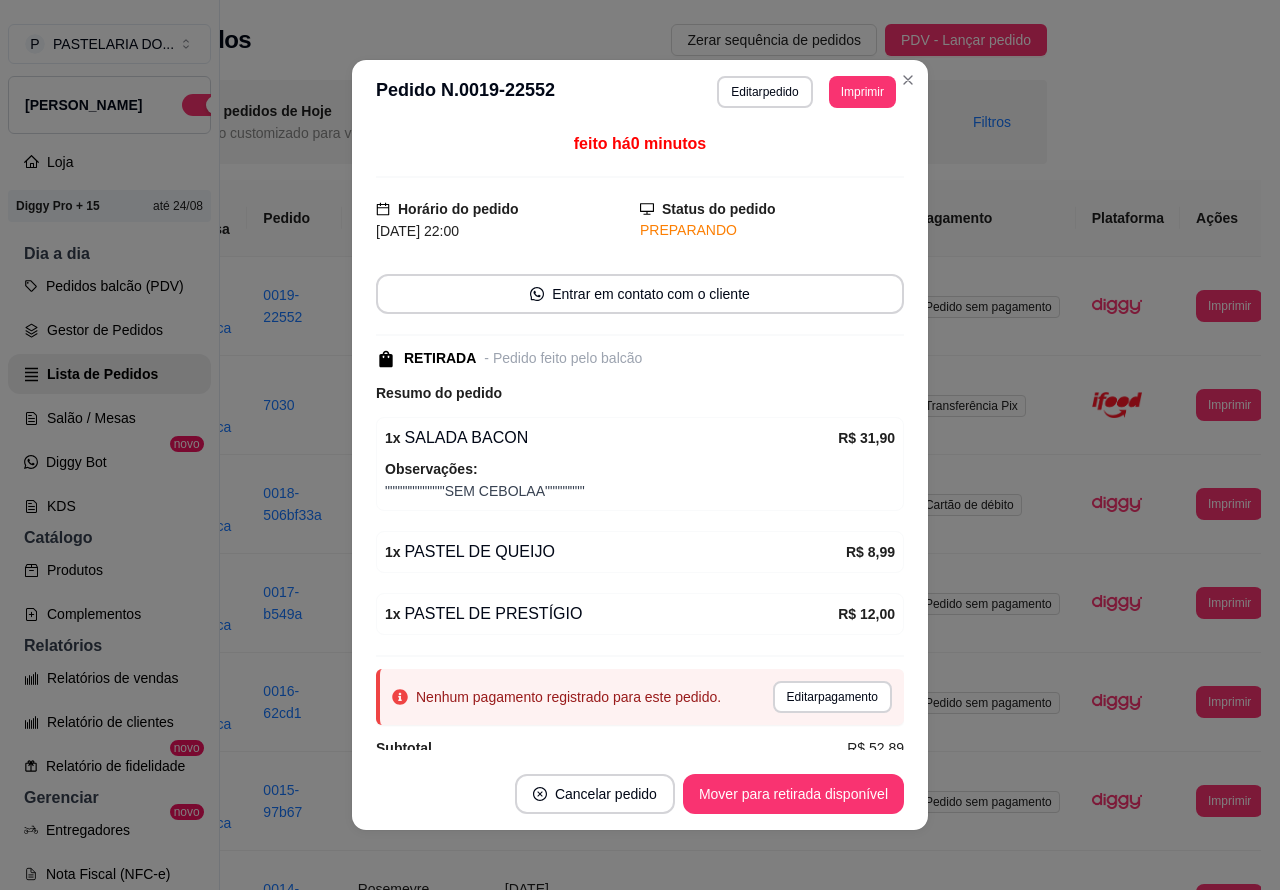 click on "Você está vendo os pedidos de   Hoje Selecione um período customizado para ver pedidos de outros dias Filtros" at bounding box center [558, 122] 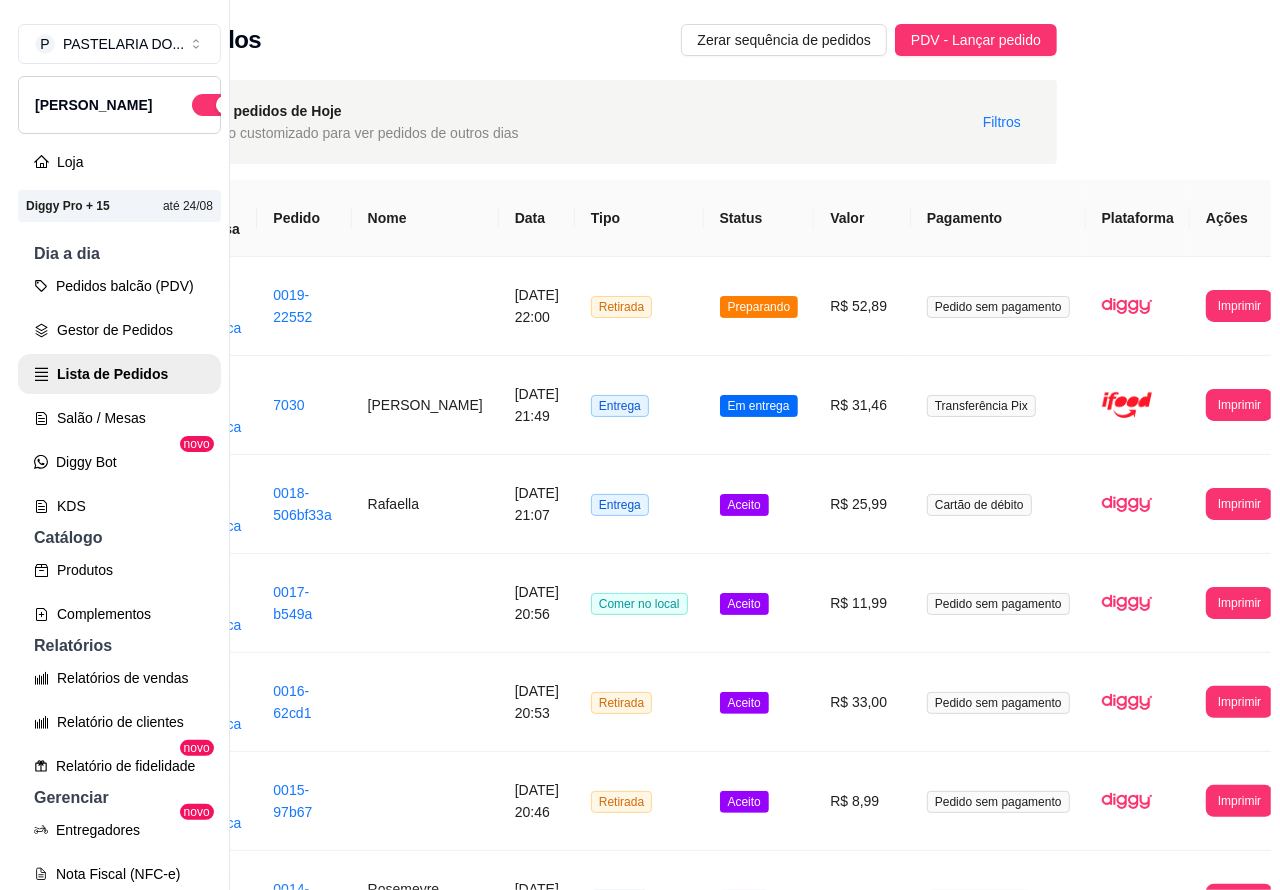 scroll, scrollTop: 0, scrollLeft: 165, axis: horizontal 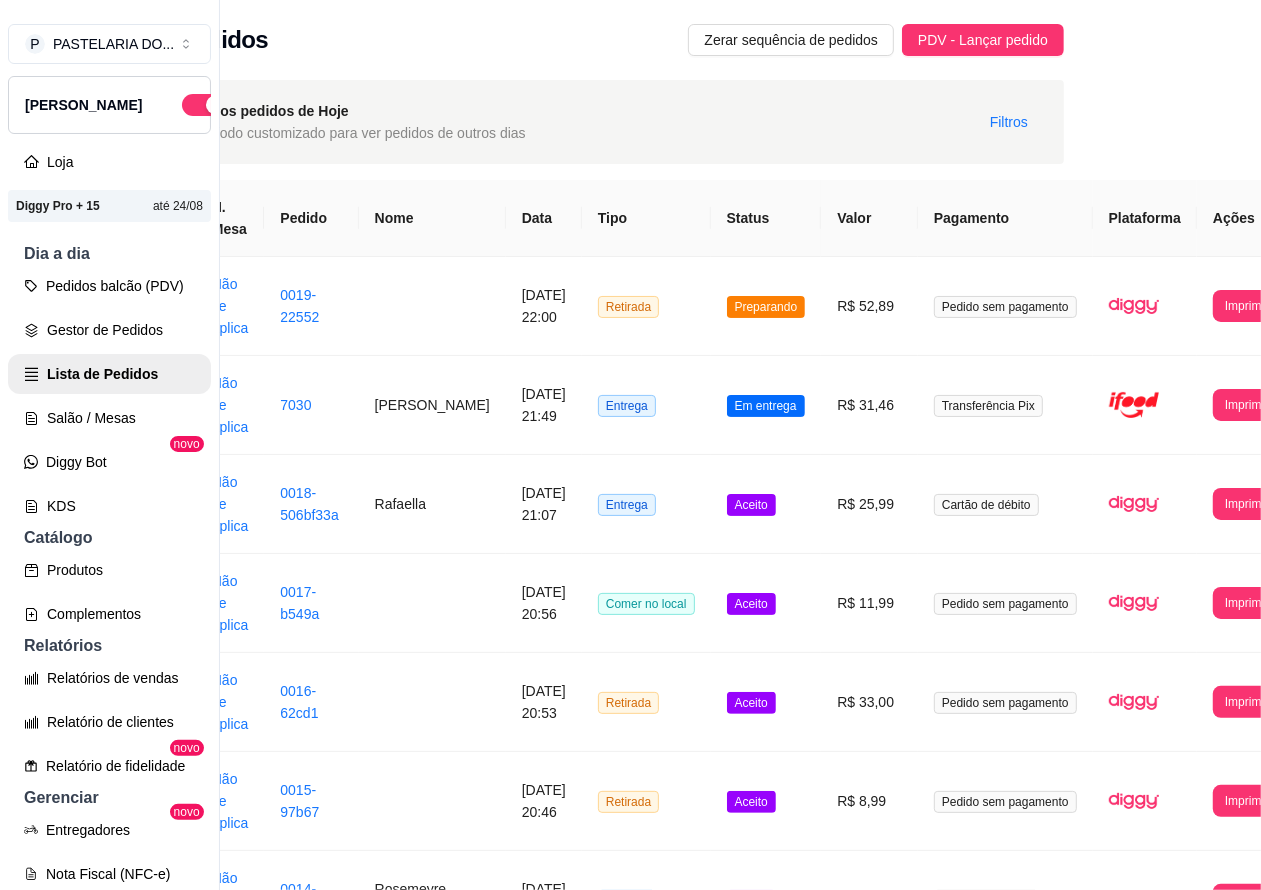click on "Retirada" at bounding box center [646, 306] 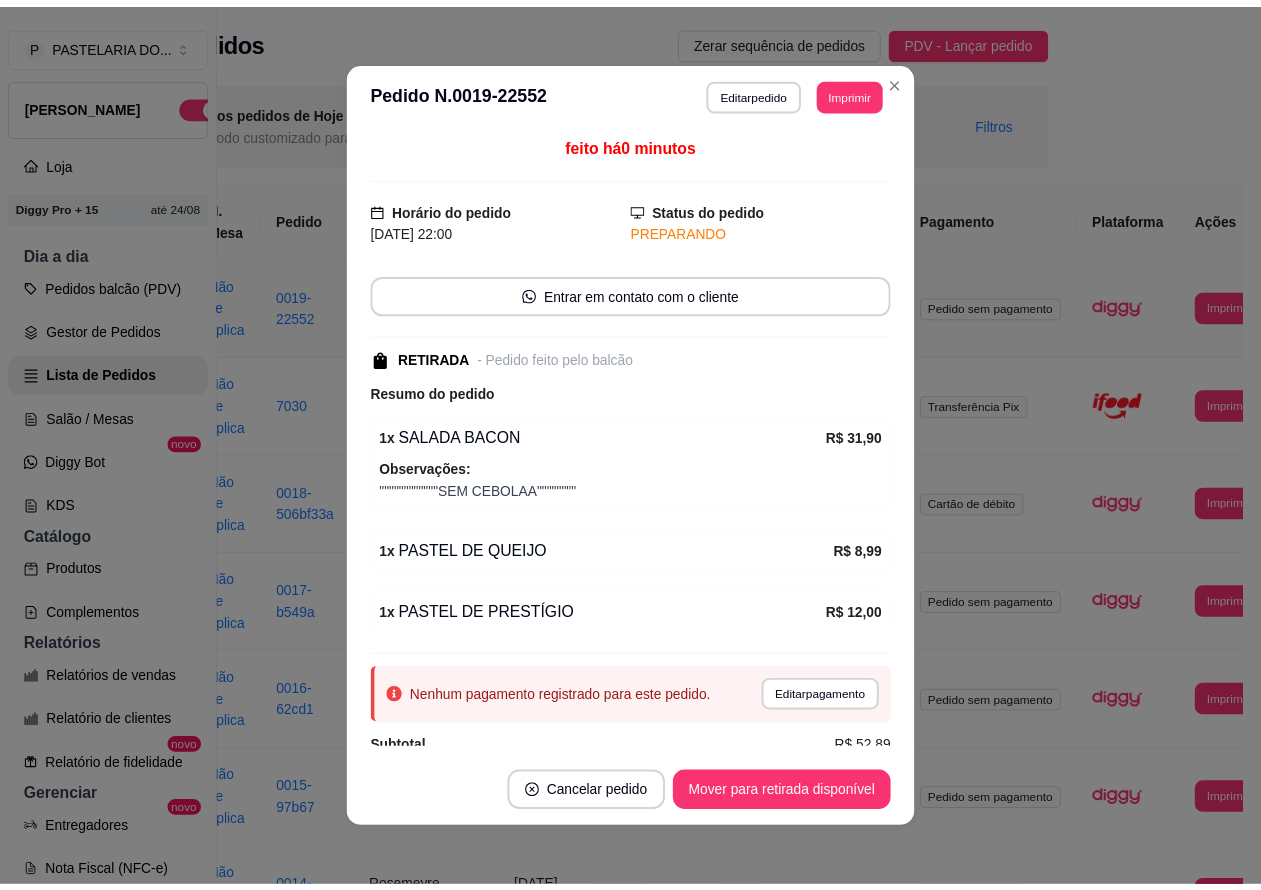 scroll, scrollTop: 36, scrollLeft: 0, axis: vertical 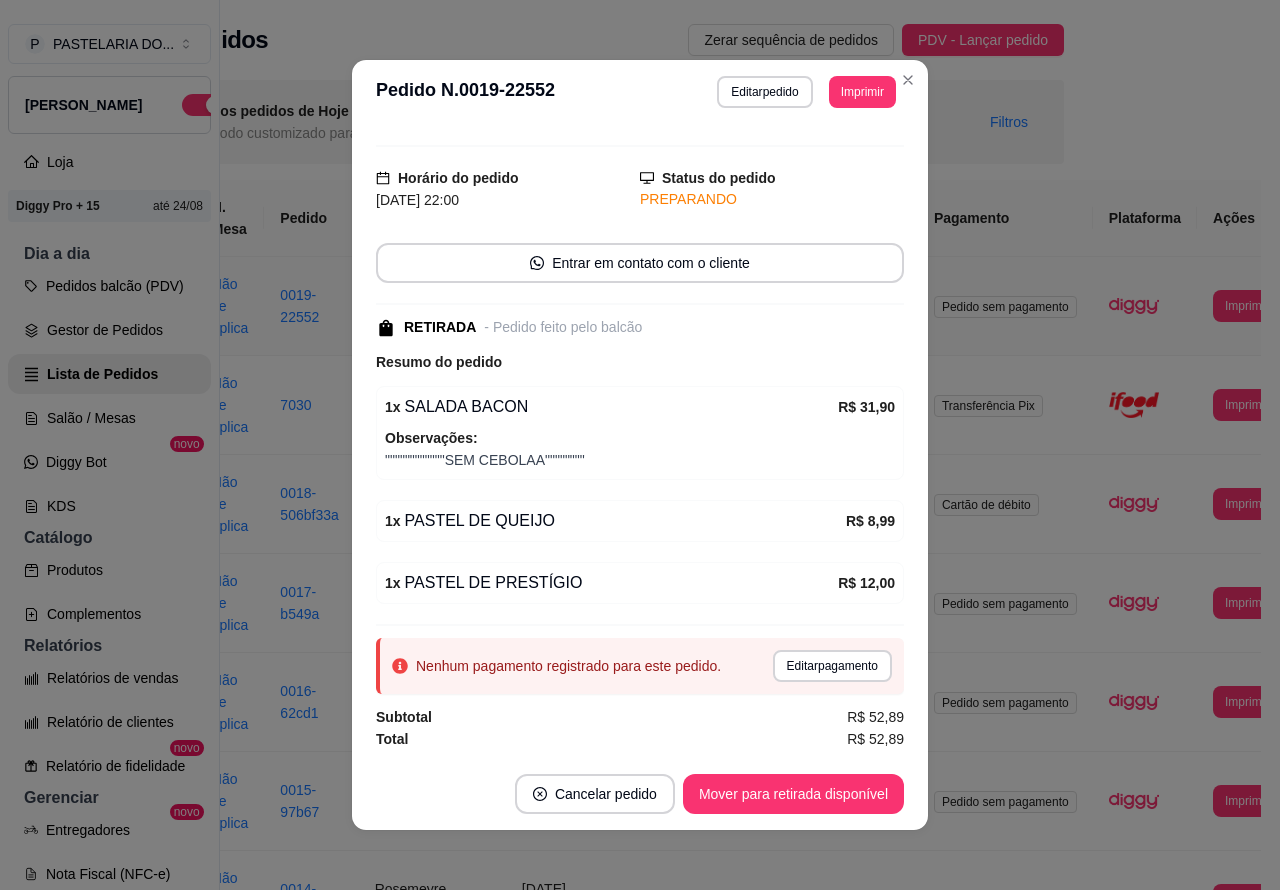 click on "Mover para retirada disponível" at bounding box center [793, 794] 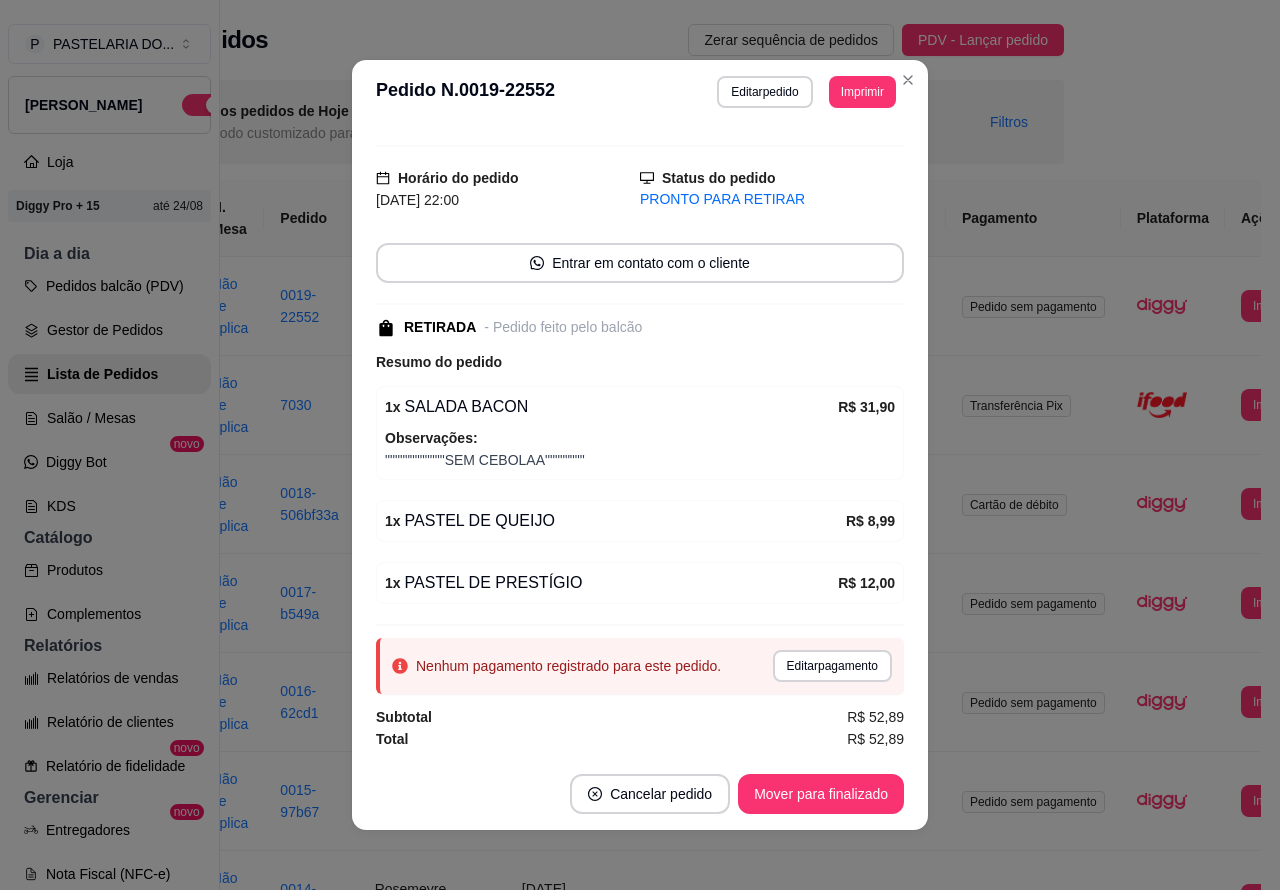 click on "R$ 42,00" at bounding box center [897, 900] 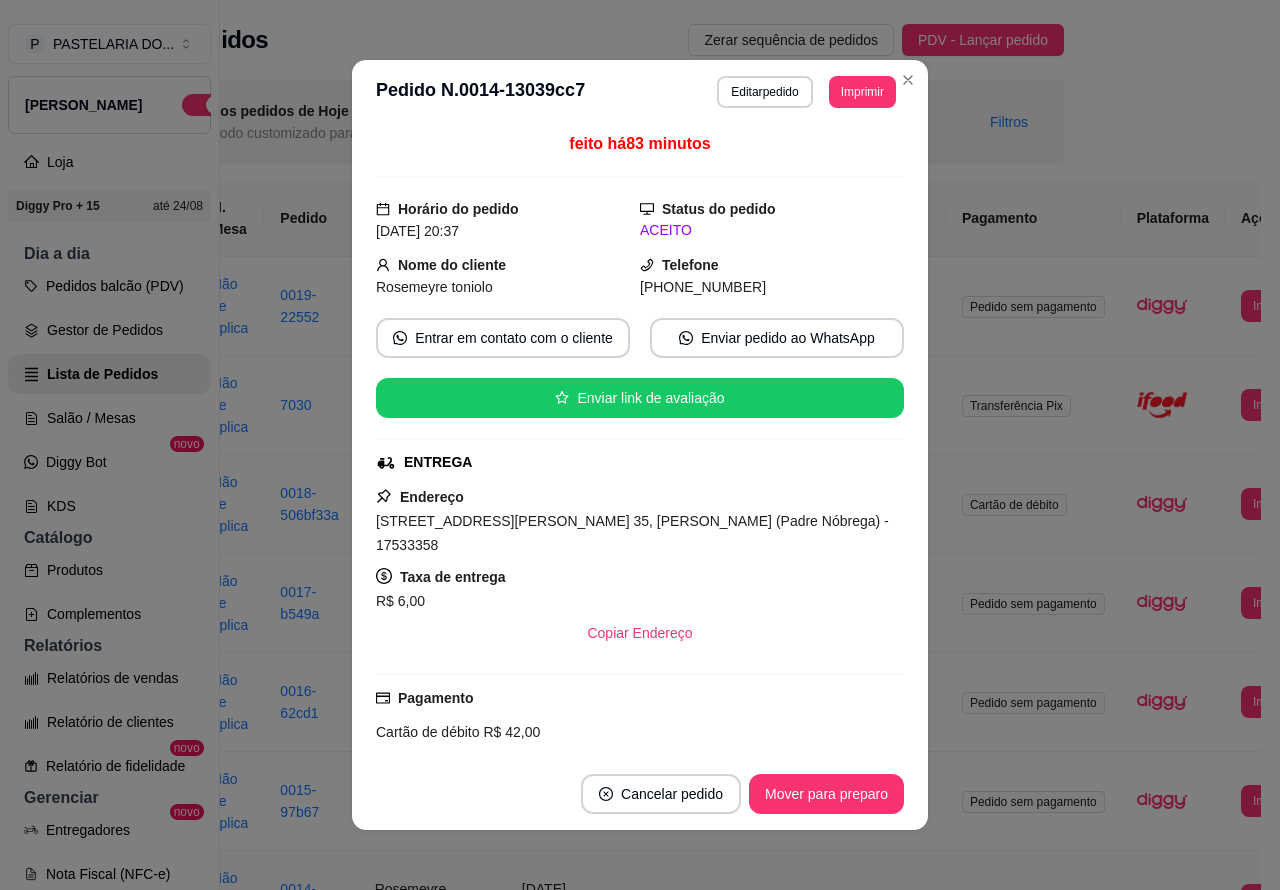 click on "**********" at bounding box center [575, 1246] 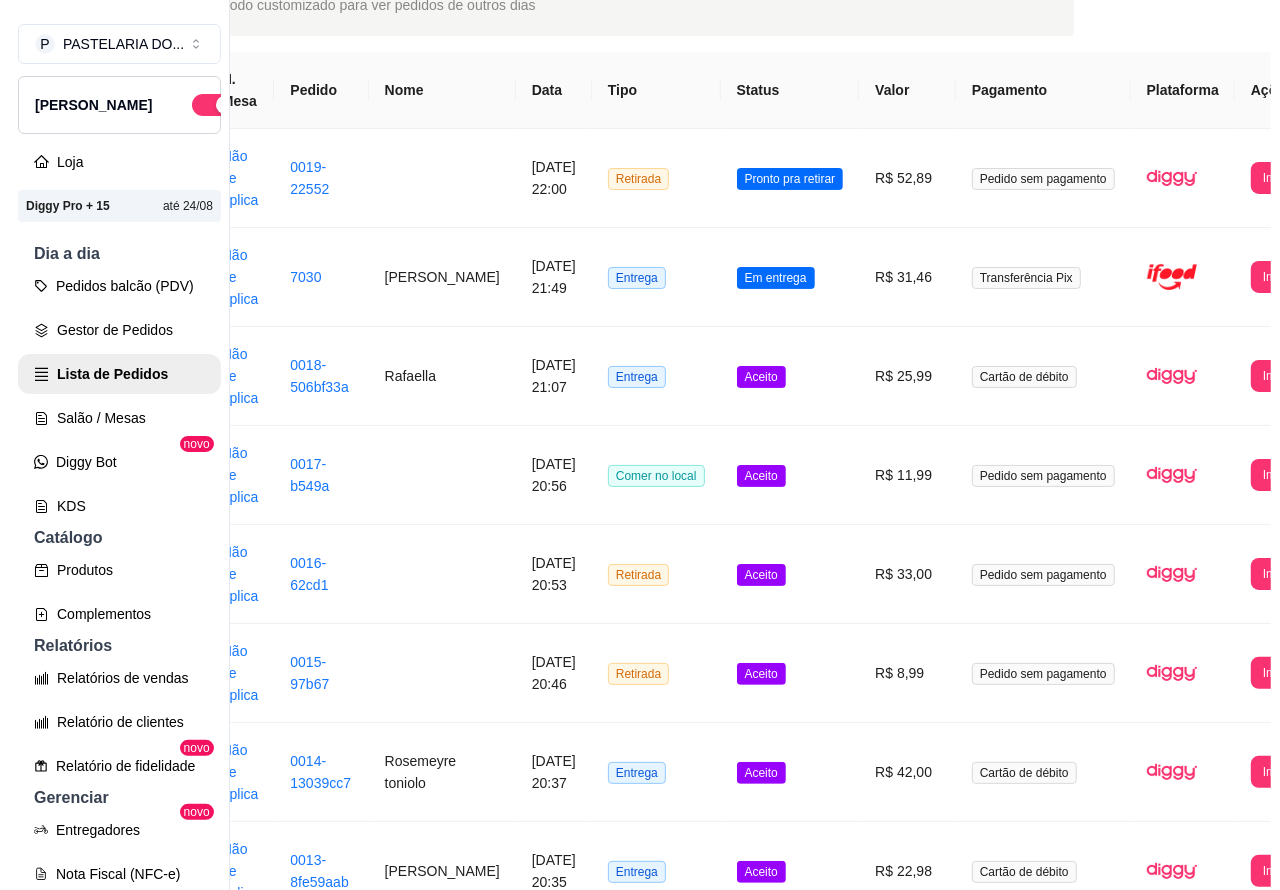 scroll, scrollTop: 126, scrollLeft: 165, axis: both 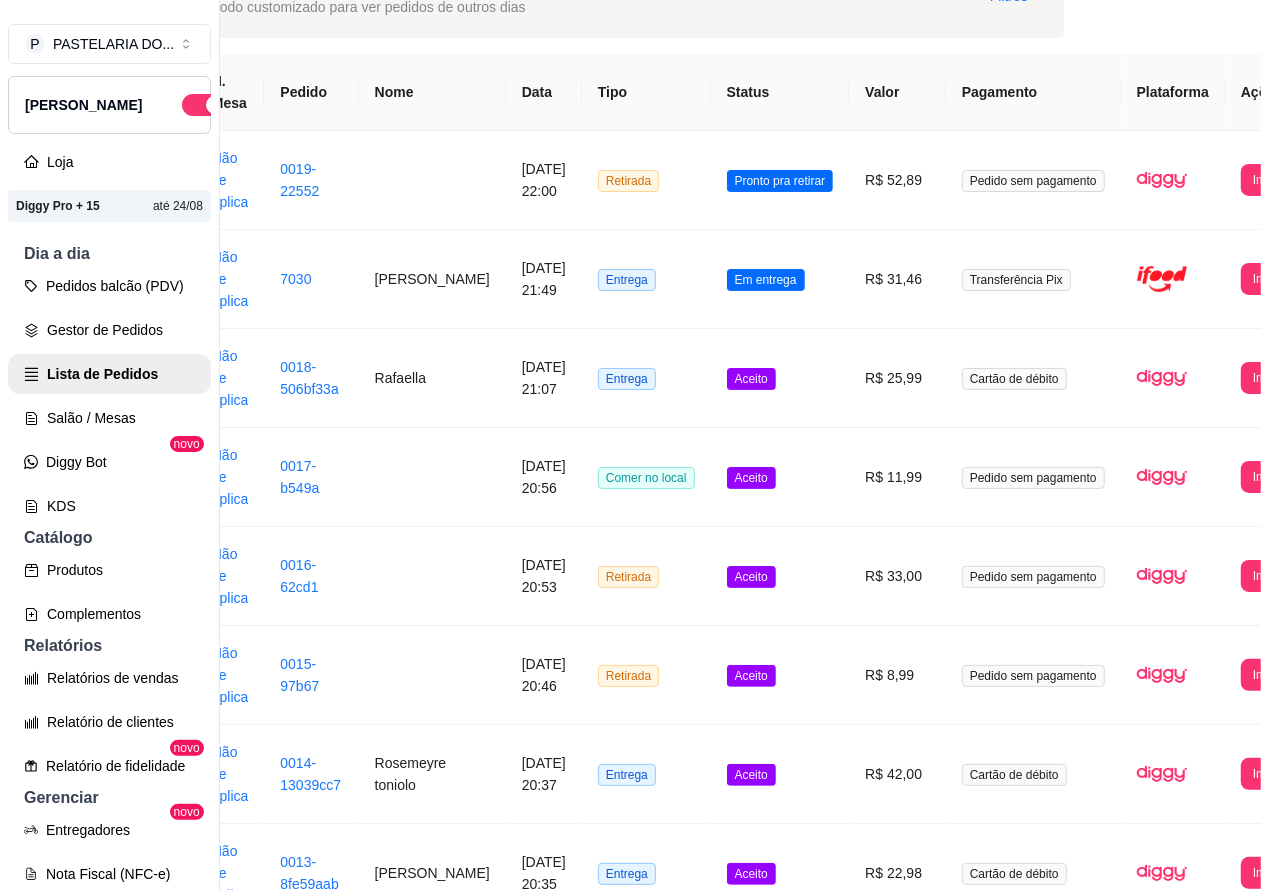 click on "R$ 31,46" at bounding box center [897, 279] 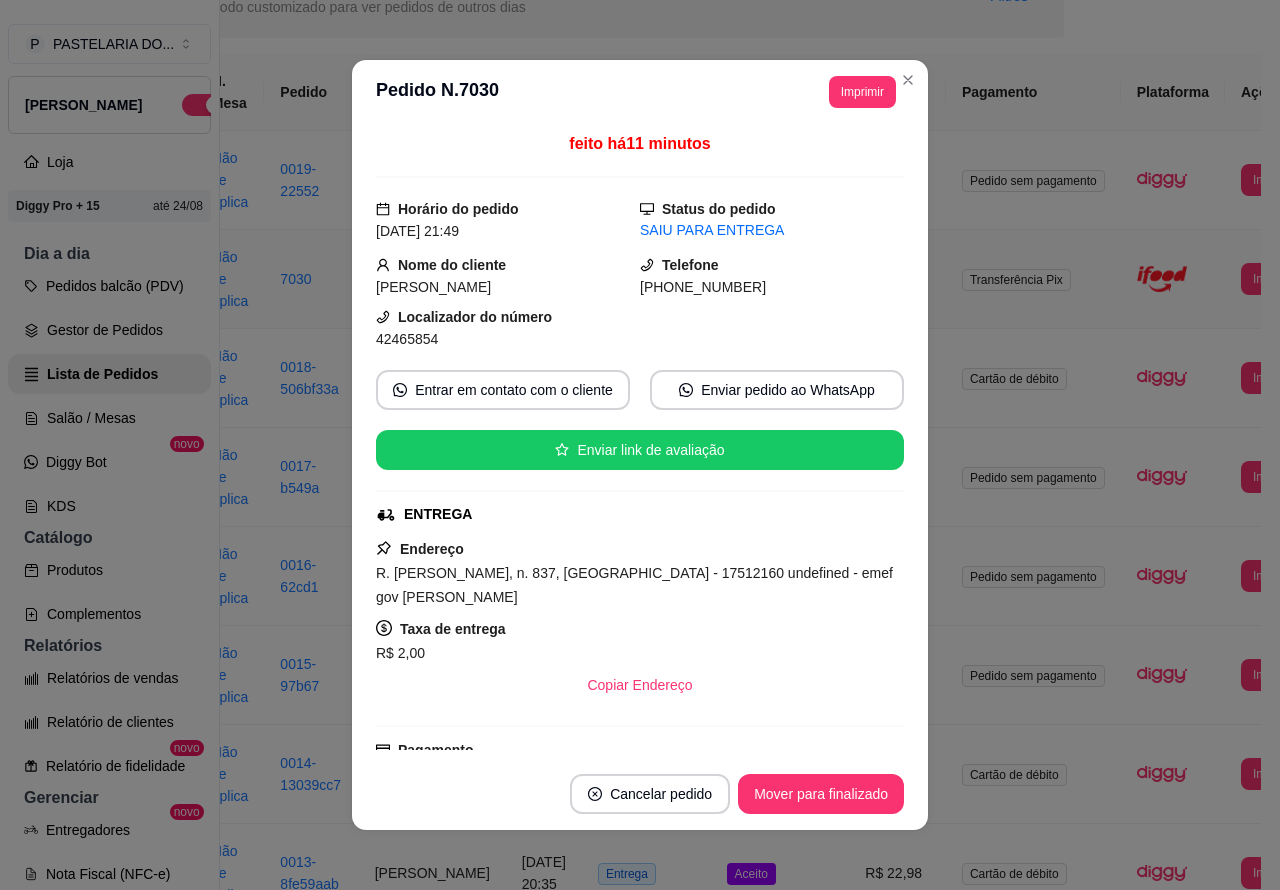 click on "Mover para finalizado" at bounding box center [821, 794] 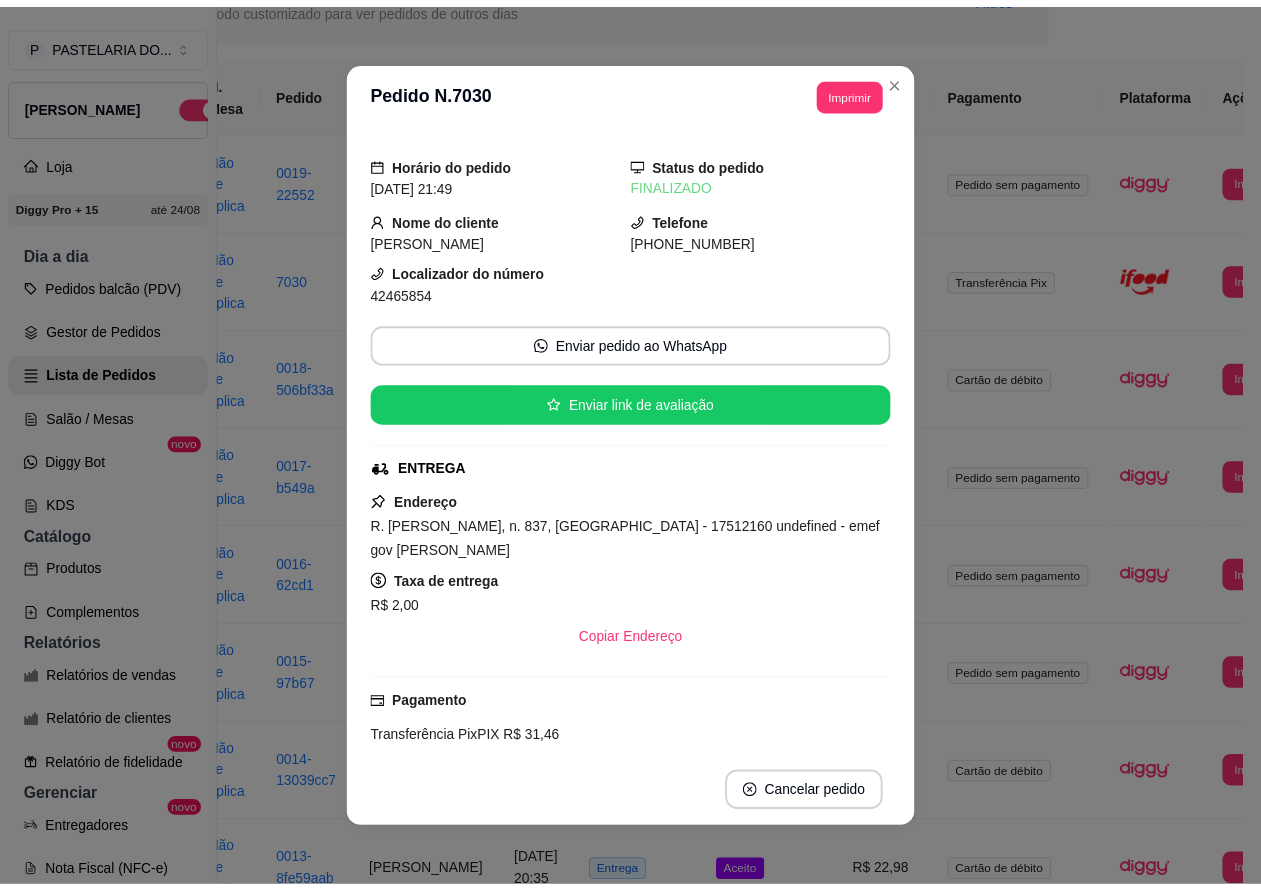 scroll, scrollTop: 3, scrollLeft: 0, axis: vertical 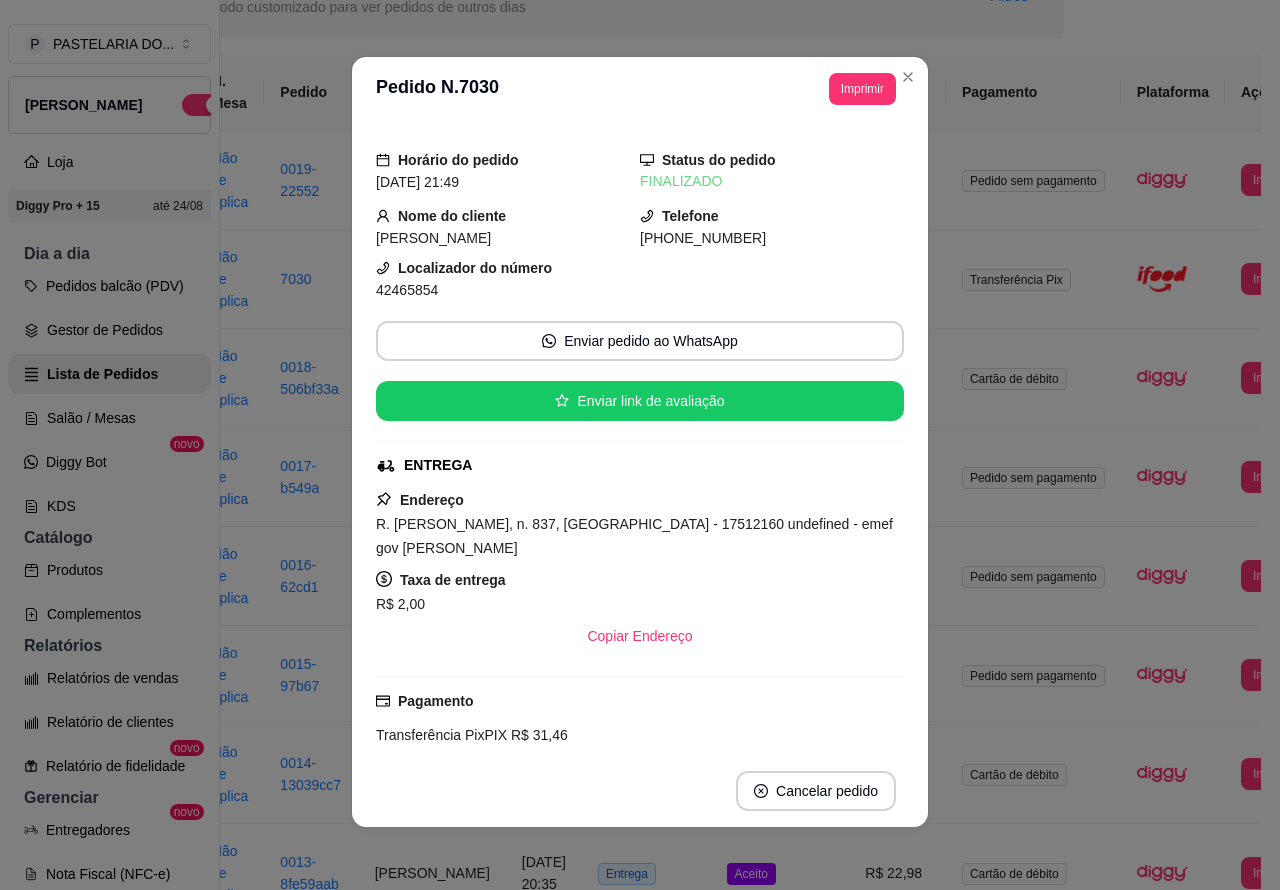 click on "Valor" at bounding box center (897, 92) 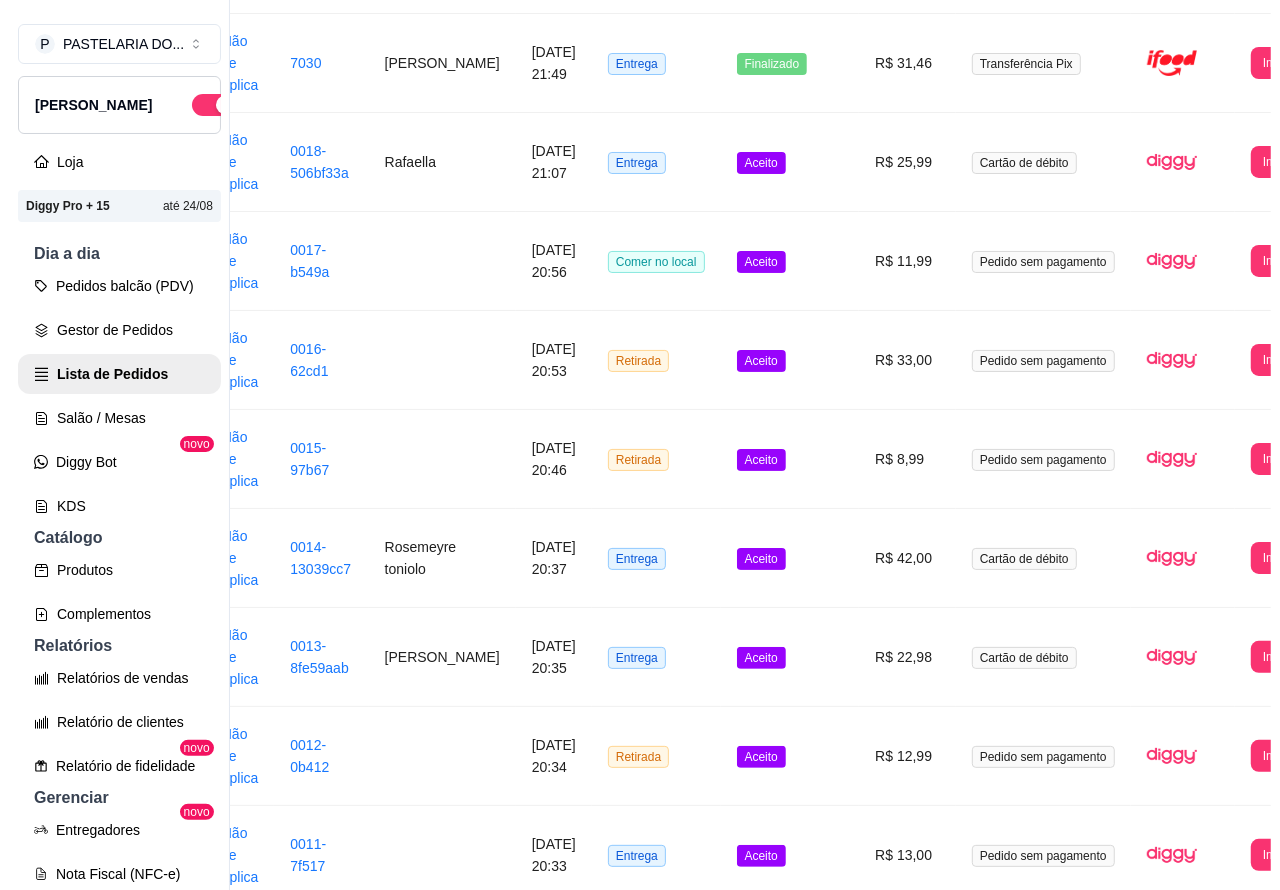 scroll, scrollTop: 350, scrollLeft: 165, axis: both 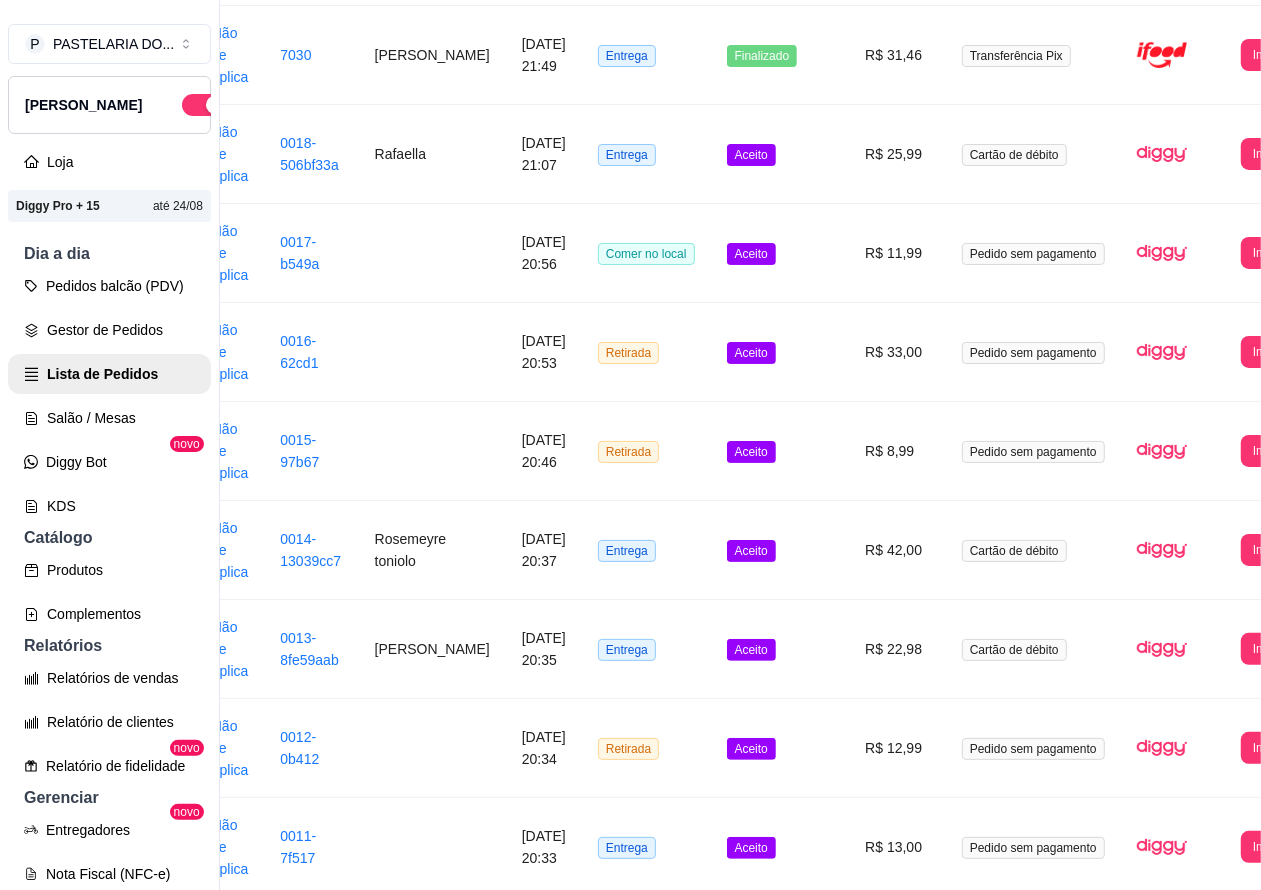 click on "R$ 25,99" at bounding box center (897, 154) 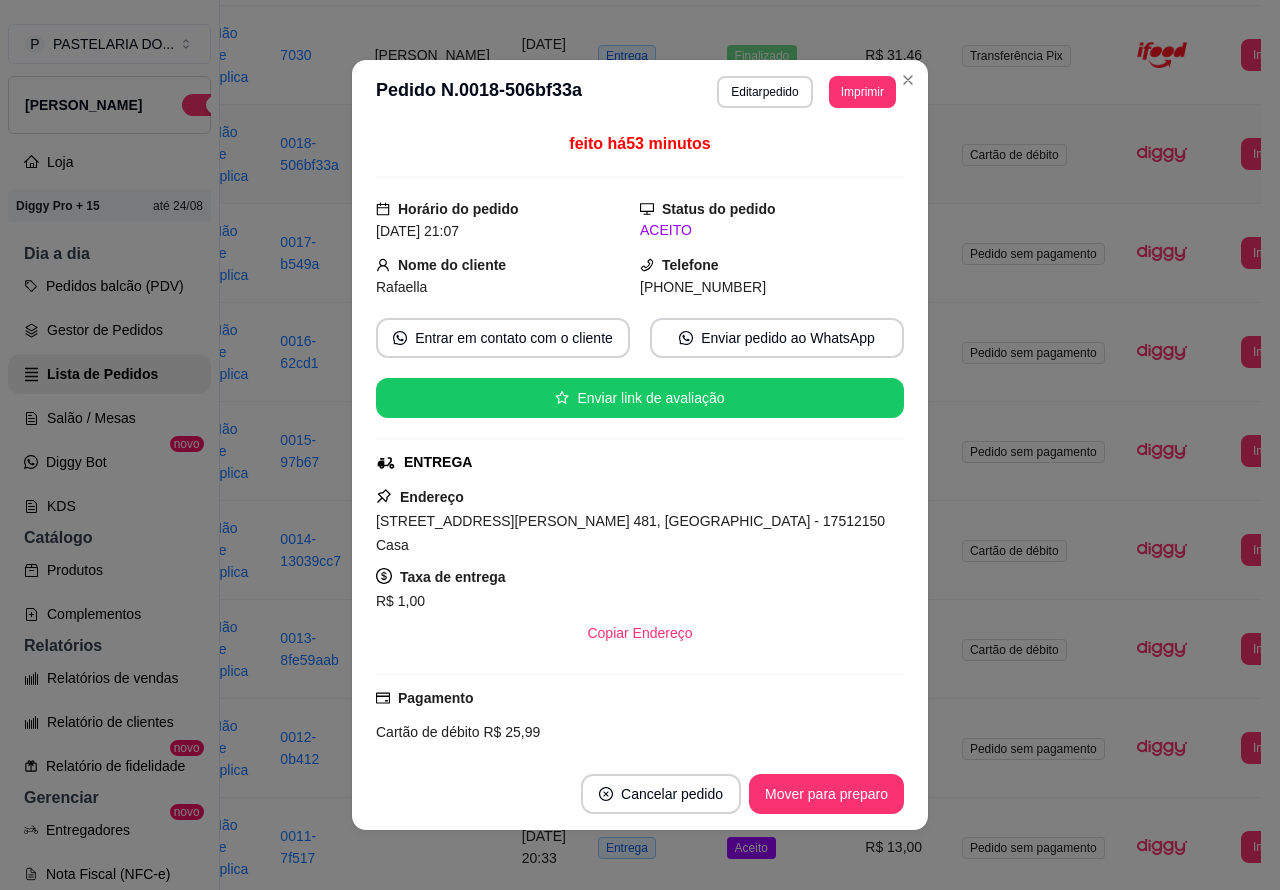 click on "Mover para preparo" at bounding box center [826, 794] 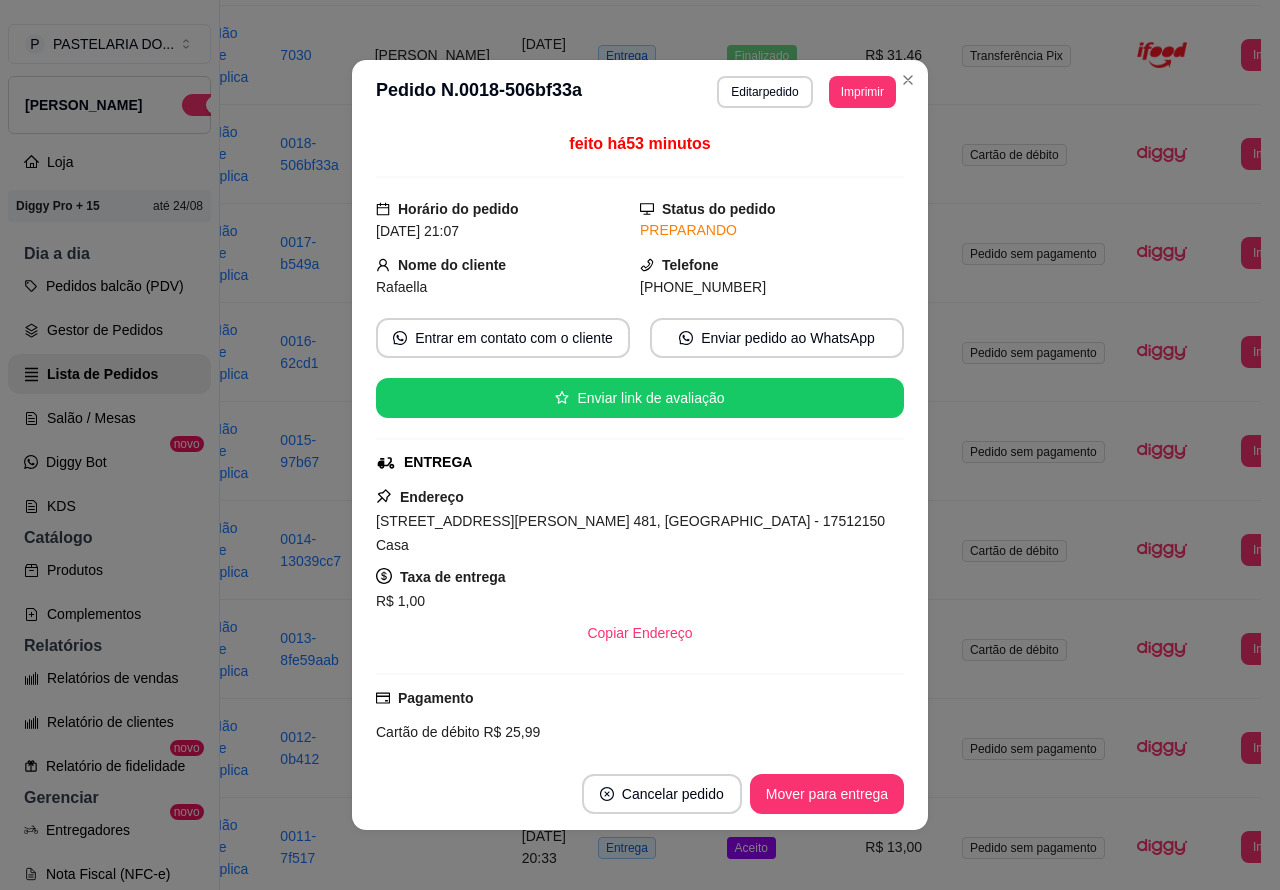 click on "Mover para entrega" at bounding box center [827, 794] 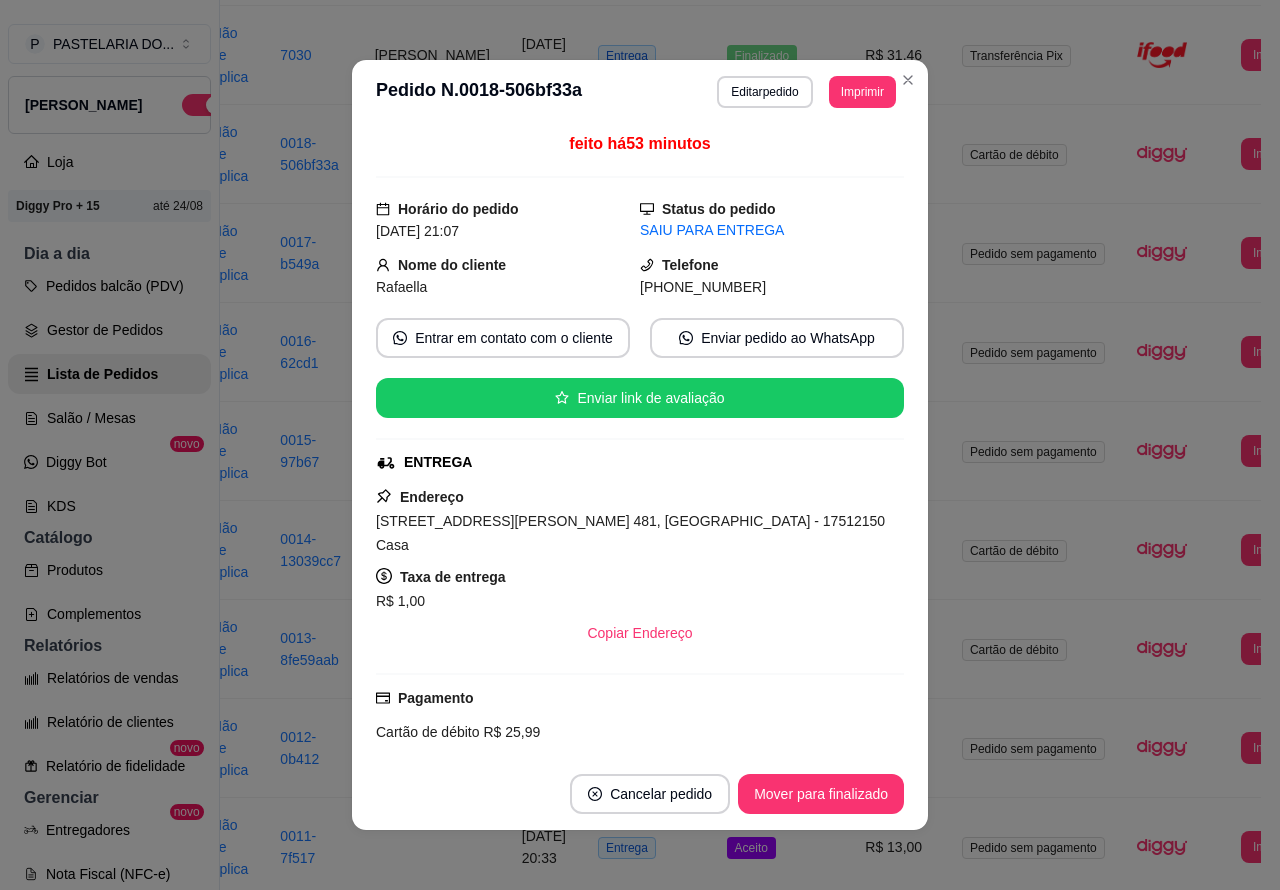 click on "Mover para finalizado" at bounding box center [821, 794] 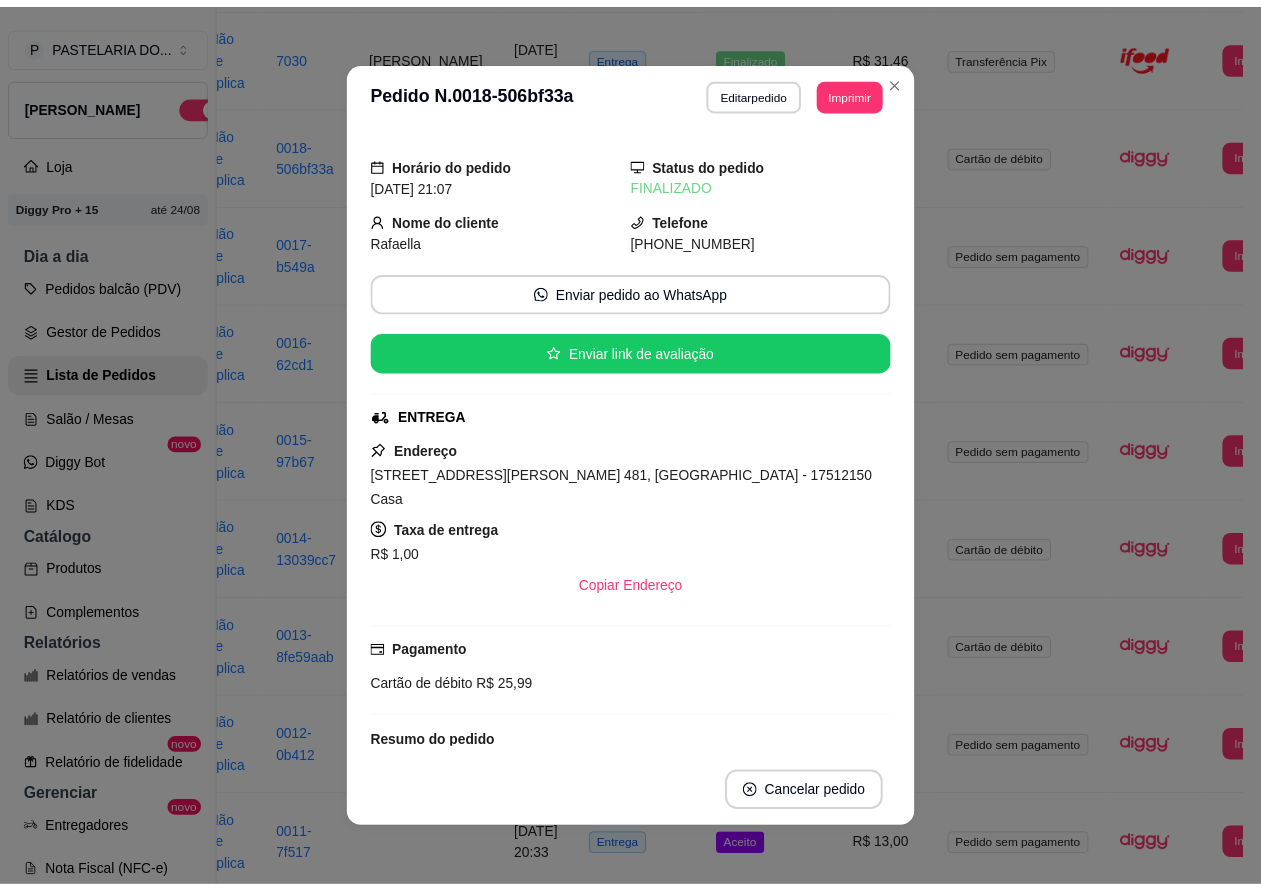 scroll, scrollTop: 3, scrollLeft: 0, axis: vertical 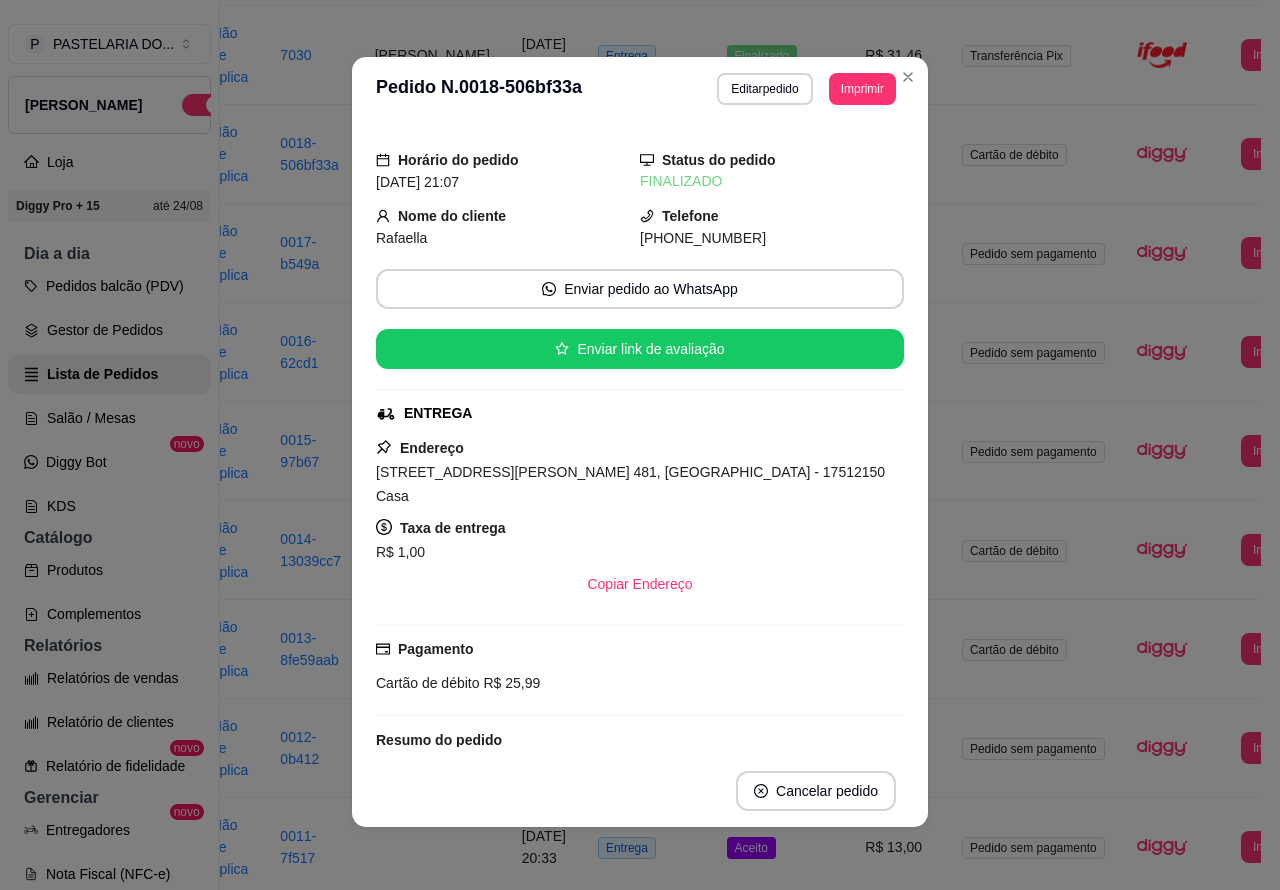 click on "R$ 31,46" at bounding box center [897, 55] 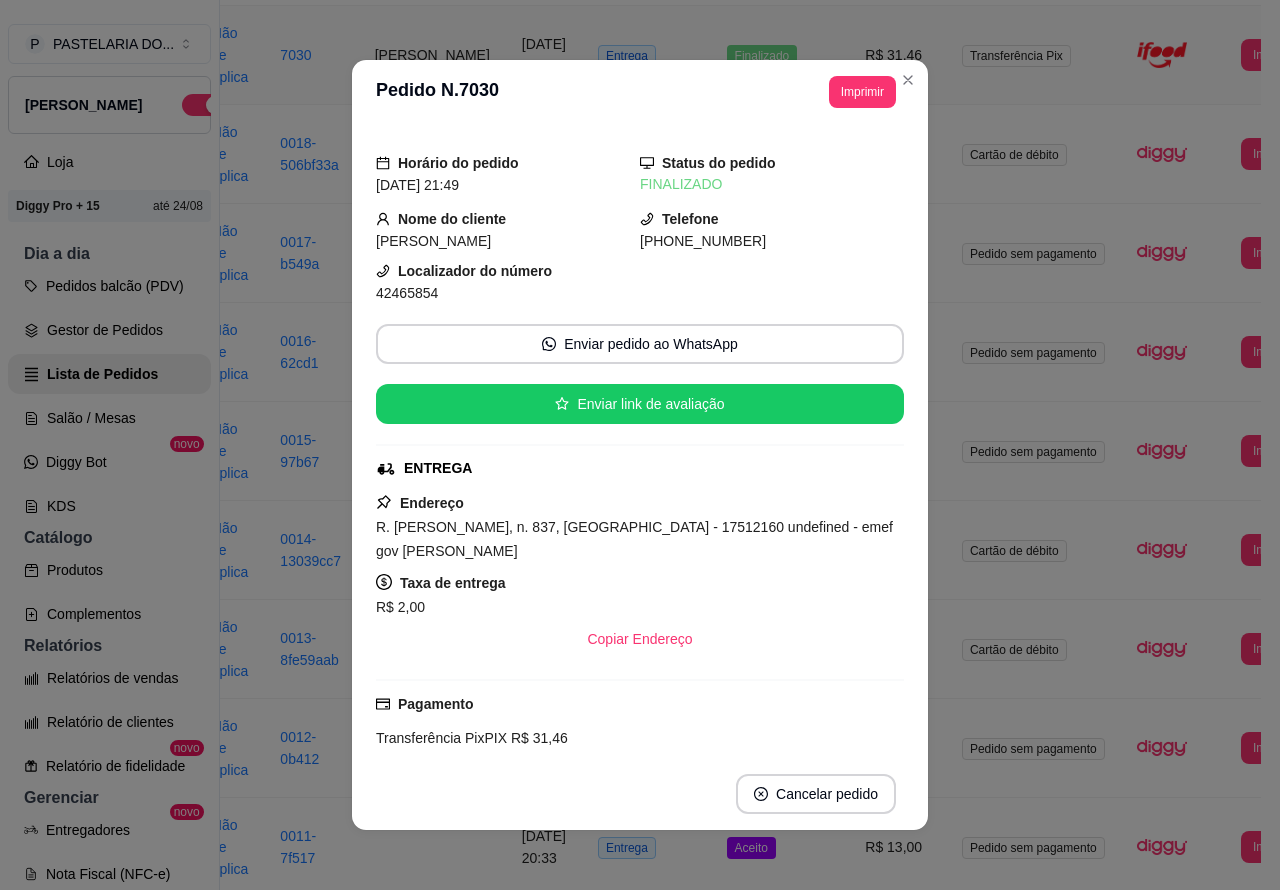 click on "Copiar Endereço" at bounding box center [640, 639] 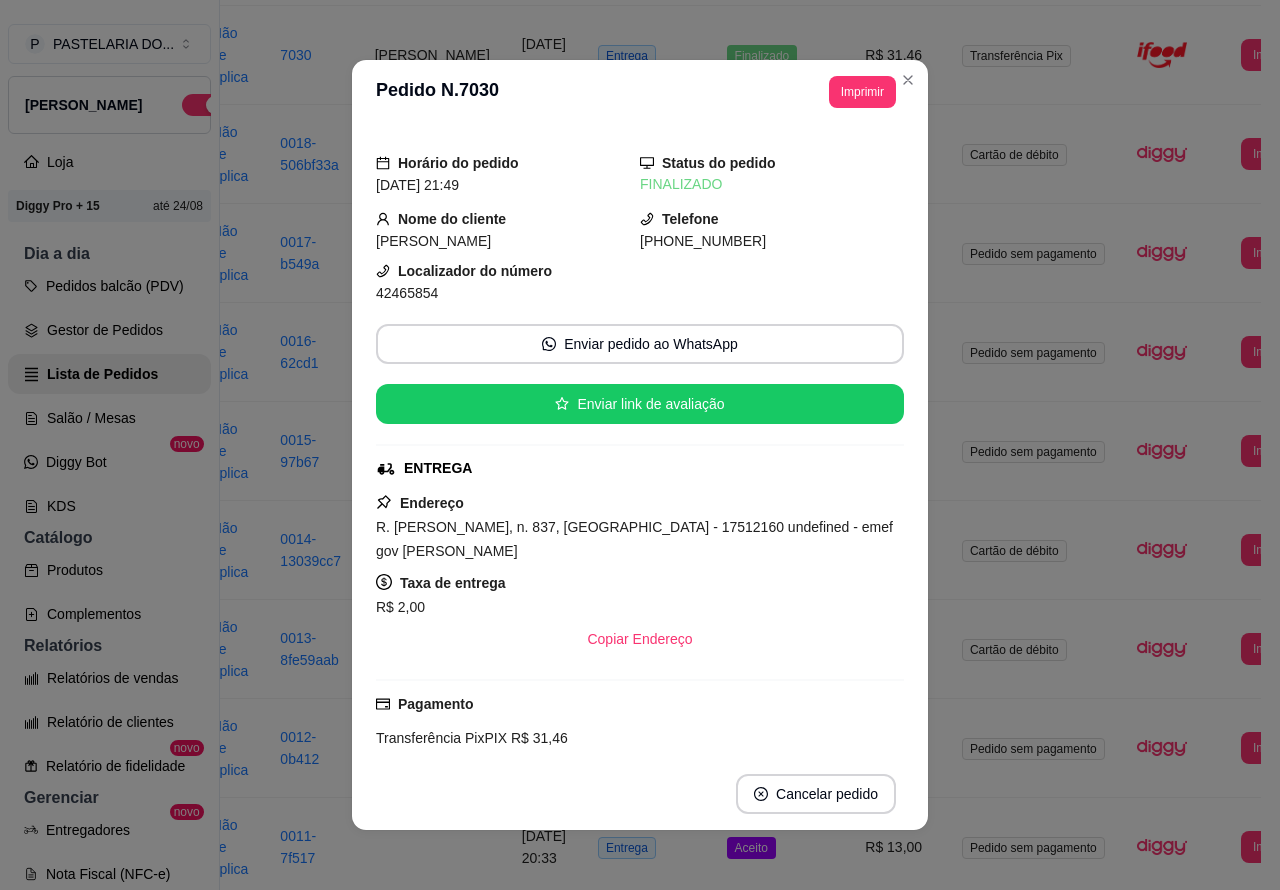 click on "R$ 31,46" at bounding box center [897, 55] 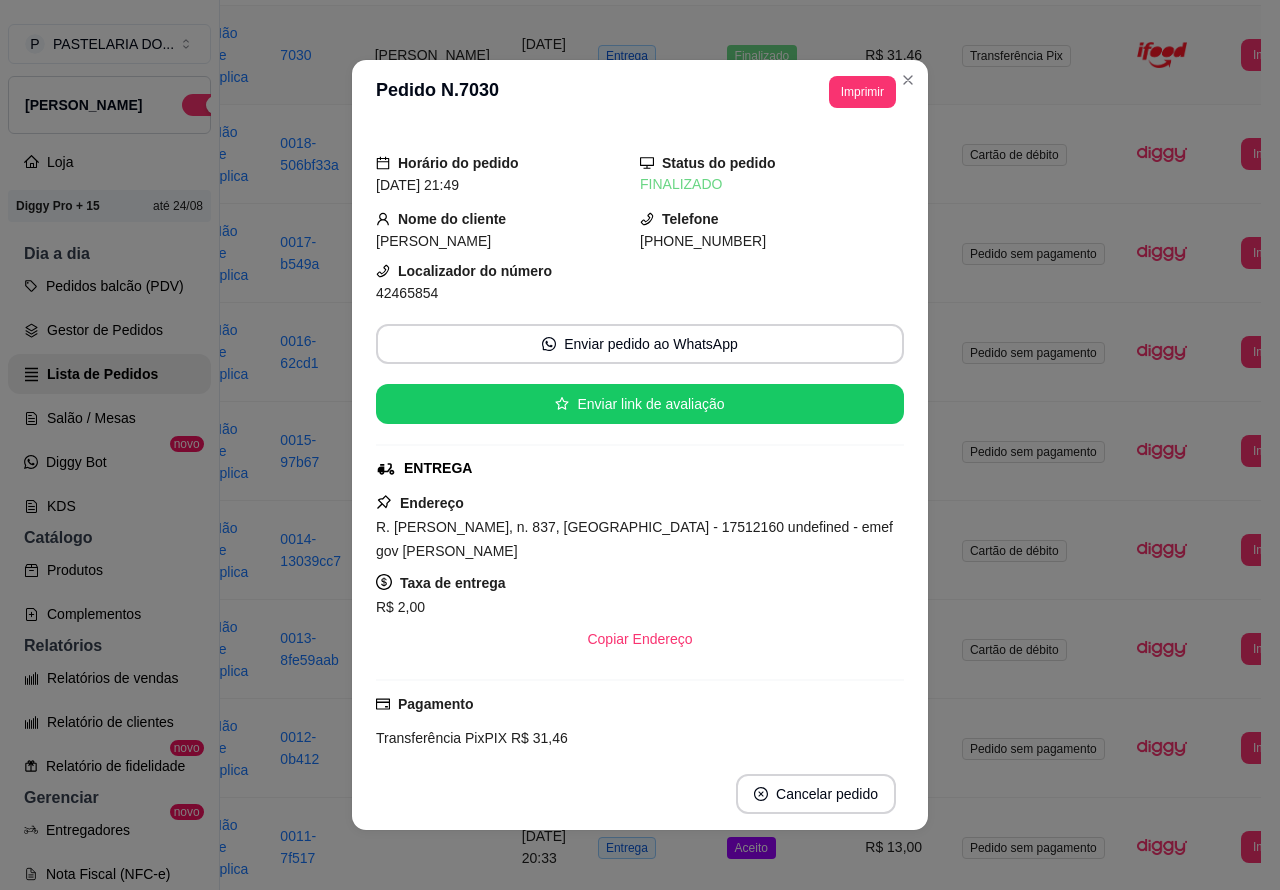 click on "Cartão de débito" at bounding box center (1033, 649) 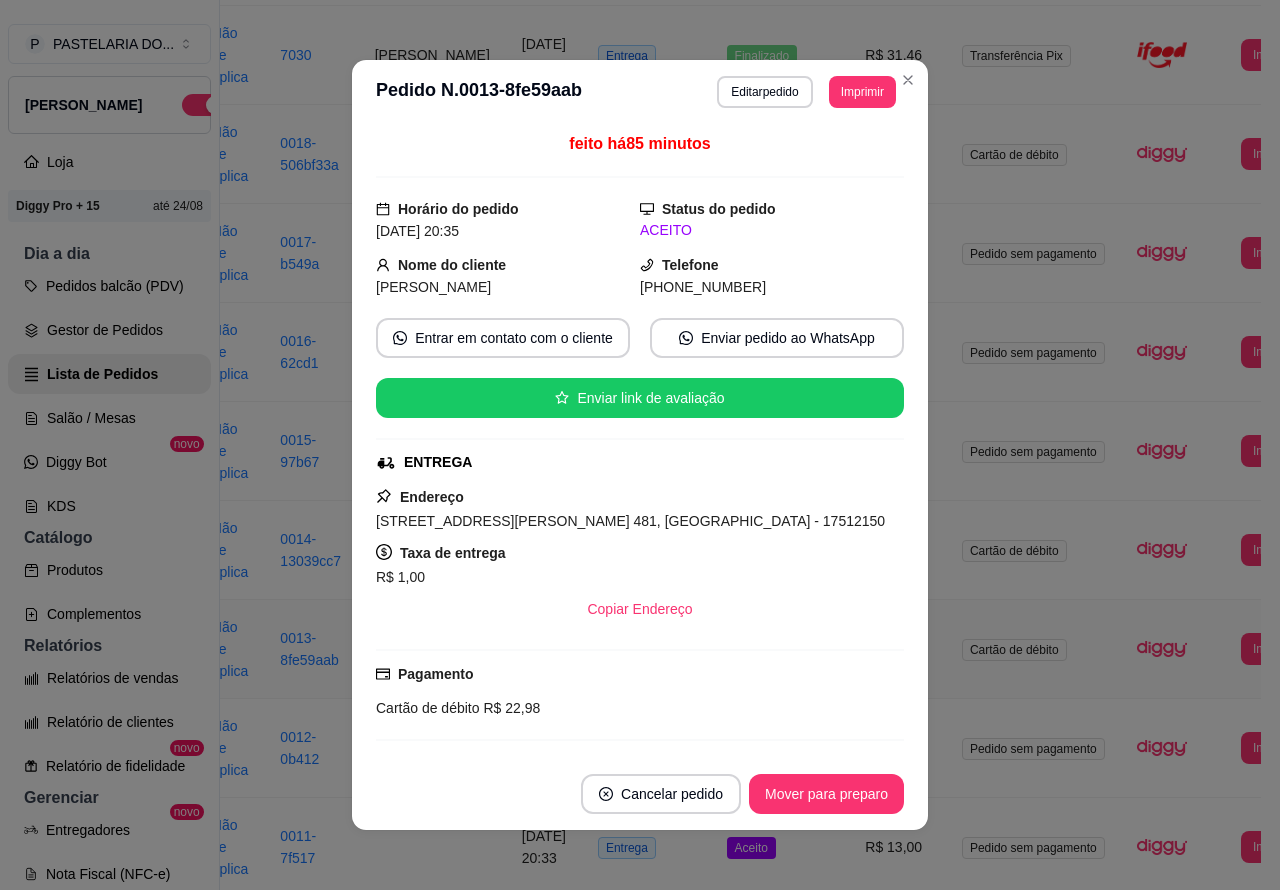 click on "0016-62cd1" at bounding box center [311, 352] 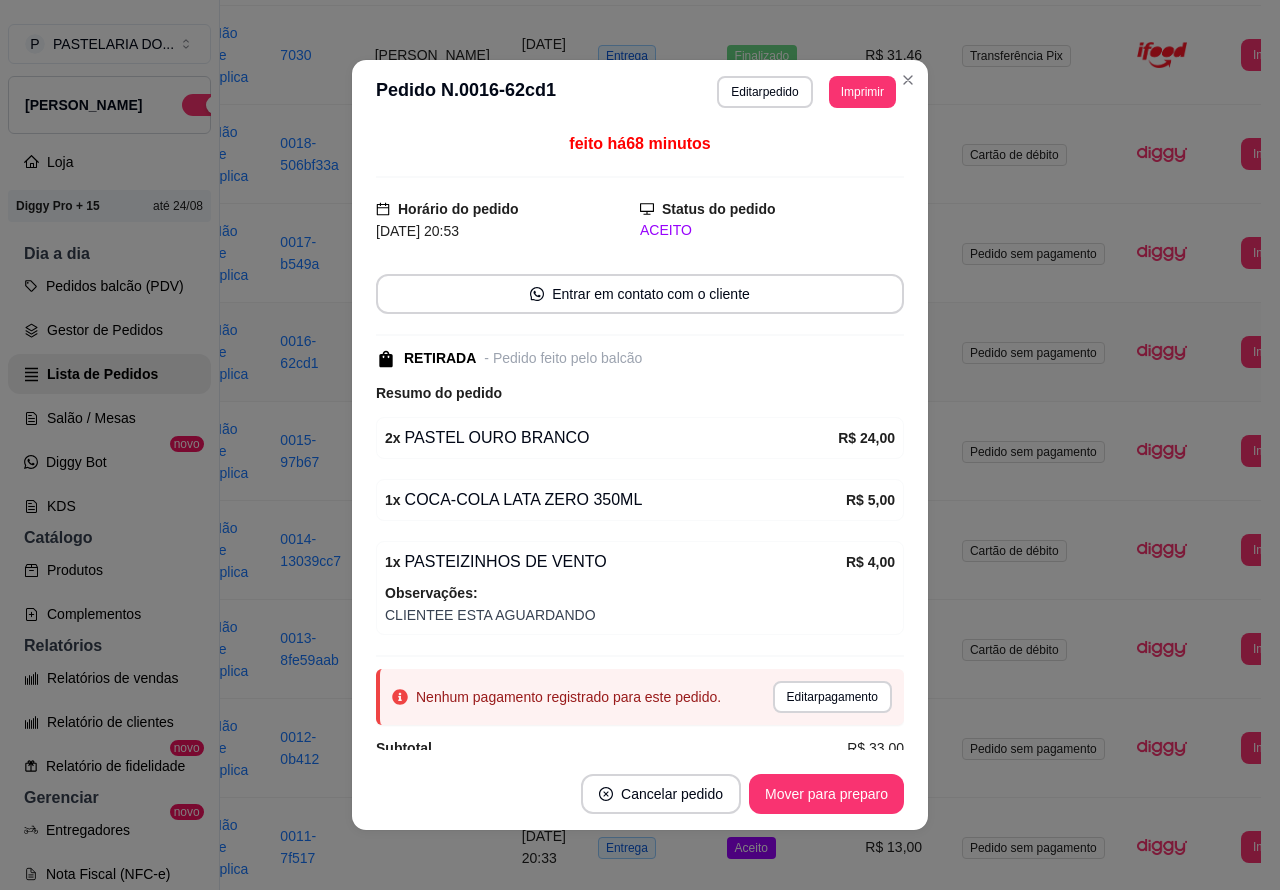 click on "R$ 31,46" at bounding box center (897, 55) 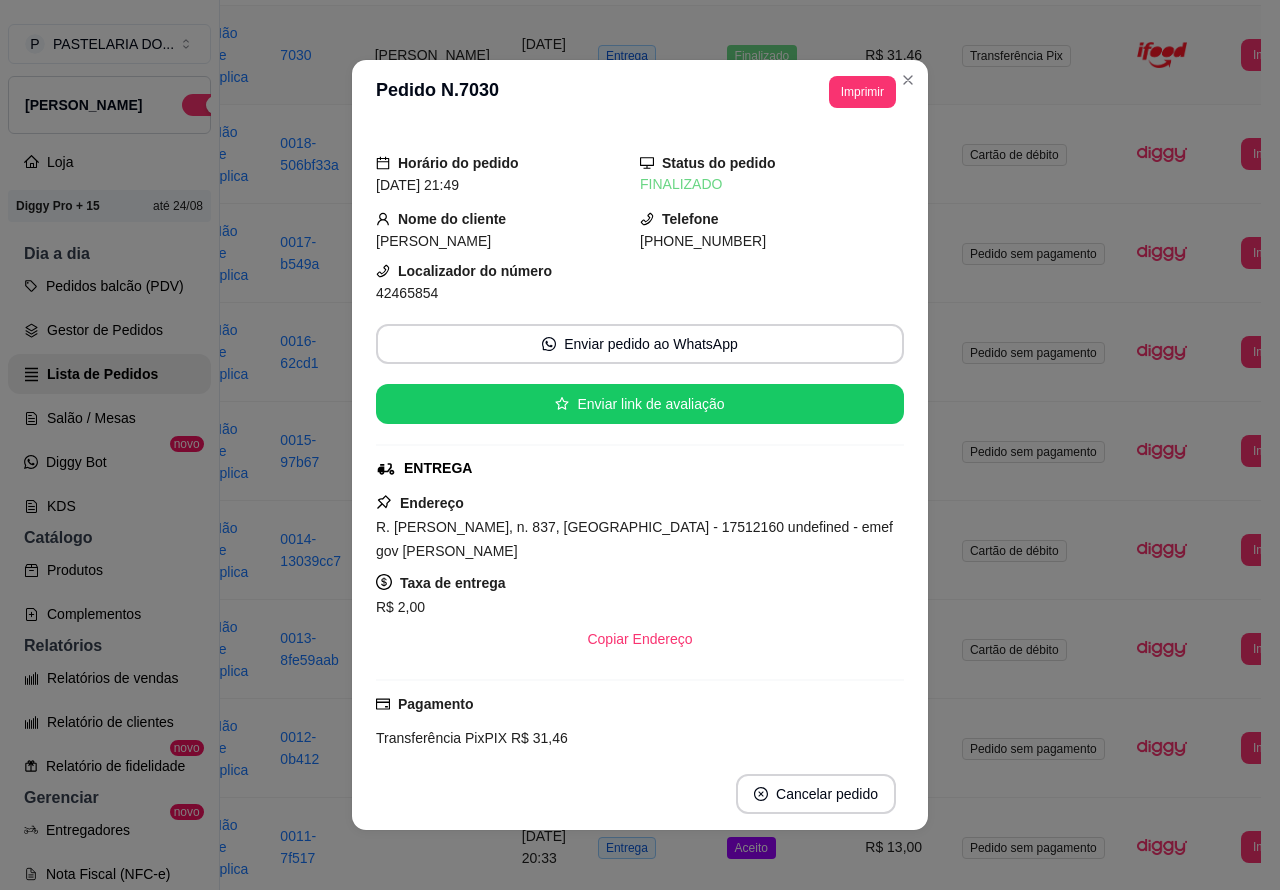 click on "Salão / Mesas" at bounding box center (109, 418) 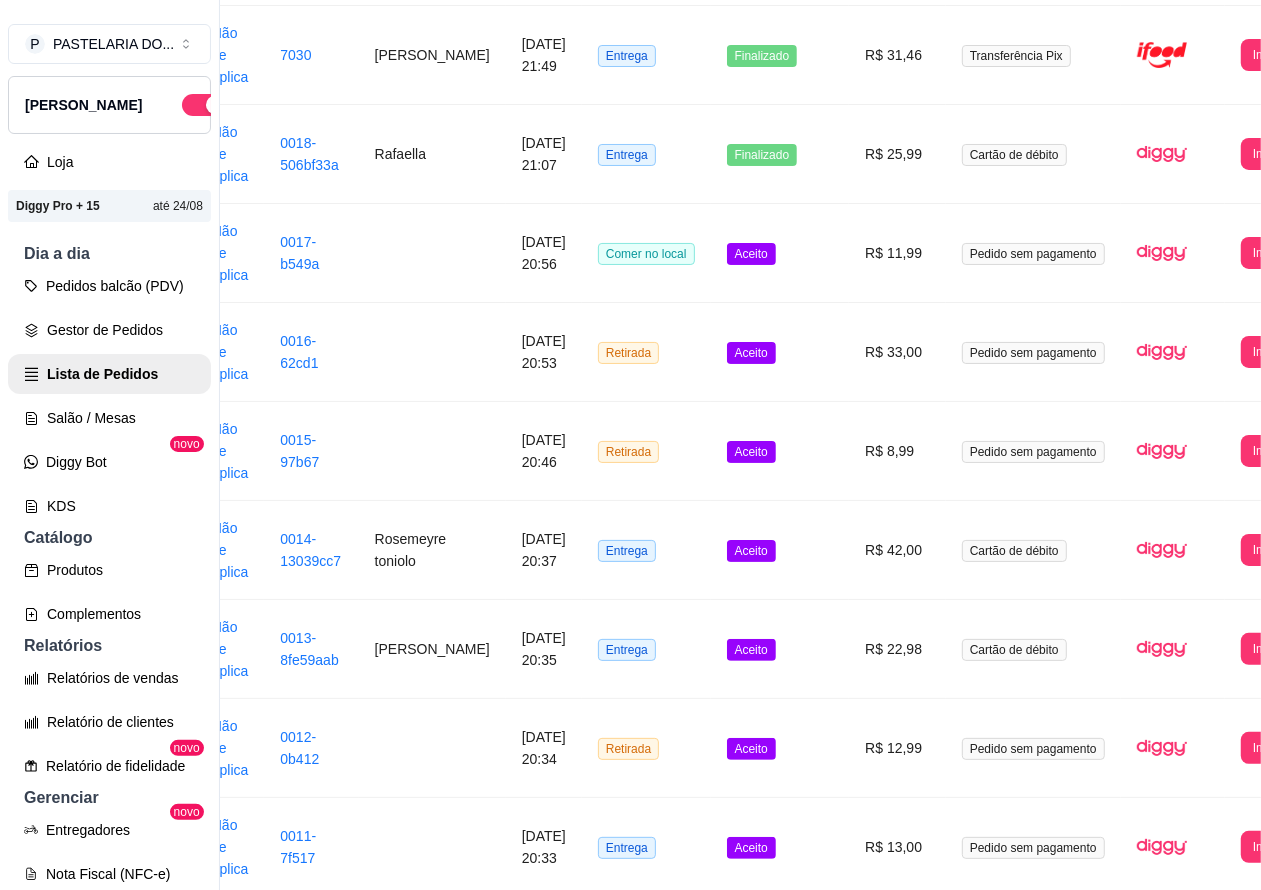 scroll, scrollTop: 0, scrollLeft: 0, axis: both 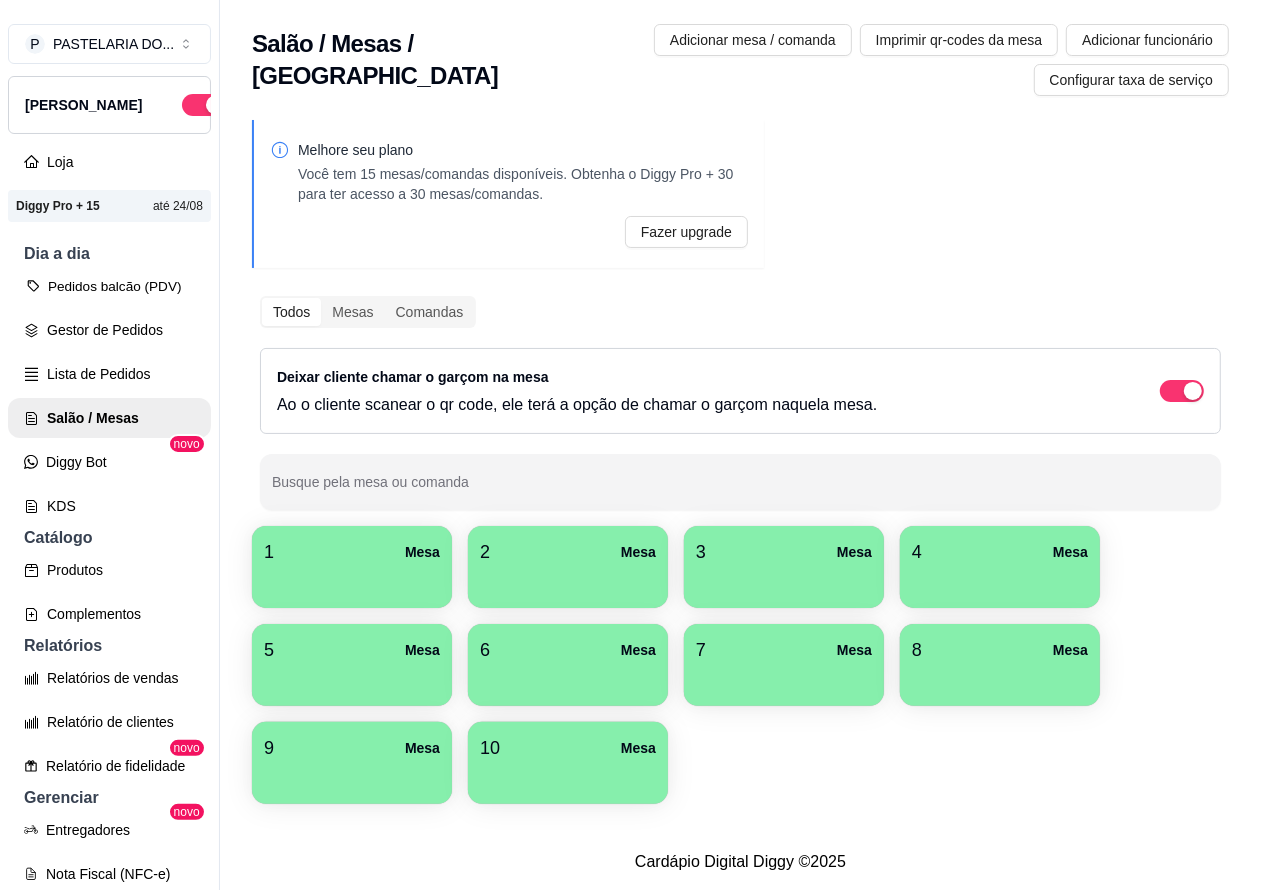 click on "Pedidos balcão (PDV)" at bounding box center (109, 286) 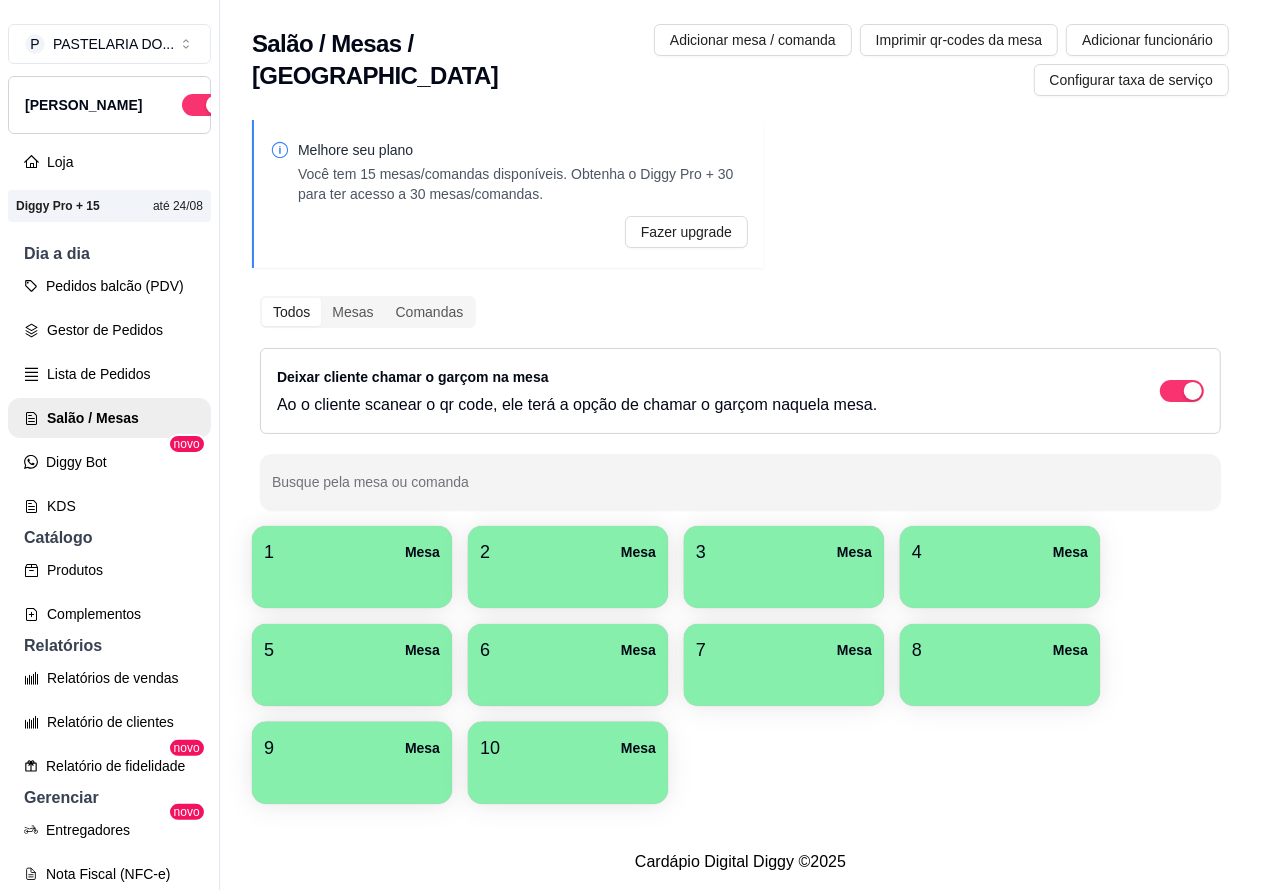click on "Pedidos balcão (PDV)" at bounding box center (109, 286) 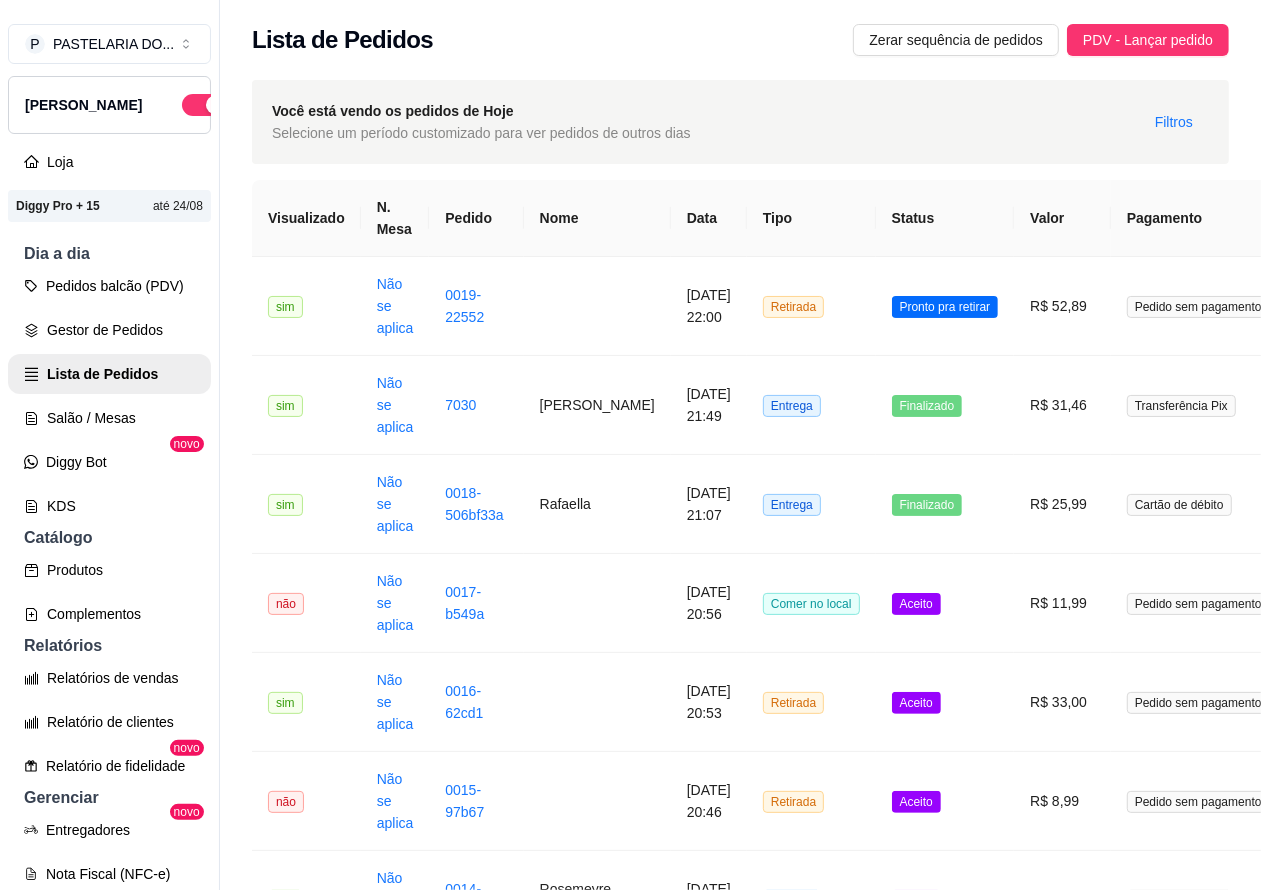 click on "Lista de Pedidos" at bounding box center (109, 374) 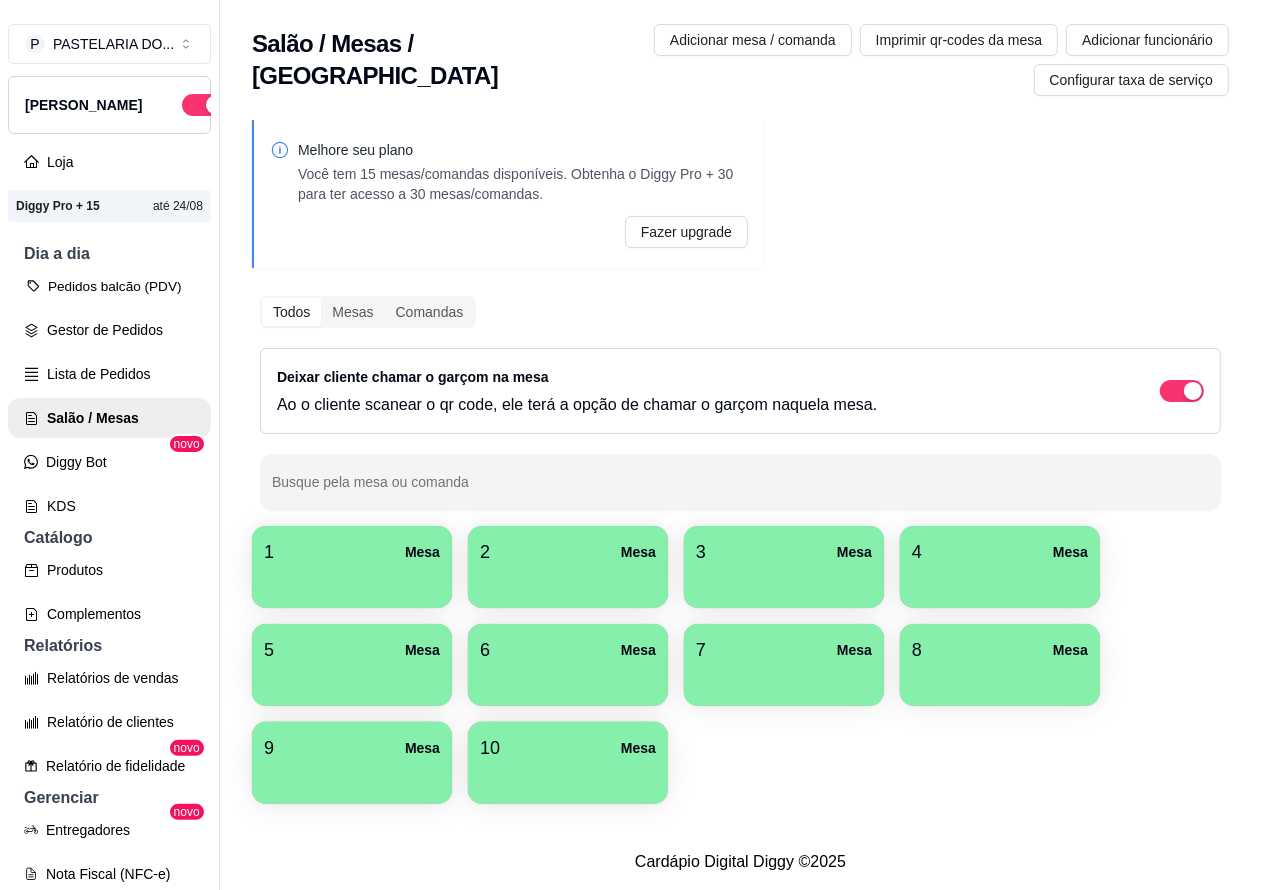 click on "Pedidos balcão (PDV)" at bounding box center [109, 286] 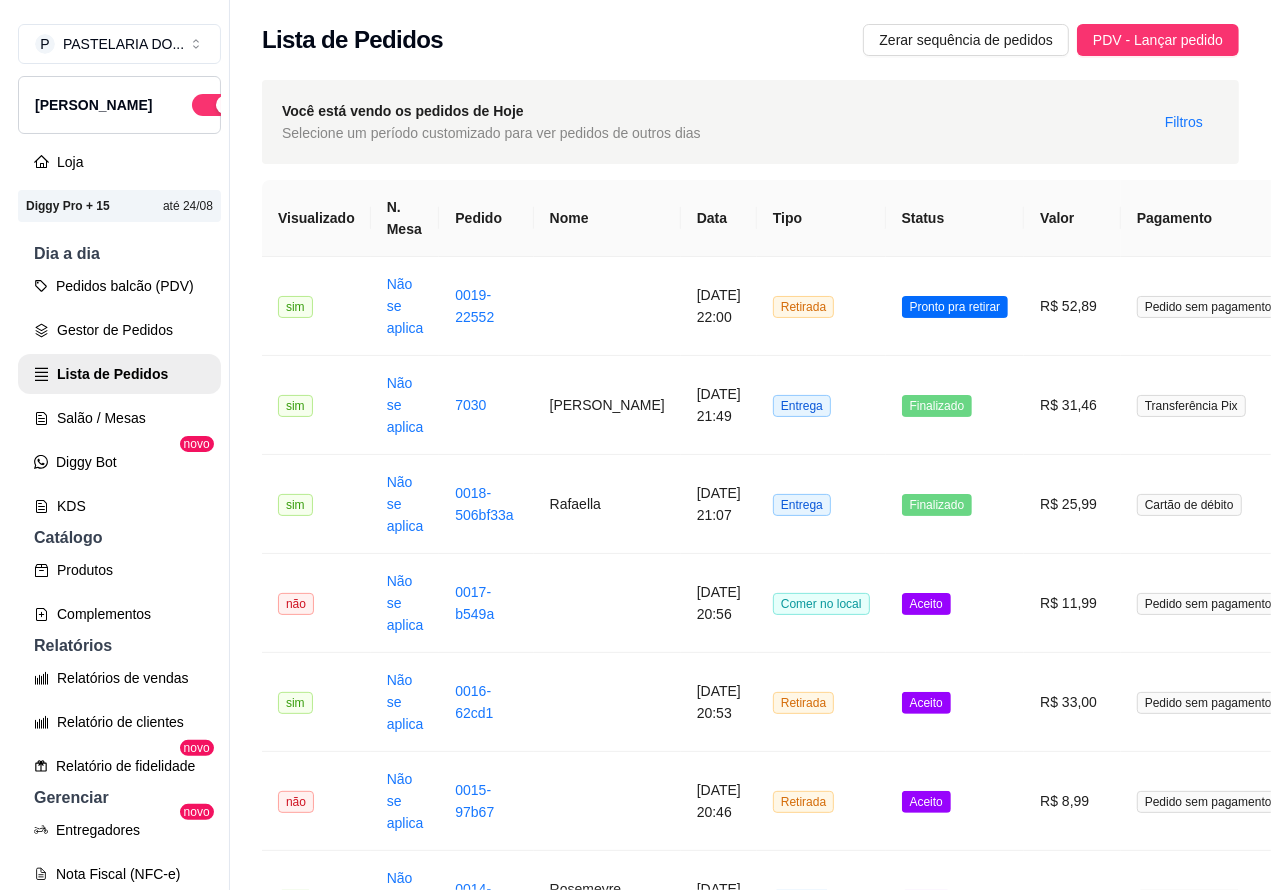 scroll, scrollTop: 0, scrollLeft: 213, axis: horizontal 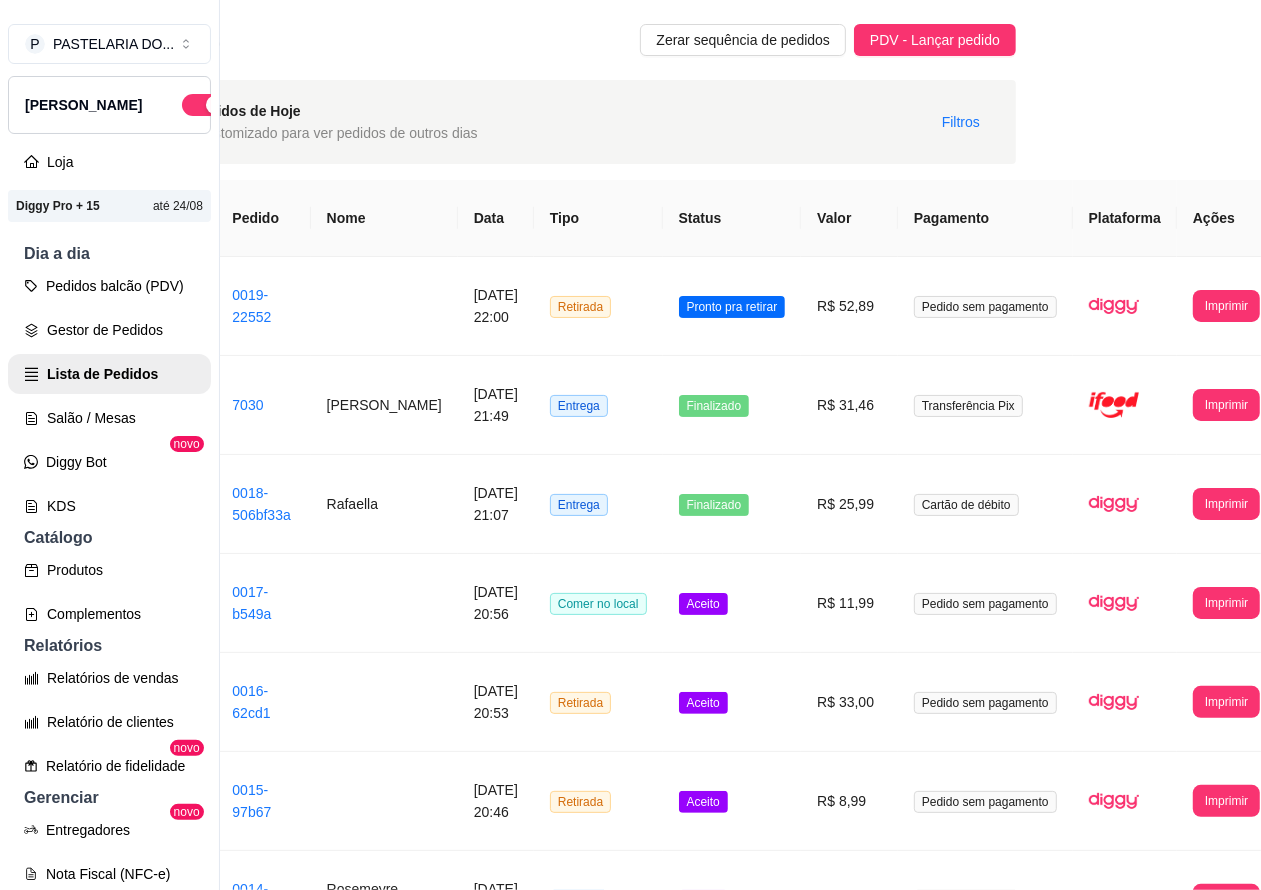 click on "Pedido sem pagamento" at bounding box center (985, 306) 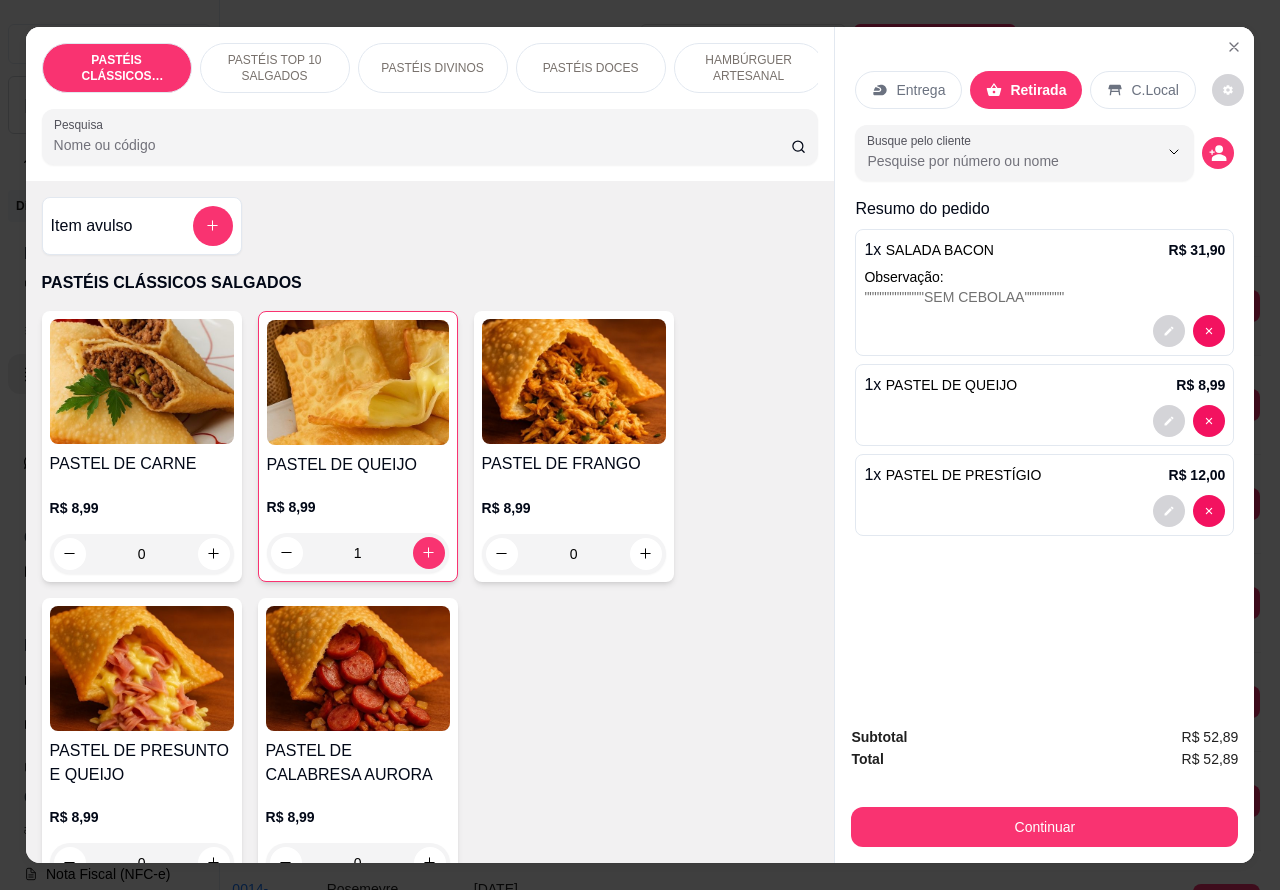 click on "HAMBÚRGUER ARTESANAL" at bounding box center [749, 68] 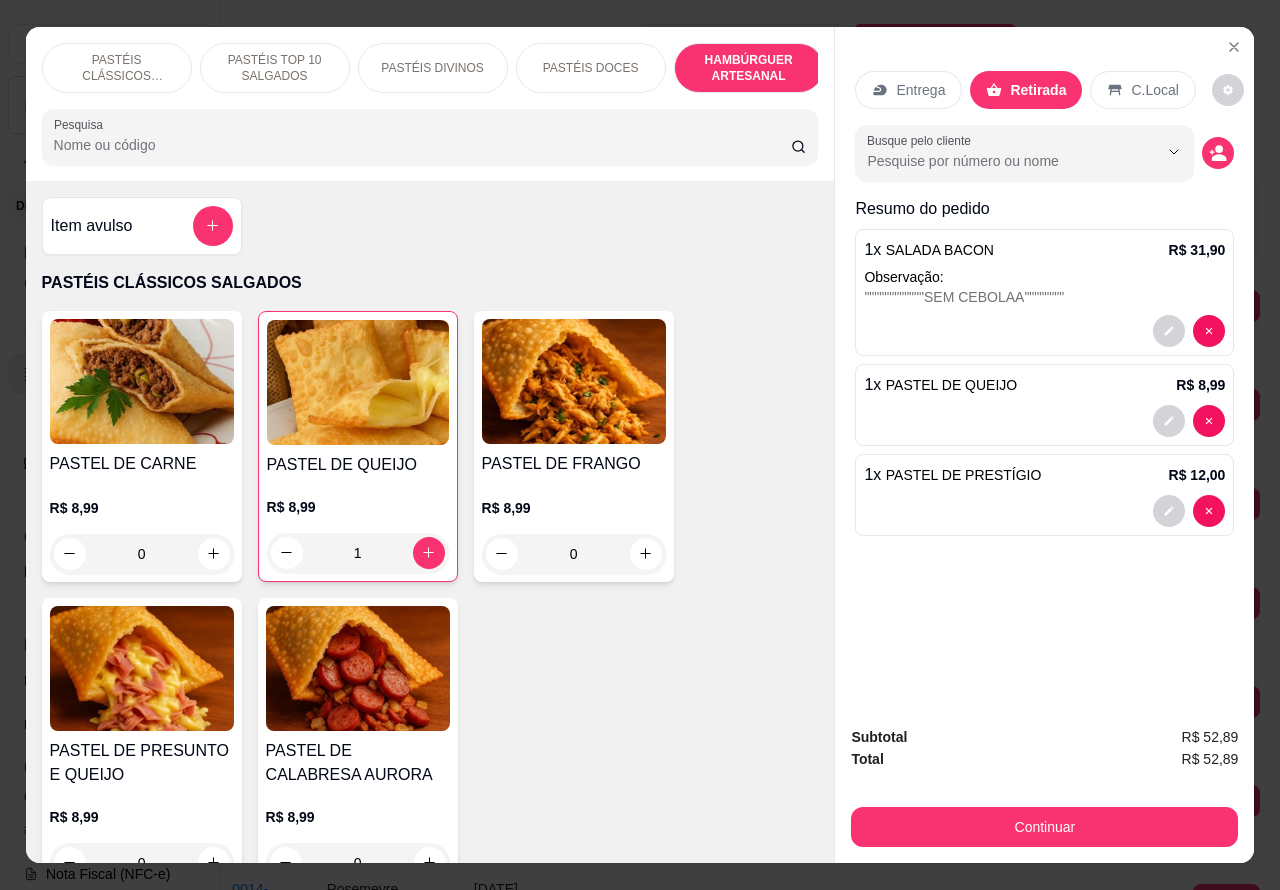 scroll, scrollTop: 4530, scrollLeft: 0, axis: vertical 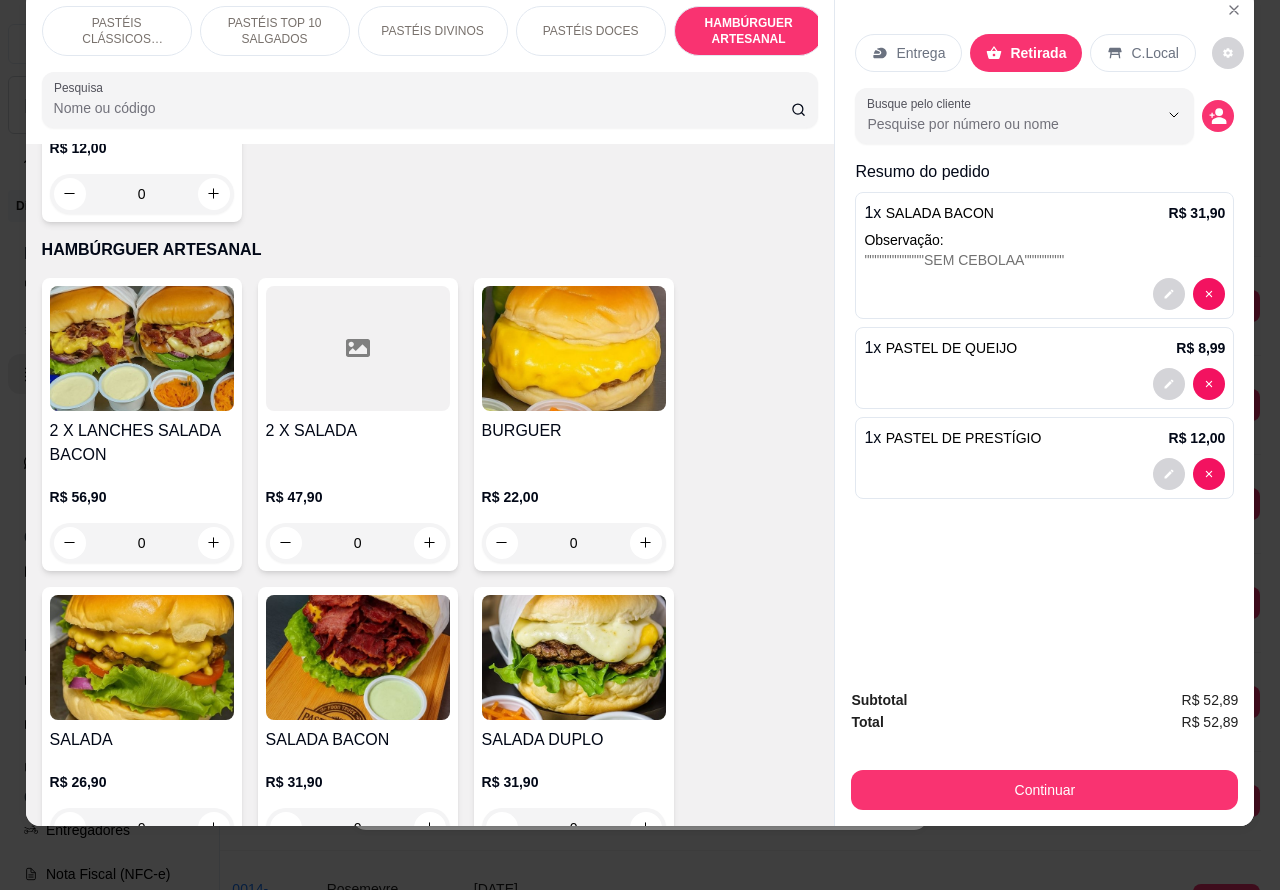 click on "BURGUER" at bounding box center (574, 431) 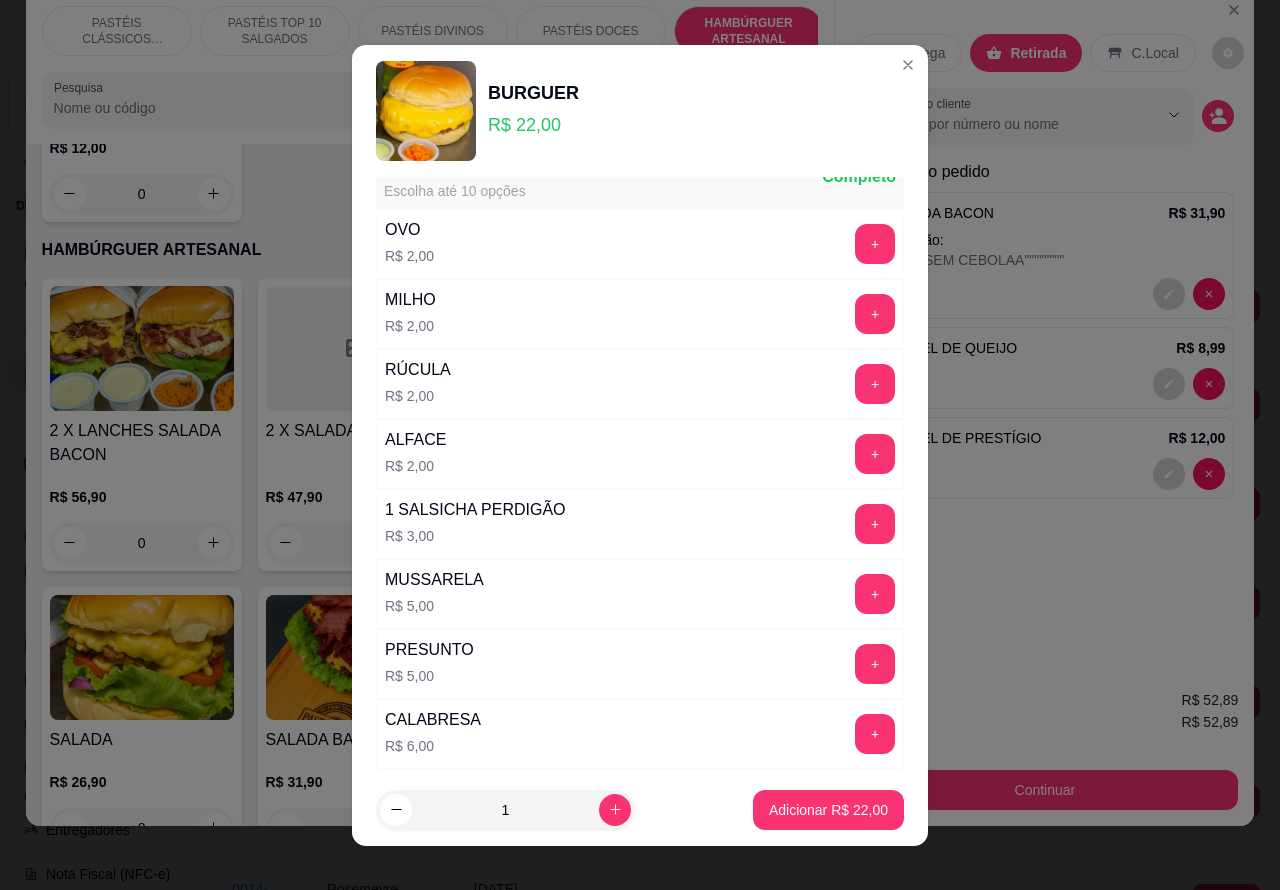 scroll, scrollTop: 35, scrollLeft: 0, axis: vertical 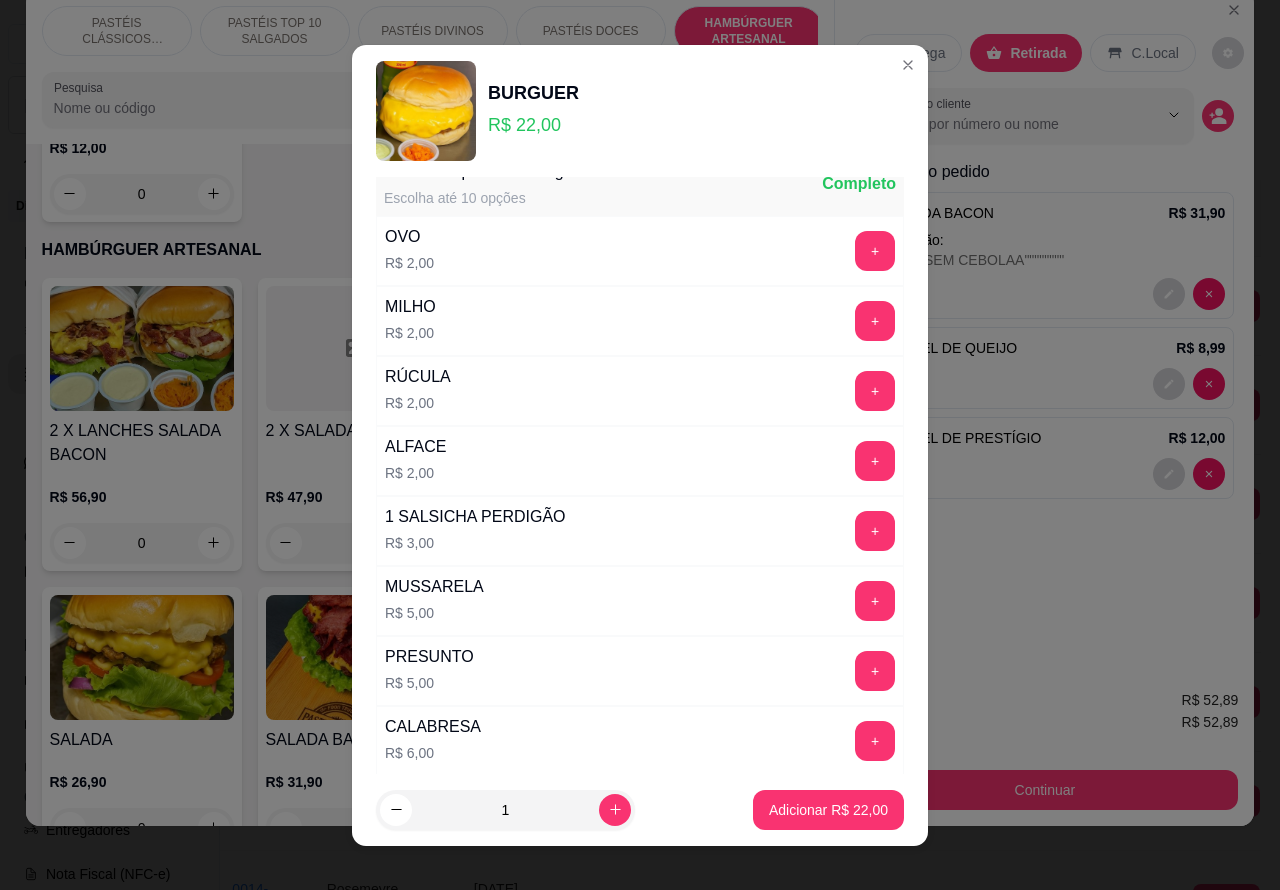 click on "Adicionar   R$ 22,00" at bounding box center (828, 810) 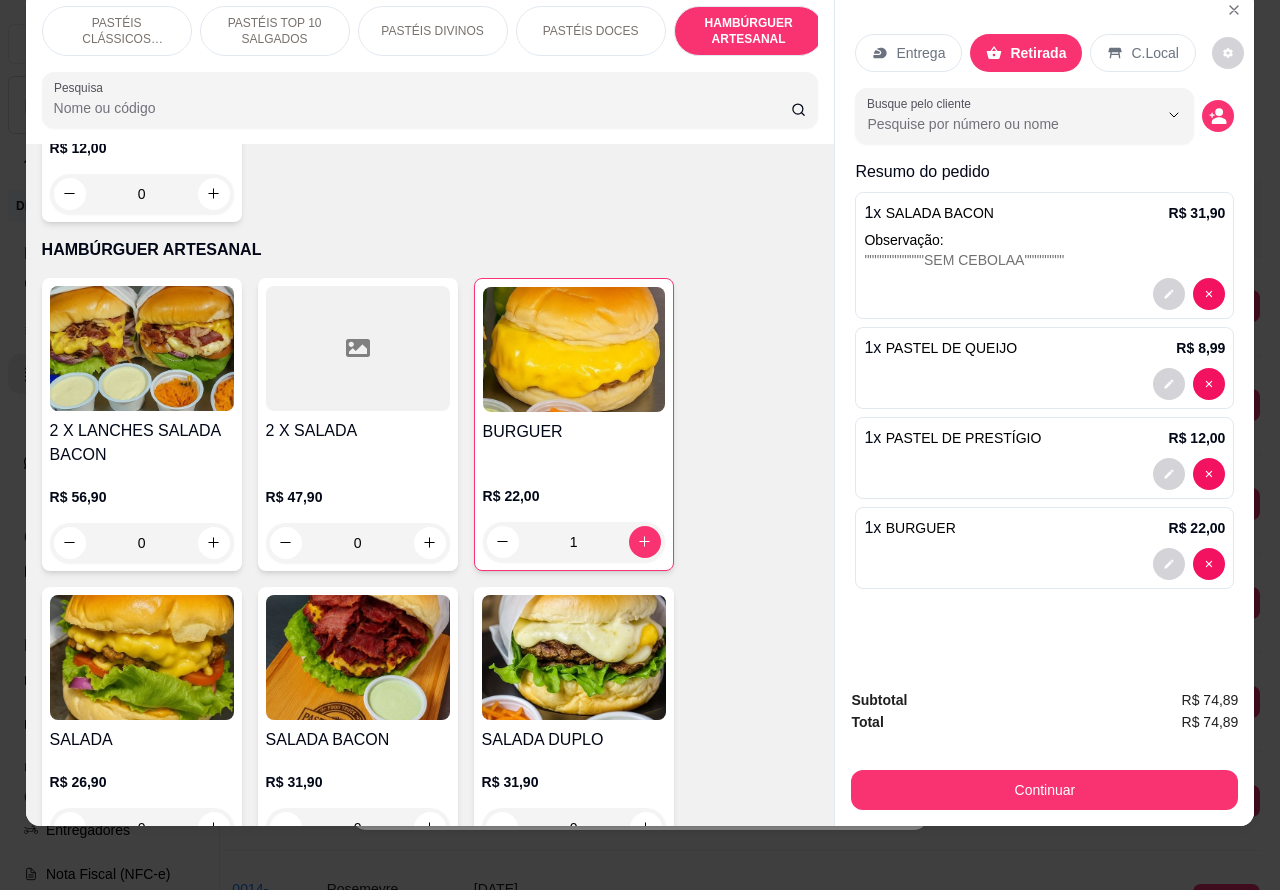 click at bounding box center [1044, 564] 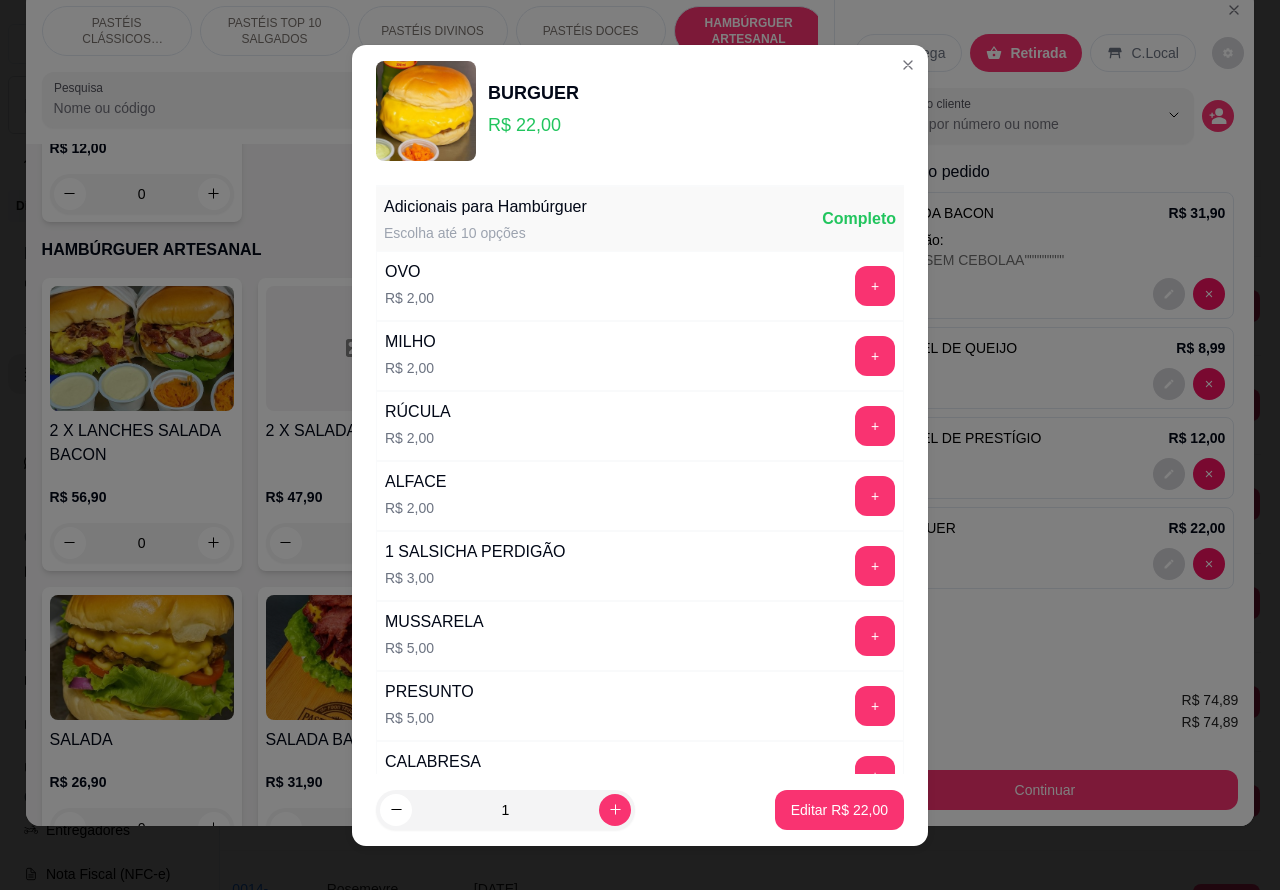 scroll, scrollTop: 542, scrollLeft: 0, axis: vertical 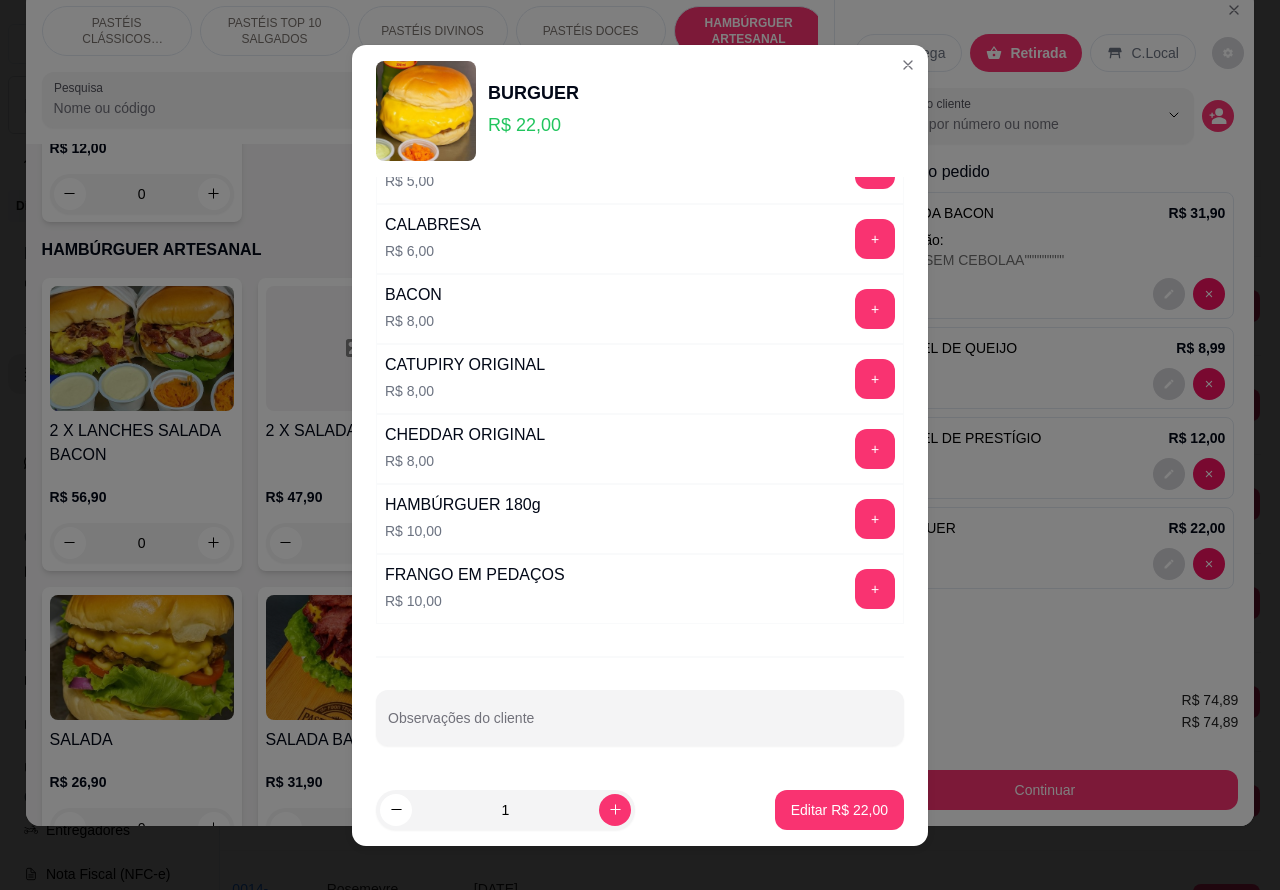 click on "Observações do cliente" at bounding box center (640, 726) 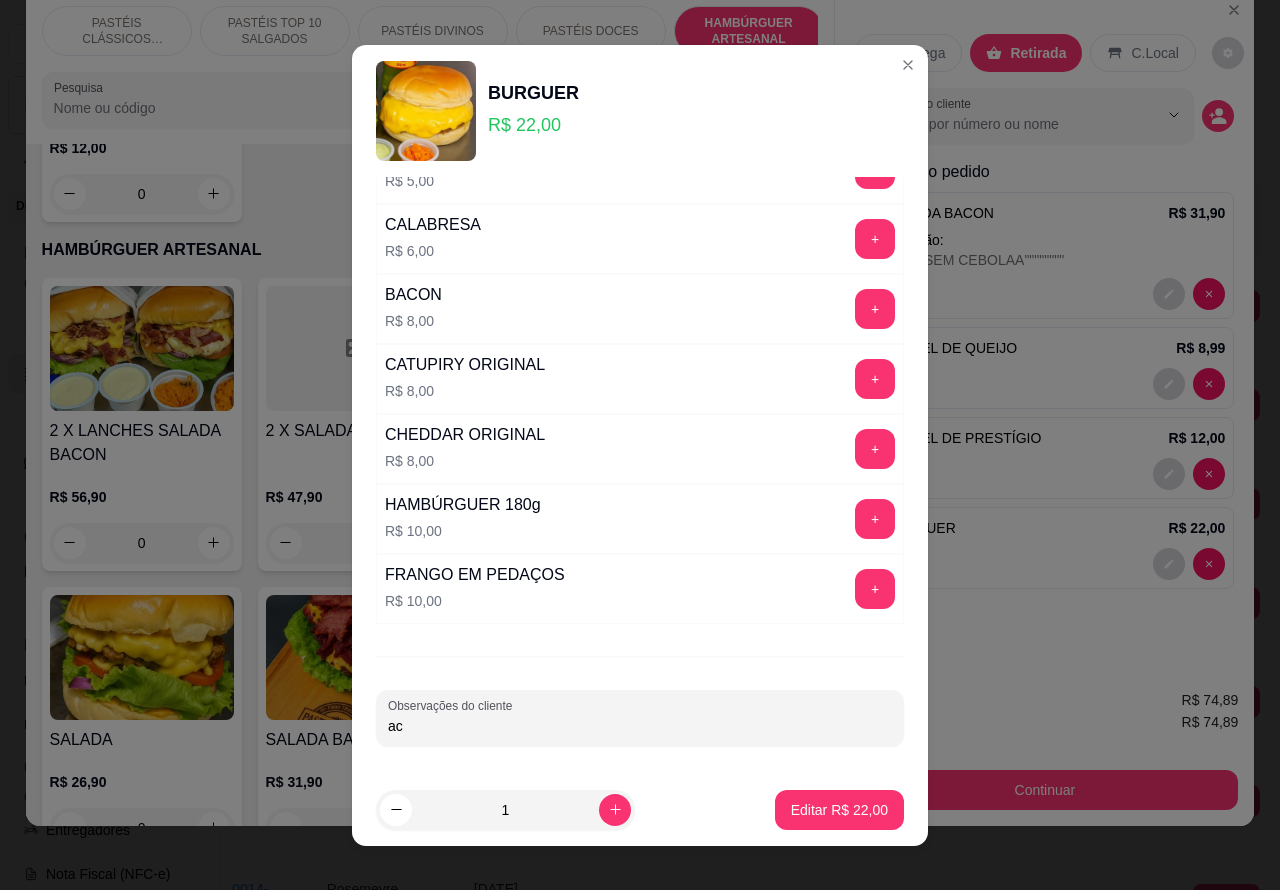 type on "a" 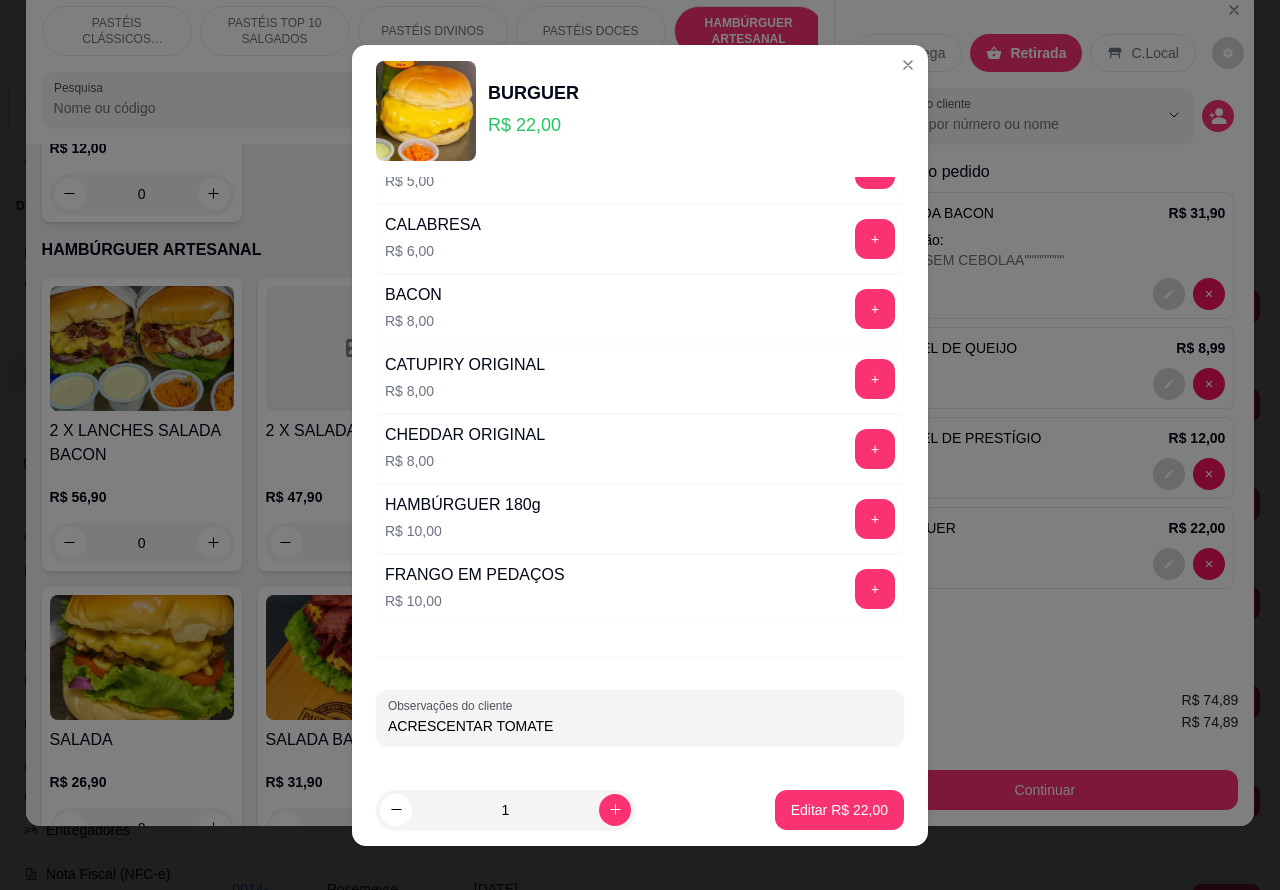 type on "ACRESCENTAR TOMATE" 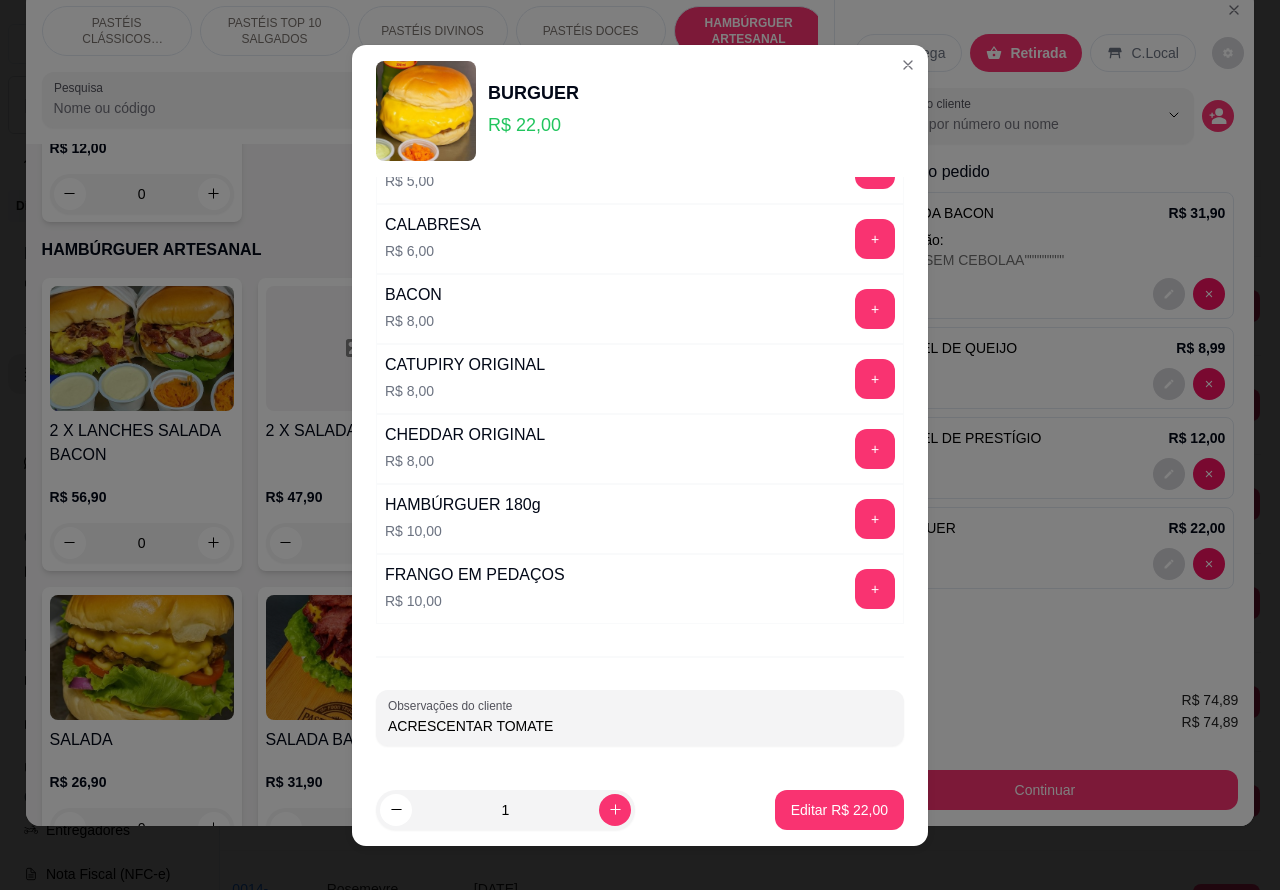 click on "Editar   R$ 22,00" at bounding box center [839, 810] 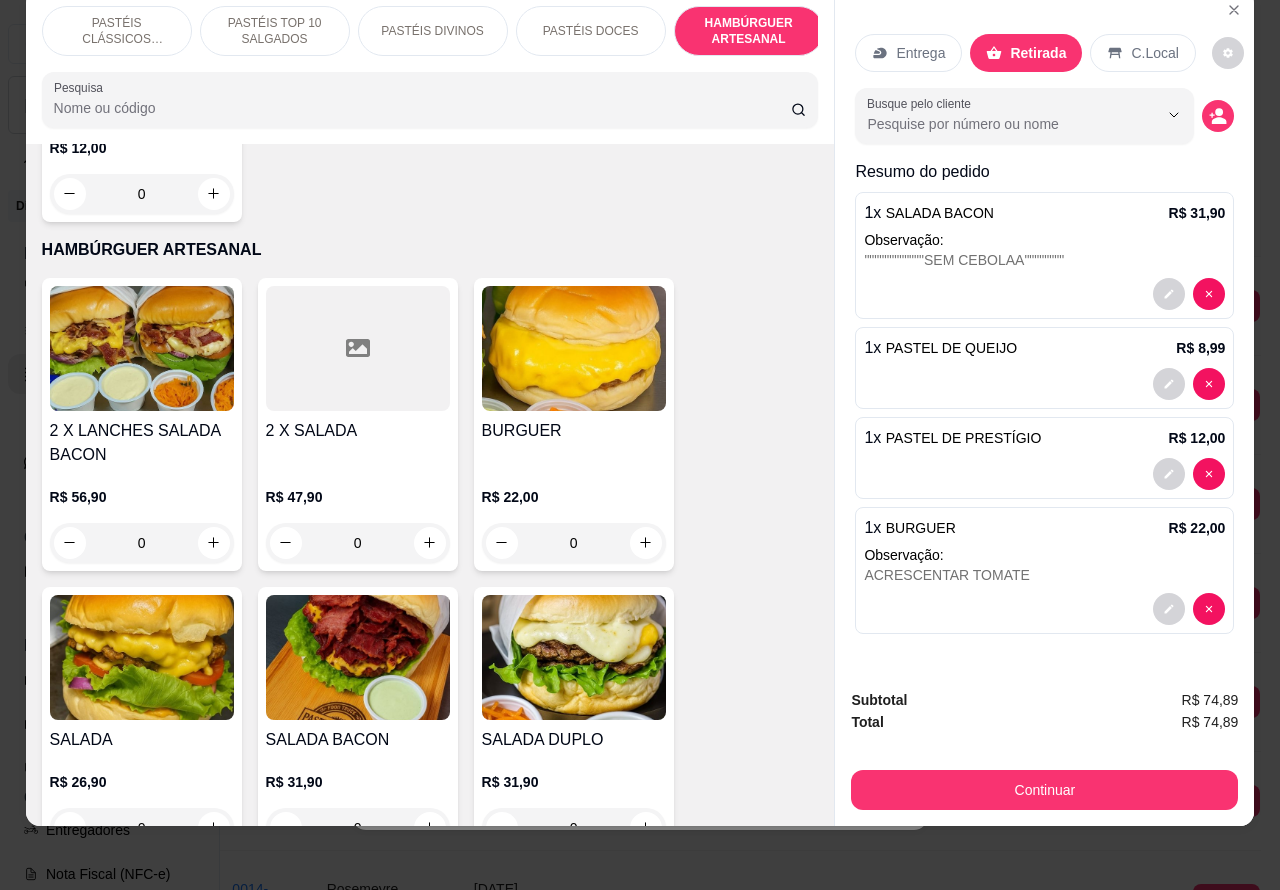 click on "Registre o pagamento do pedido R$ 74,89 Total do pedido   R$ 74,89 Restante a cobrar   R$ 74,89 Dinheiro Crédito Débito Pix Voucher Outro Desconto Fiado Finalizar o pedido sem registrar pagamento Finalizar" at bounding box center [640, 445] 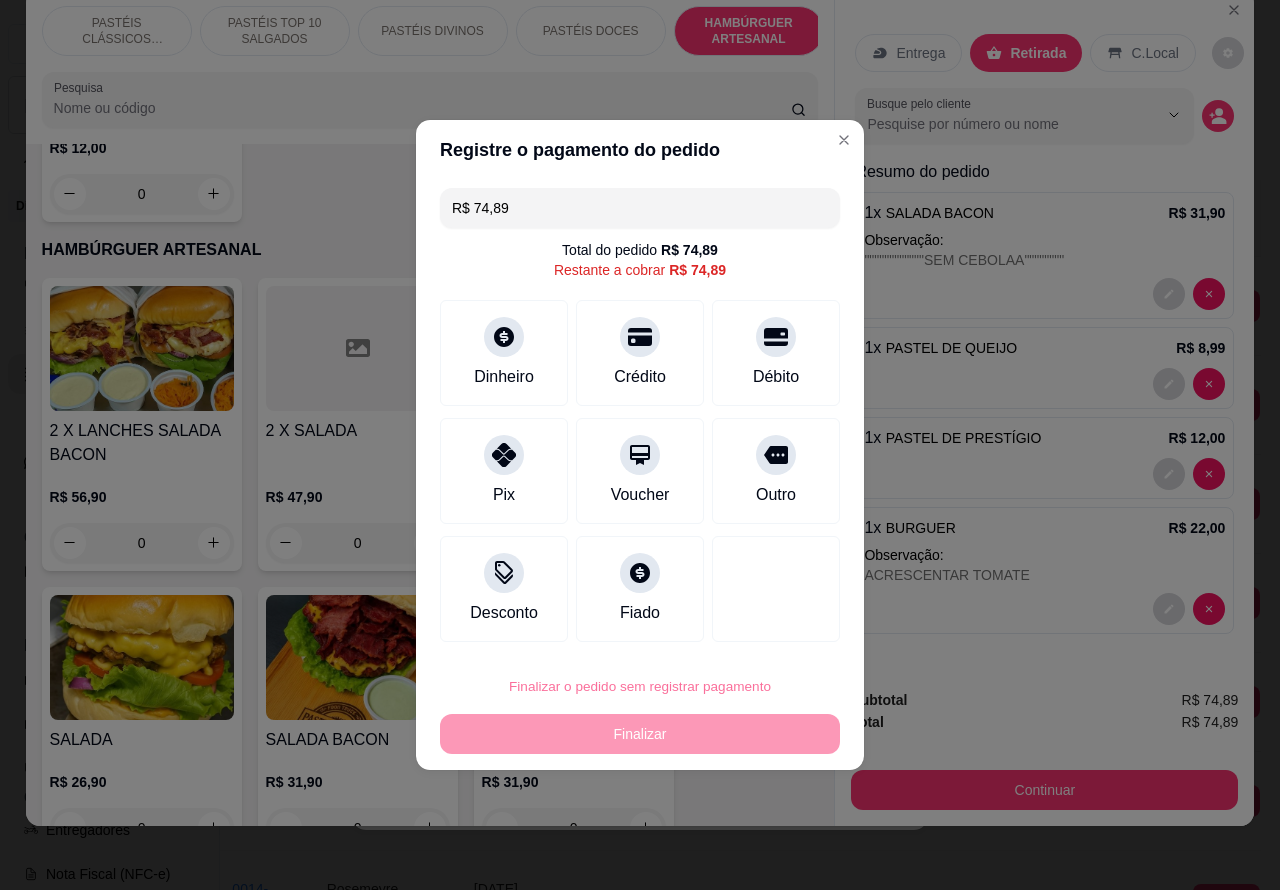 click on "Confirmar" at bounding box center (758, 630) 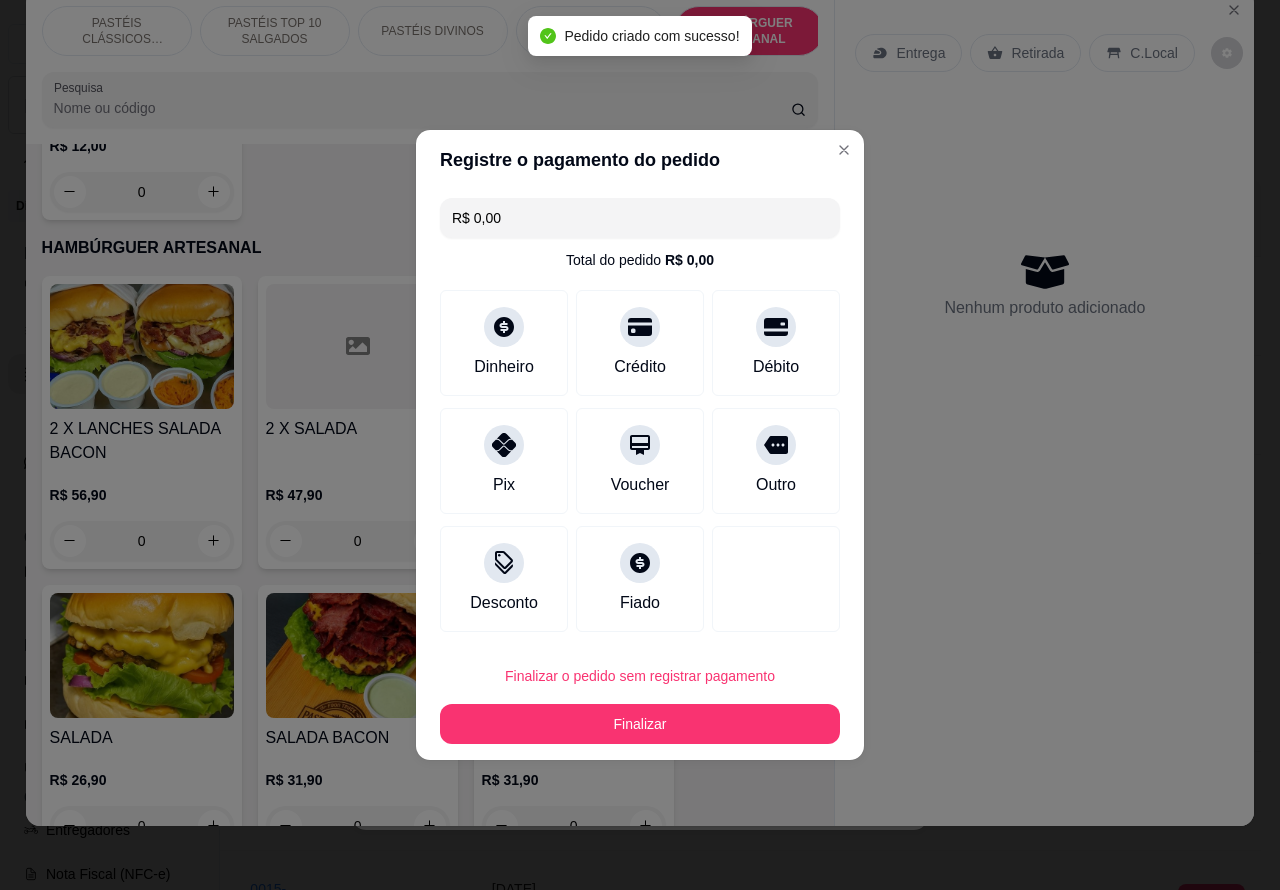 scroll, scrollTop: 0, scrollLeft: 0, axis: both 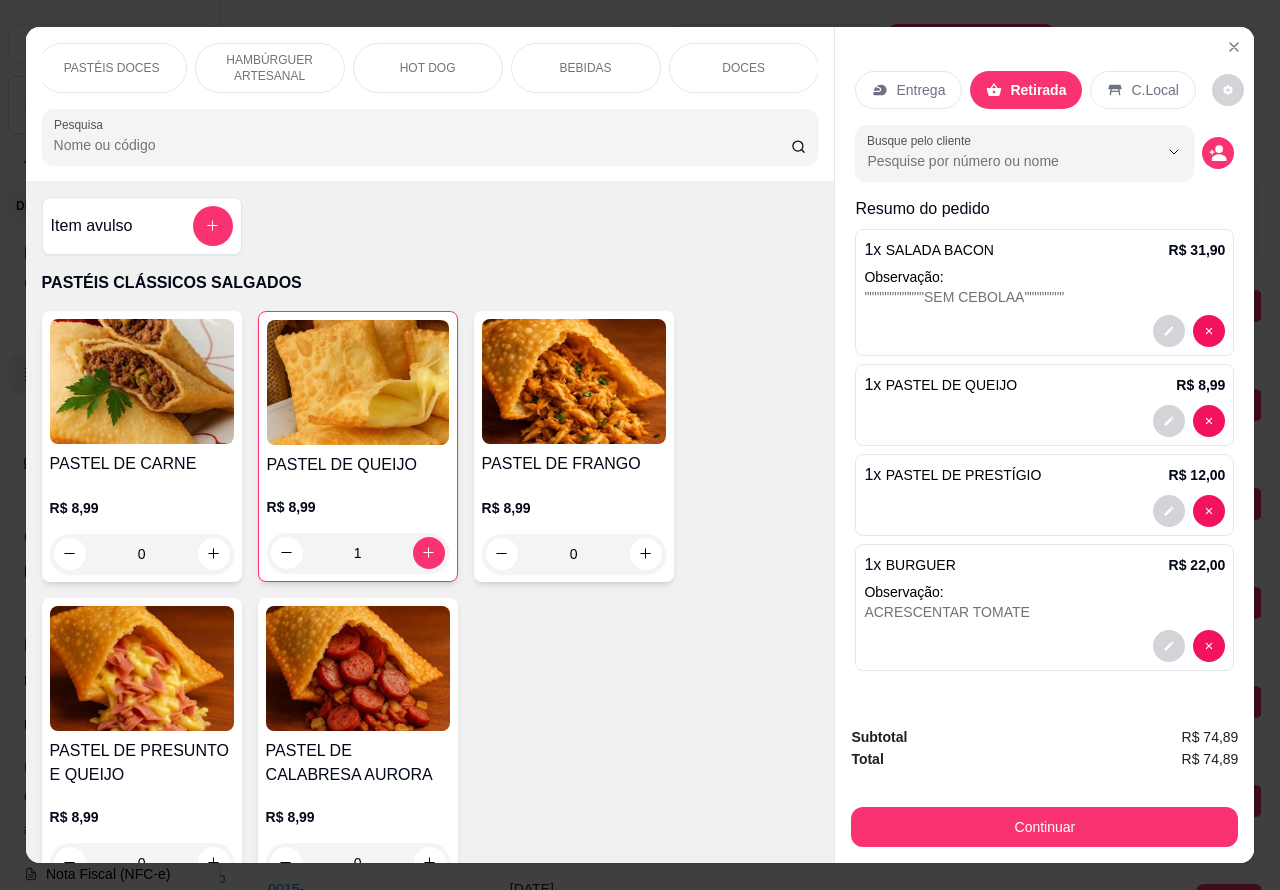 click on "Entrega" at bounding box center [920, 90] 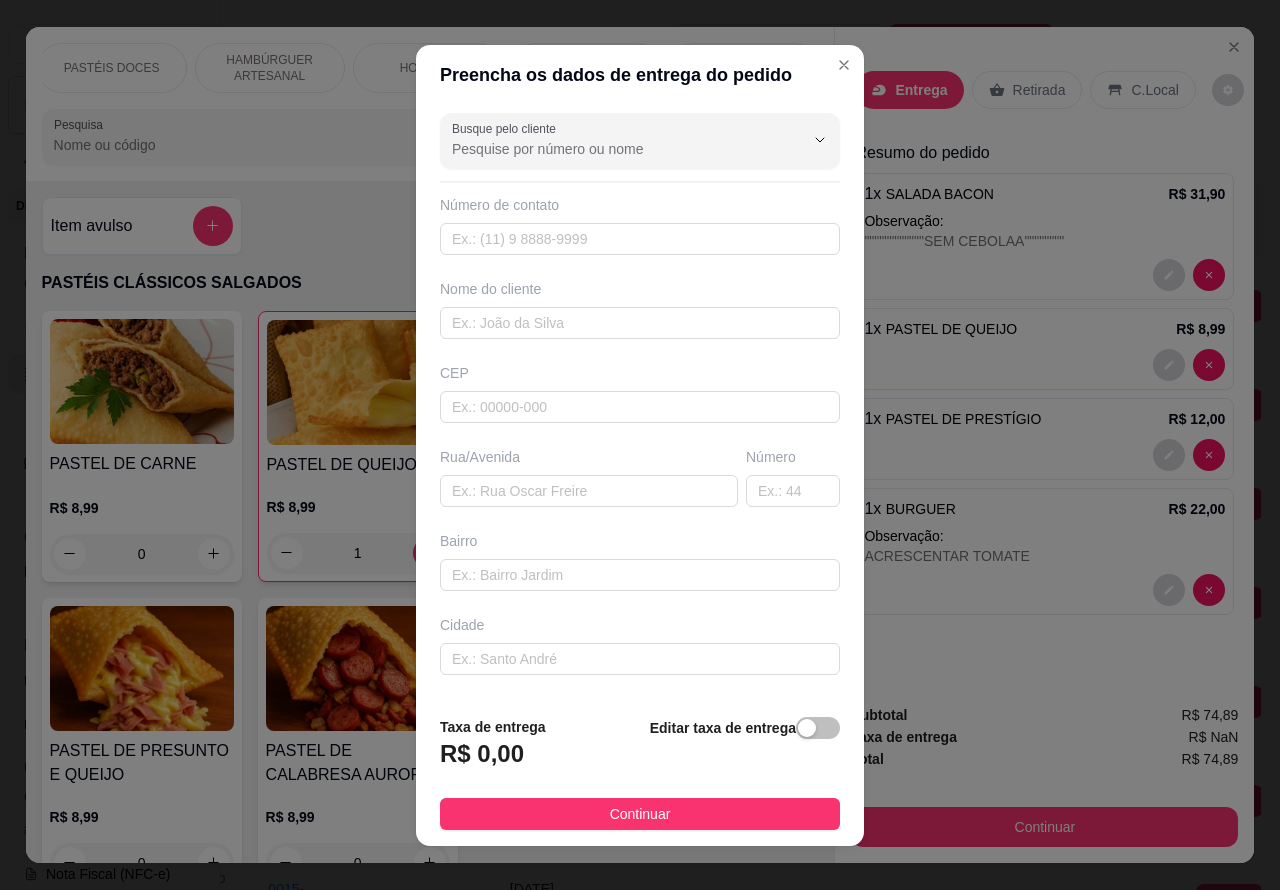 scroll, scrollTop: 82, scrollLeft: 0, axis: vertical 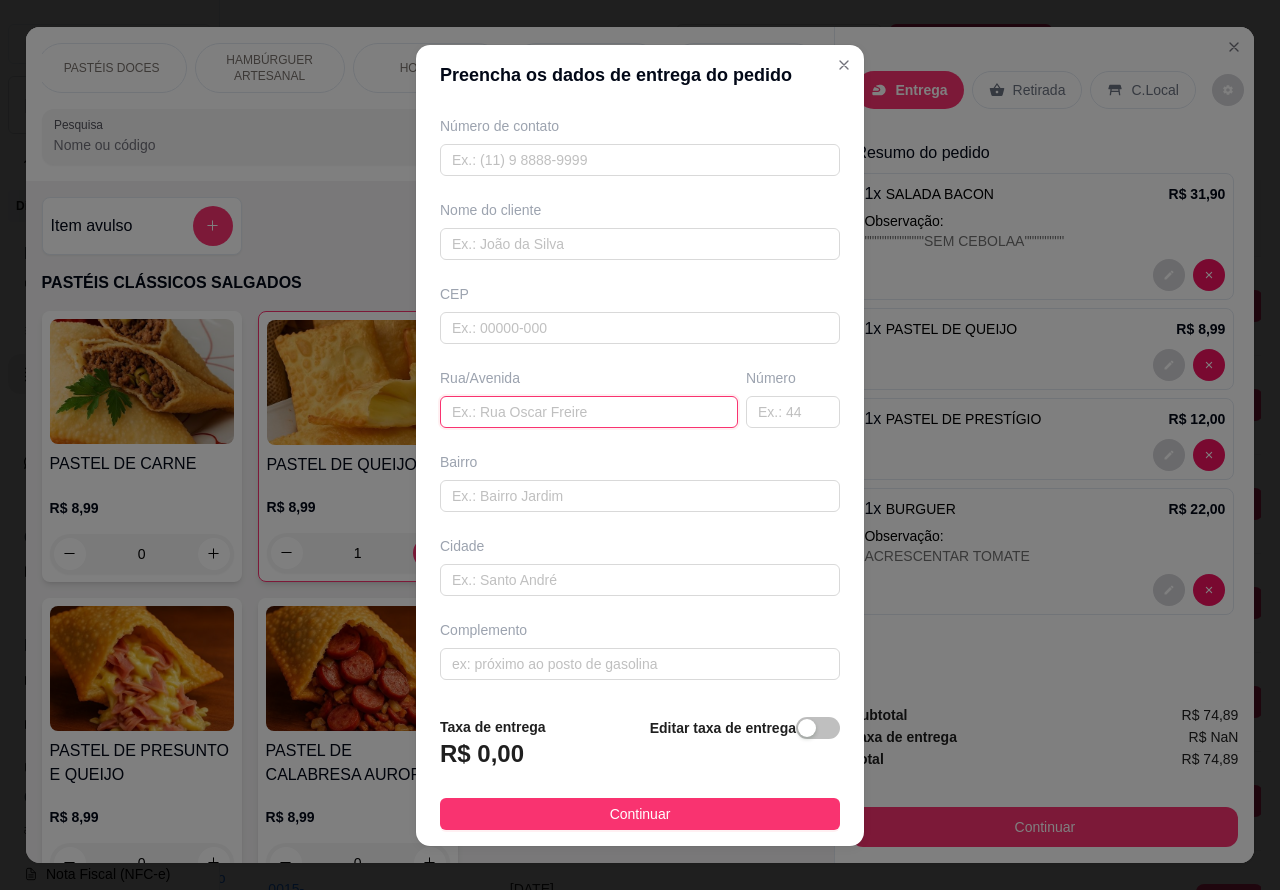 click at bounding box center (589, 412) 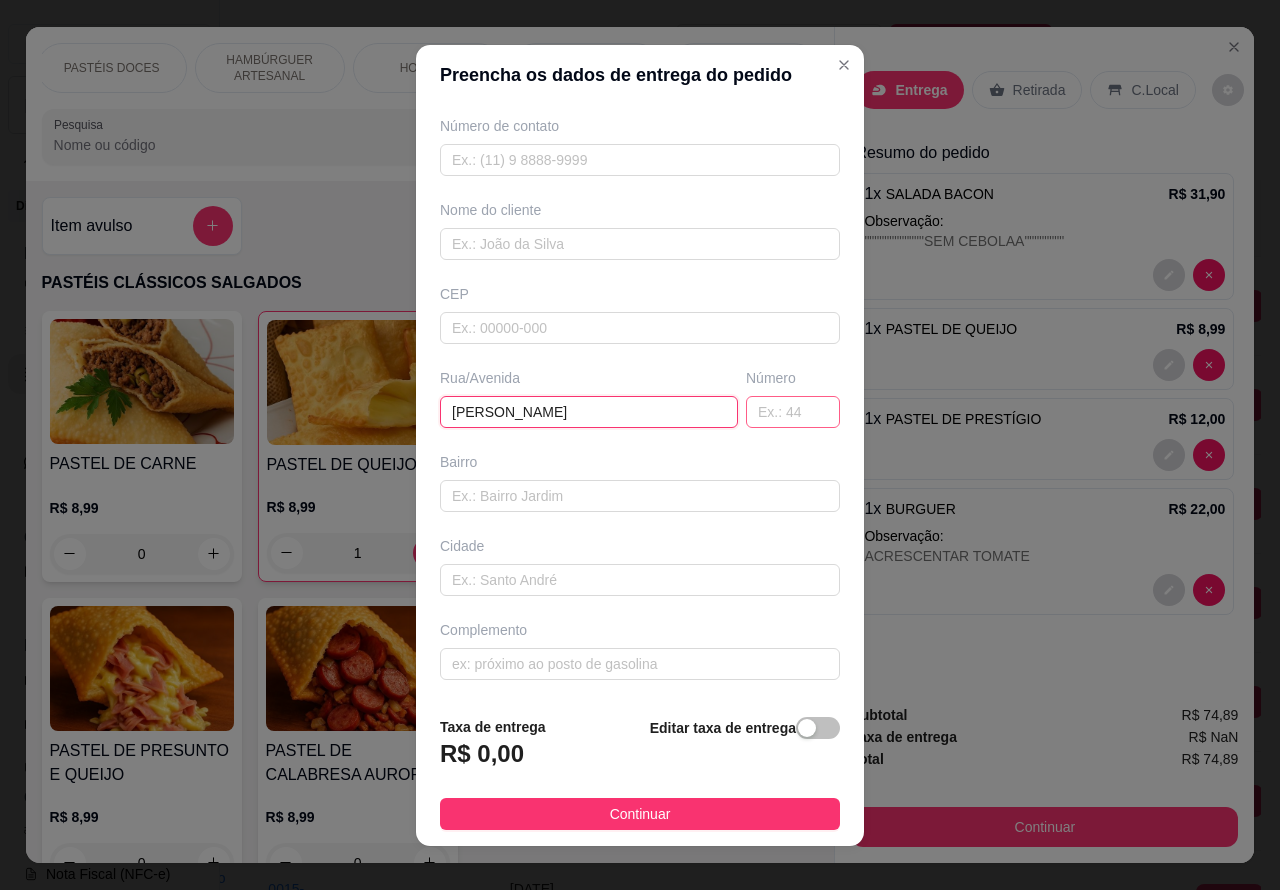 type on "[PERSON_NAME]" 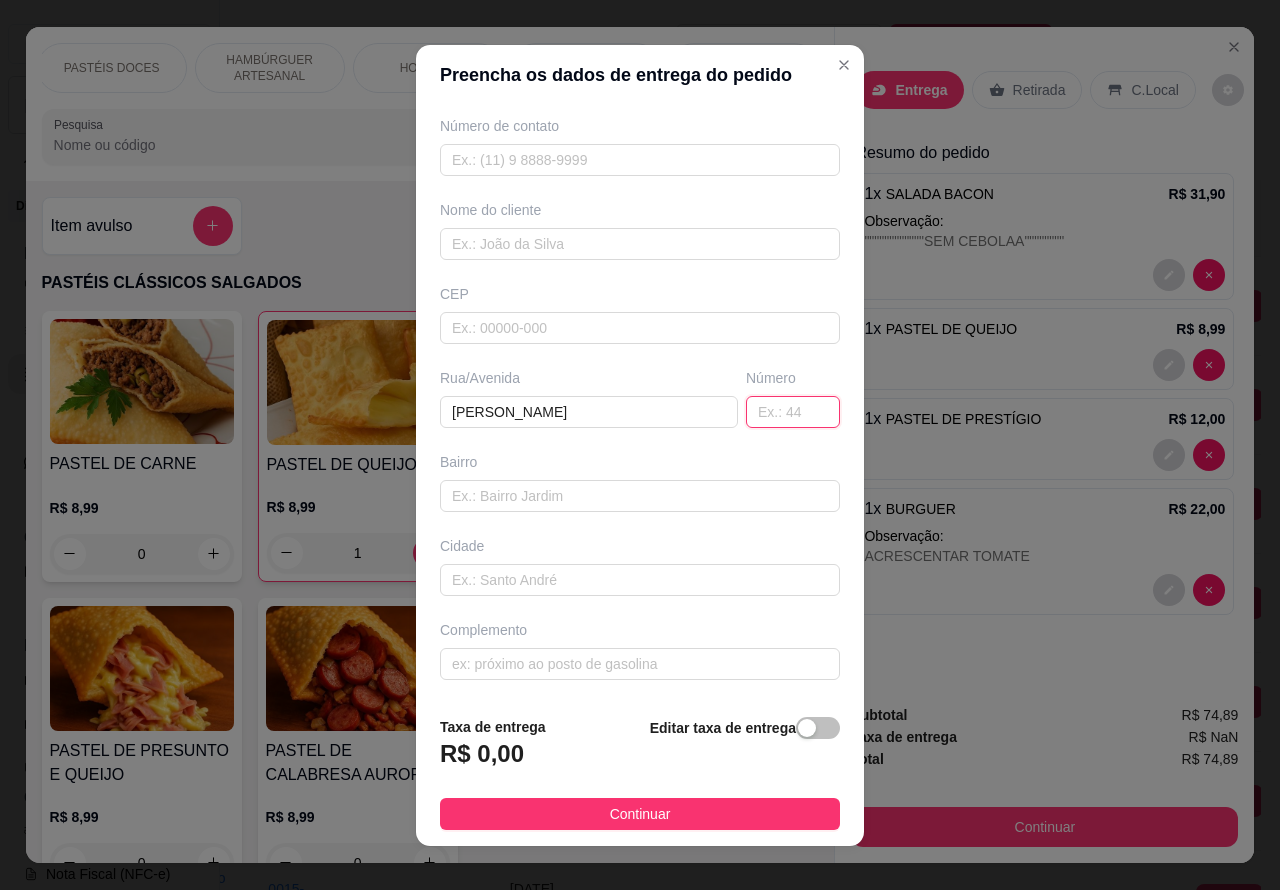 click at bounding box center (793, 412) 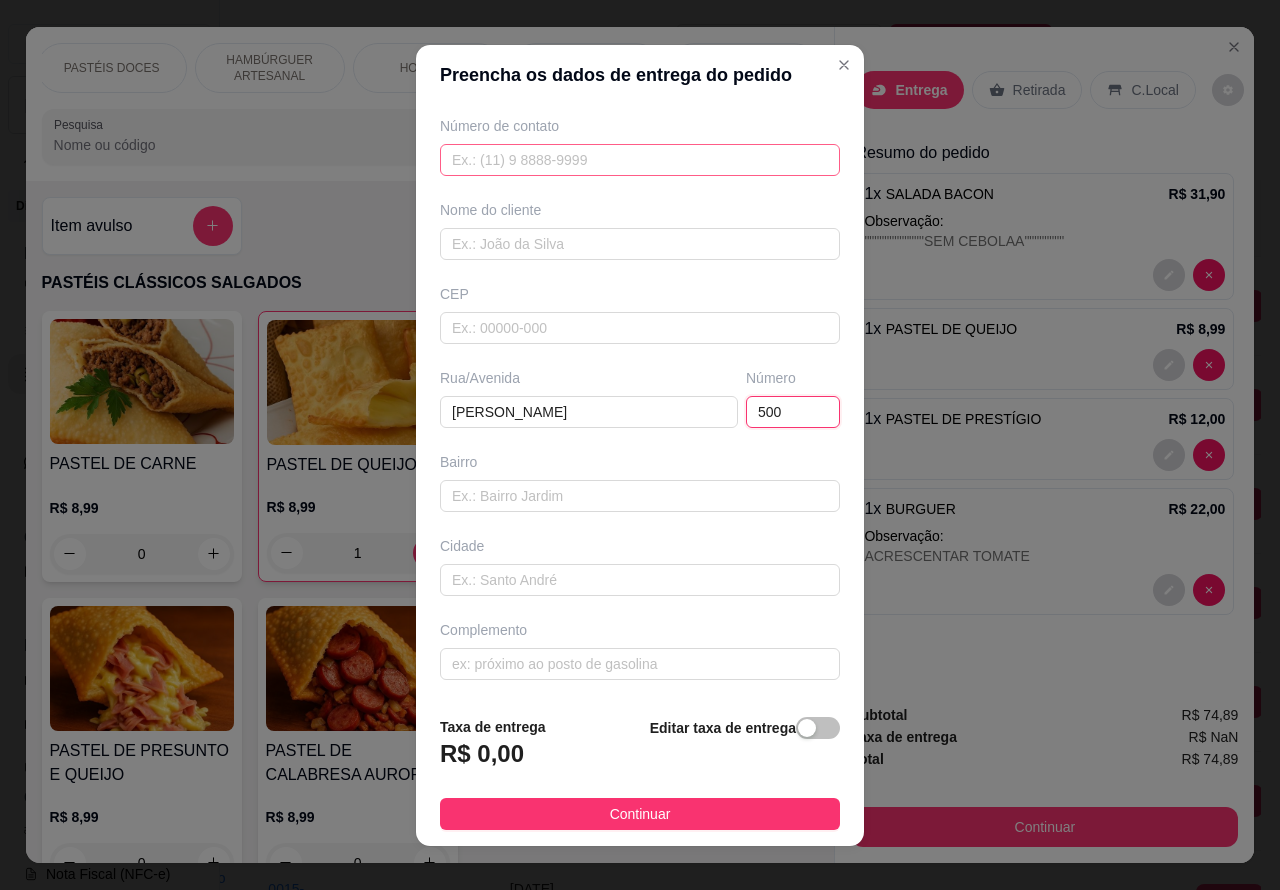 type on "500" 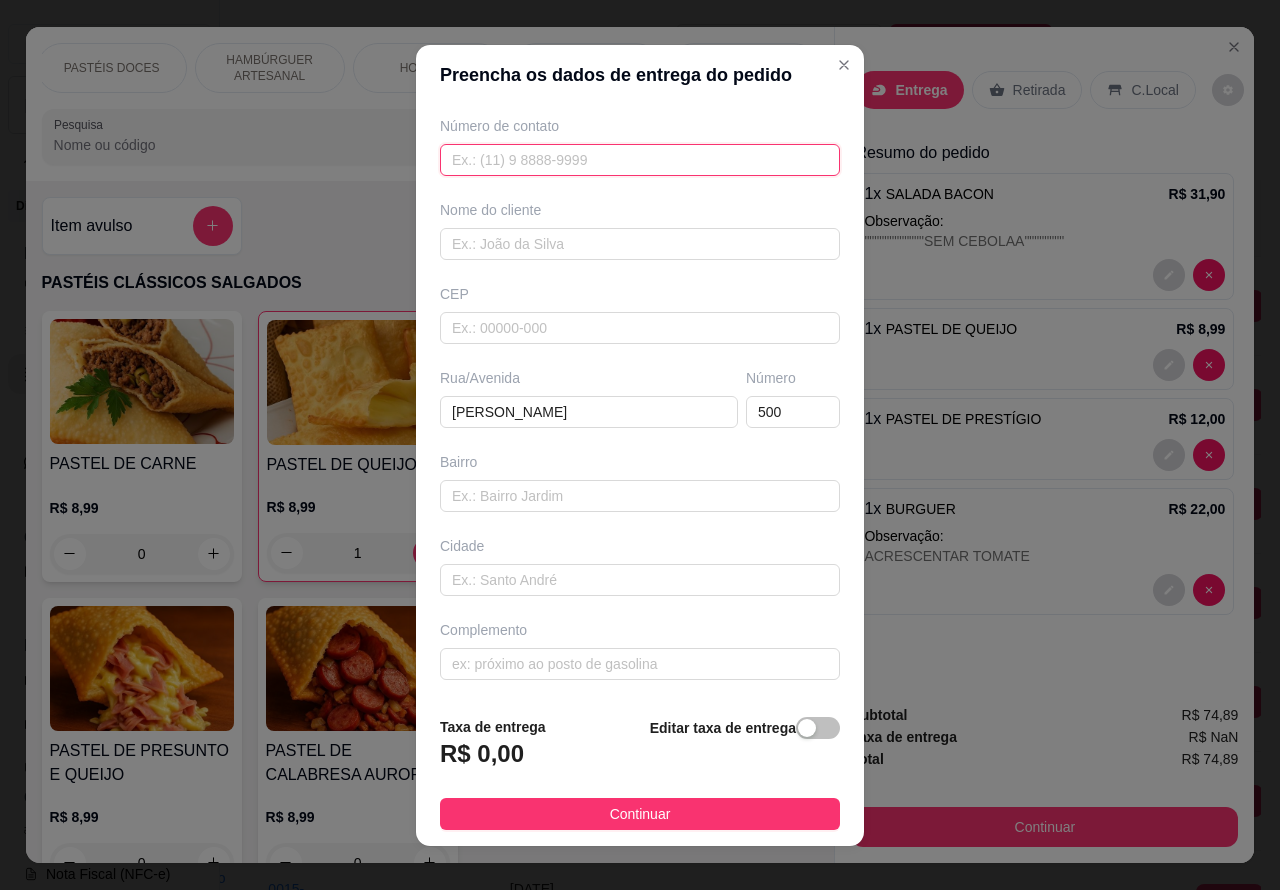 click at bounding box center (640, 160) 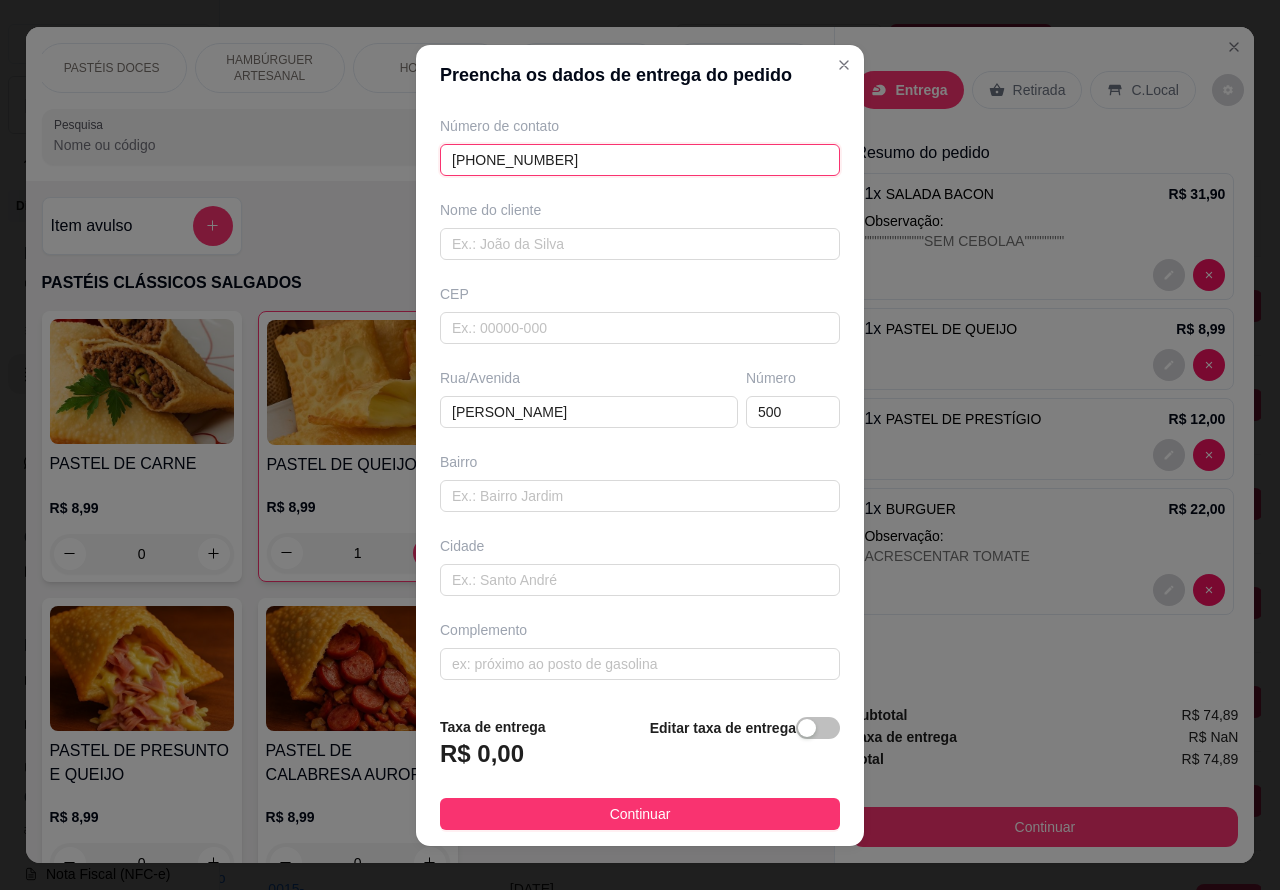 type on "[PHONE_NUMBER]" 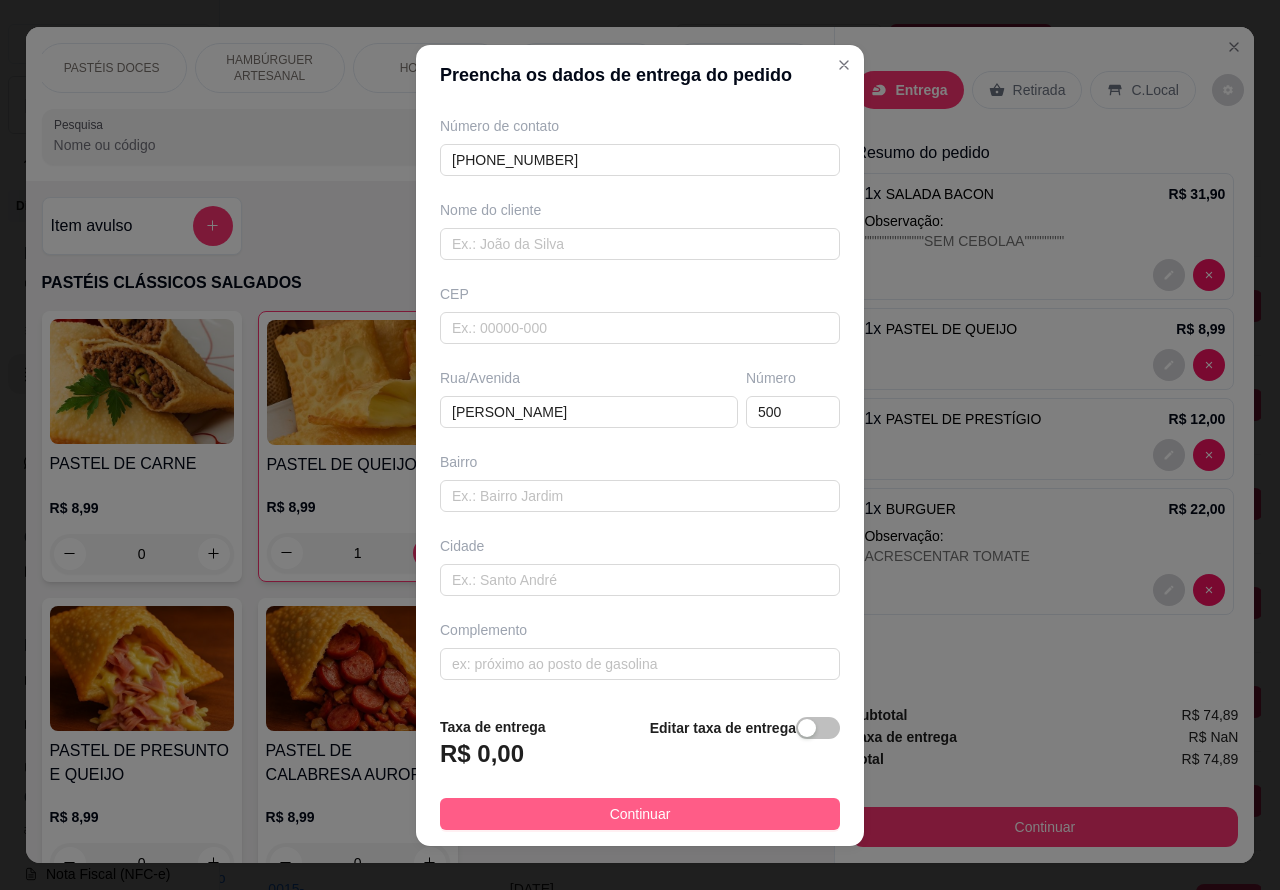 click on "Continuar" at bounding box center (640, 814) 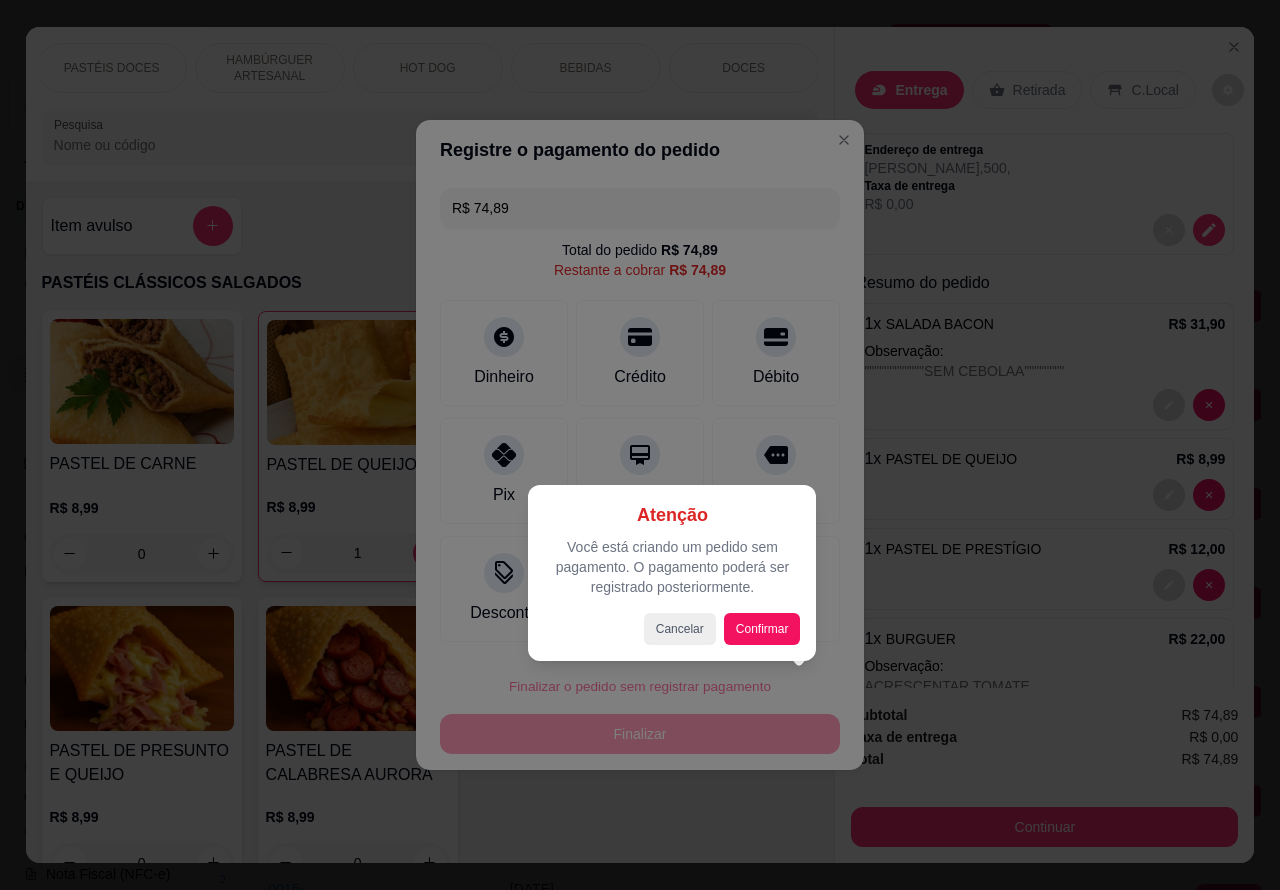 click at bounding box center (640, 445) 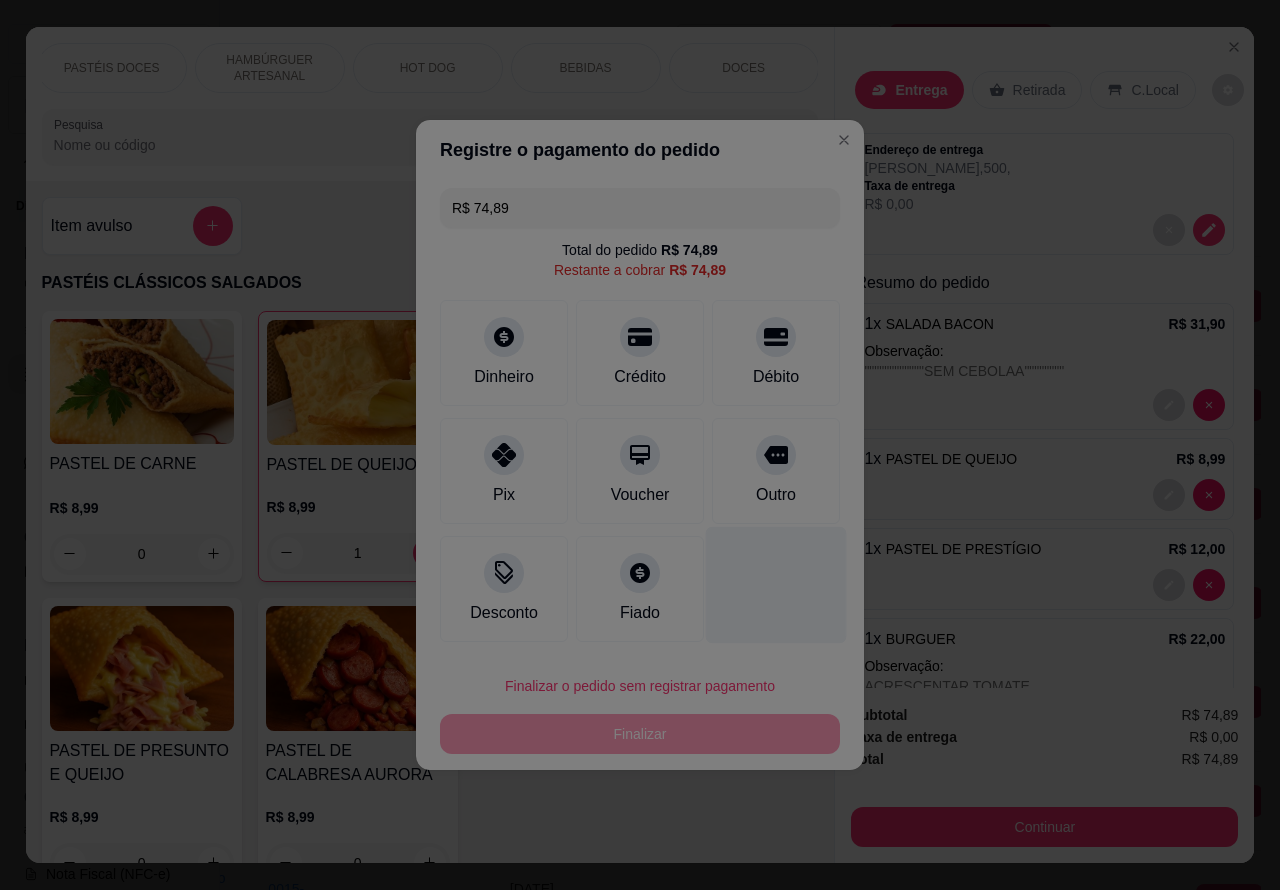 click at bounding box center [776, 585] 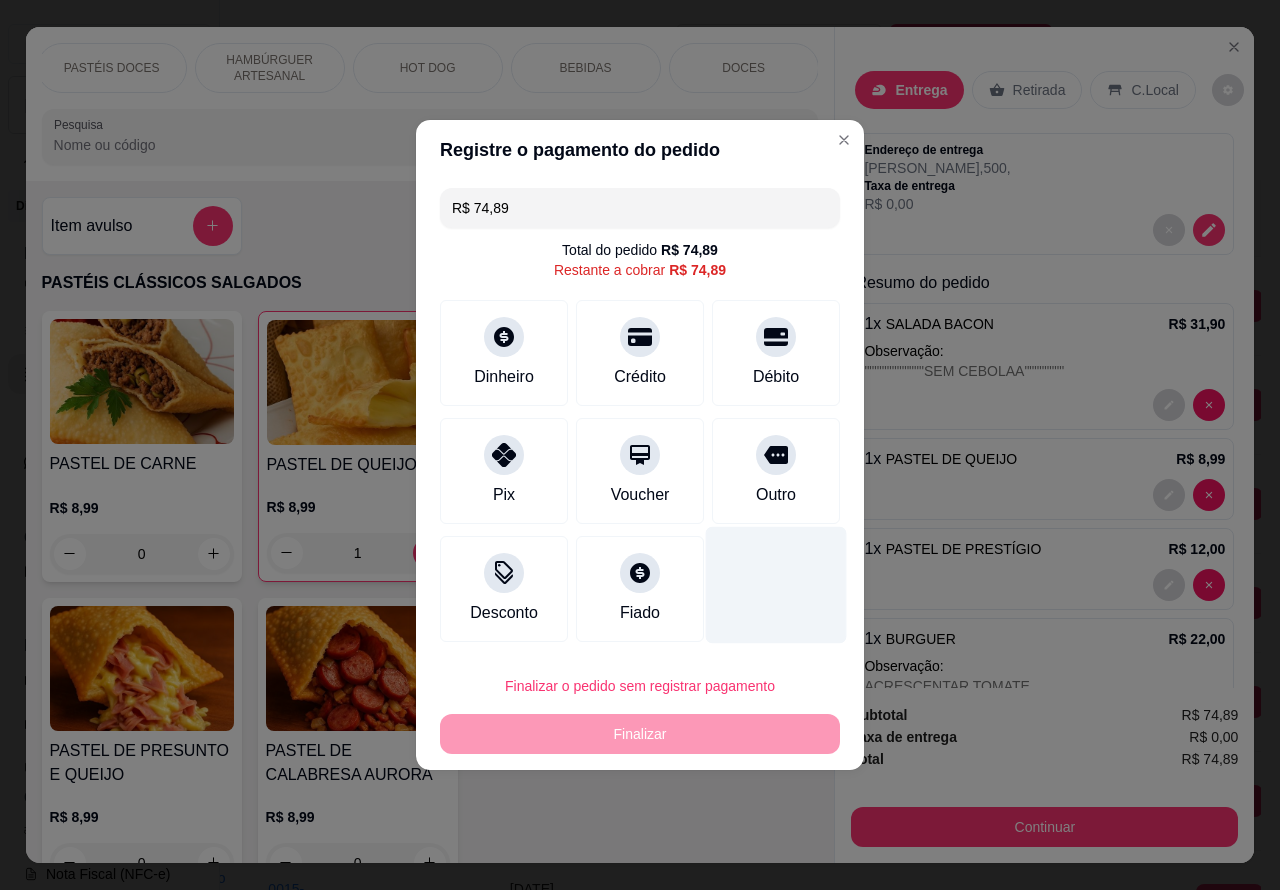click on "Finalizar o pedido sem registrar pagamento" at bounding box center [640, 686] 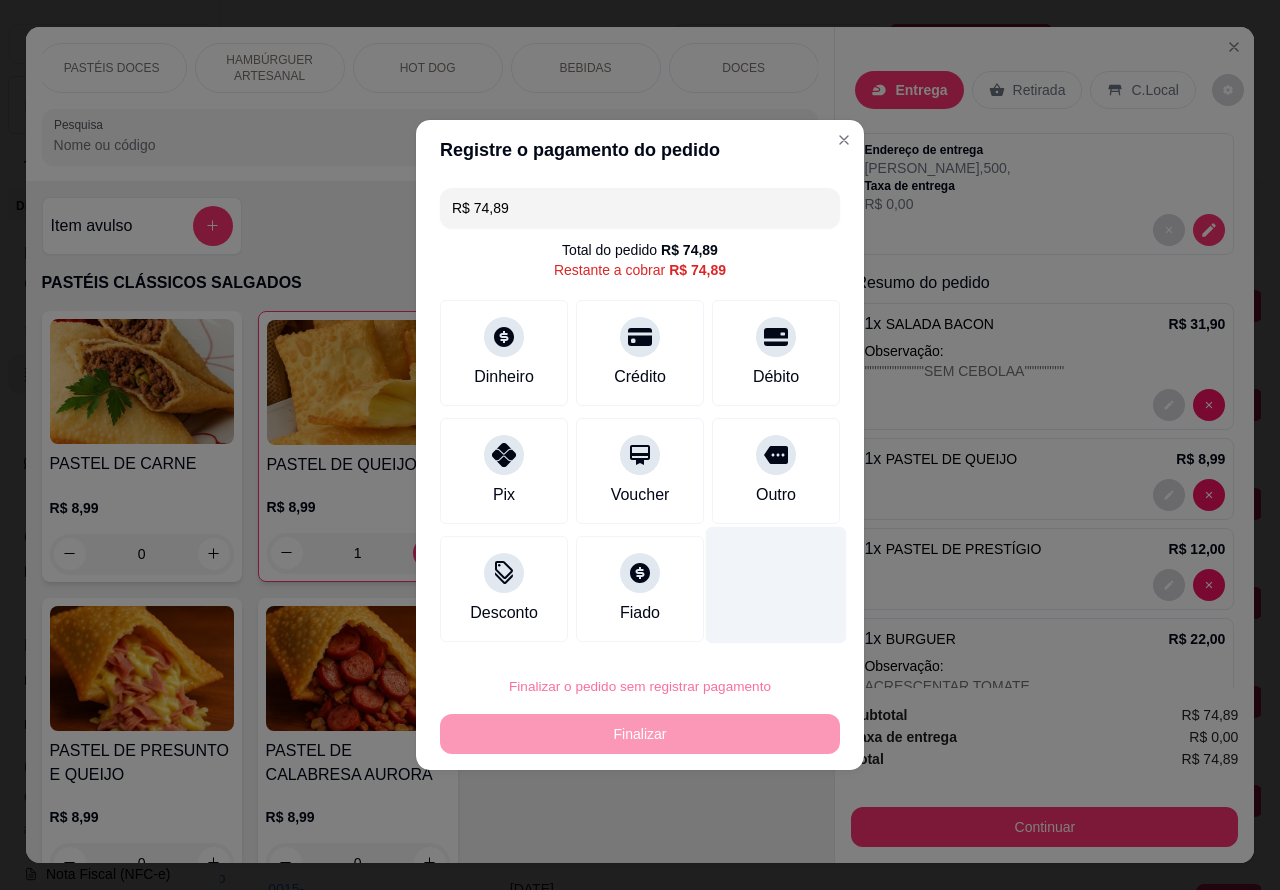click on "Confirmar" at bounding box center [758, 630] 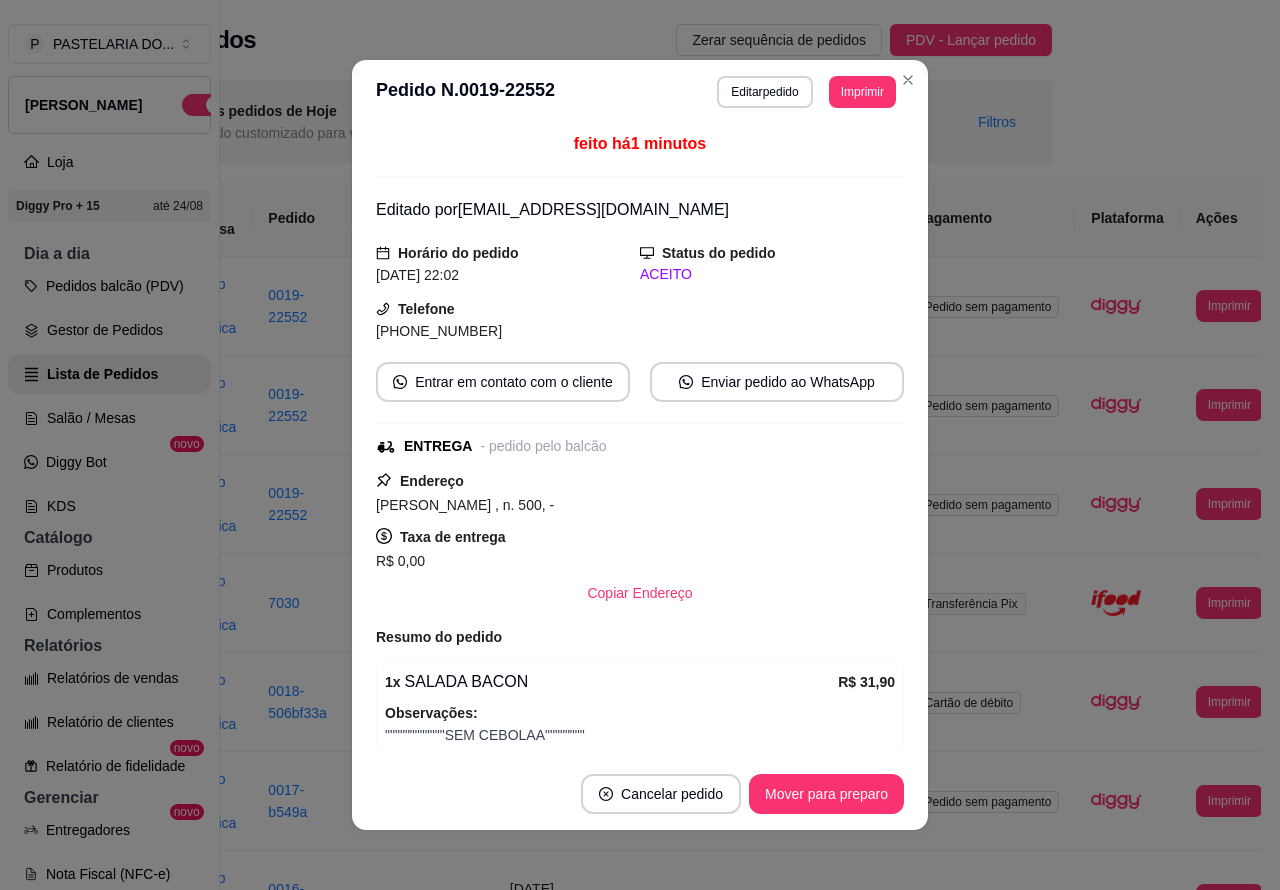 click on "Editar  pedido" at bounding box center (764, 92) 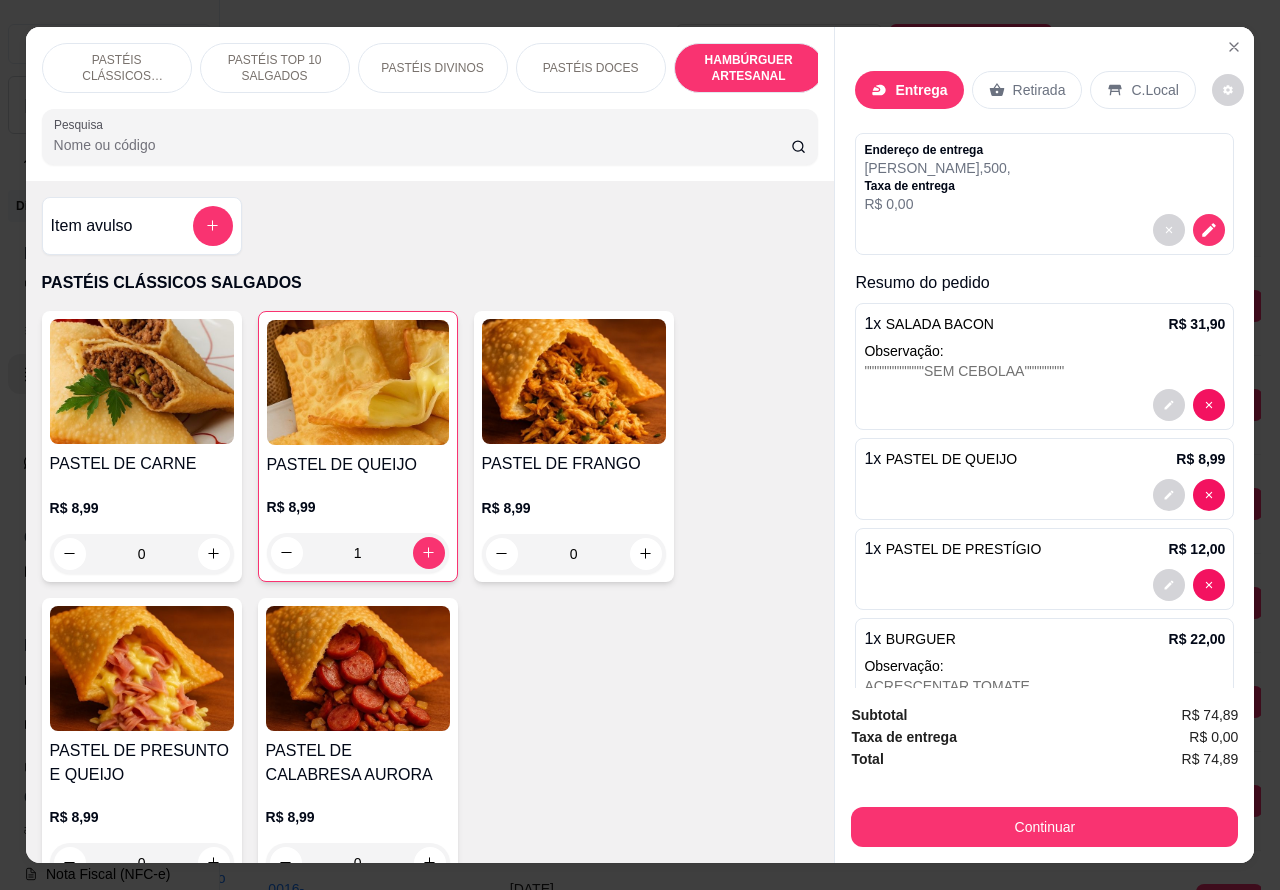 scroll, scrollTop: 4530, scrollLeft: 0, axis: vertical 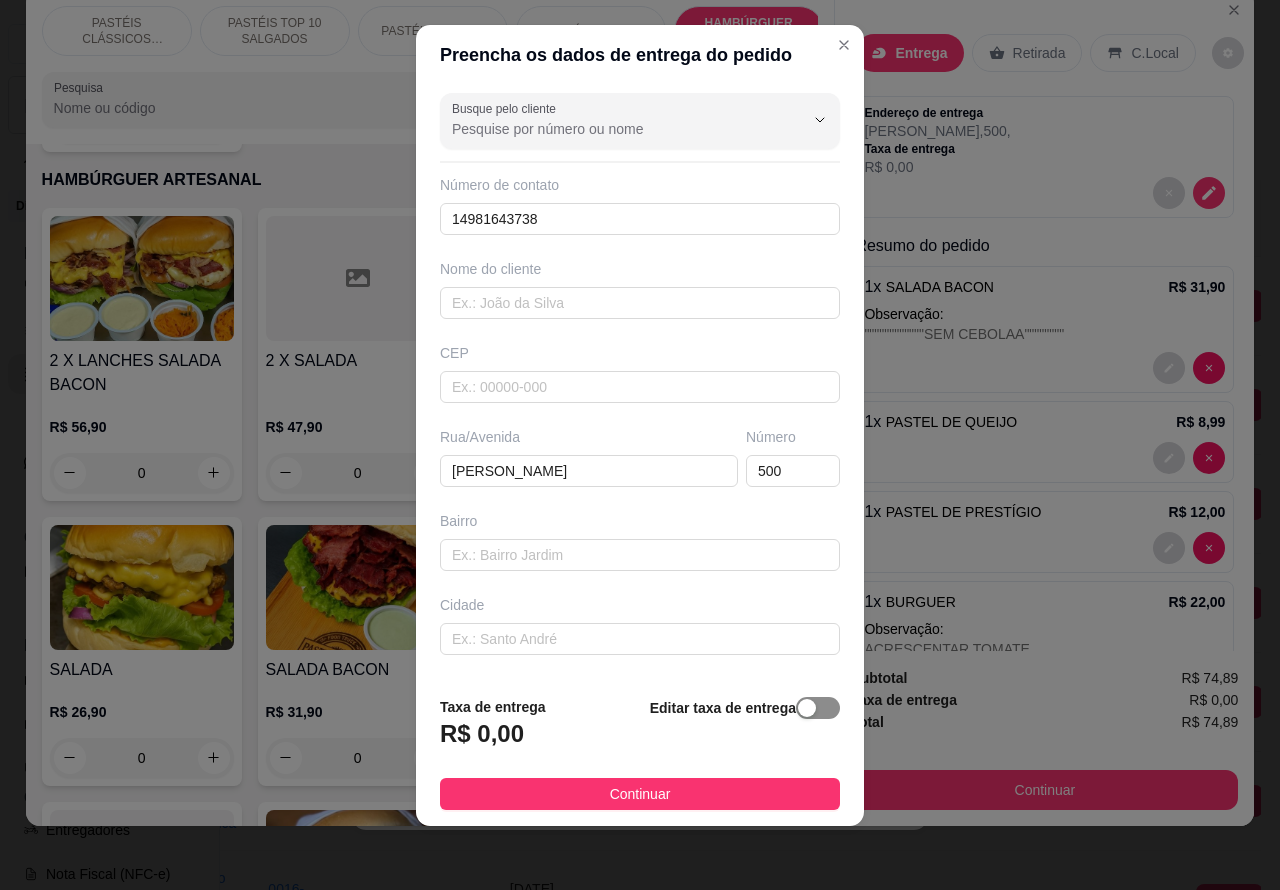 click at bounding box center [807, 708] 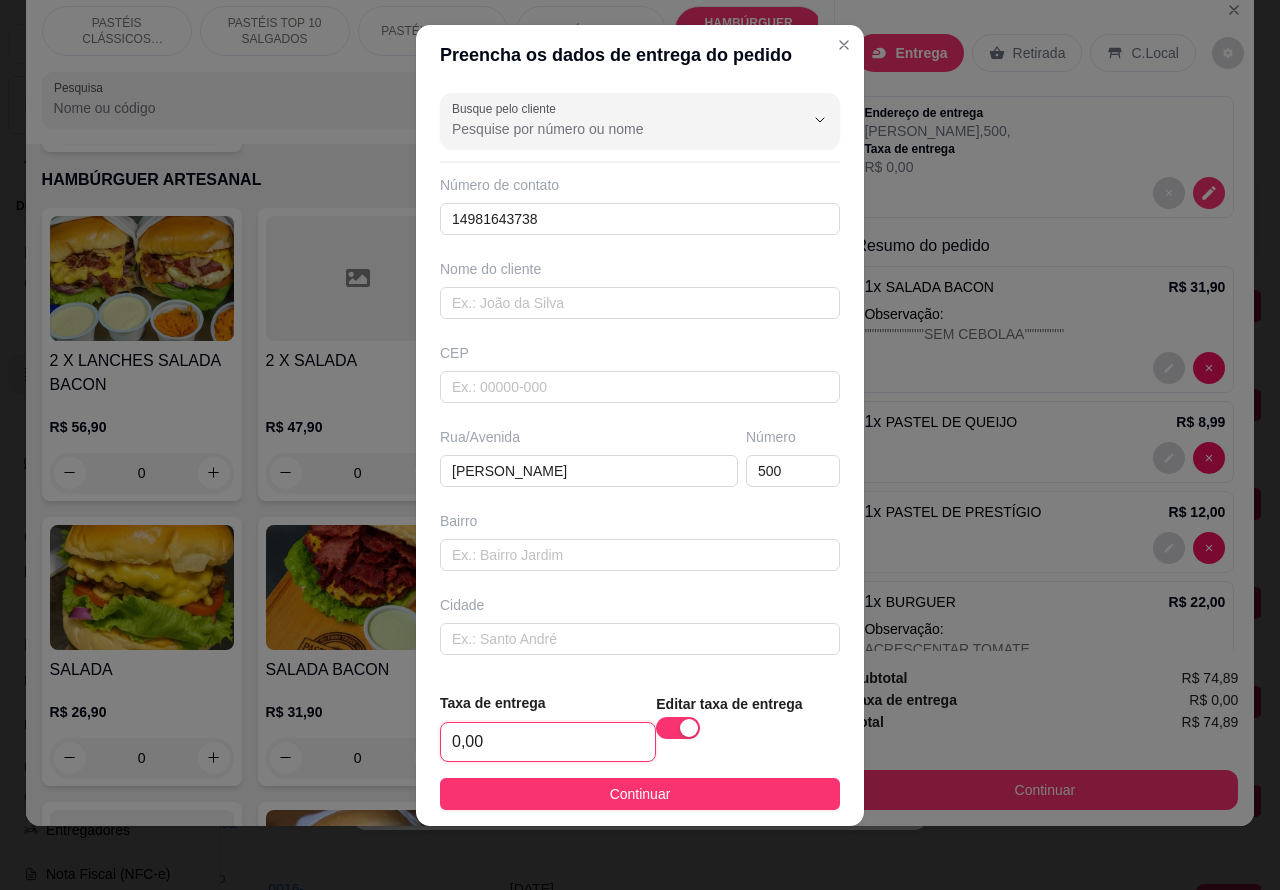 click on "0,00" at bounding box center [548, 742] 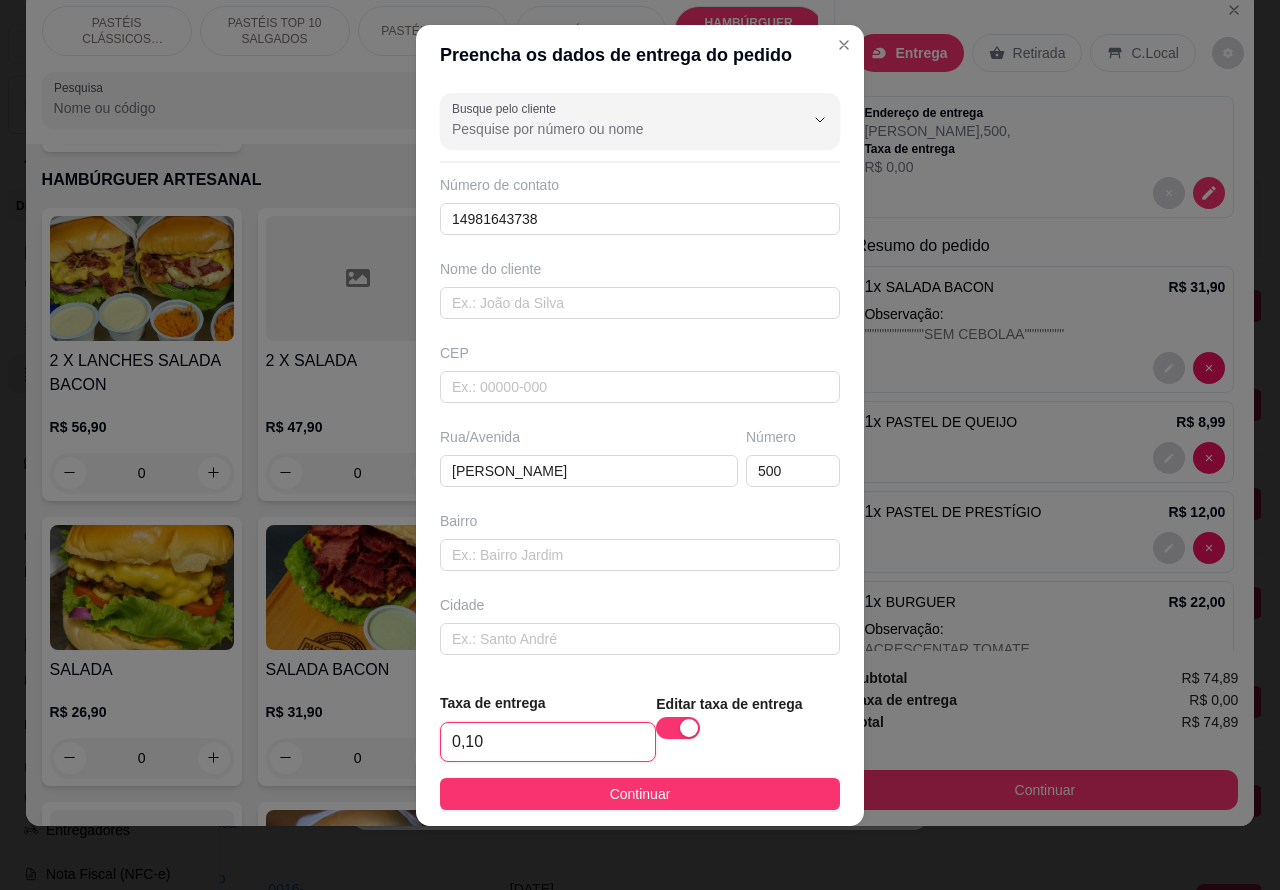 type on "1,00" 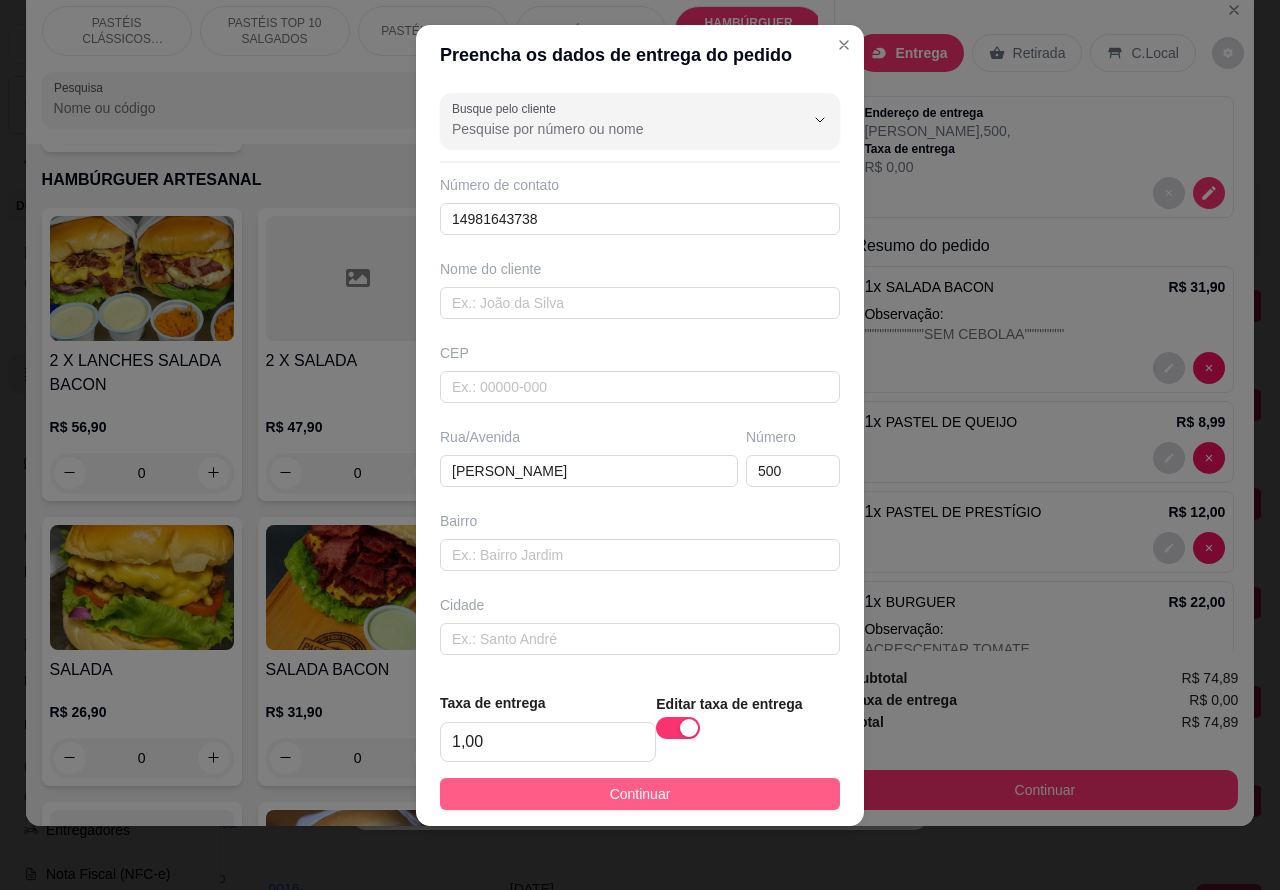 click on "Continuar" at bounding box center (640, 794) 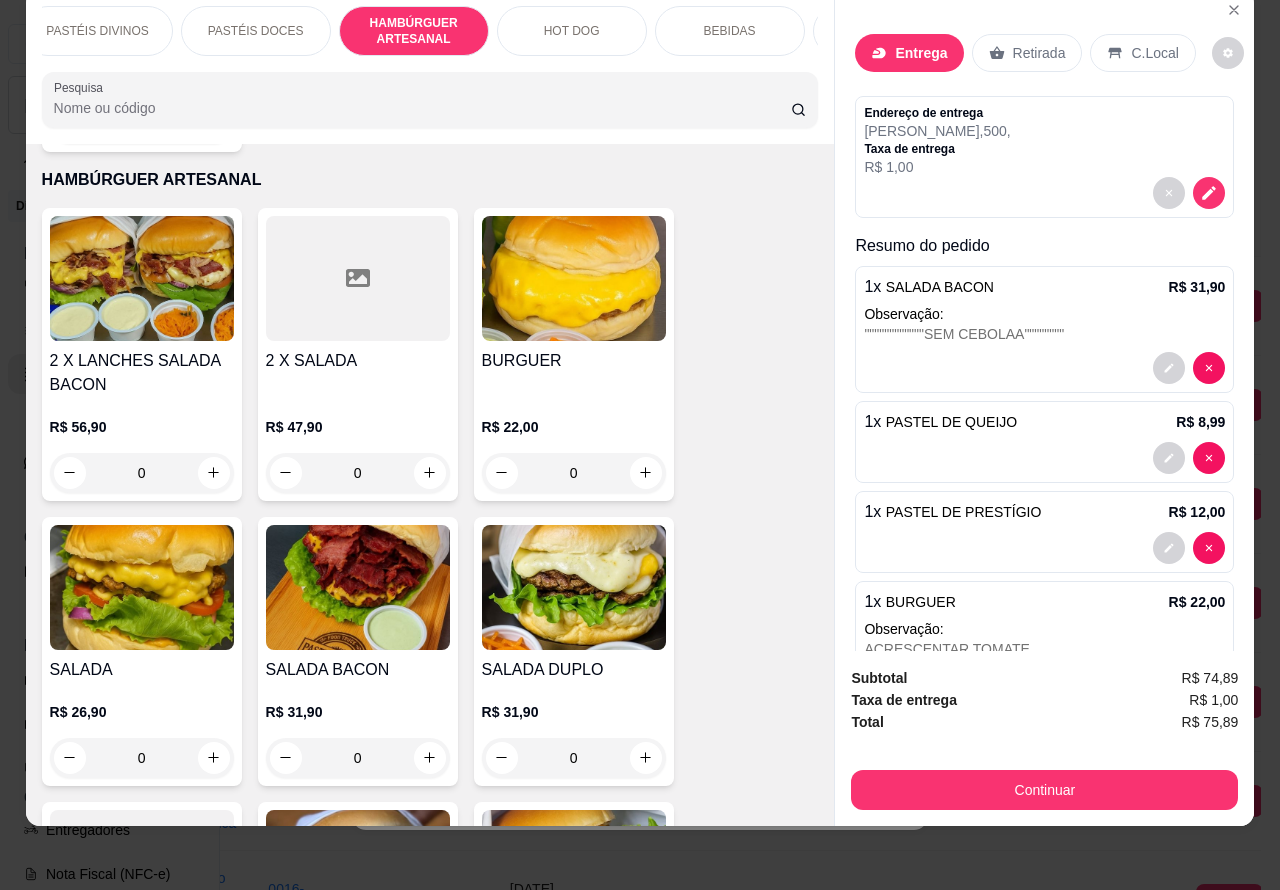 scroll, scrollTop: 0, scrollLeft: 337, axis: horizontal 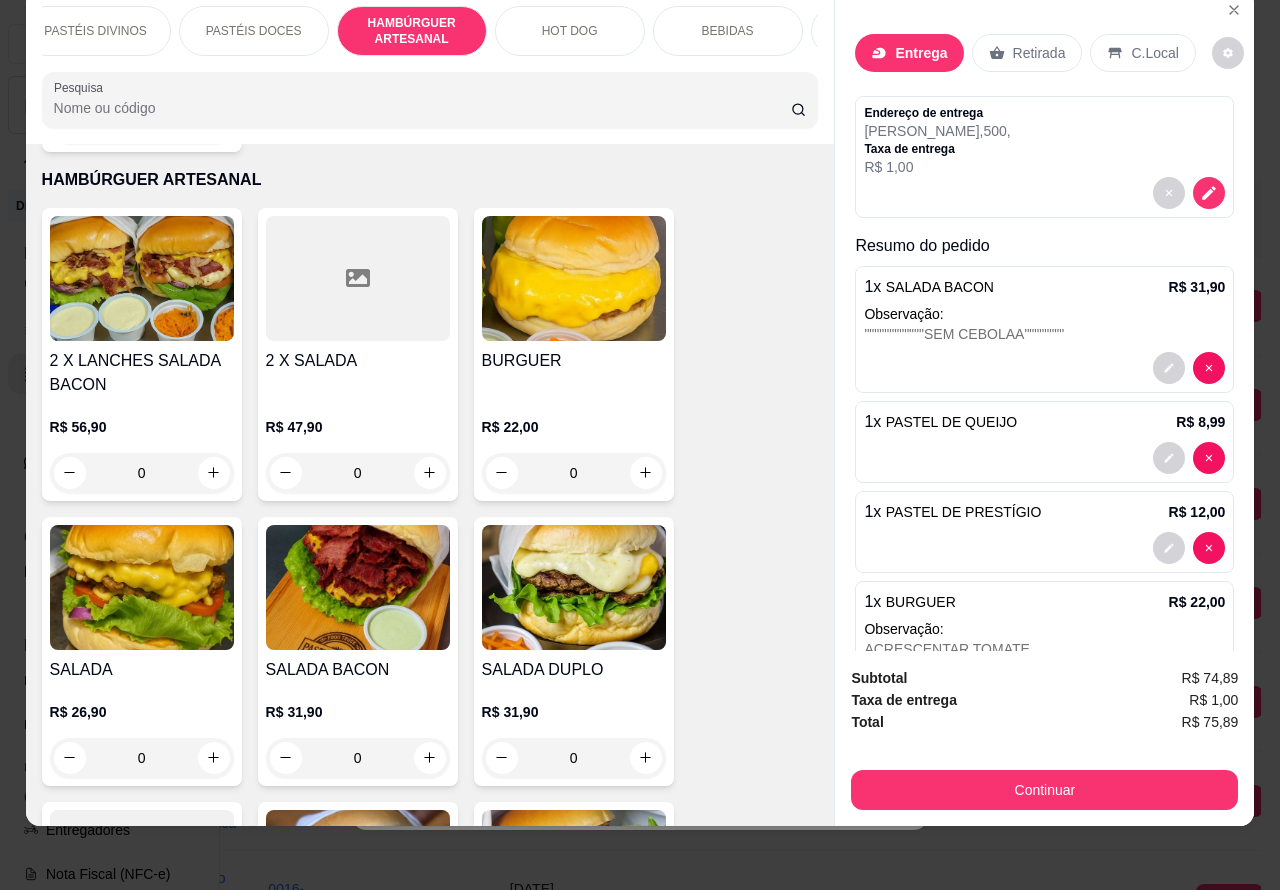 click on "BEBIDAS" at bounding box center [728, 31] 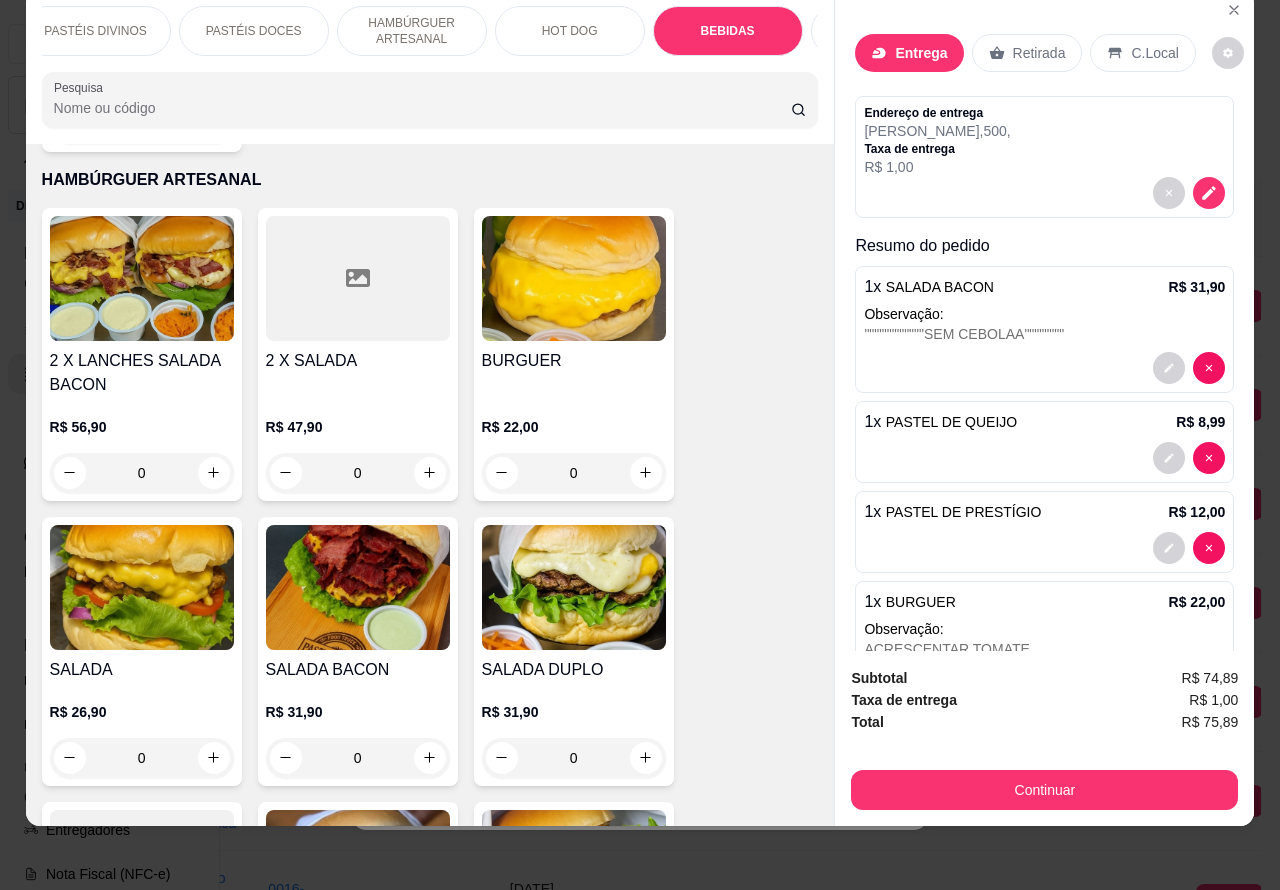 scroll, scrollTop: 6652, scrollLeft: 0, axis: vertical 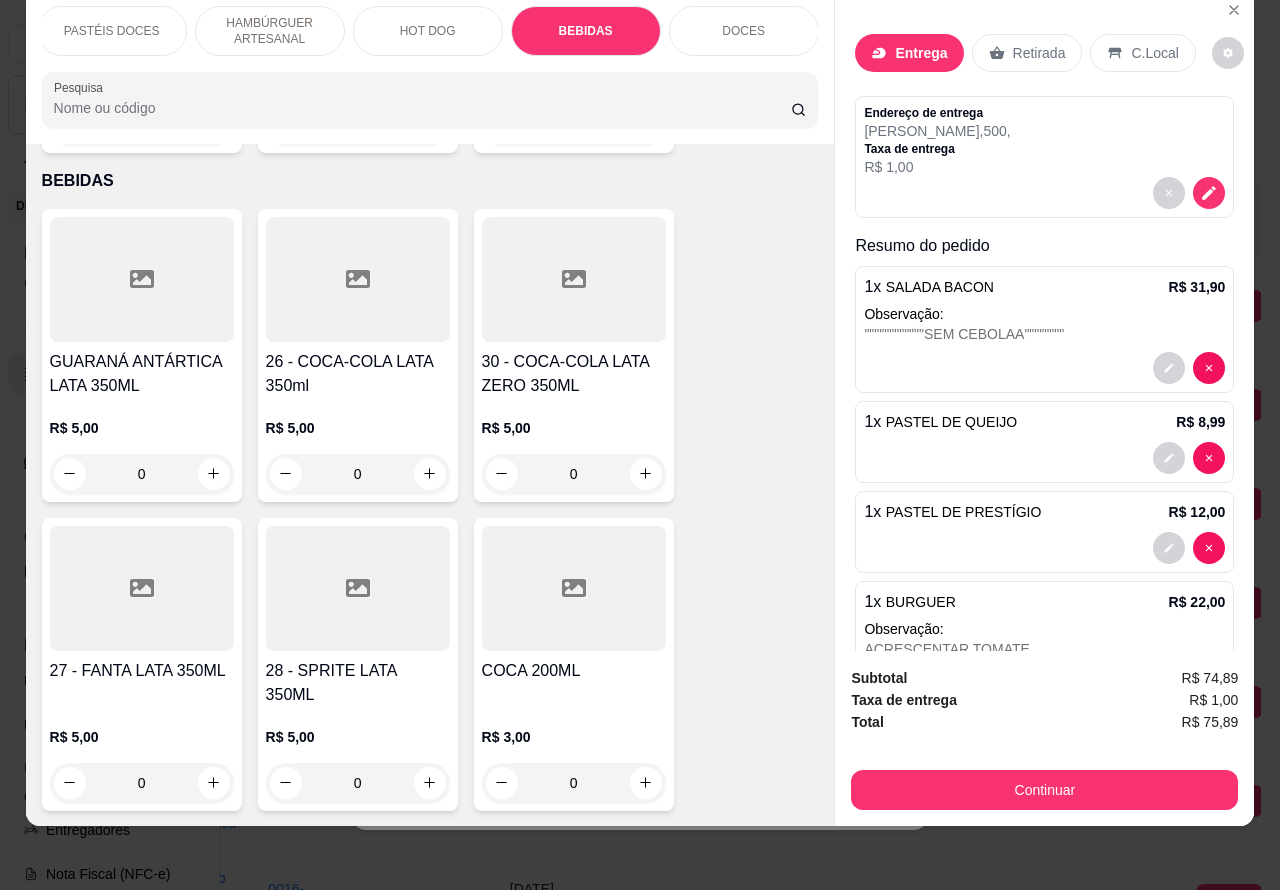 click on "DOCES" at bounding box center [743, 31] 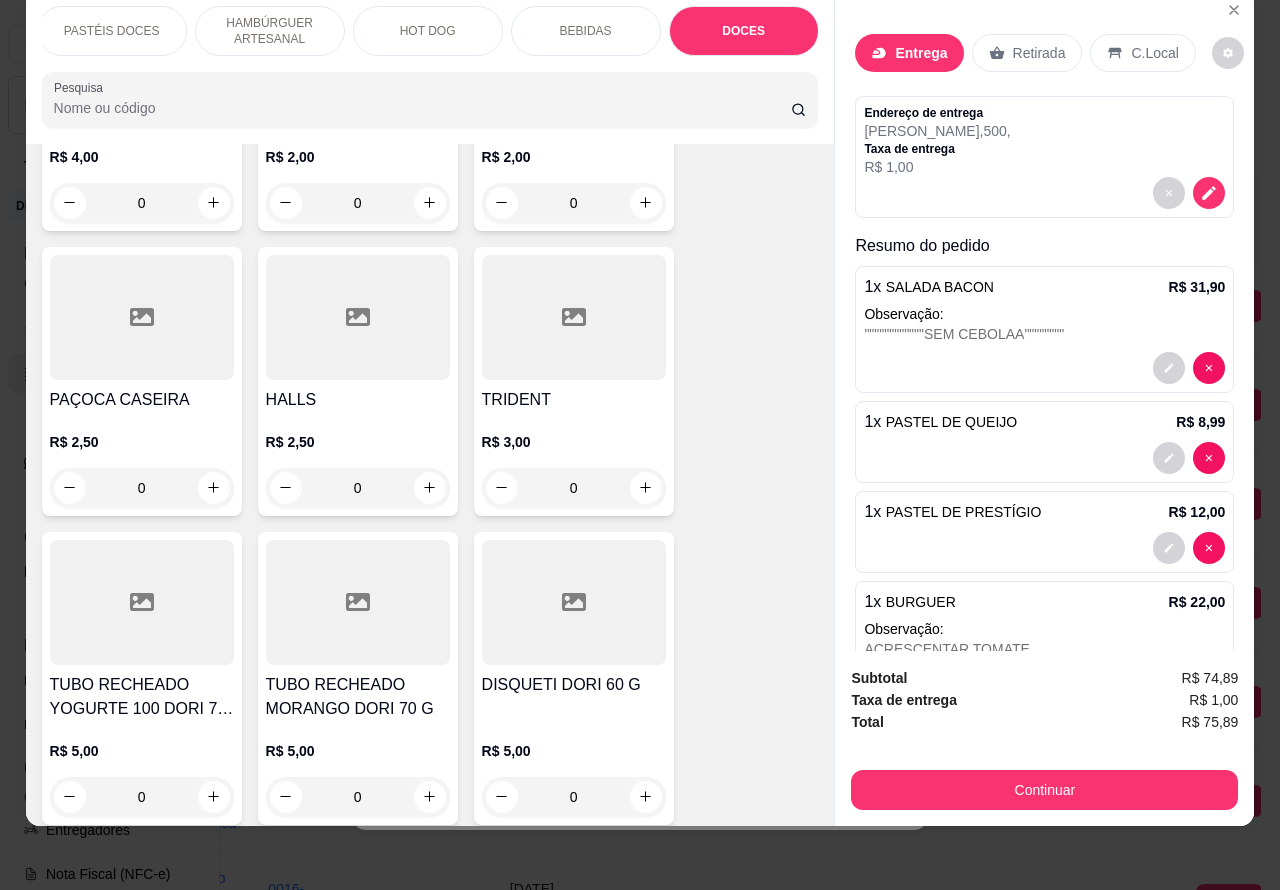 click 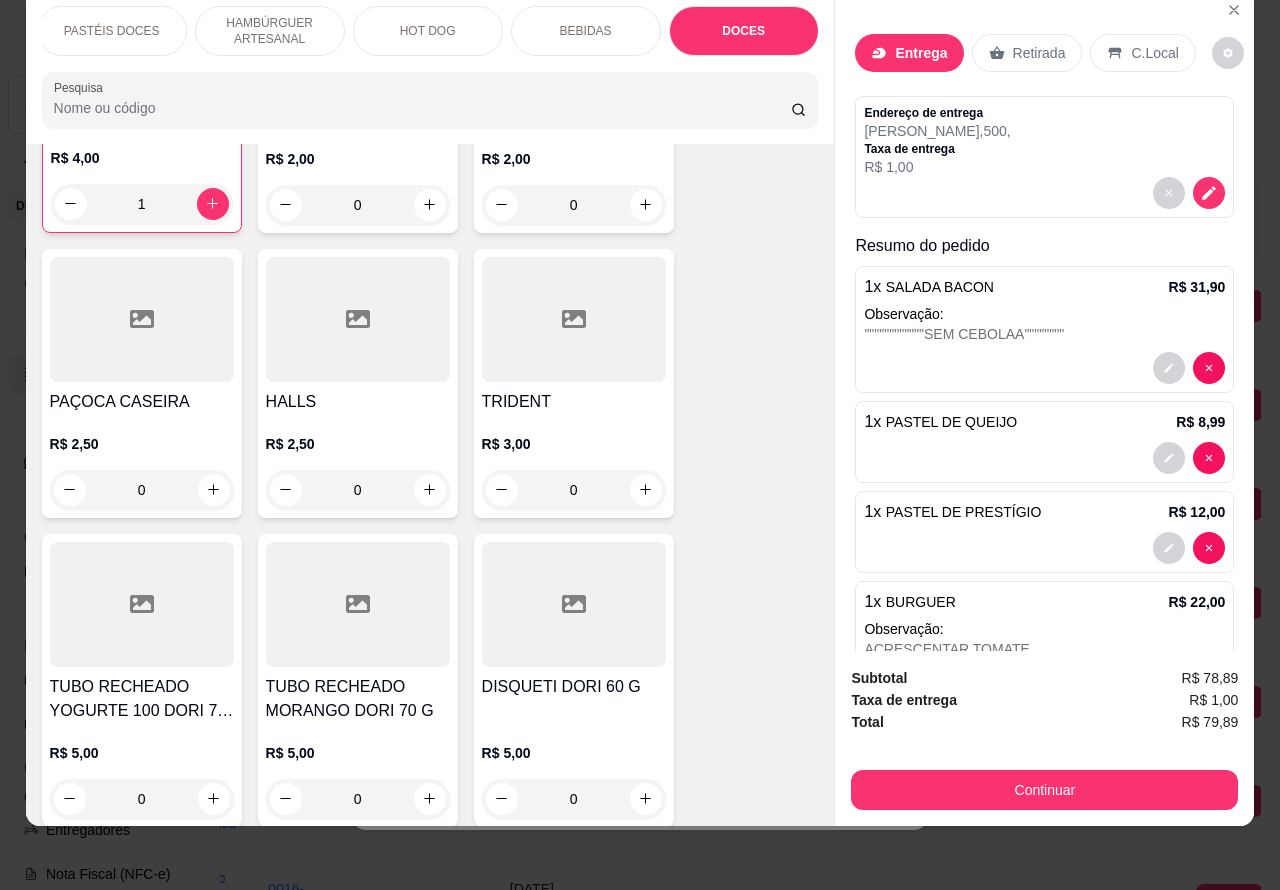 scroll, scrollTop: 9031, scrollLeft: 0, axis: vertical 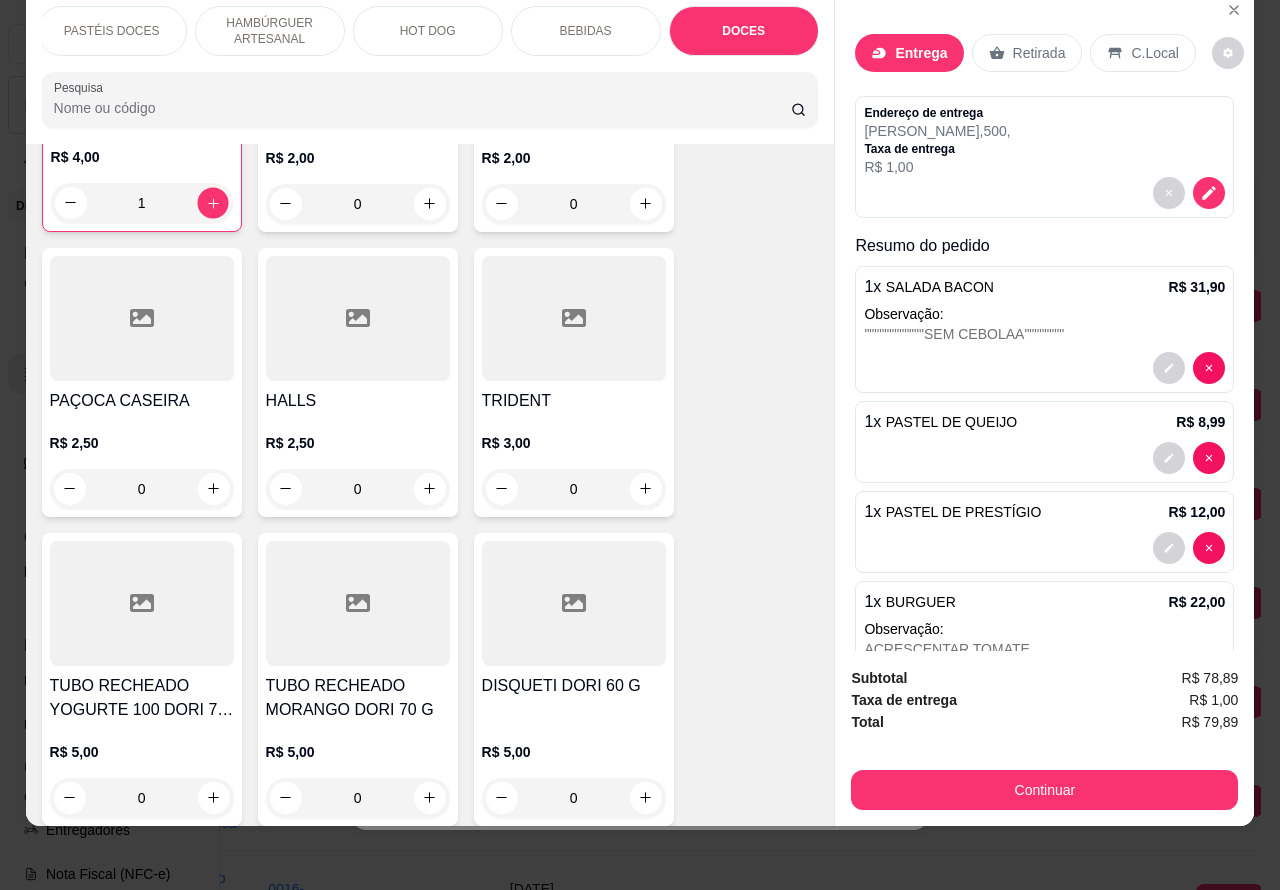 click 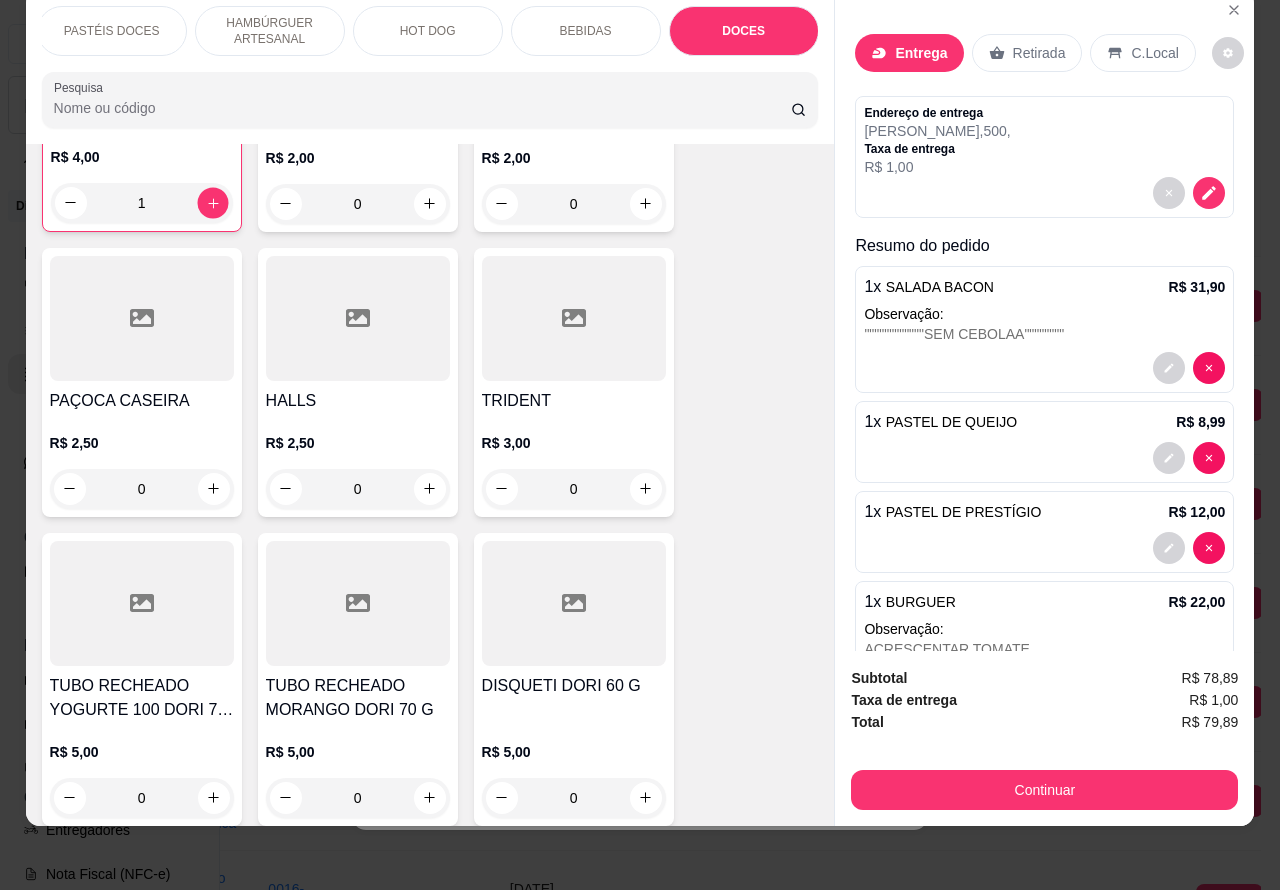type on "2" 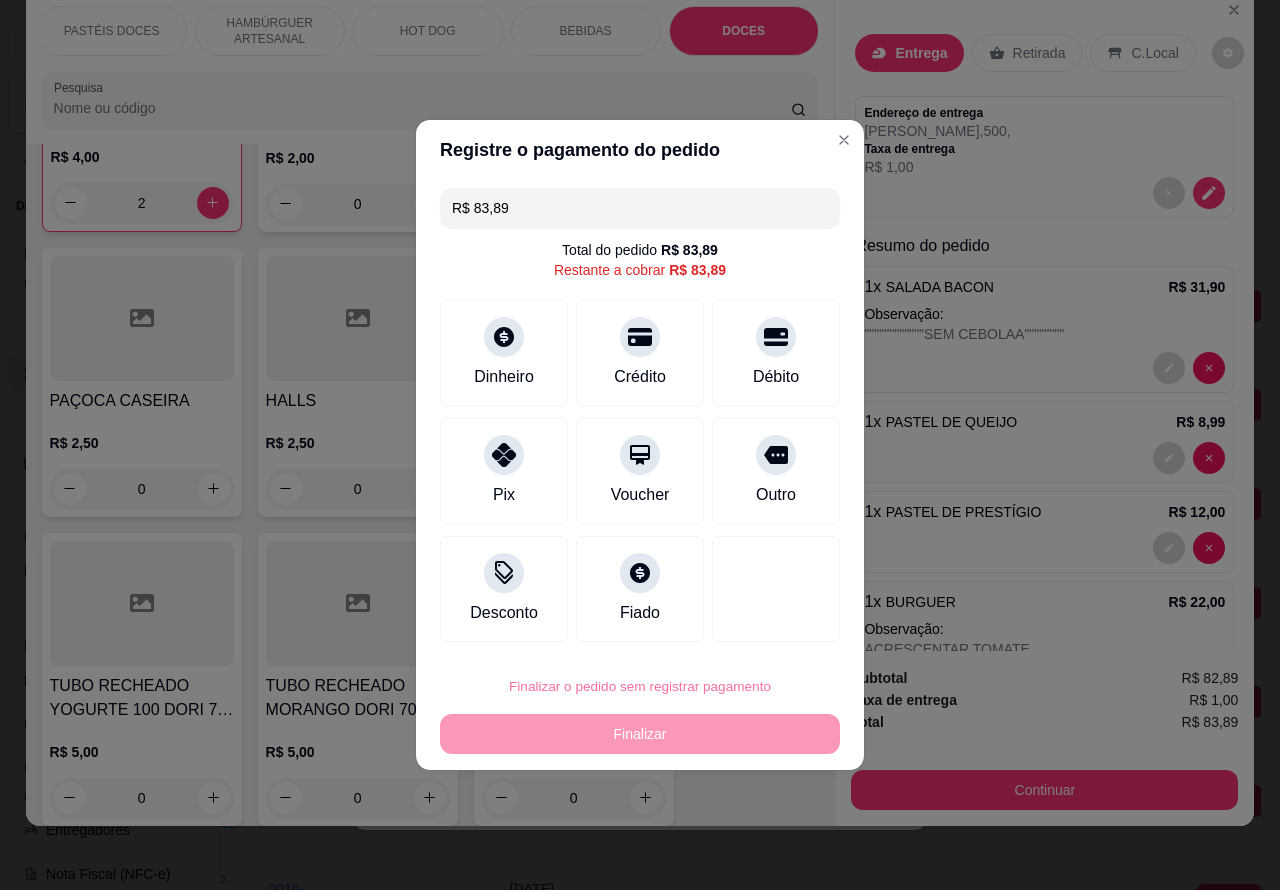 click on "Confirmar" at bounding box center (759, 630) 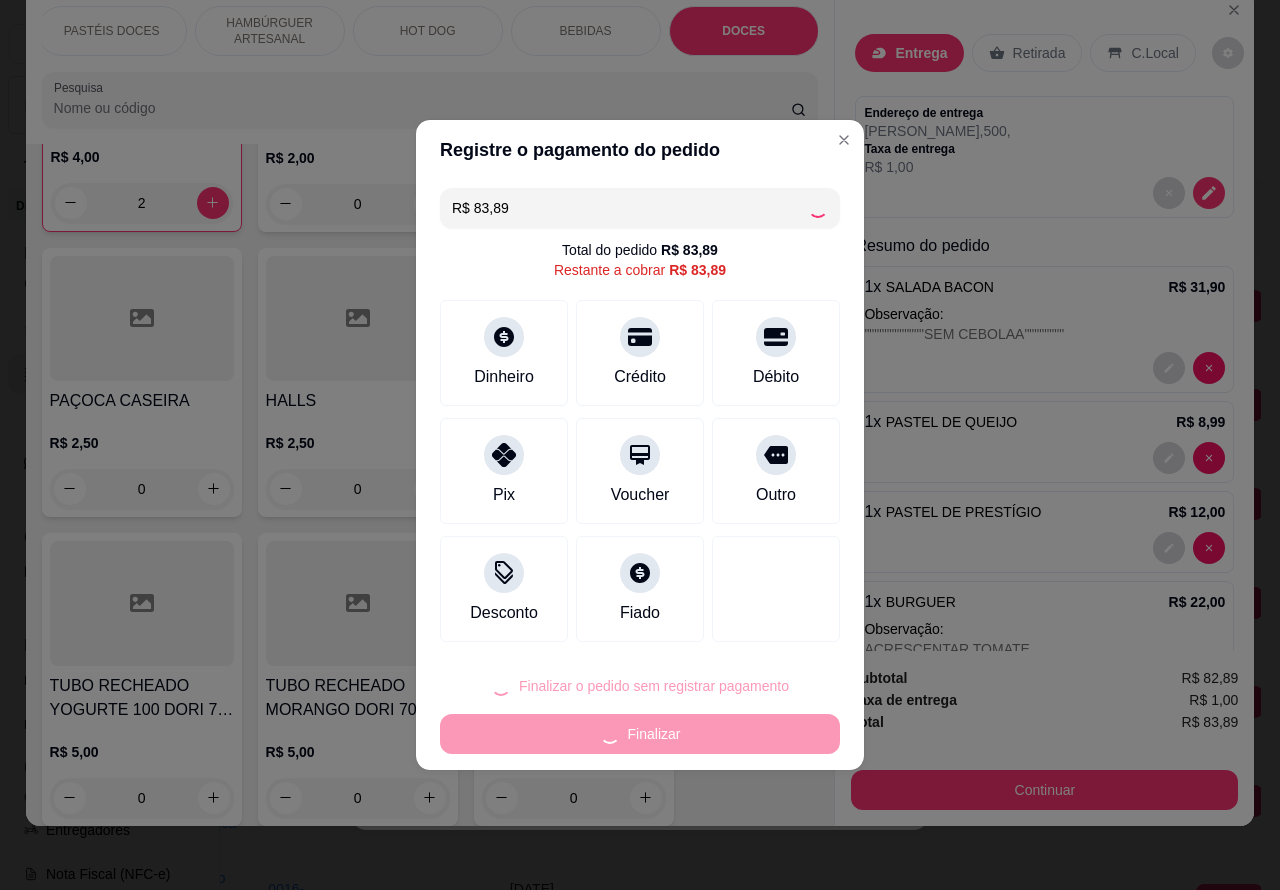 type on "0" 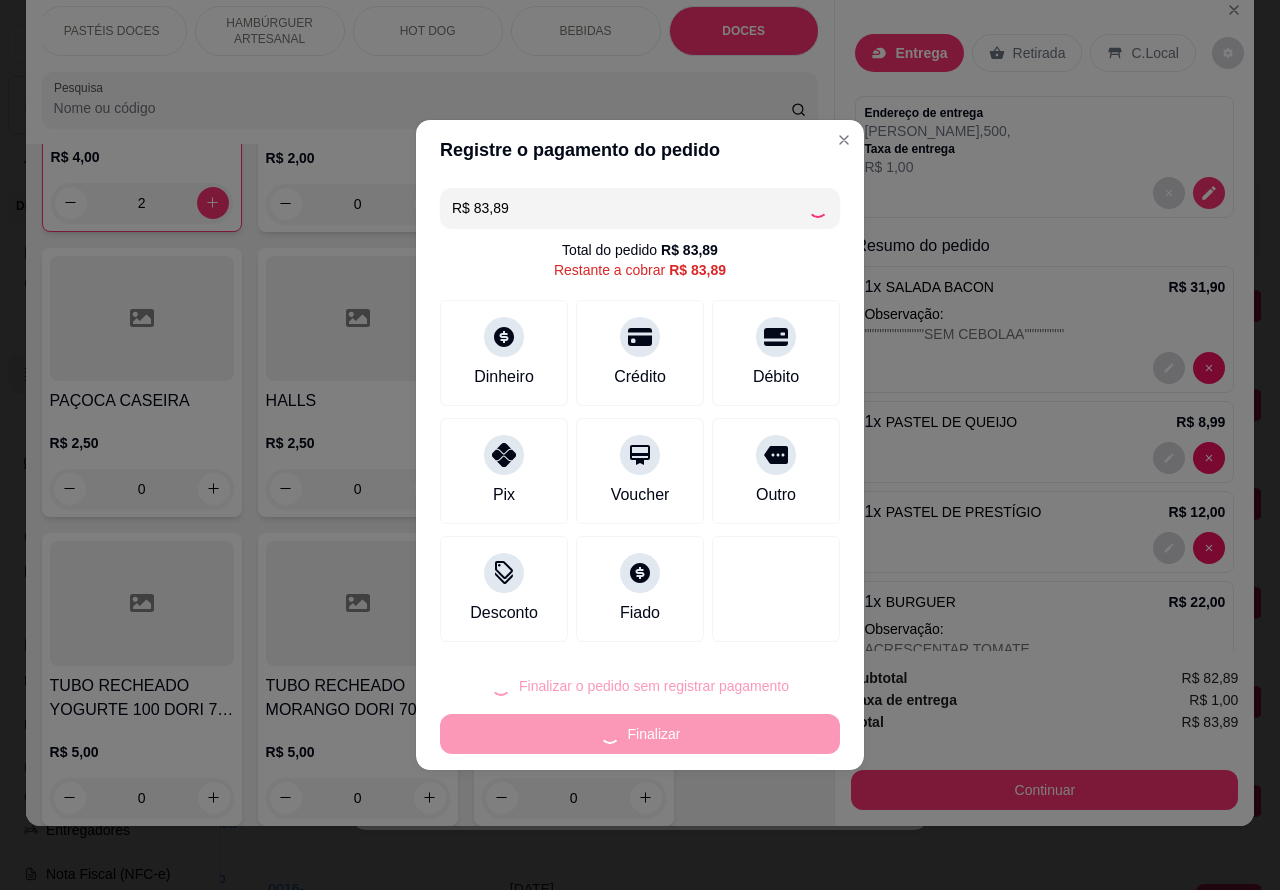type on "0" 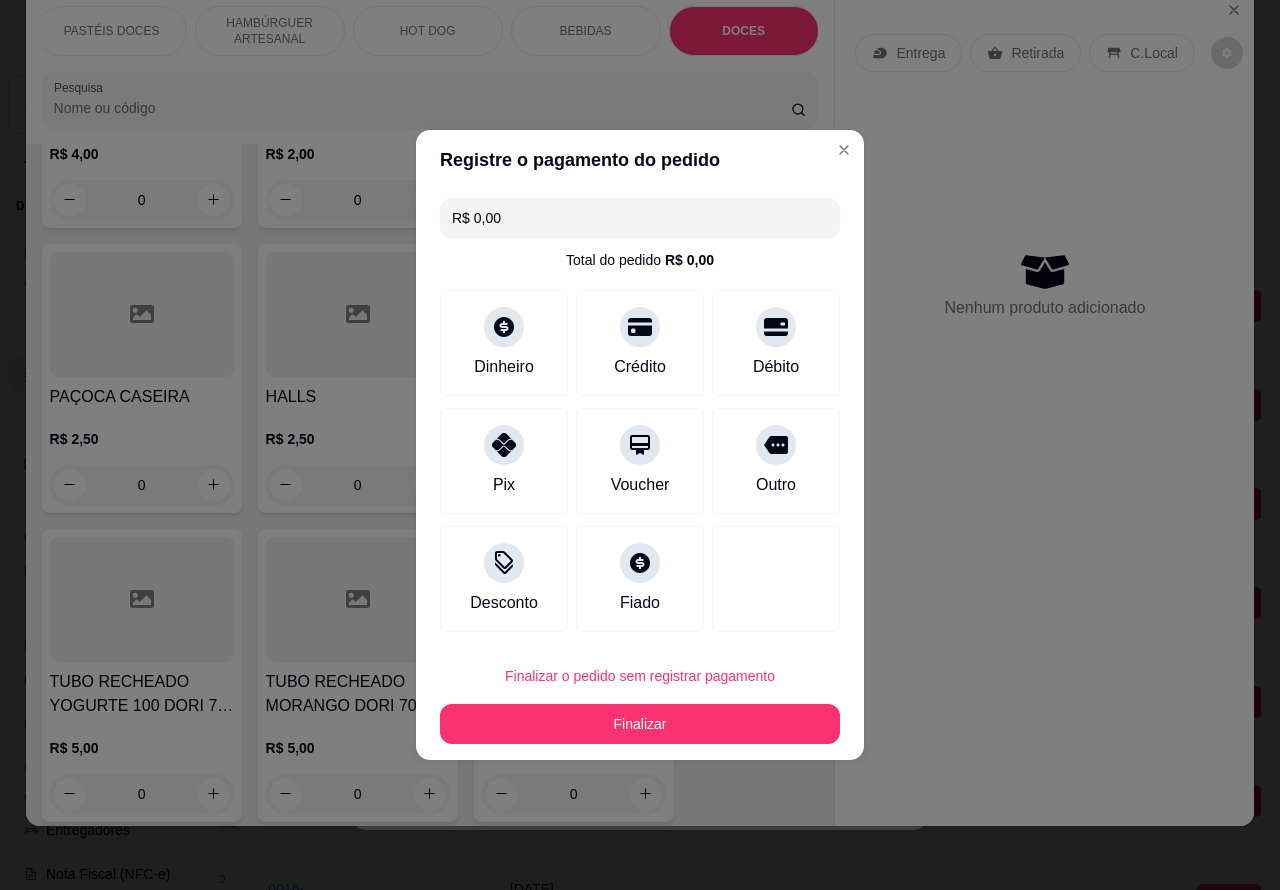 type on "R$ 0,00" 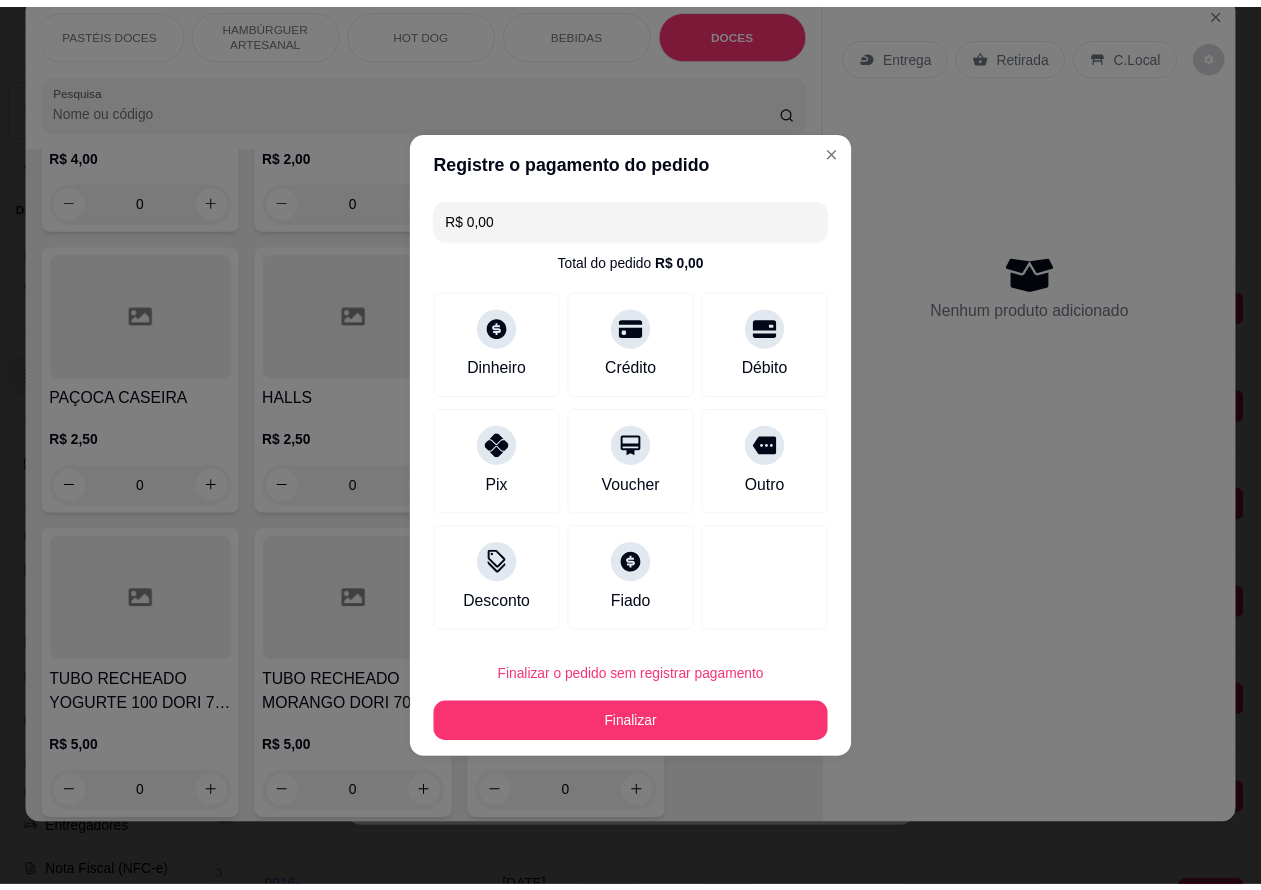scroll, scrollTop: 9027, scrollLeft: 0, axis: vertical 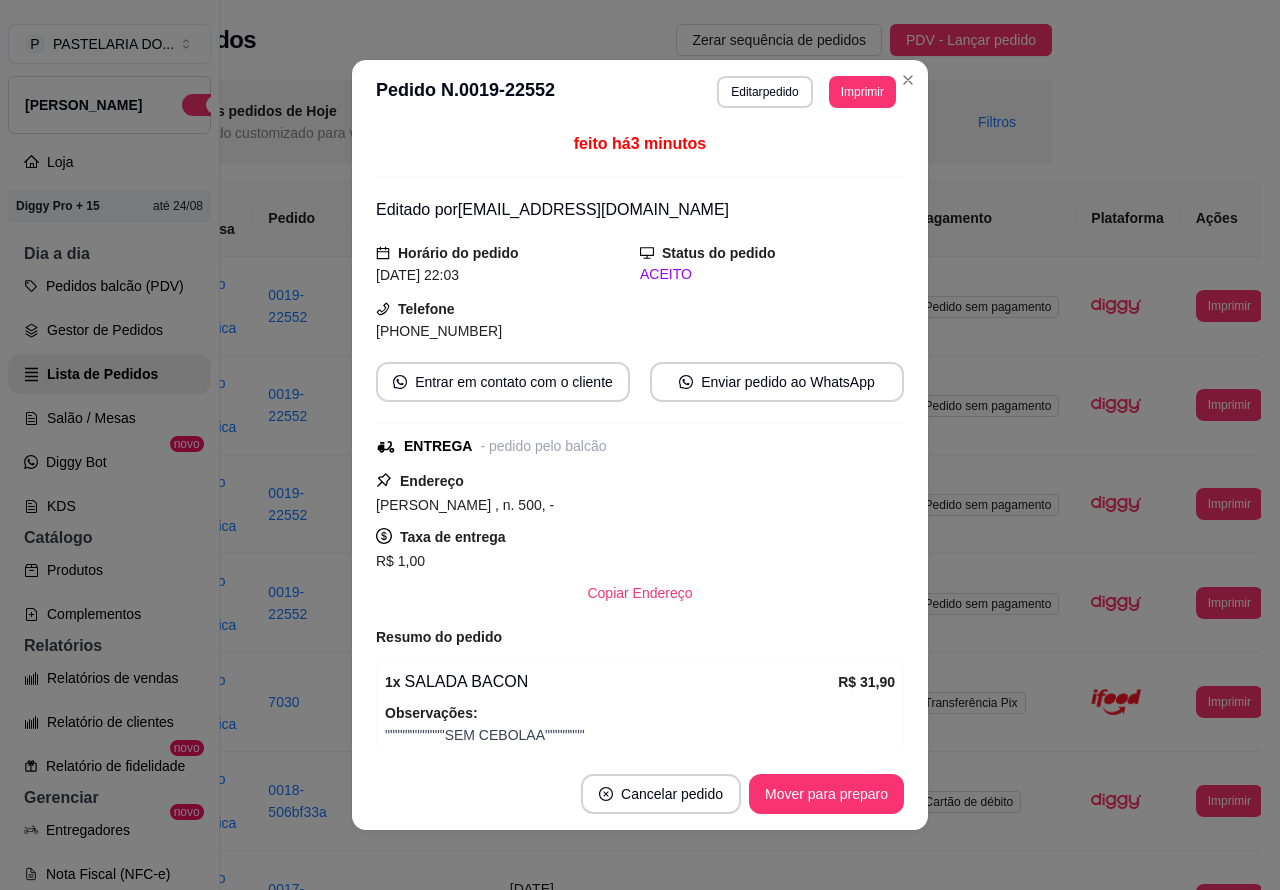 click on "Pedidos balcão (PDV)" at bounding box center [109, 286] 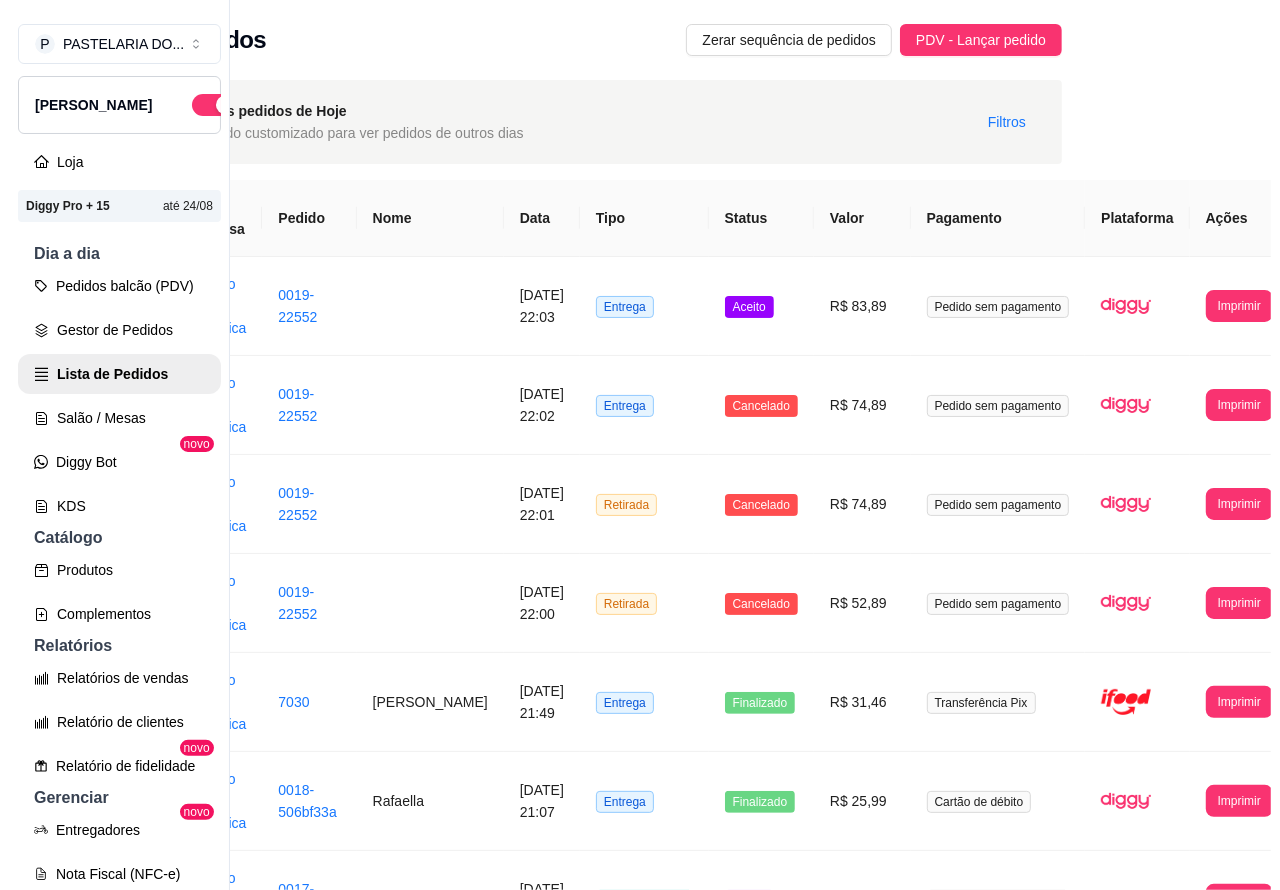 scroll, scrollTop: 0, scrollLeft: 158, axis: horizontal 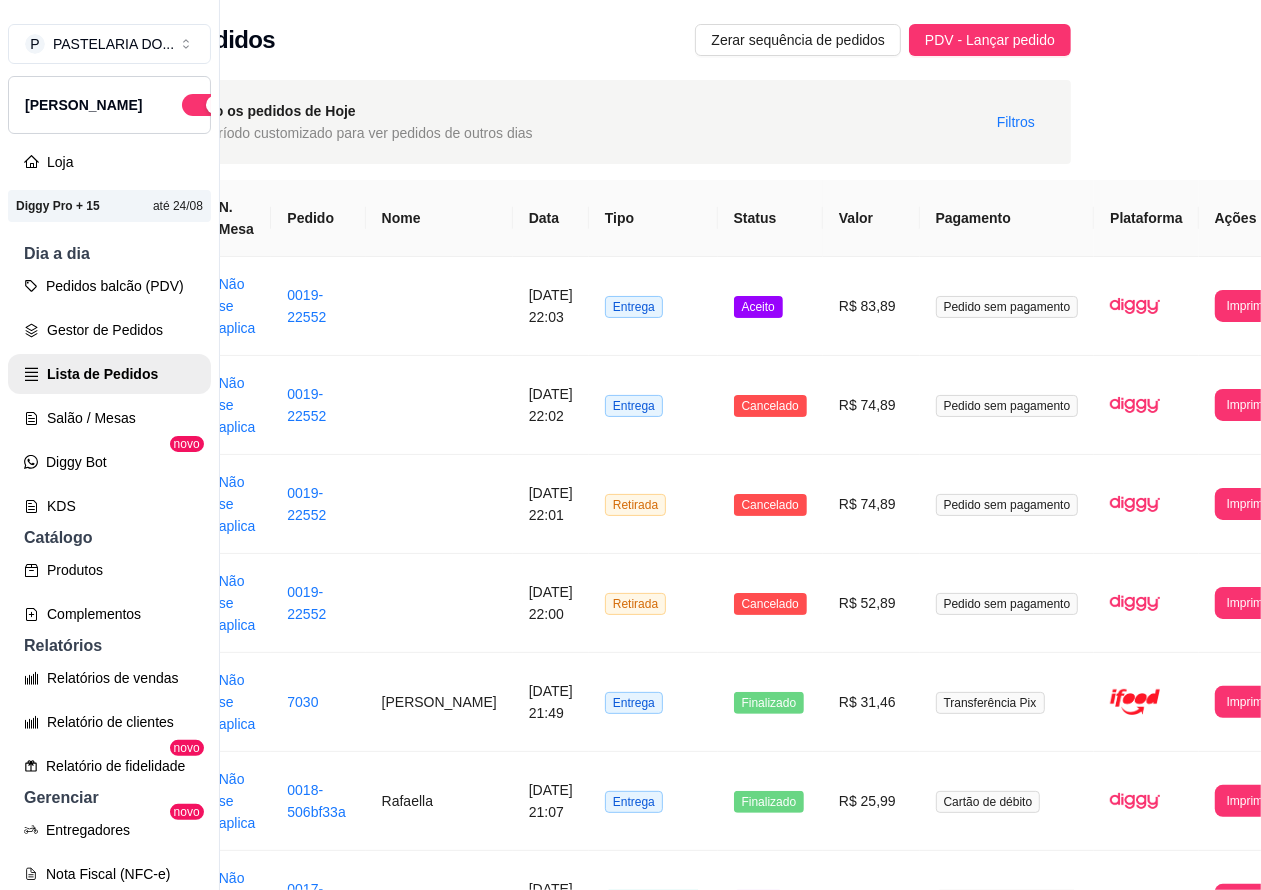 click on "Pedidos balcão (PDV)" at bounding box center (109, 286) 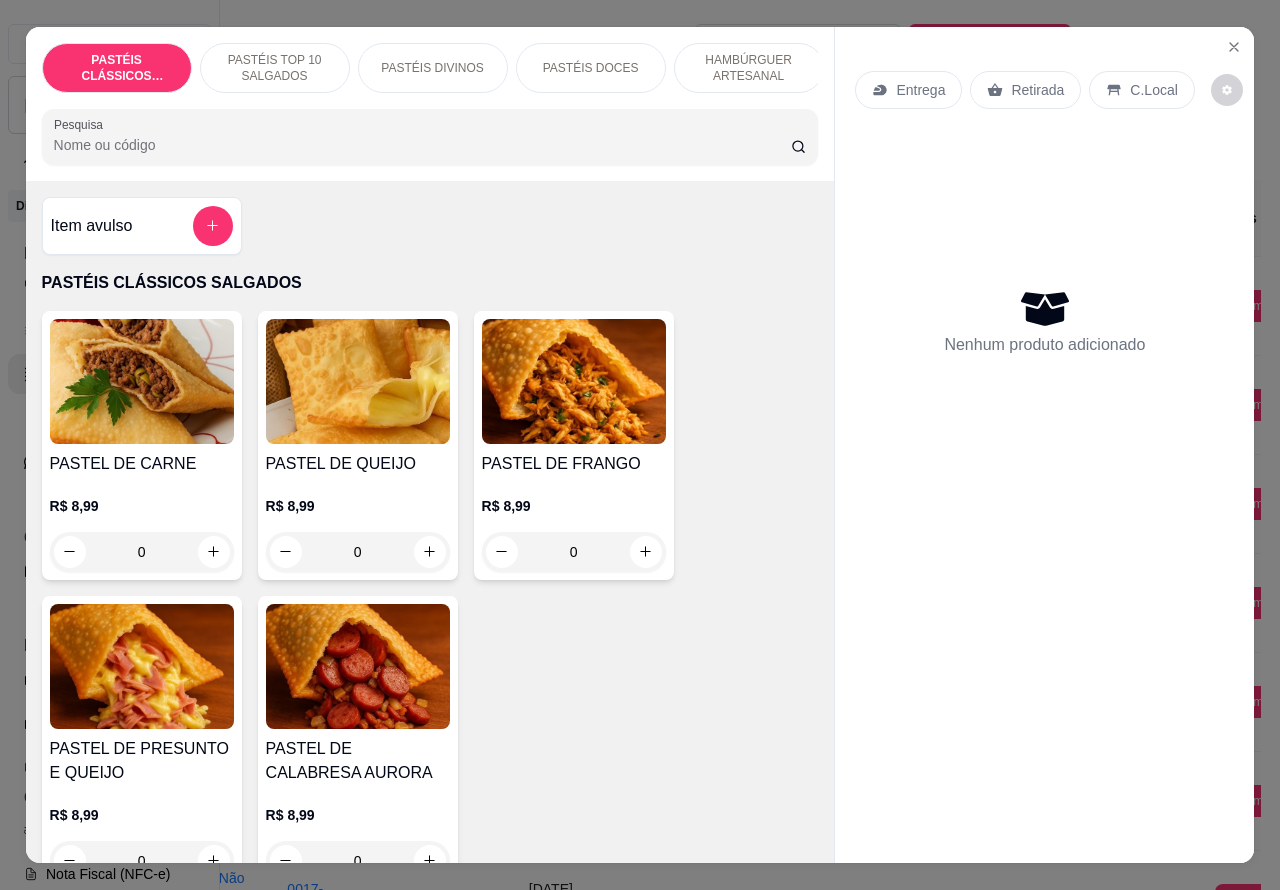 click on "HAMBÚRGUER ARTESANAL" at bounding box center [749, 68] 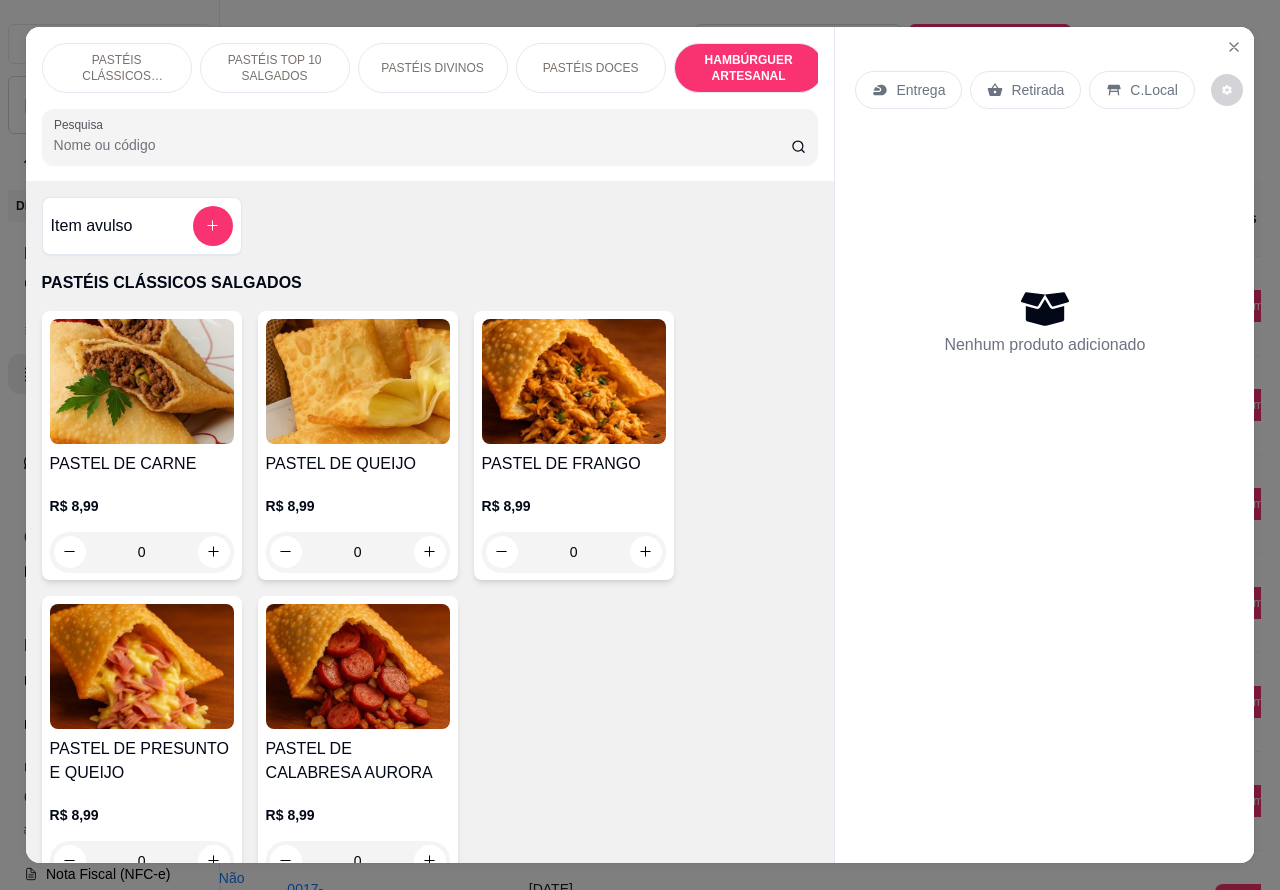 scroll, scrollTop: 4527, scrollLeft: 0, axis: vertical 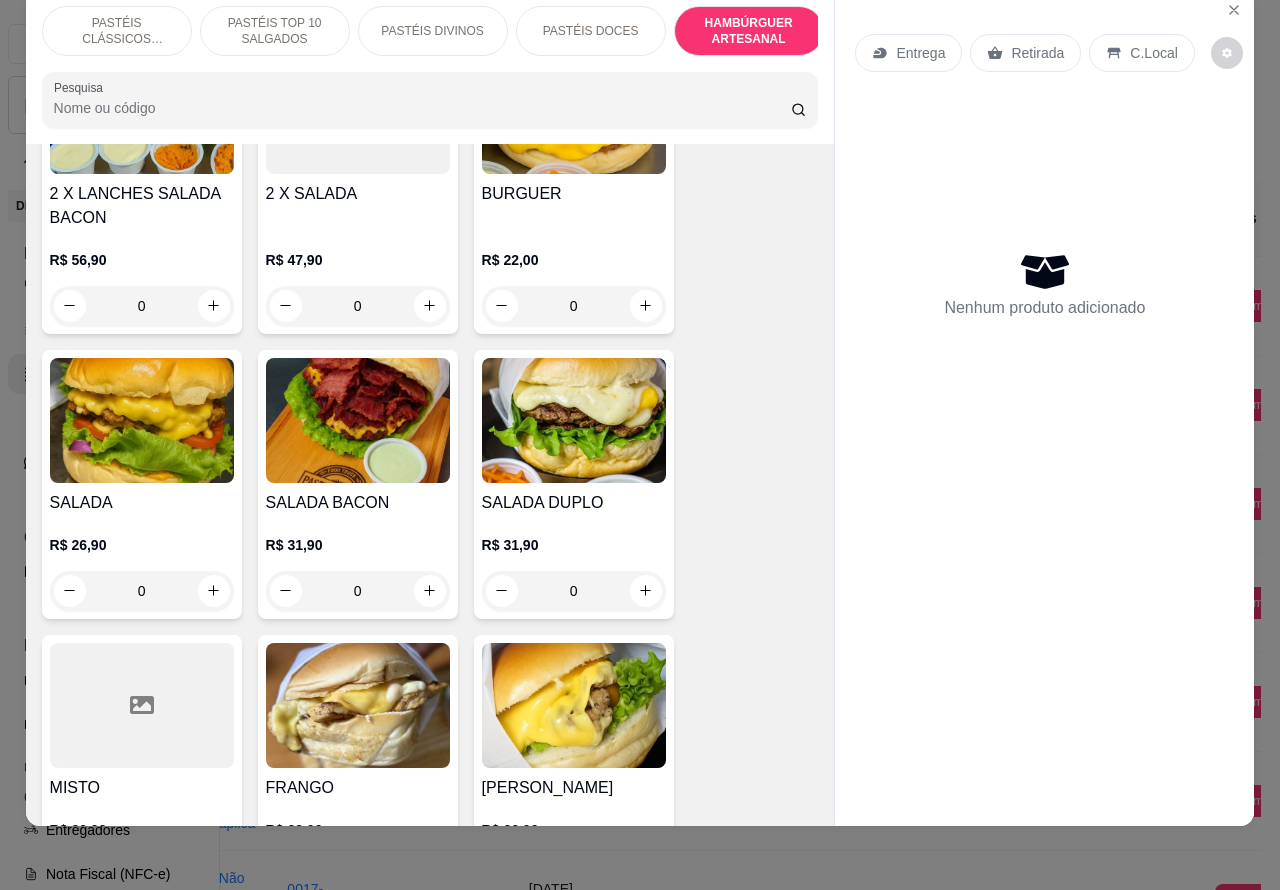 click on "0" at bounding box center [142, 591] 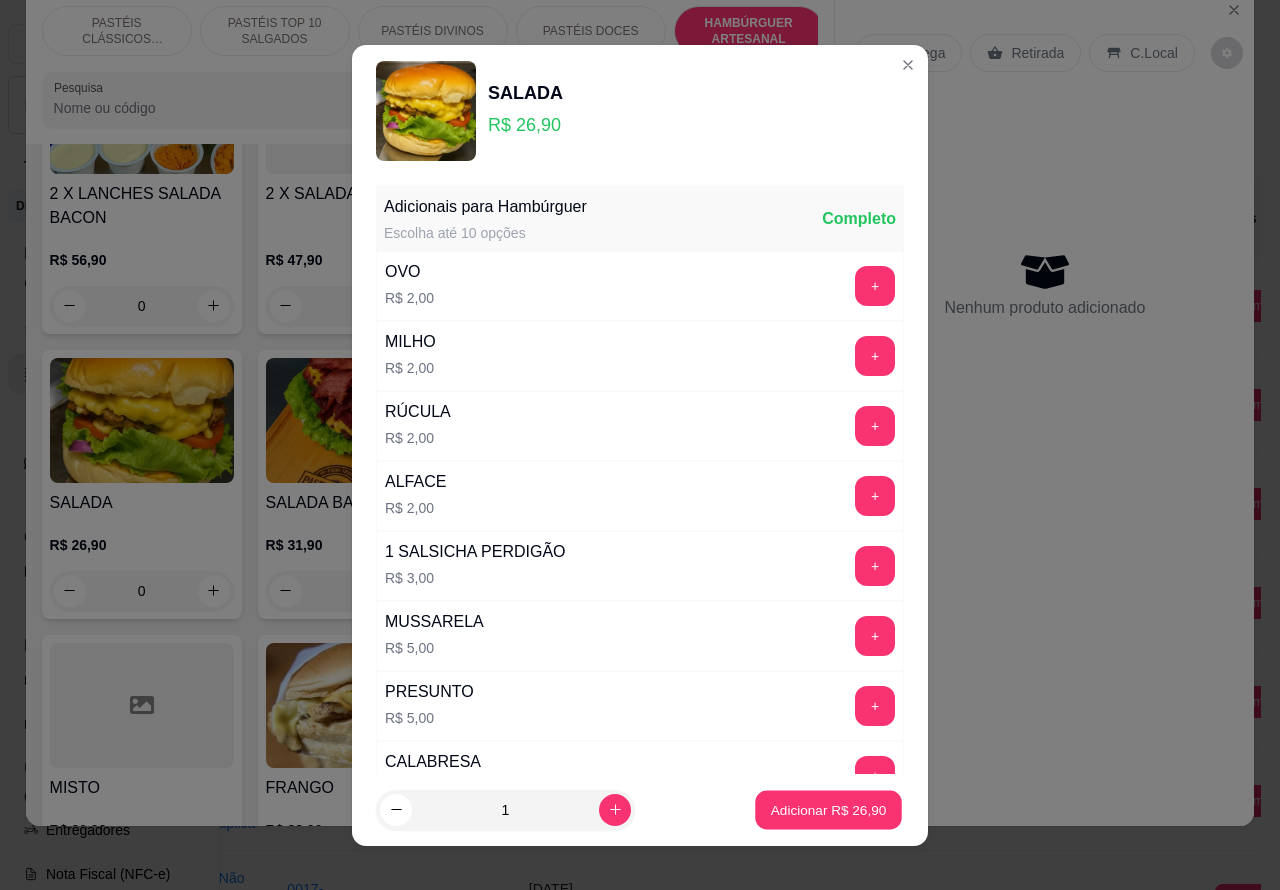 click on "Adicionar   R$ 26,90" at bounding box center (829, 809) 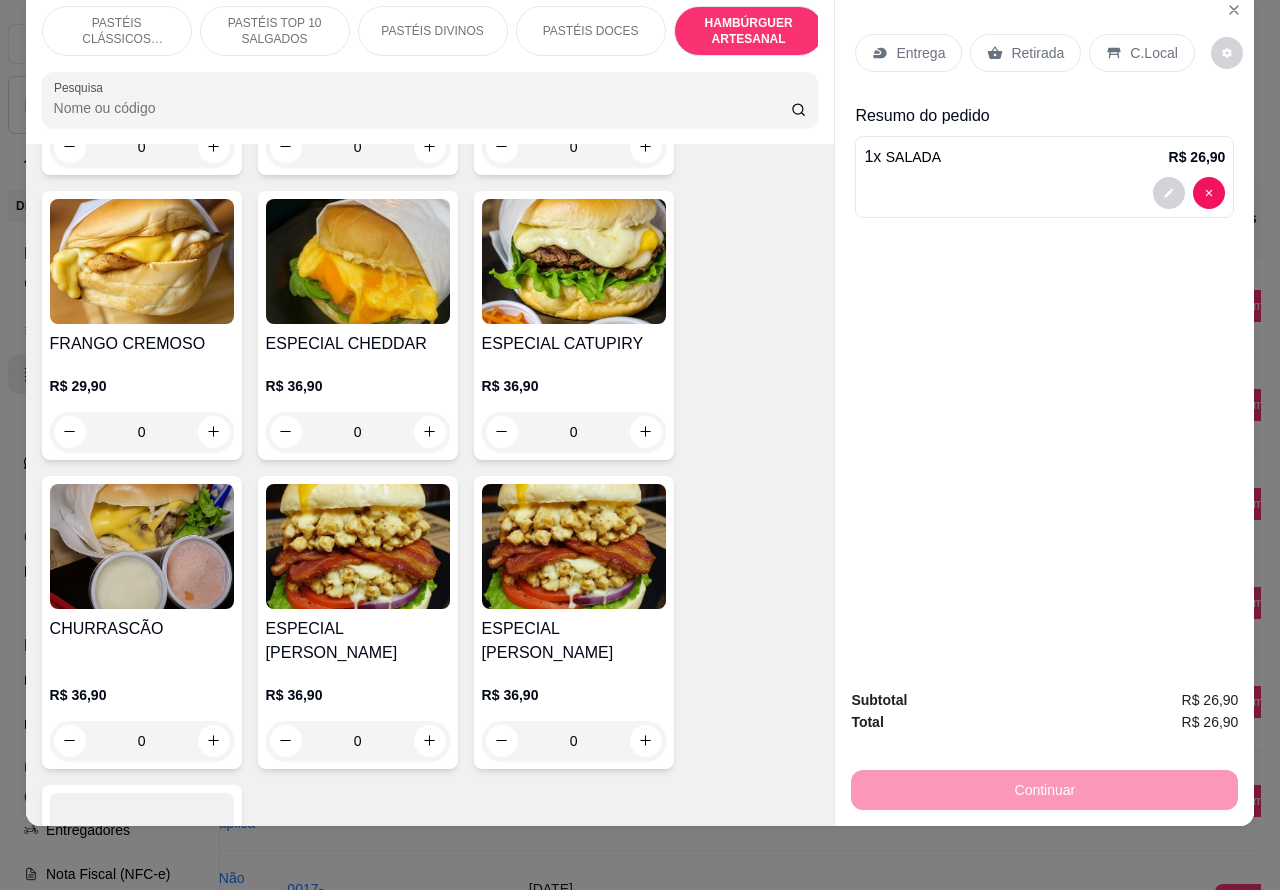 scroll, scrollTop: 5451, scrollLeft: 0, axis: vertical 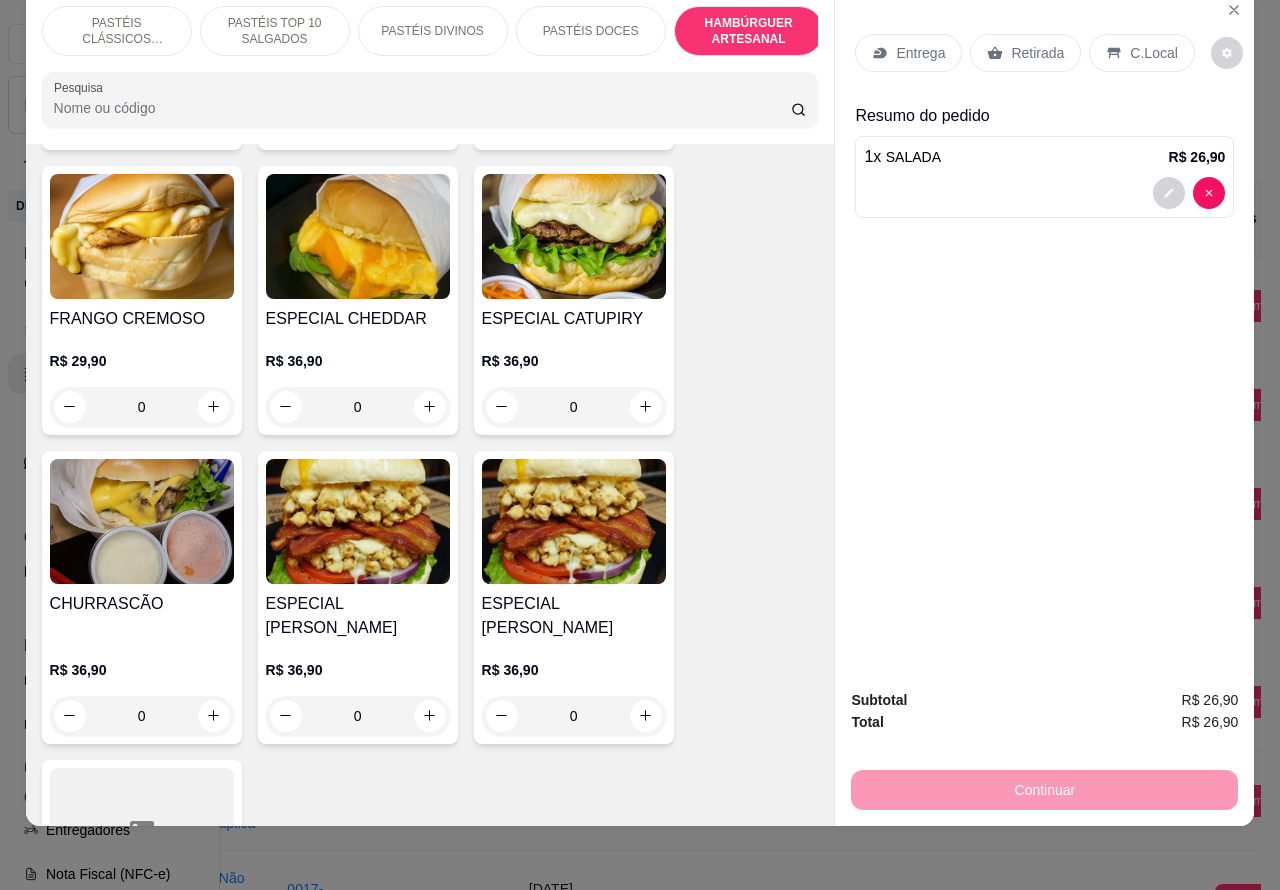 click on "ESPECIAL CATUPIRY    R$ 36,90 0" at bounding box center [574, 300] 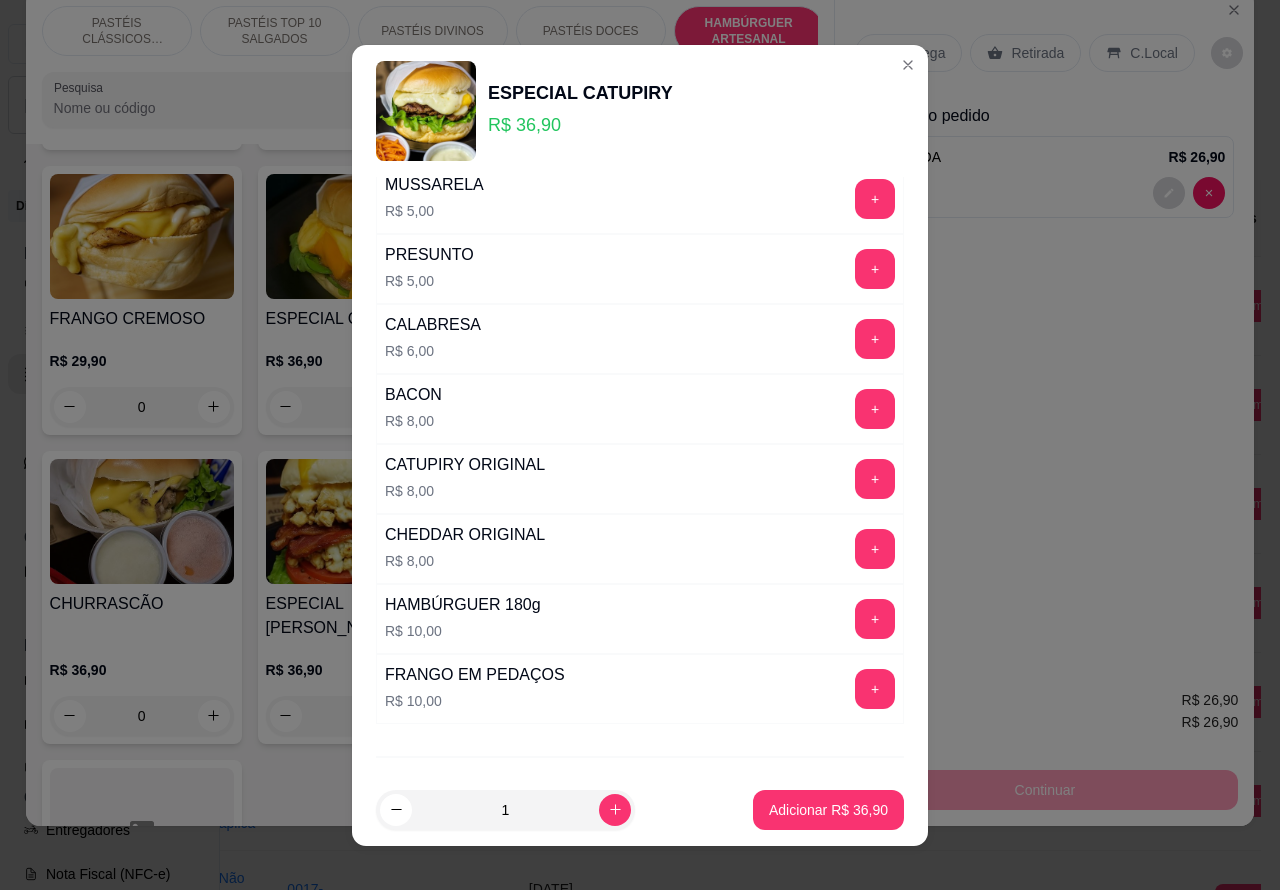 scroll, scrollTop: 542, scrollLeft: 0, axis: vertical 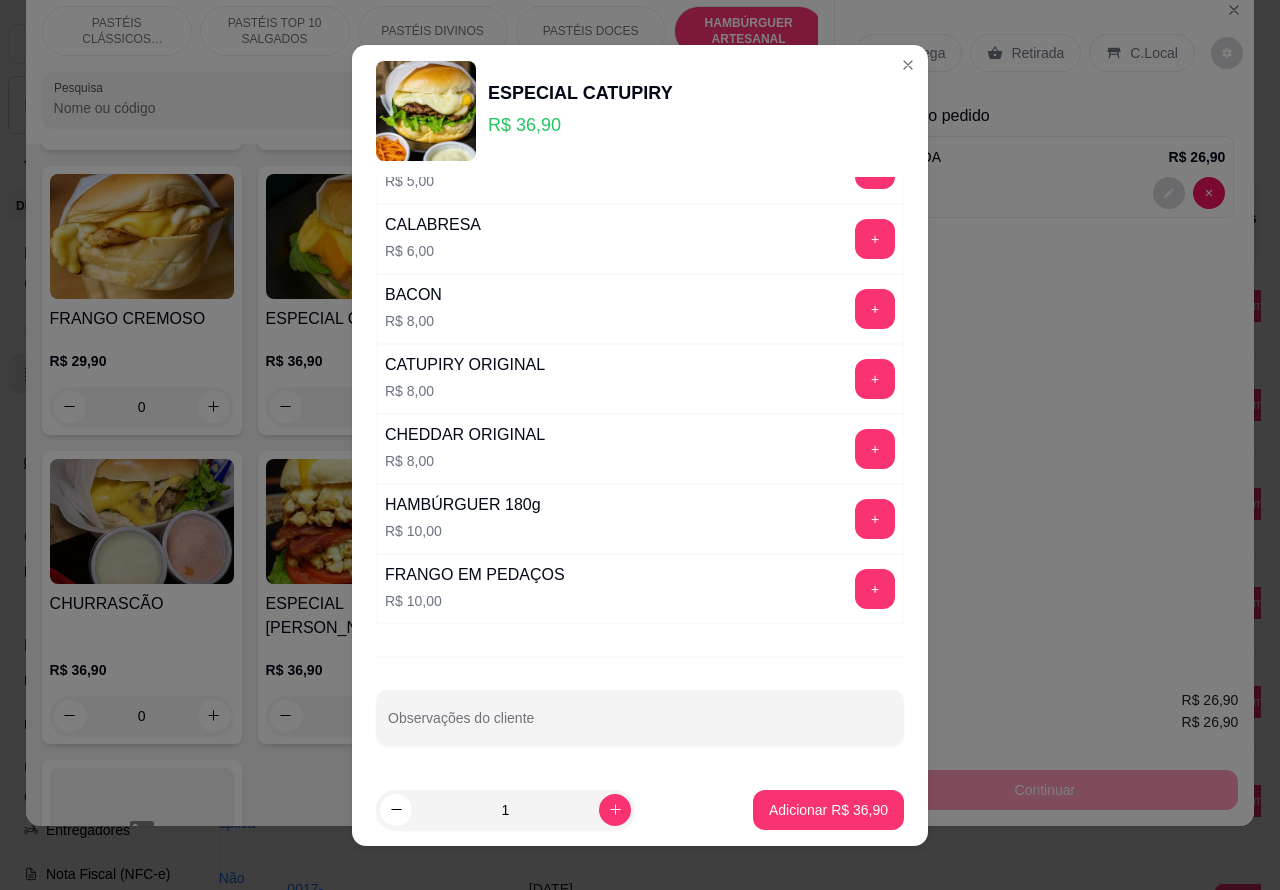 click on "Observações do cliente" at bounding box center (640, 726) 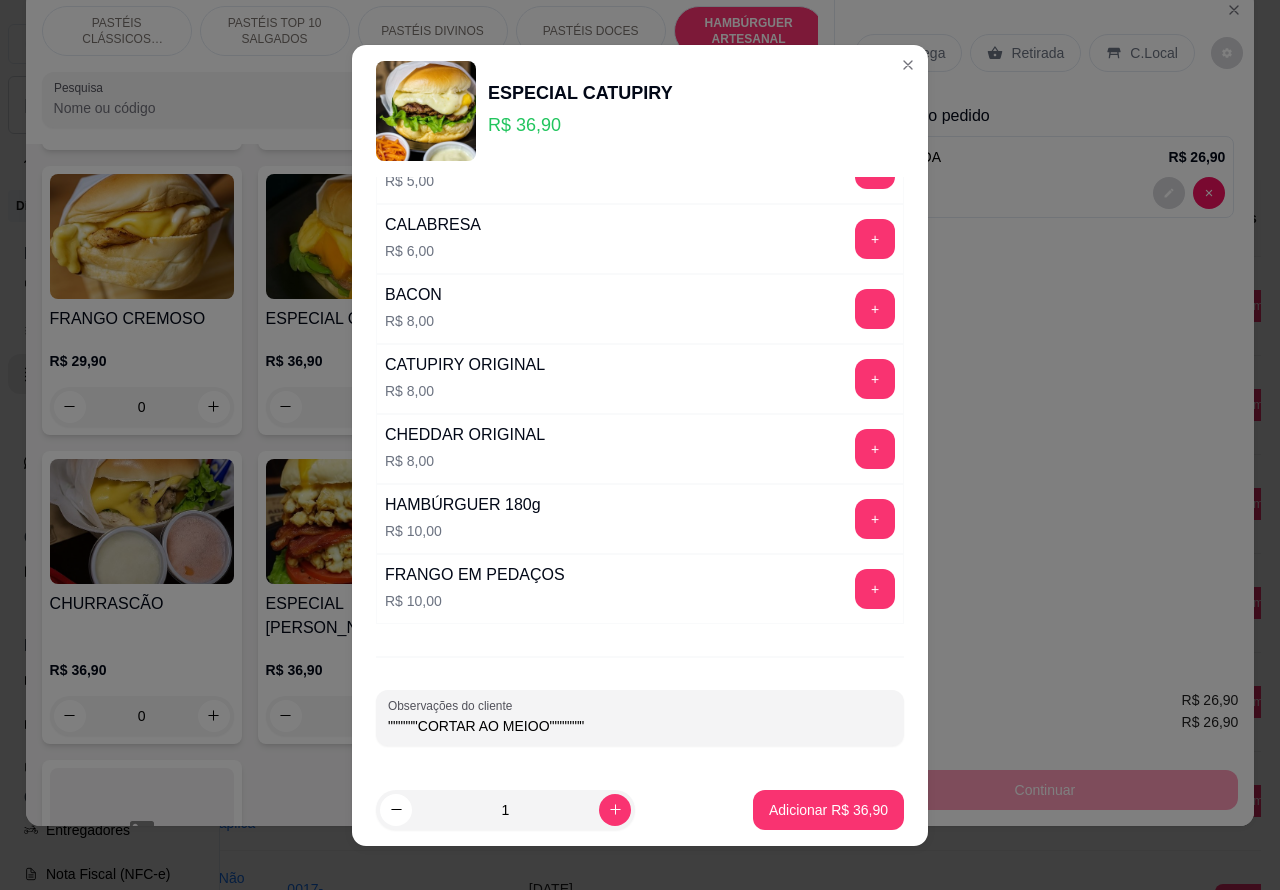 type on """""""CORTAR AO MEIOO"""""""" 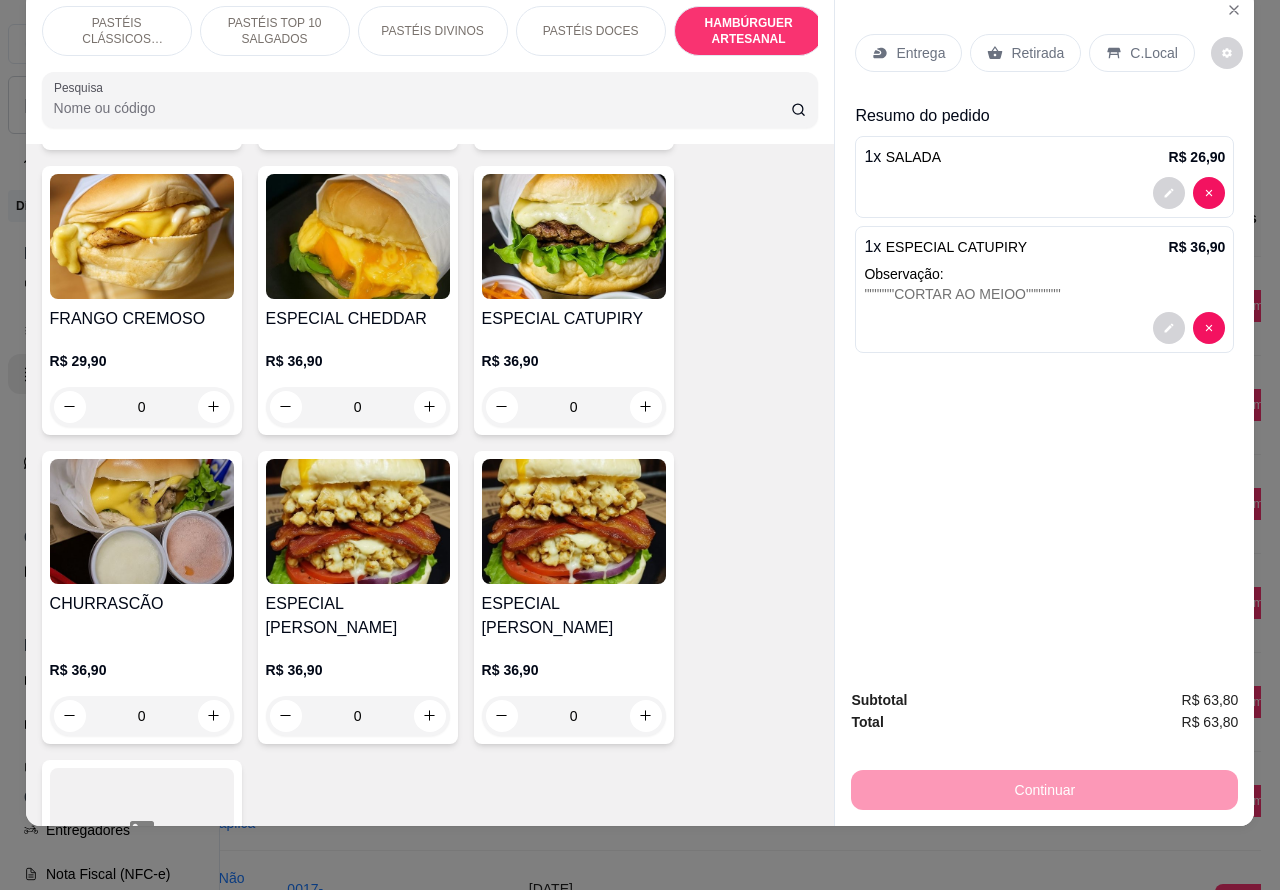 click at bounding box center [1044, 193] 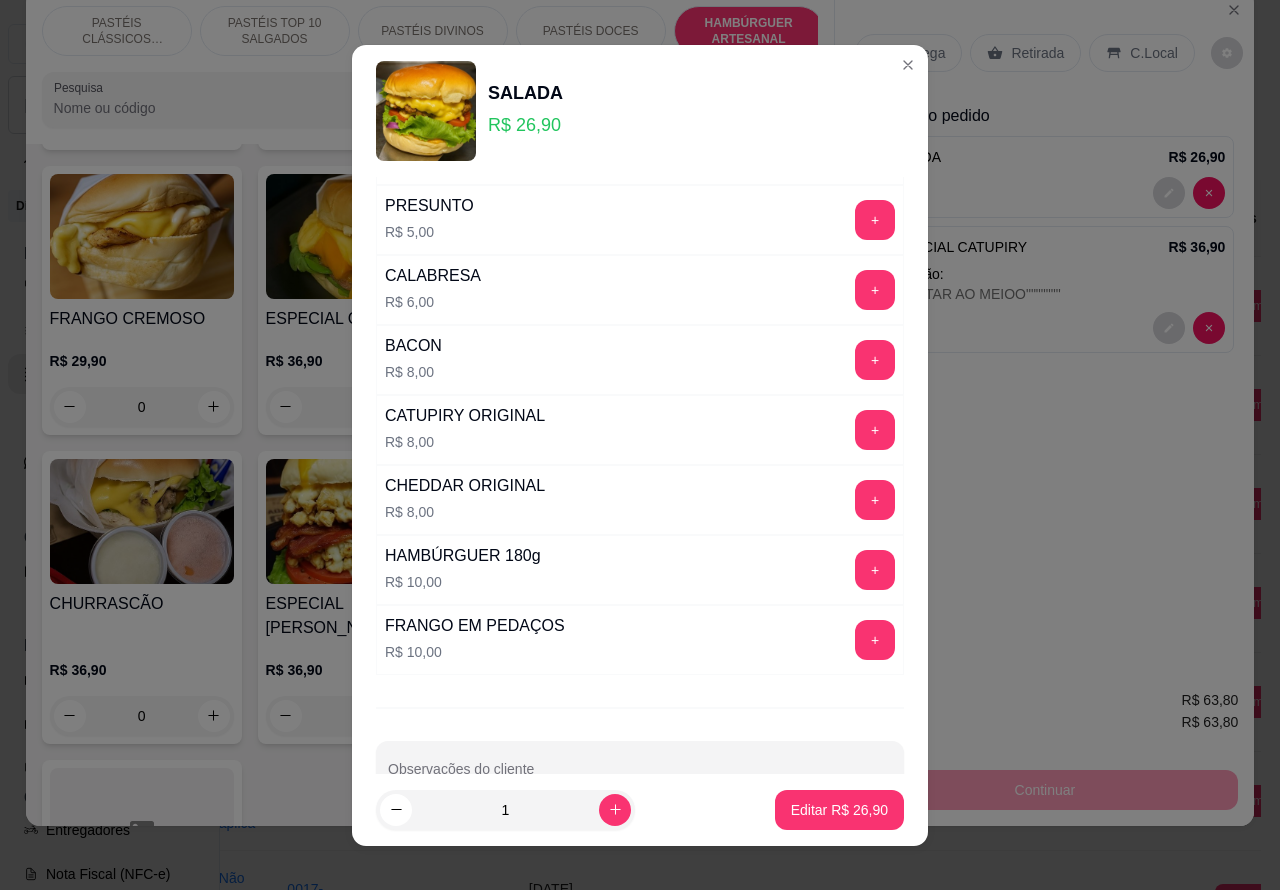 scroll, scrollTop: 542, scrollLeft: 0, axis: vertical 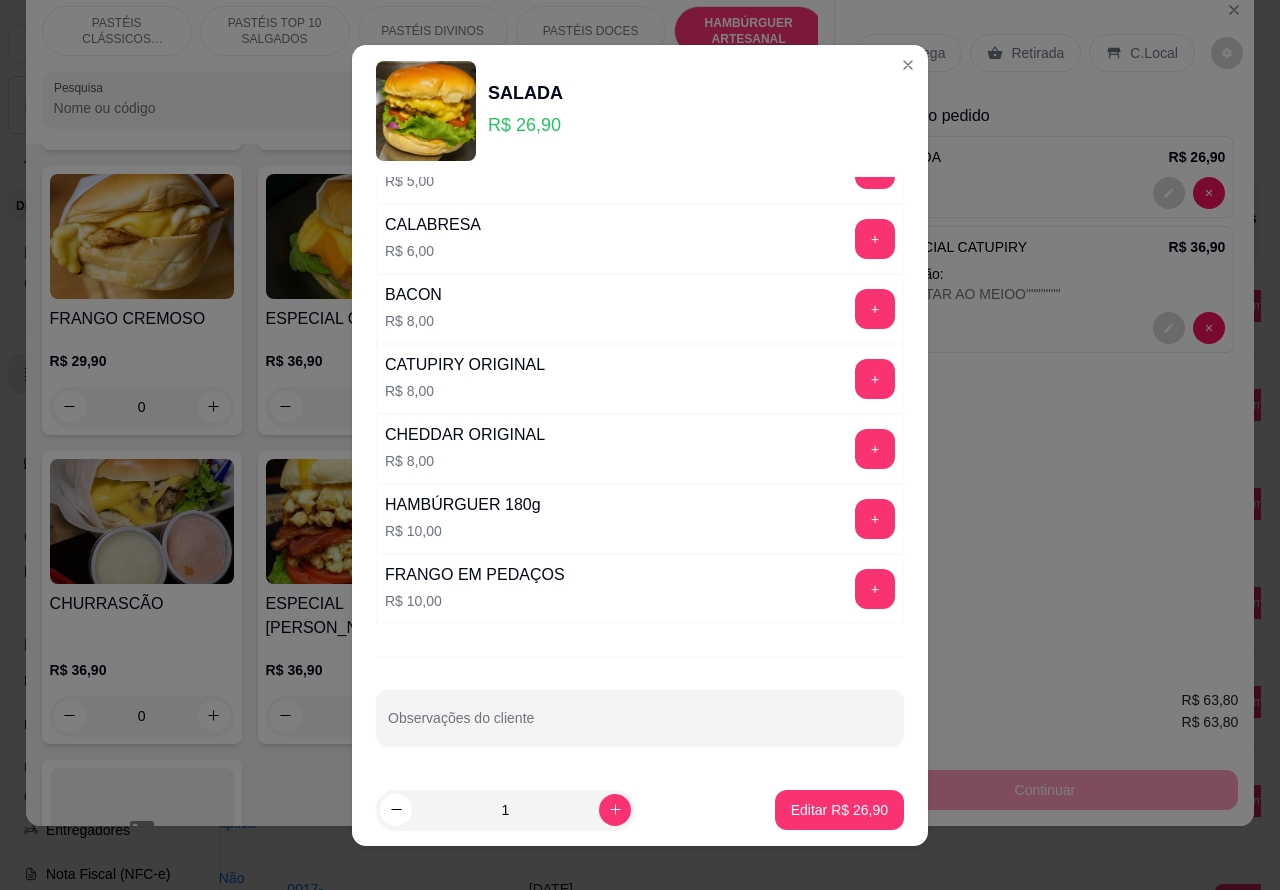 click on "Observações do cliente" at bounding box center [640, 726] 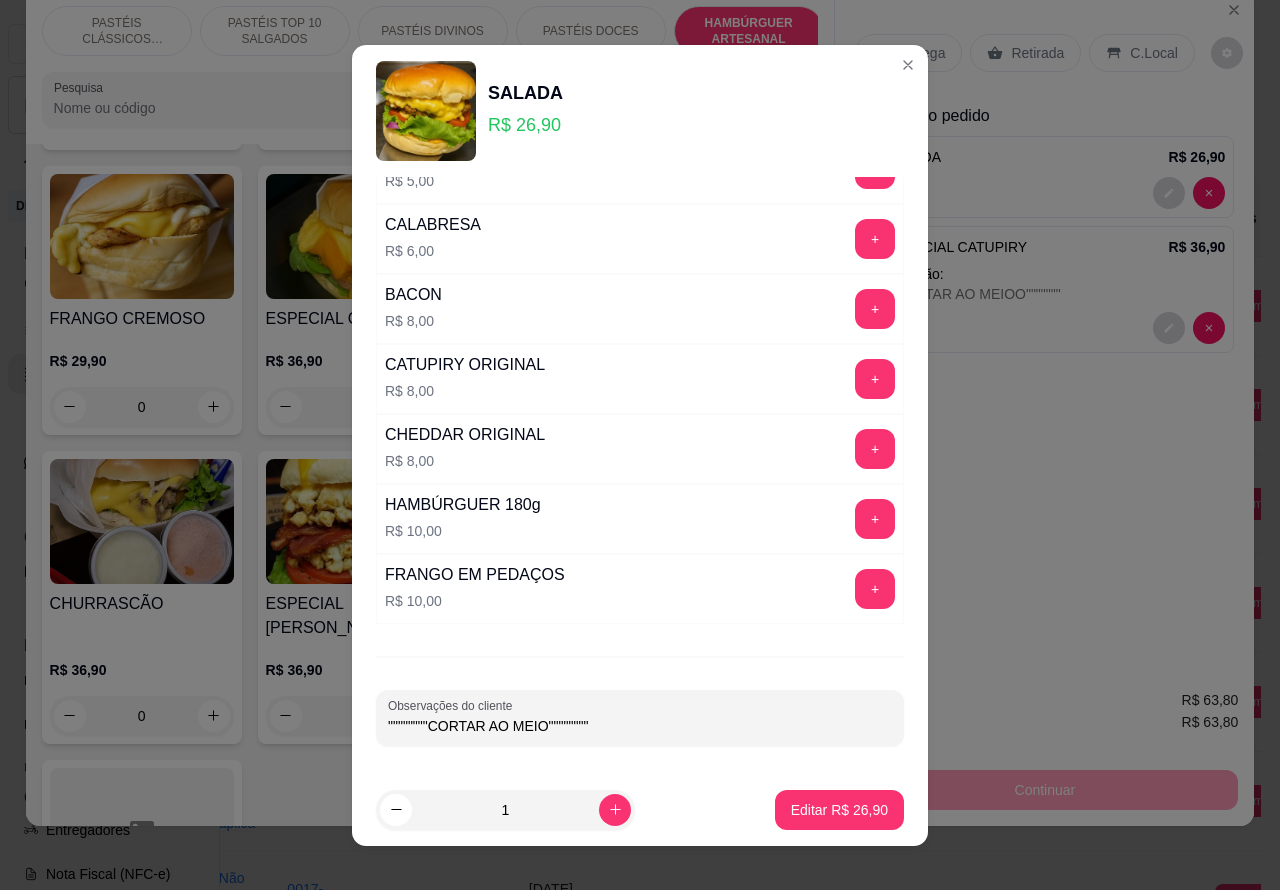type on """""""""CORTAR AO MEIO""""""""" 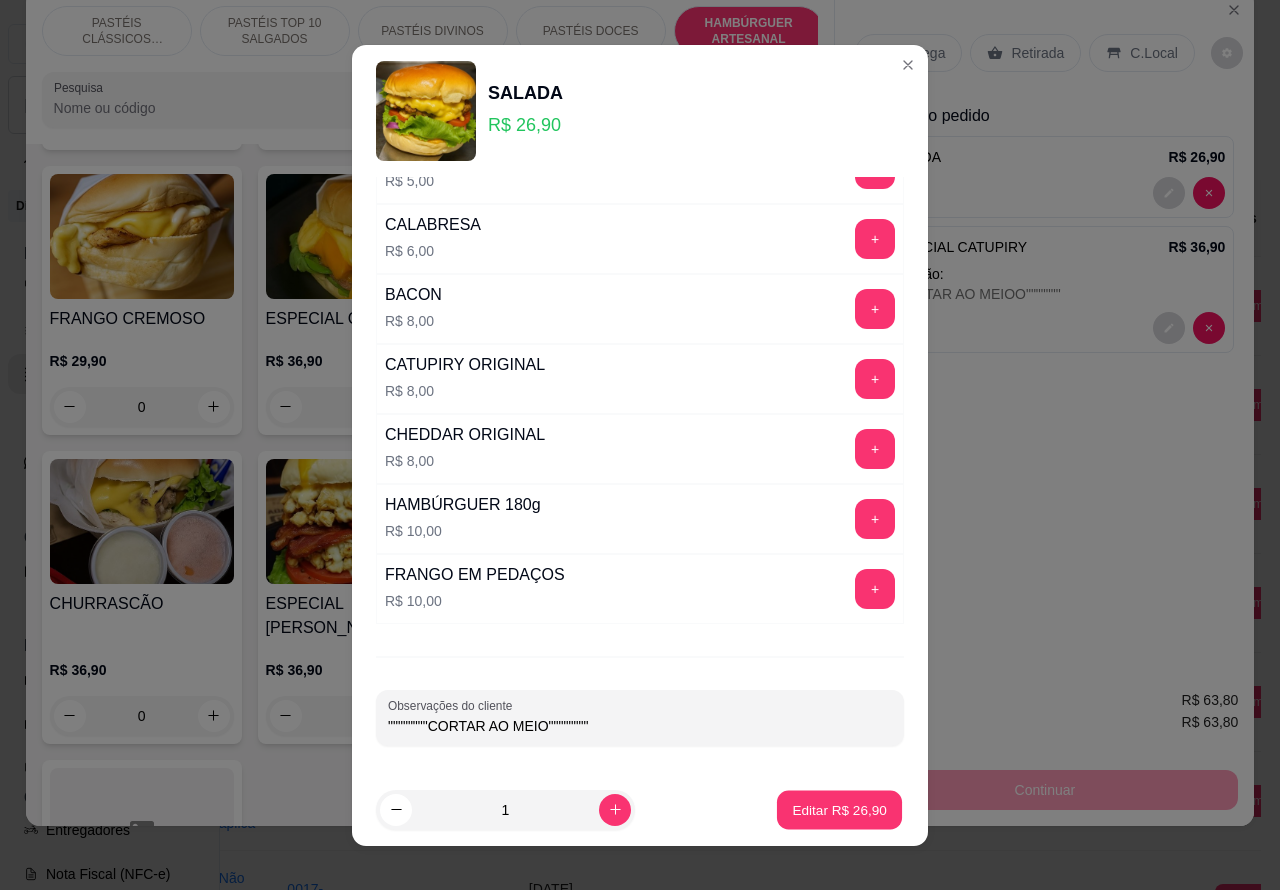 click on "Editar   R$ 26,90" at bounding box center (839, 809) 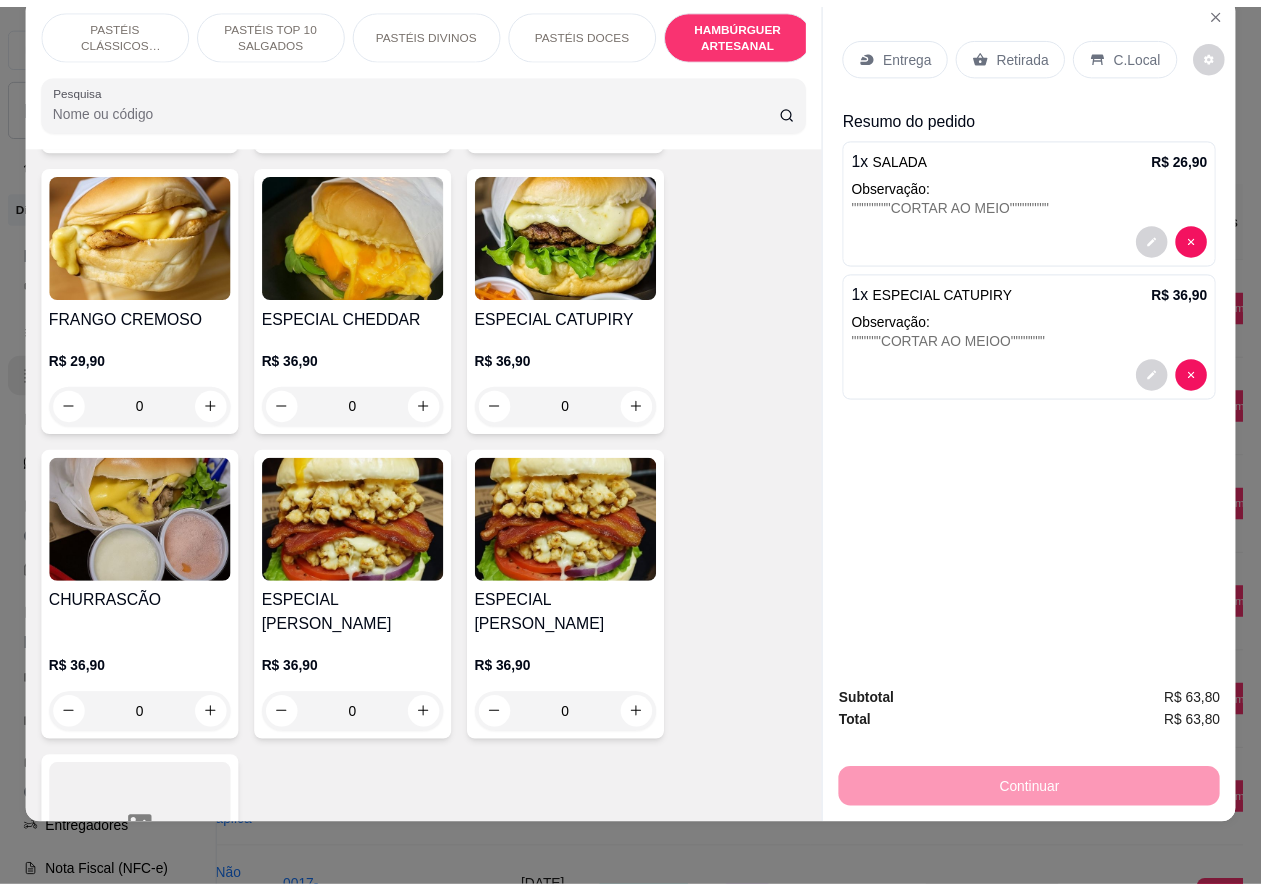 scroll, scrollTop: 5448, scrollLeft: 0, axis: vertical 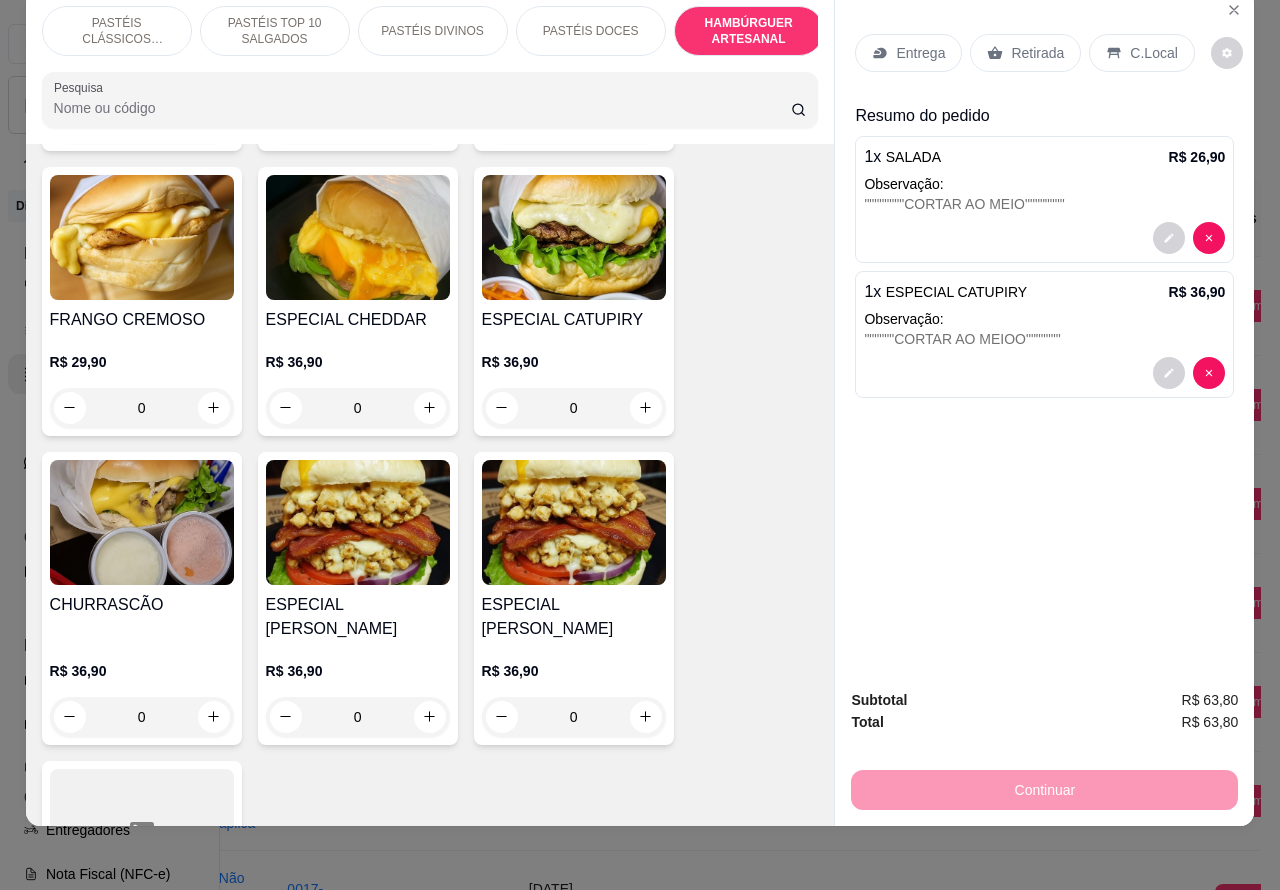 click on "Retirada" at bounding box center (1037, 53) 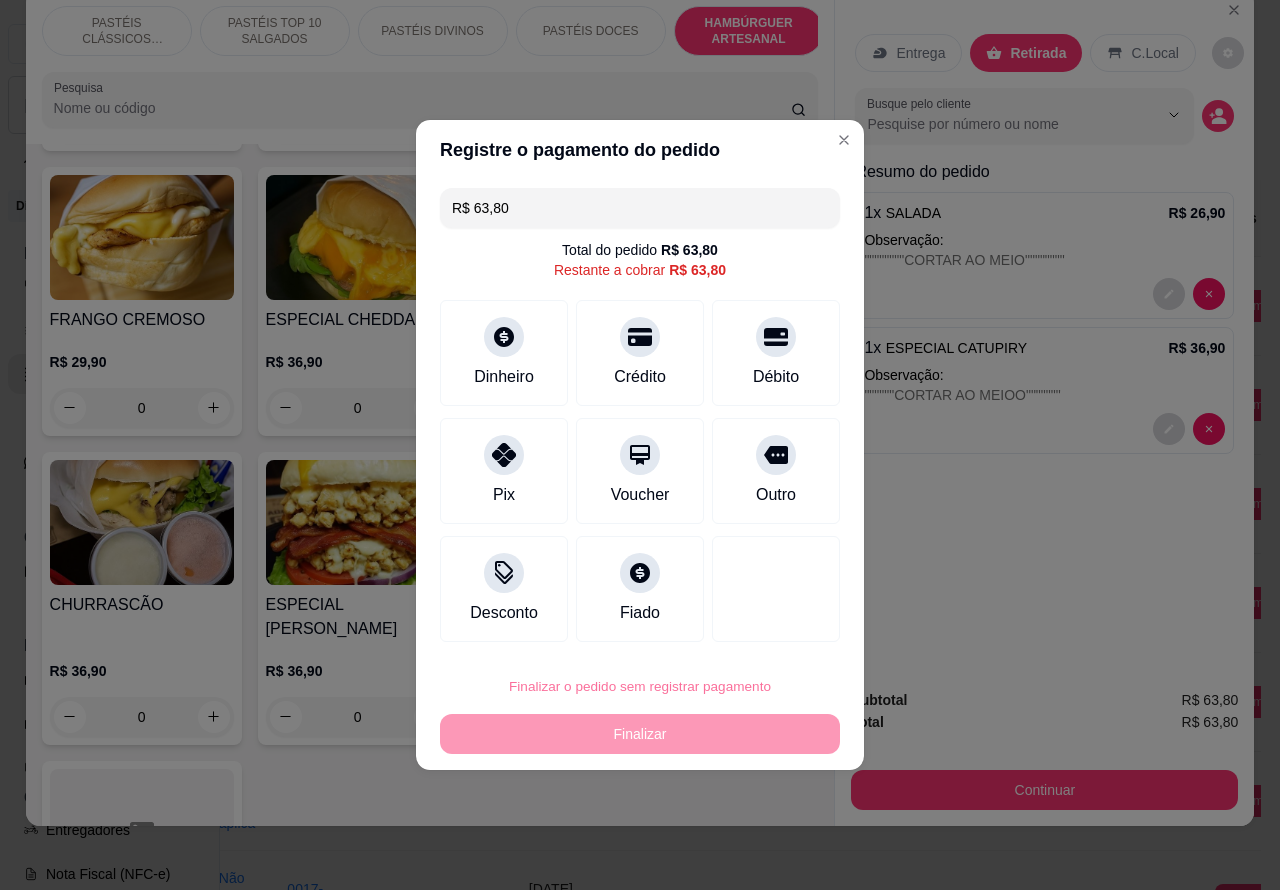 click on "Confirmar" at bounding box center [759, 630] 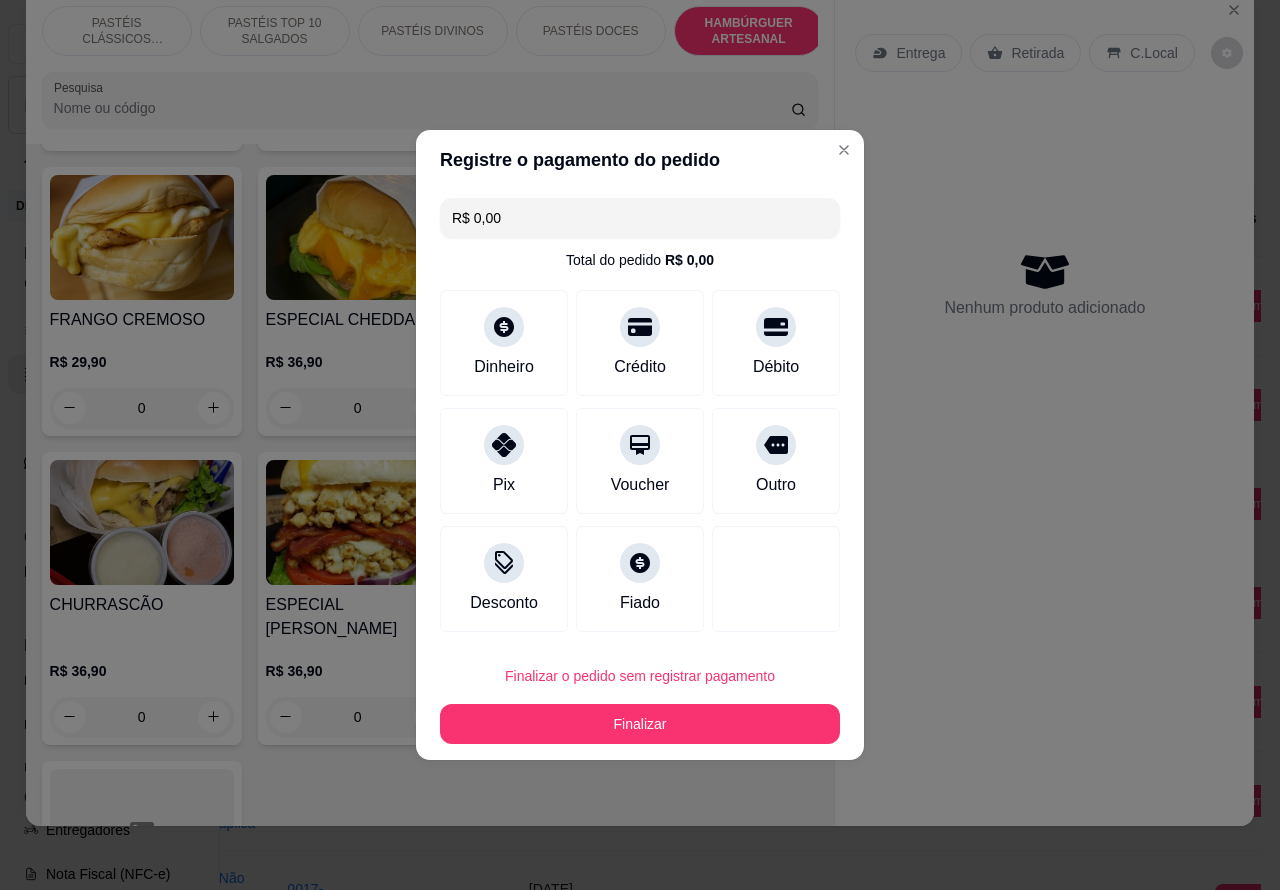 type on "R$ 0,00" 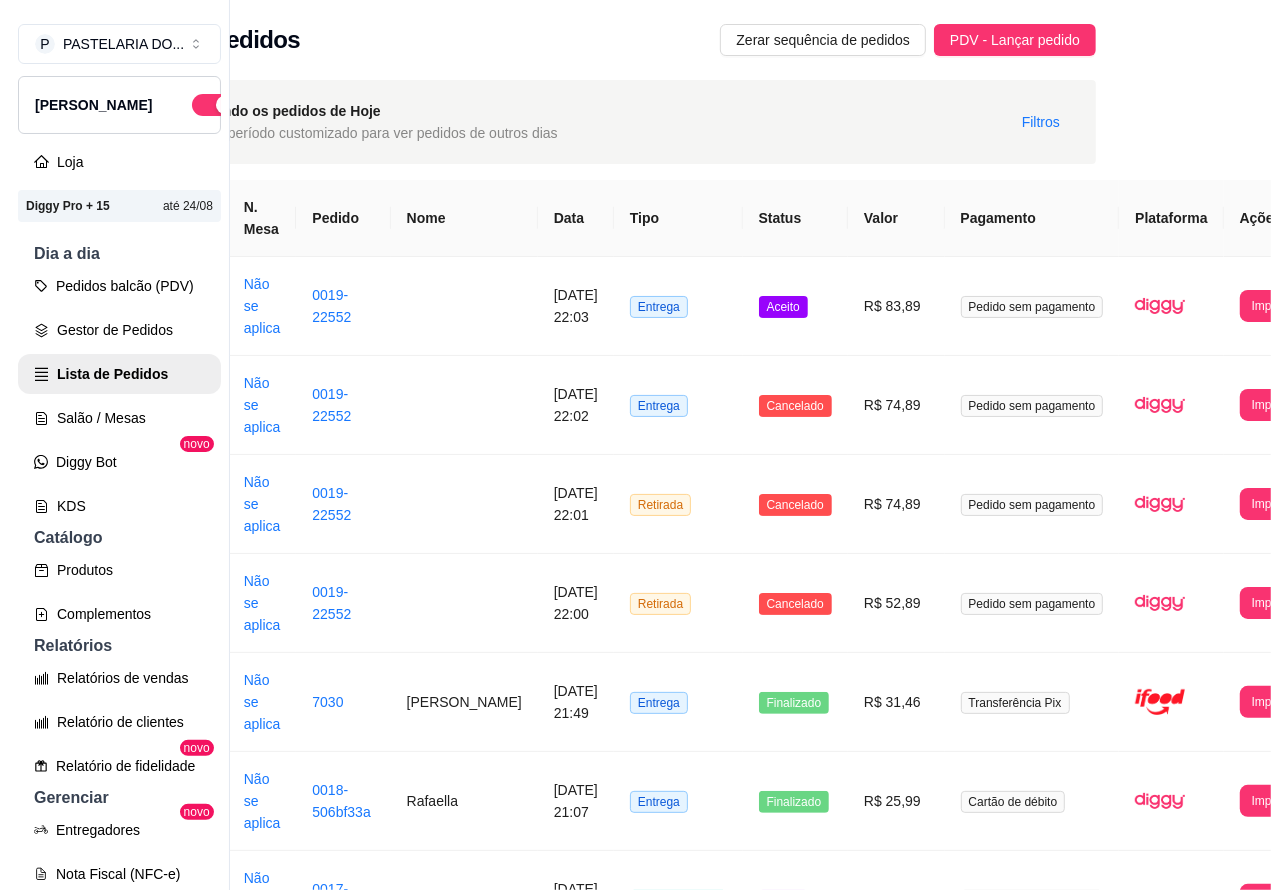 scroll, scrollTop: 0, scrollLeft: 142, axis: horizontal 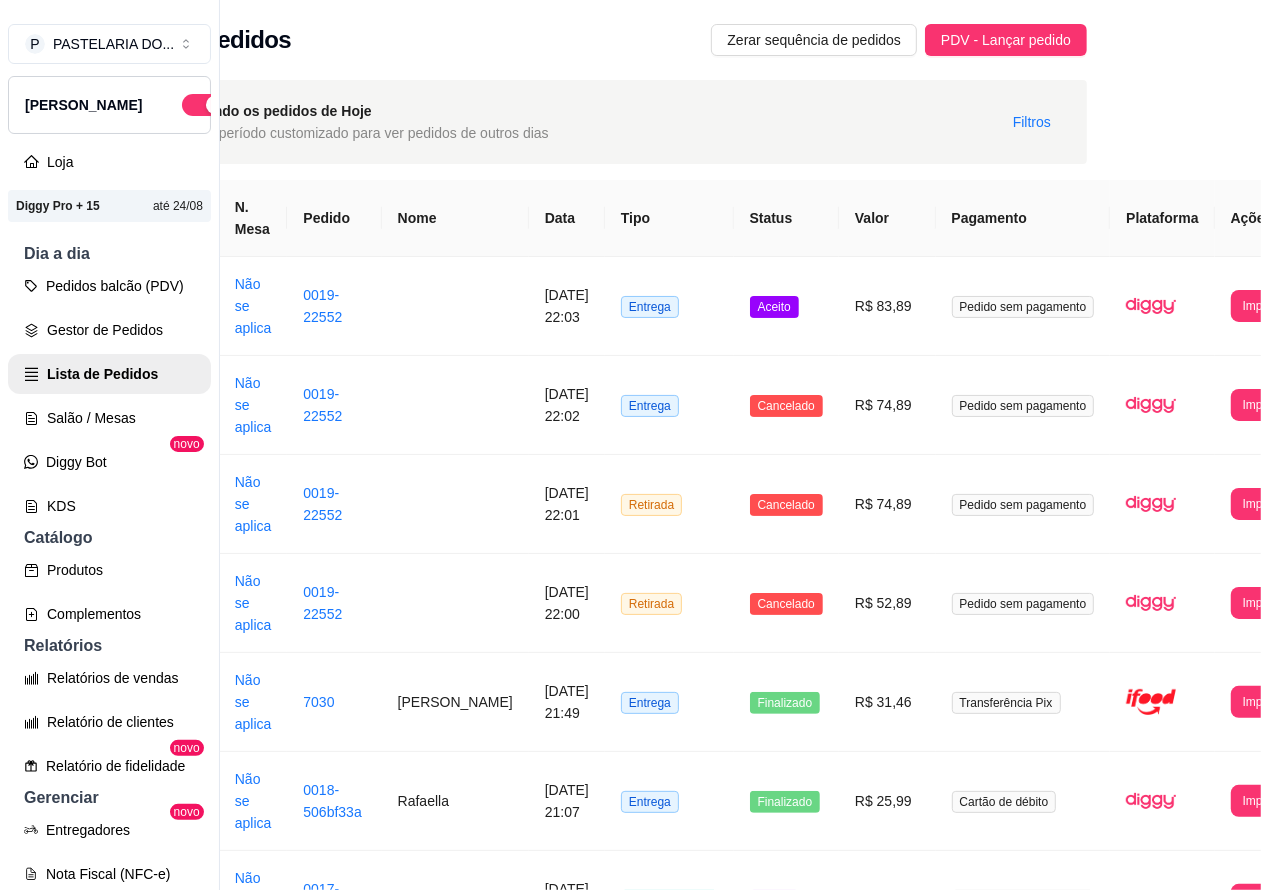 click on "Cancelado" at bounding box center (786, 603) 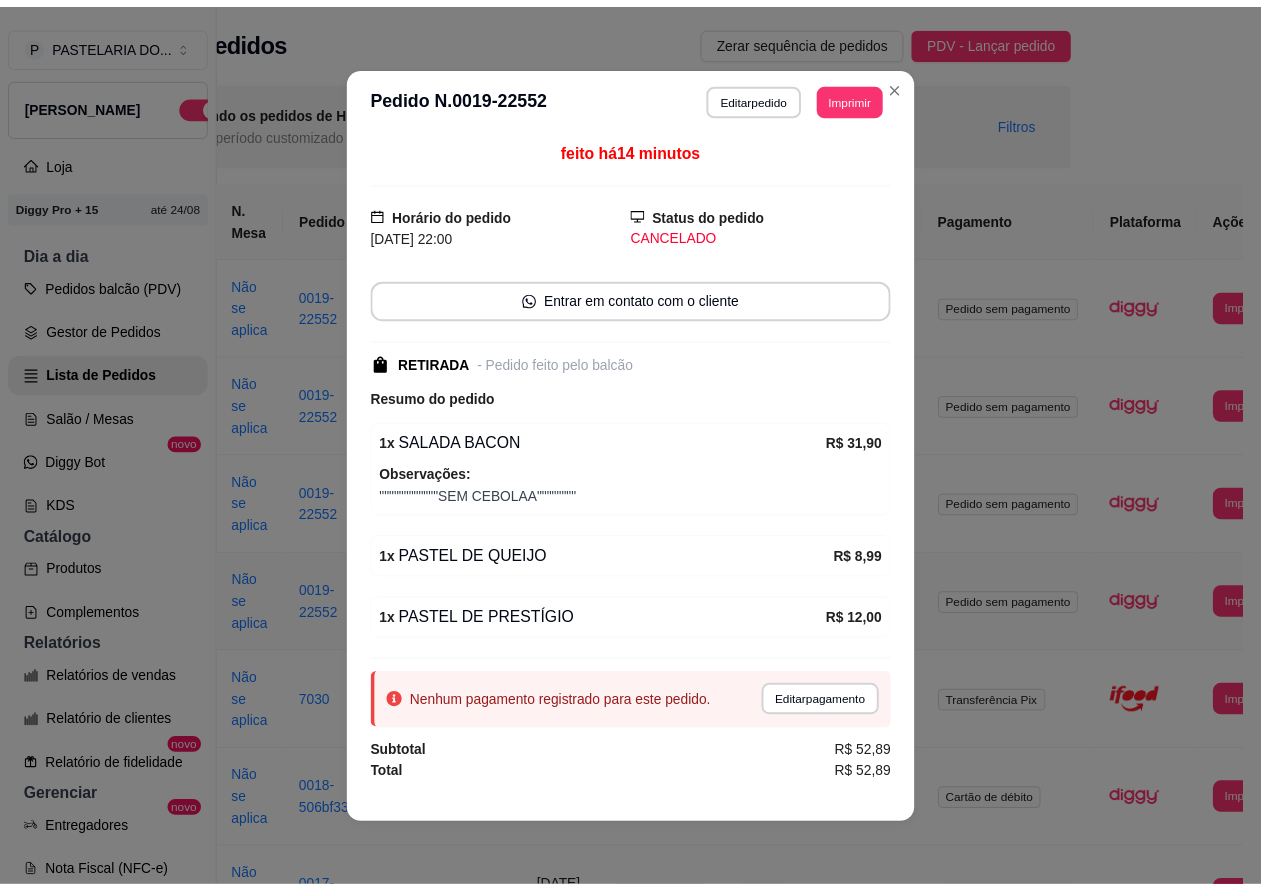 scroll, scrollTop: 2, scrollLeft: 0, axis: vertical 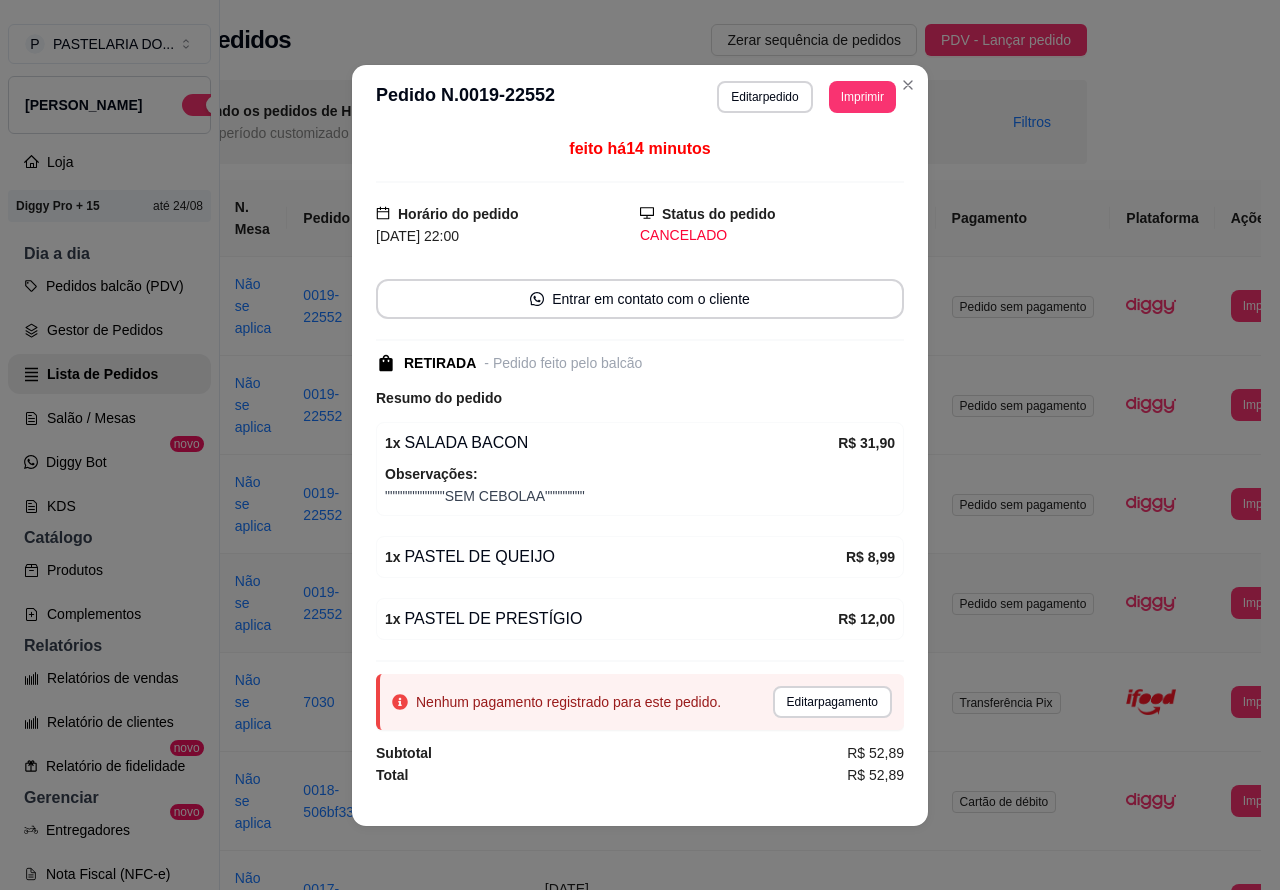 click on "Você está vendo os pedidos de   Hoje Selecione um período customizado para ver pedidos de outros dias Filtros" at bounding box center (598, 122) 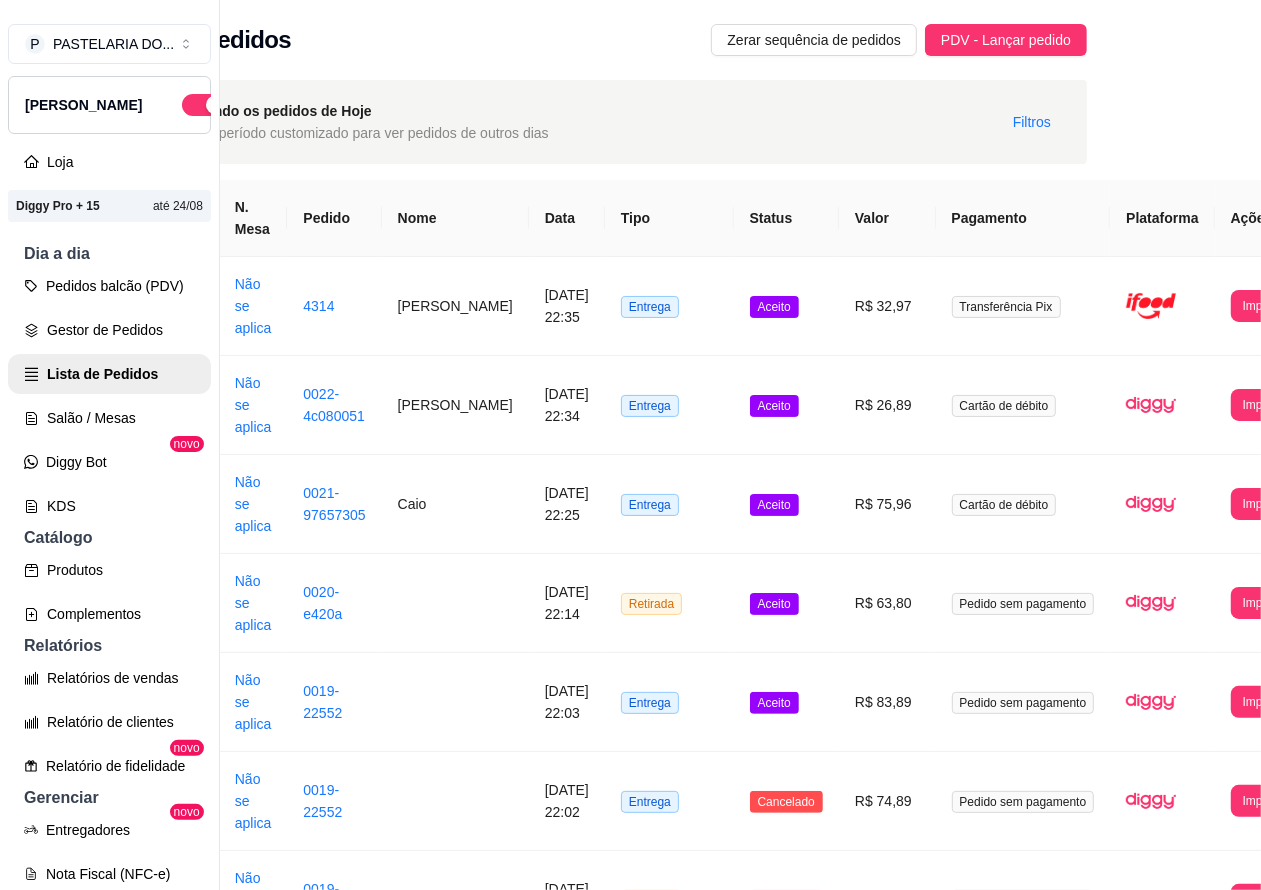 click on "Salão / Mesas" at bounding box center (109, 418) 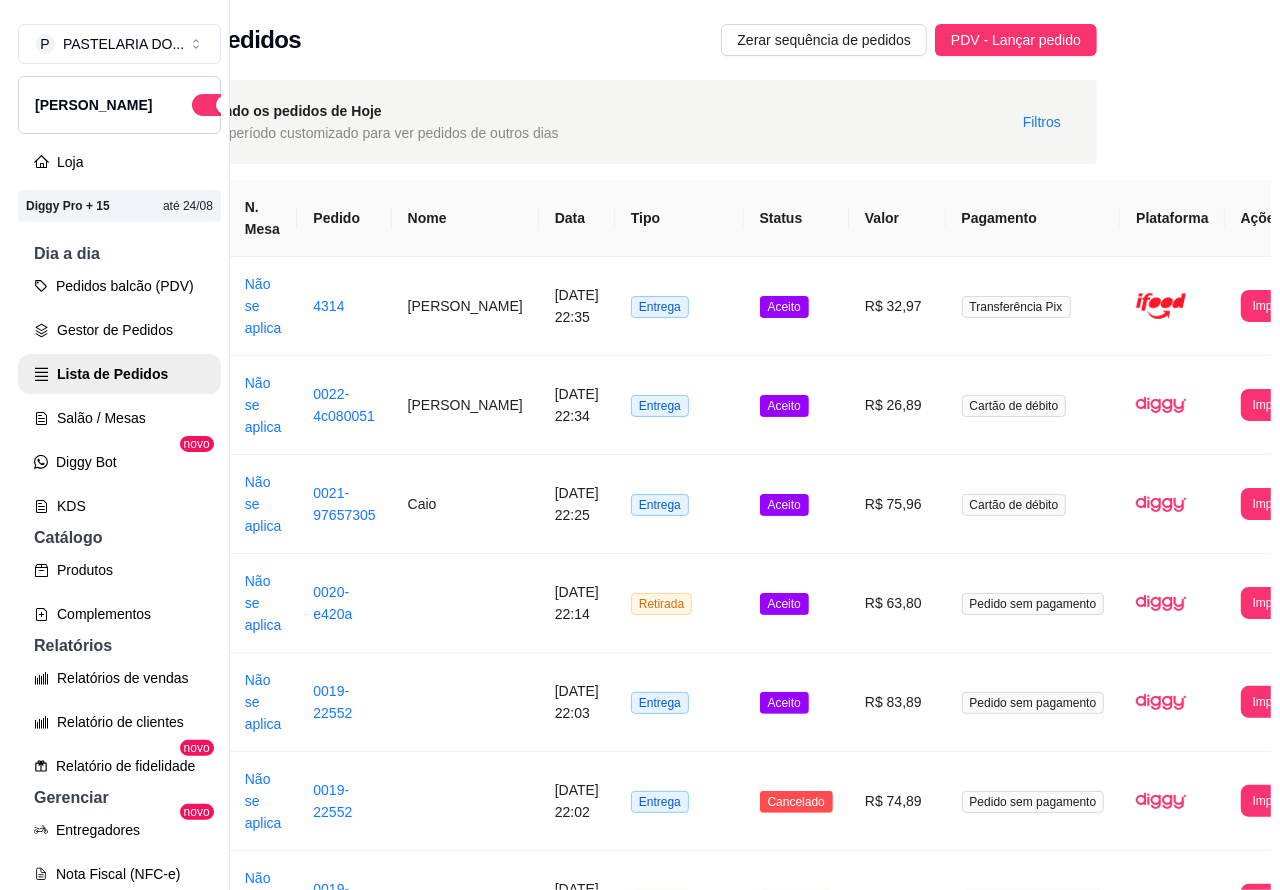 scroll, scrollTop: 0, scrollLeft: 0, axis: both 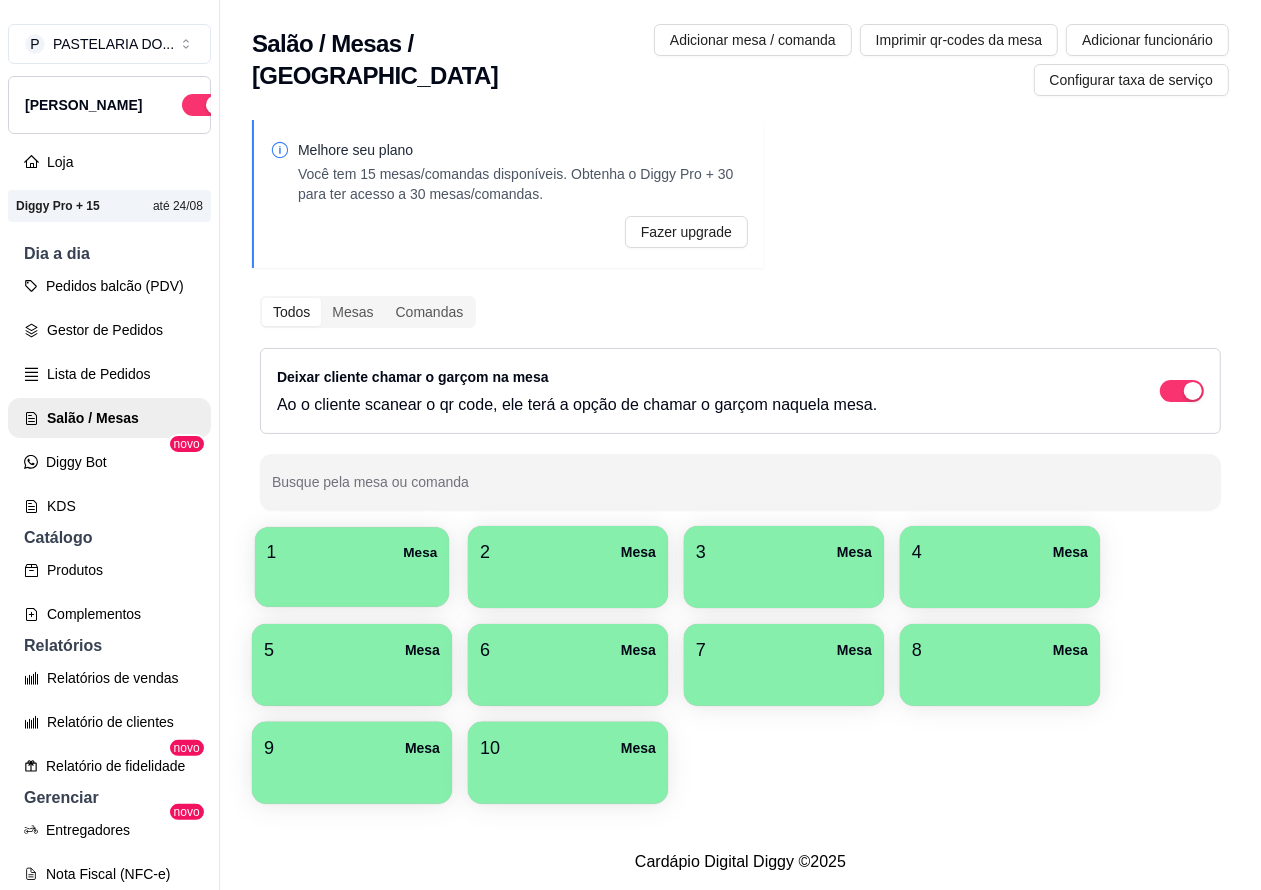 click on "1 Mesa" at bounding box center (352, 552) 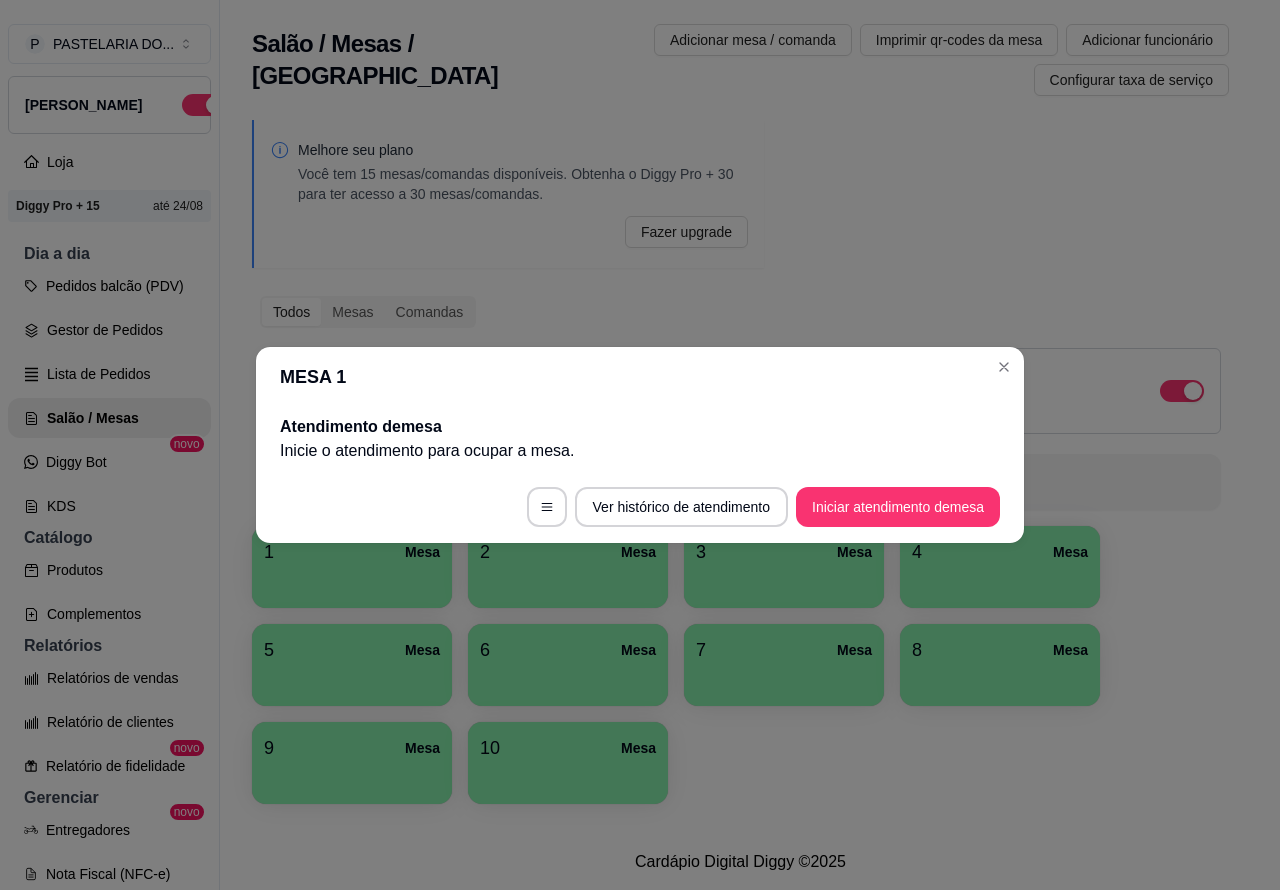 click on "Iniciar atendimento de  mesa" at bounding box center (898, 507) 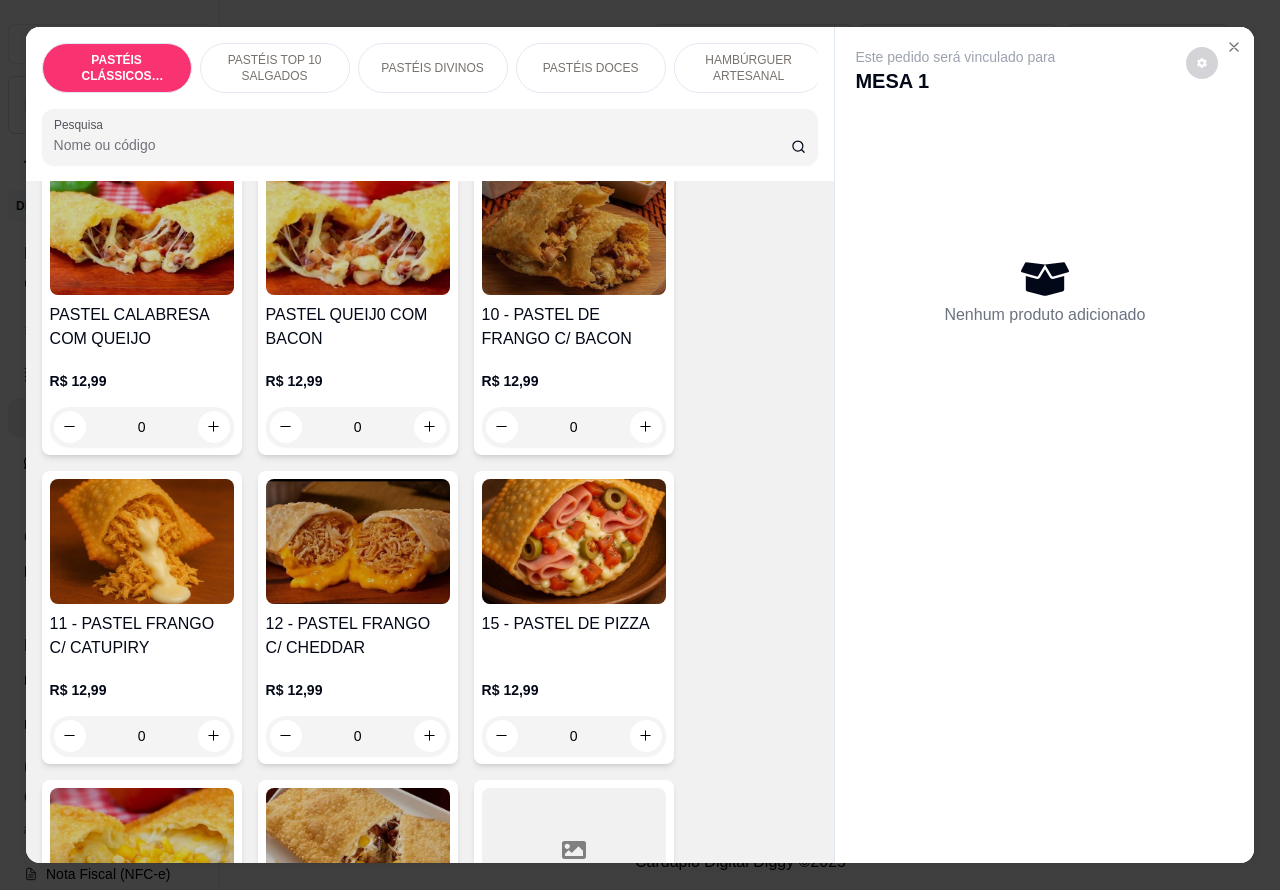scroll, scrollTop: 1788, scrollLeft: 0, axis: vertical 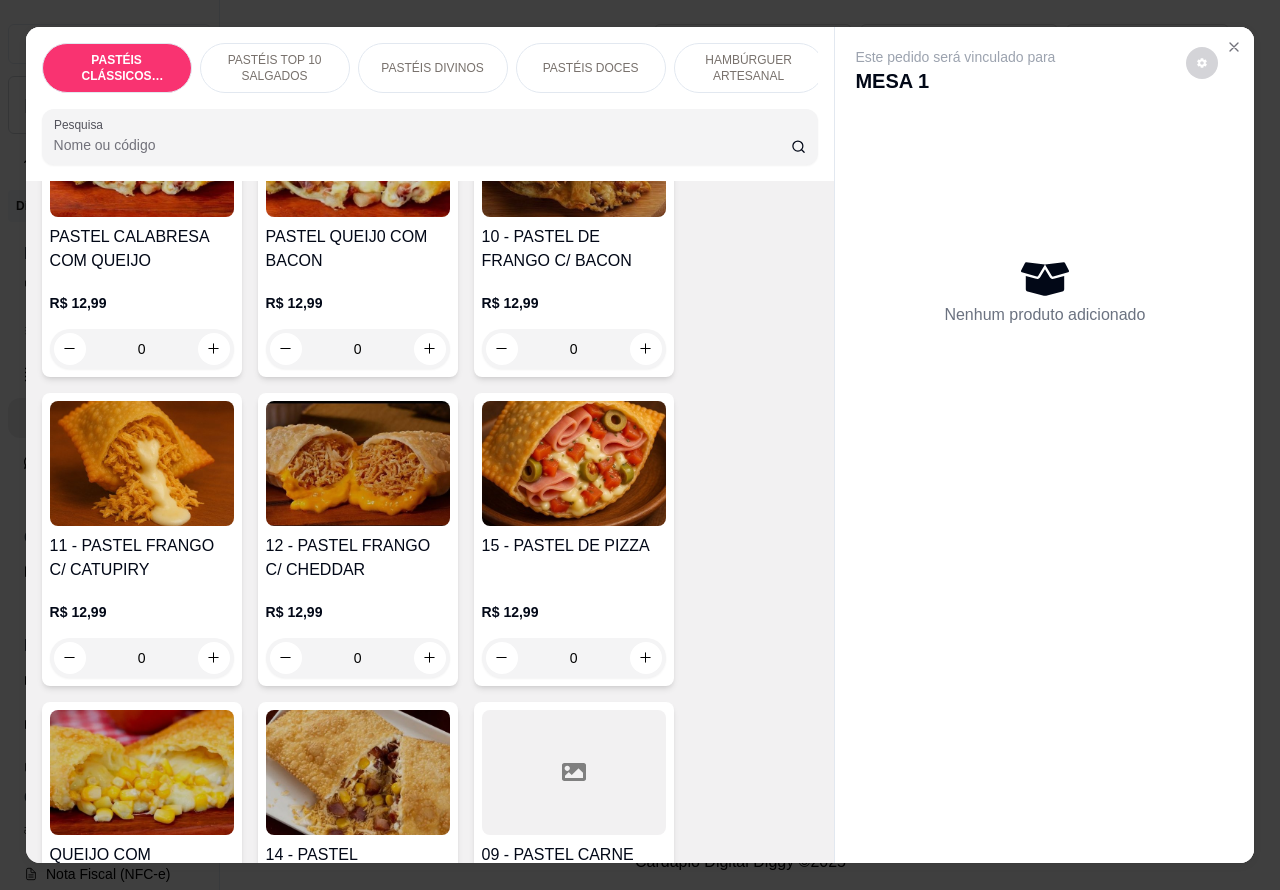 click on "0" at bounding box center [574, 658] 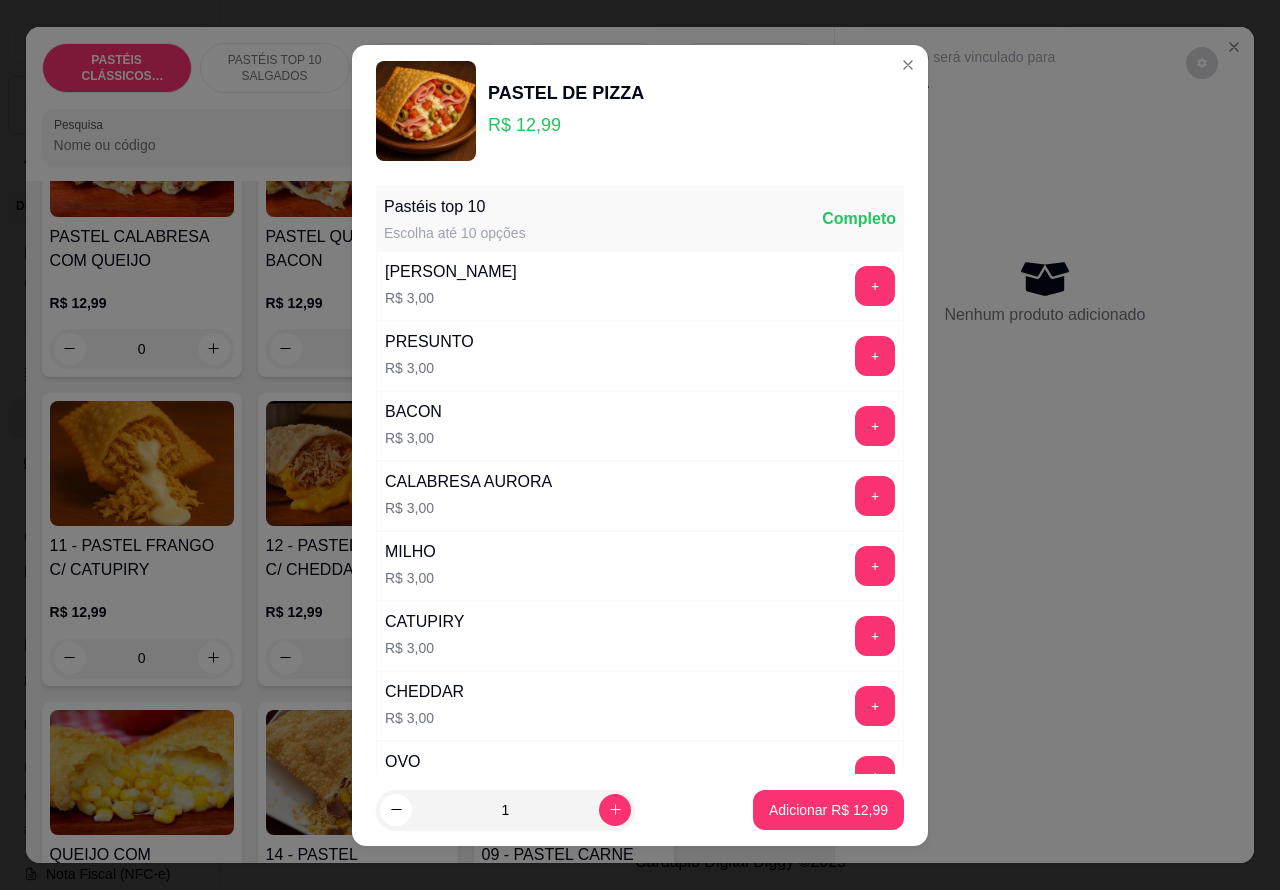 click on "Adicionar   R$ 12,99" at bounding box center [828, 810] 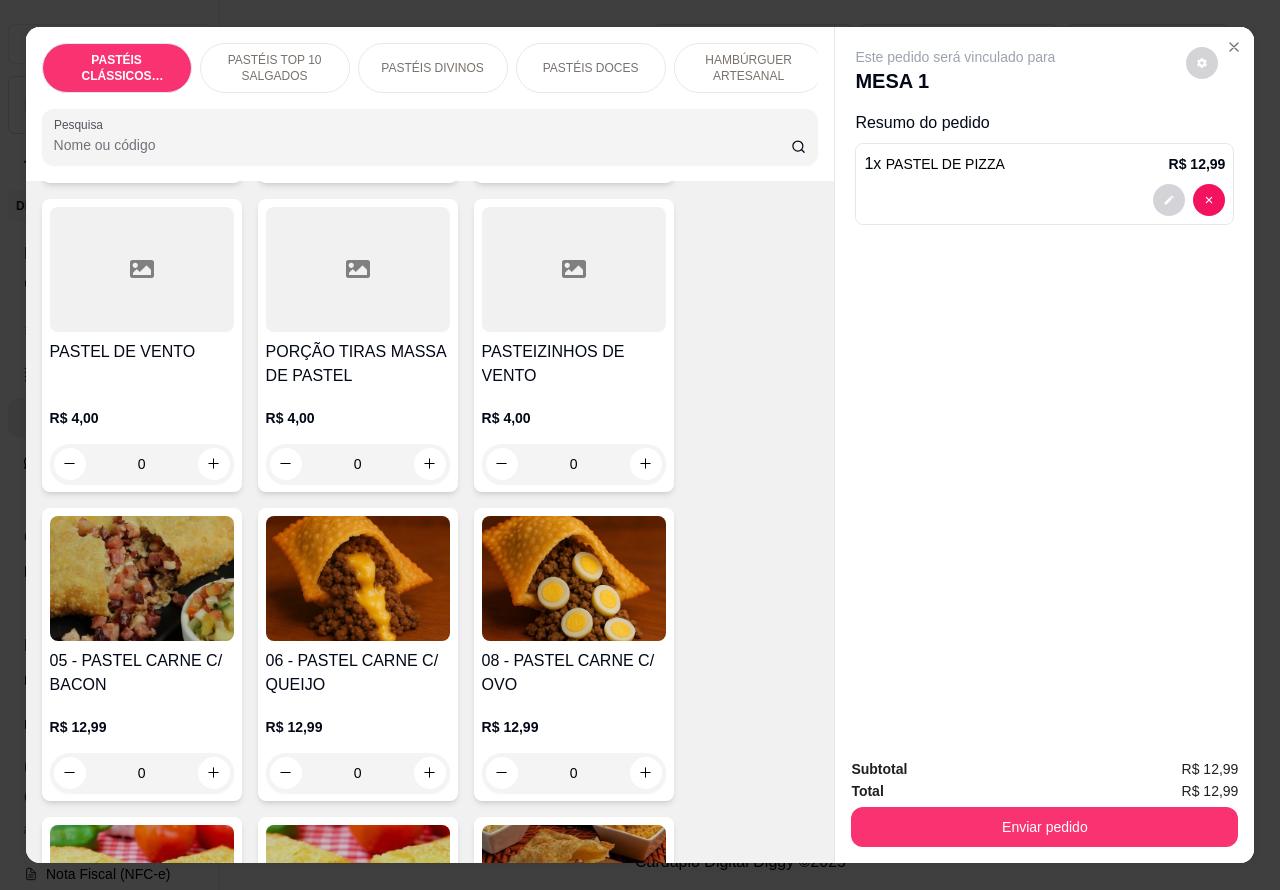 scroll, scrollTop: 1038, scrollLeft: 0, axis: vertical 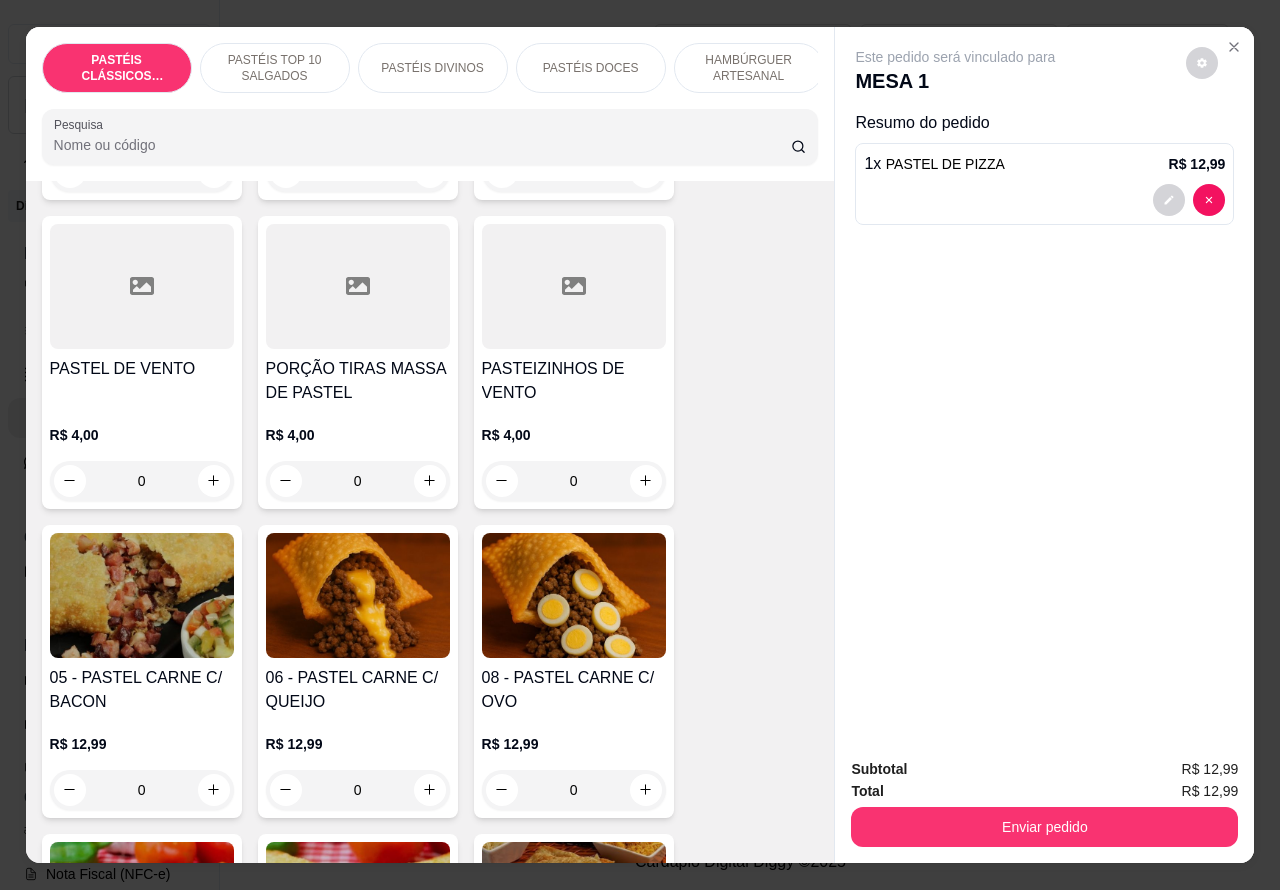 click on "0" at bounding box center (358, 790) 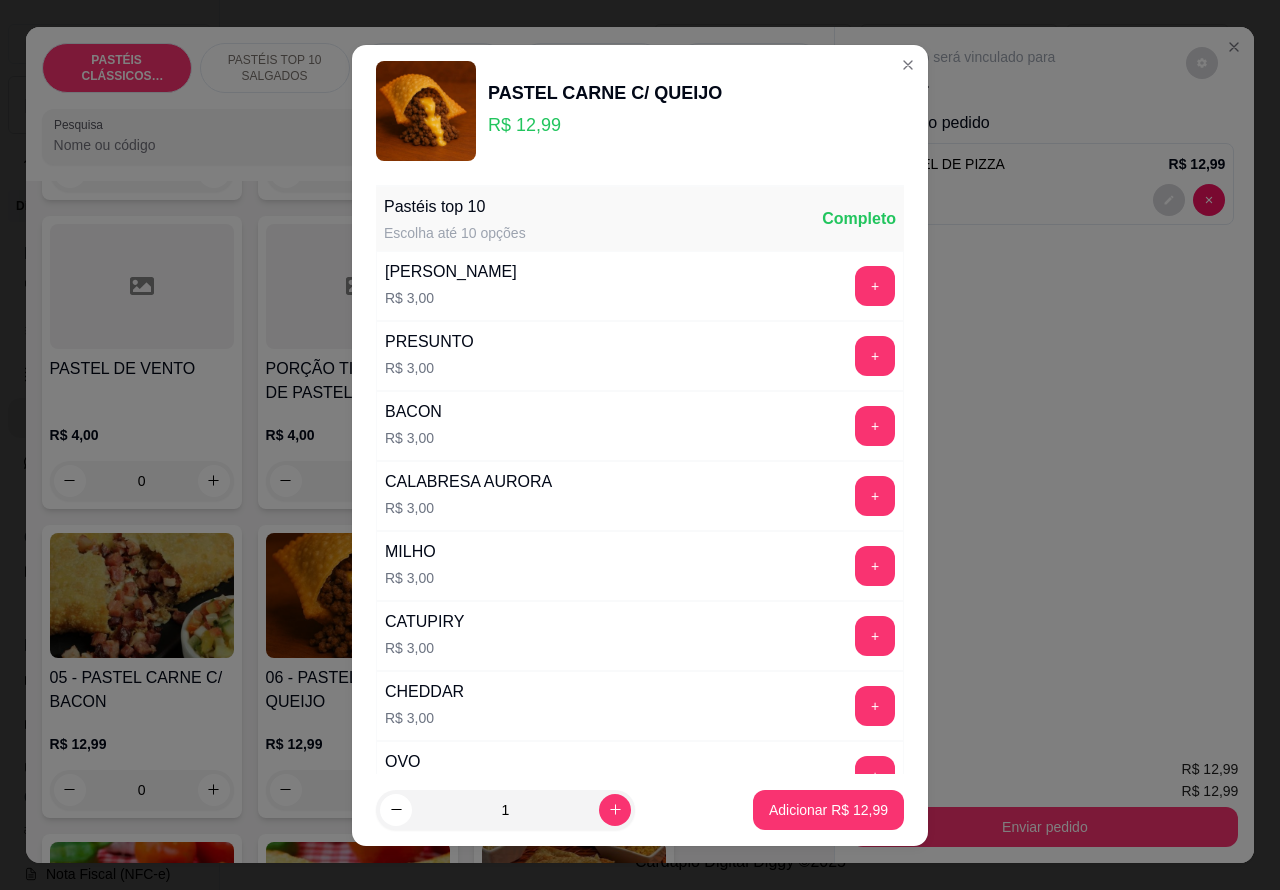 click on "Adicionar   R$ 12,99" at bounding box center [828, 810] 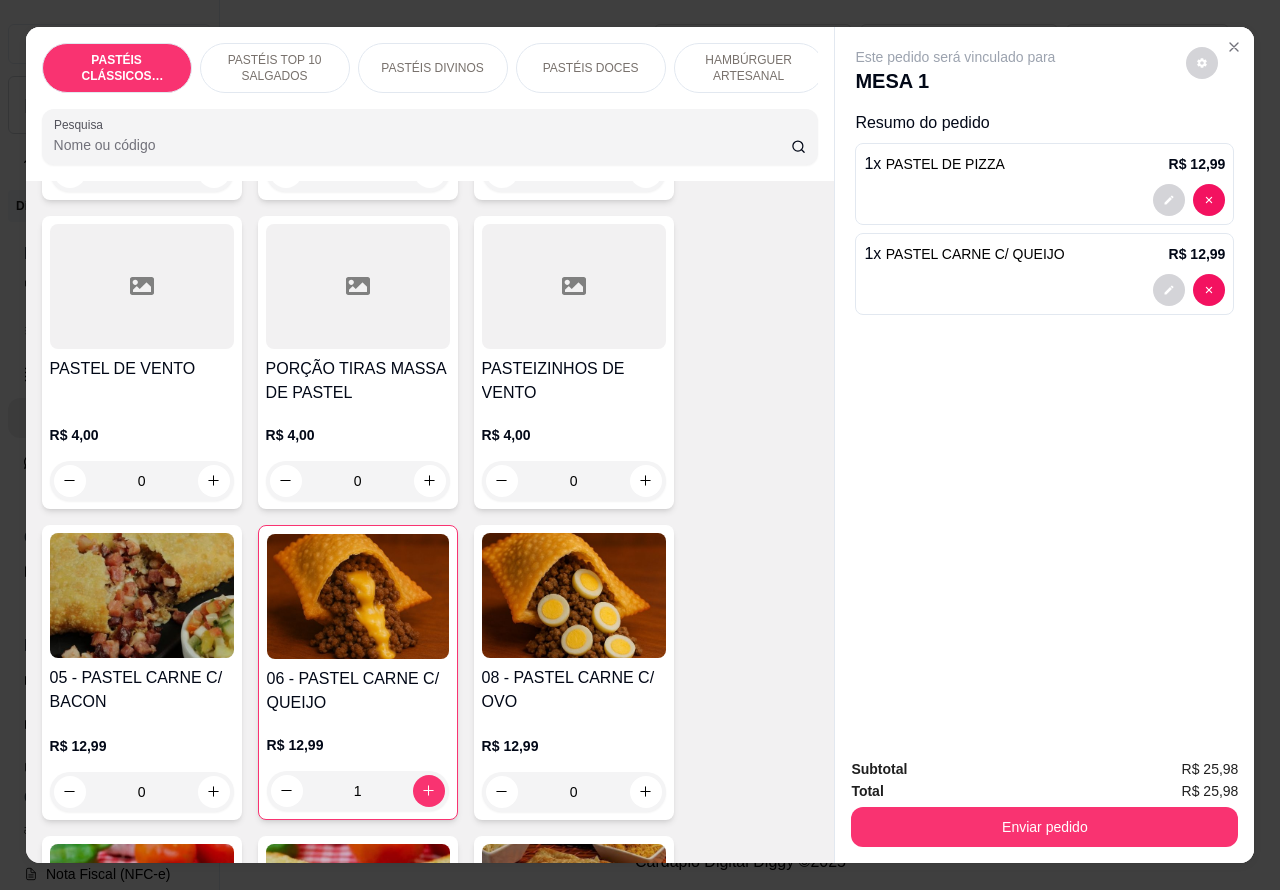 click on "Enviar pedido" at bounding box center [1044, 827] 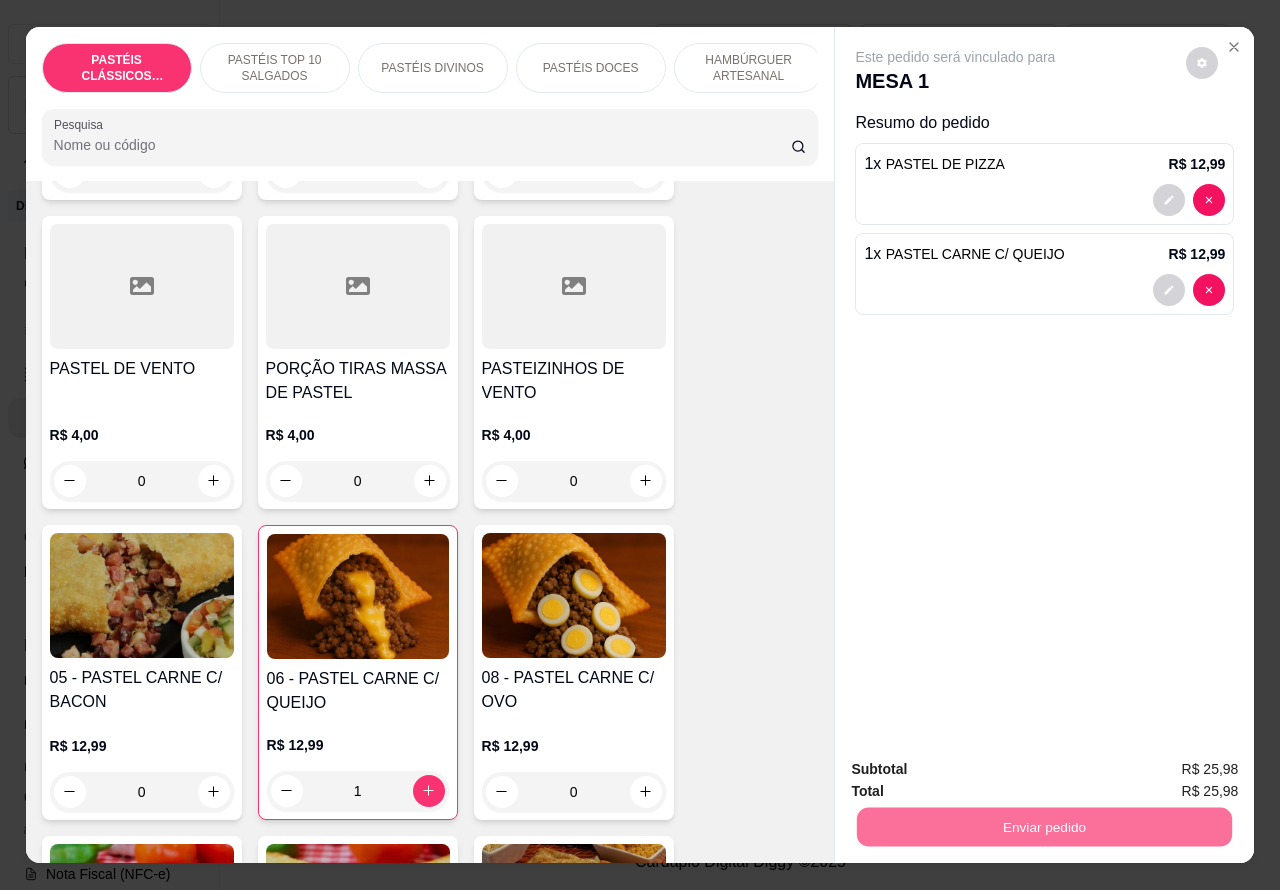 click on "Sim, quero registrar" at bounding box center (1166, 769) 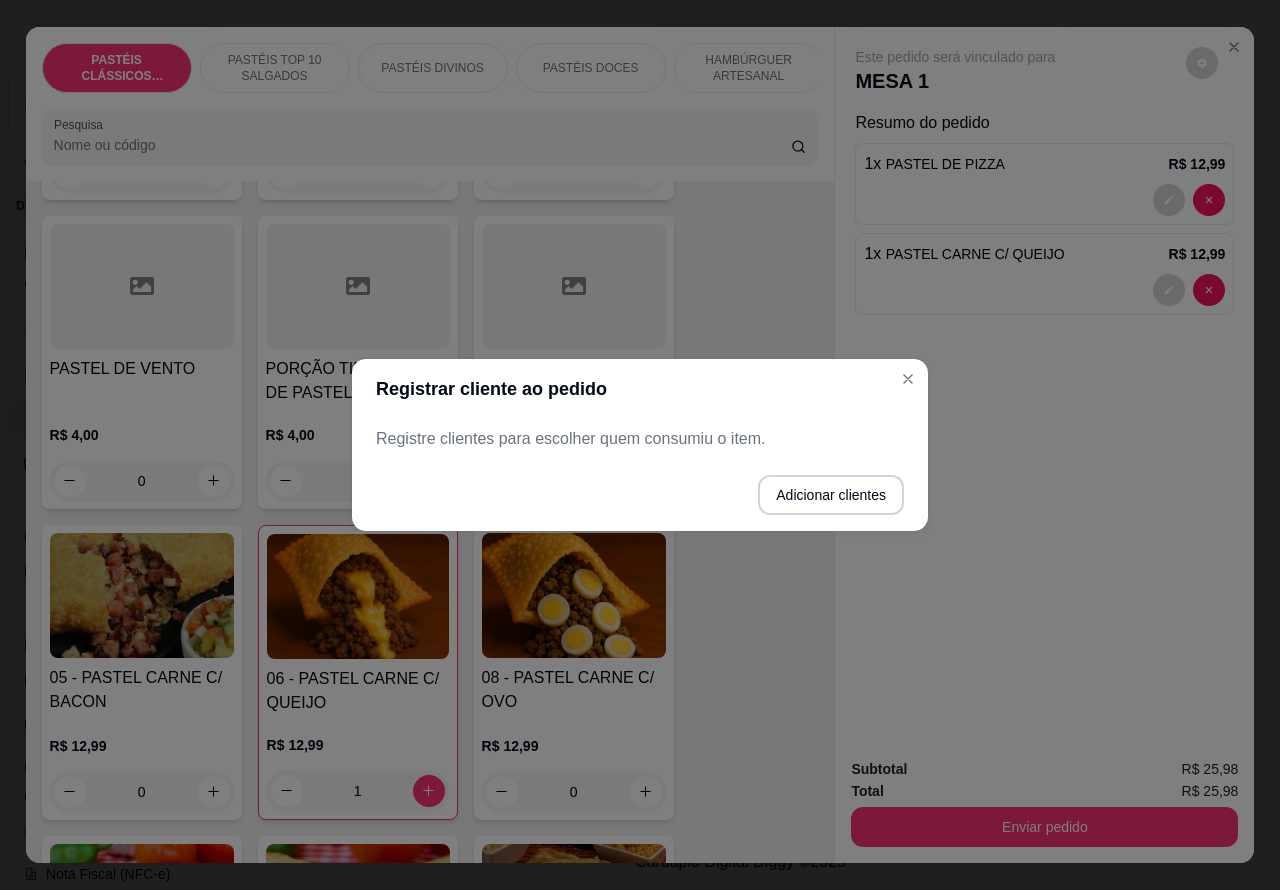 click on "Este pedido será vinculado para   MESA 1 Resumo do pedido 1 x   PASTEL DE PIZZA R$ 12,99 1 x   PASTEL CARNE C/ QUEIJO R$ 12,99" at bounding box center [1044, 385] 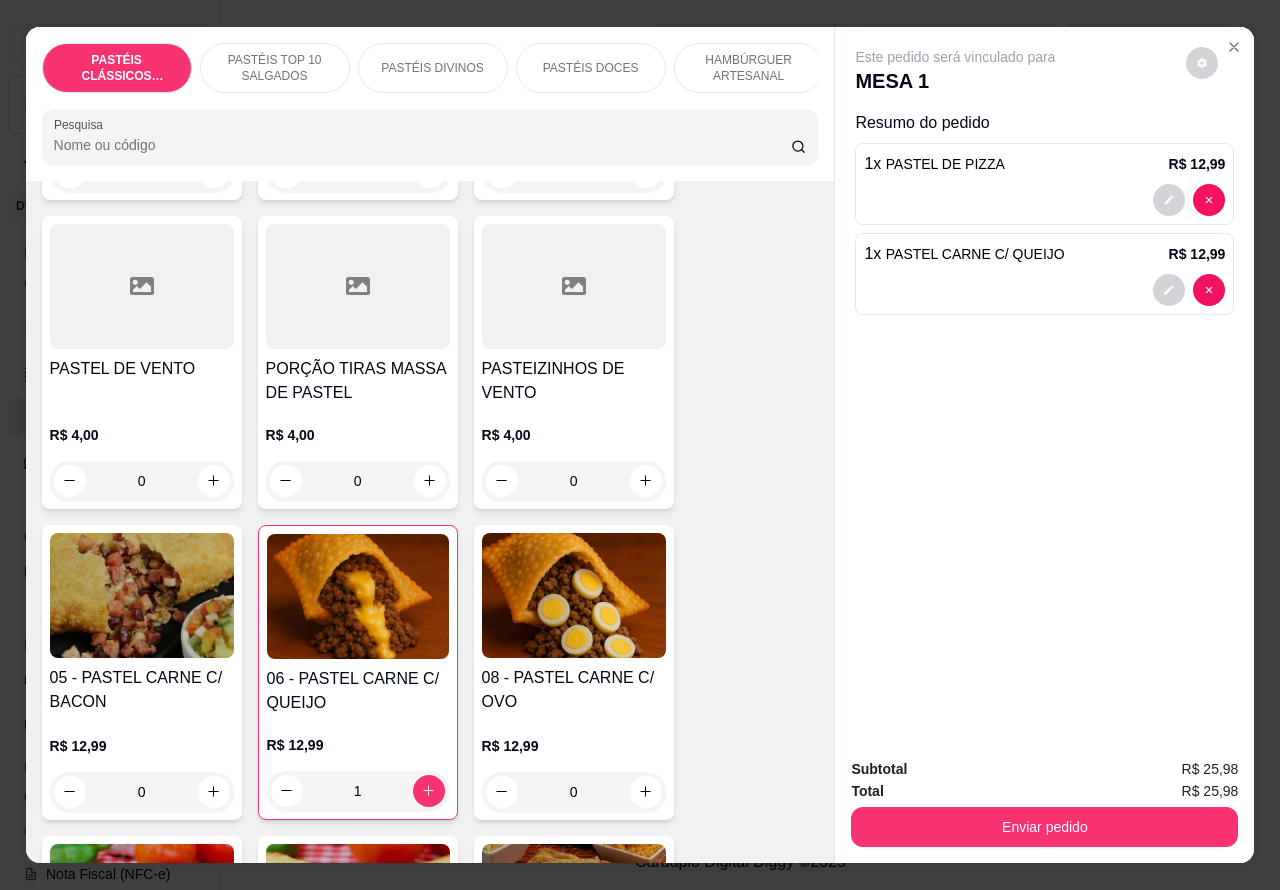 click on "Enviar pedido" at bounding box center [1044, 827] 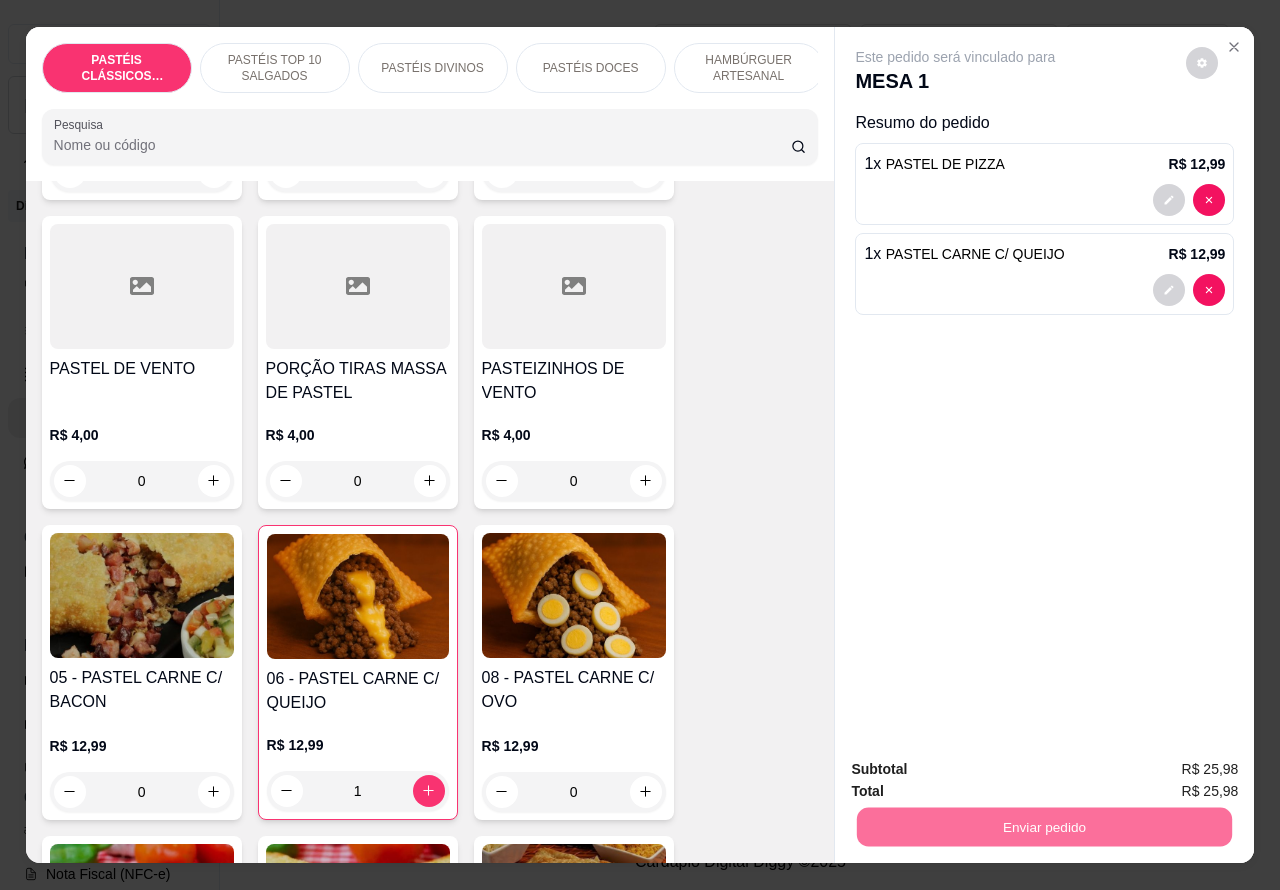 click on "Não registrar e enviar pedido" at bounding box center (977, 769) 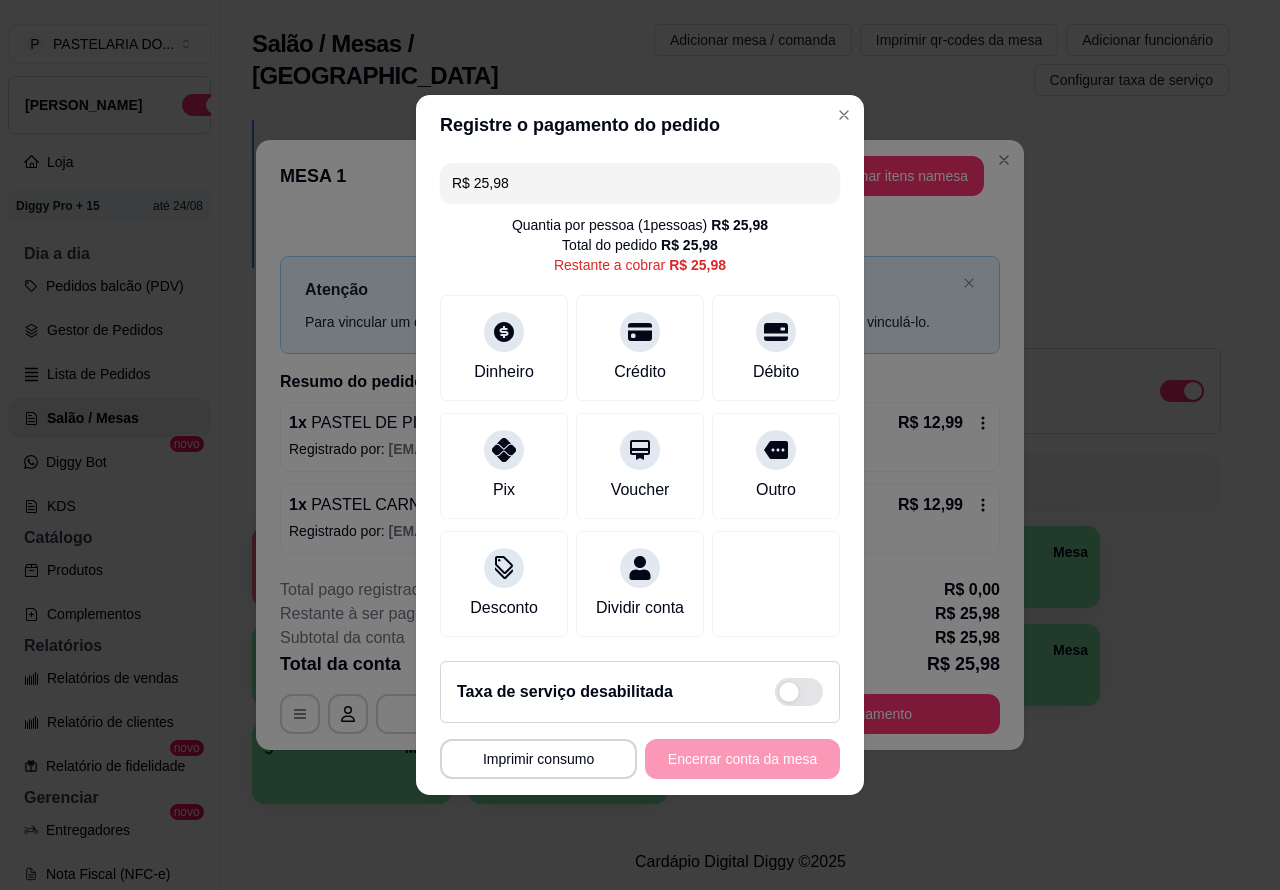 click on "**********" at bounding box center [640, 445] 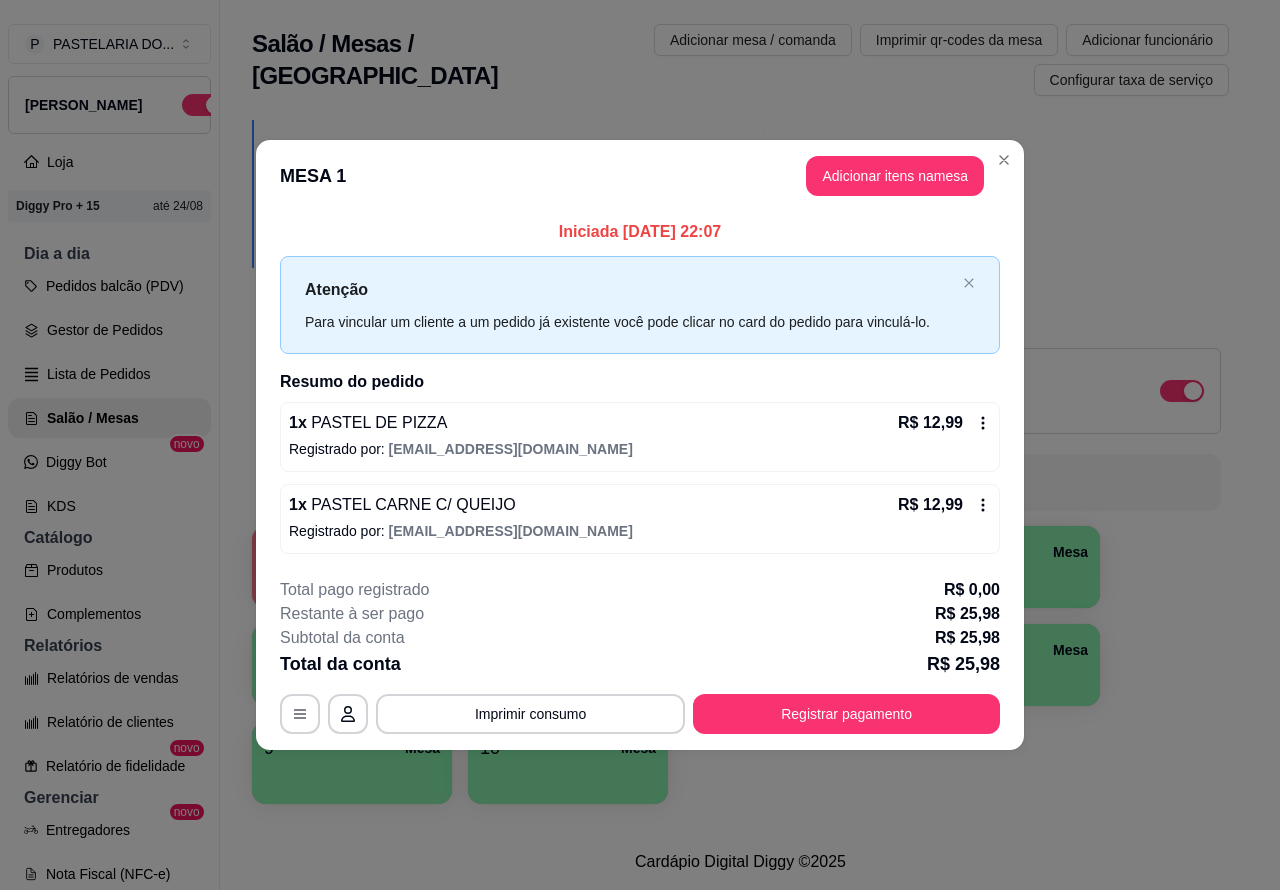 click on "Melhore seu plano
Você tem 15 mesas/comandas disponíveis. Obtenha o Diggy Pro + 30 para ter acesso a 30 mesas/comandas. Fazer upgrade Todos Mesas Comandas Deixar cliente chamar o garçom na mesa Ao o cliente scanear o qr code, ele terá a opção de chamar o garçom naquela mesa. Busque pela mesa ou comanda
1 Mesa R$ 0,00 0 2 Mesa 3 Mesa 4 Mesa 5 Mesa 6 Mesa 7 Mesa 8 [GEOGRAPHIC_DATA]" at bounding box center [740, 468] 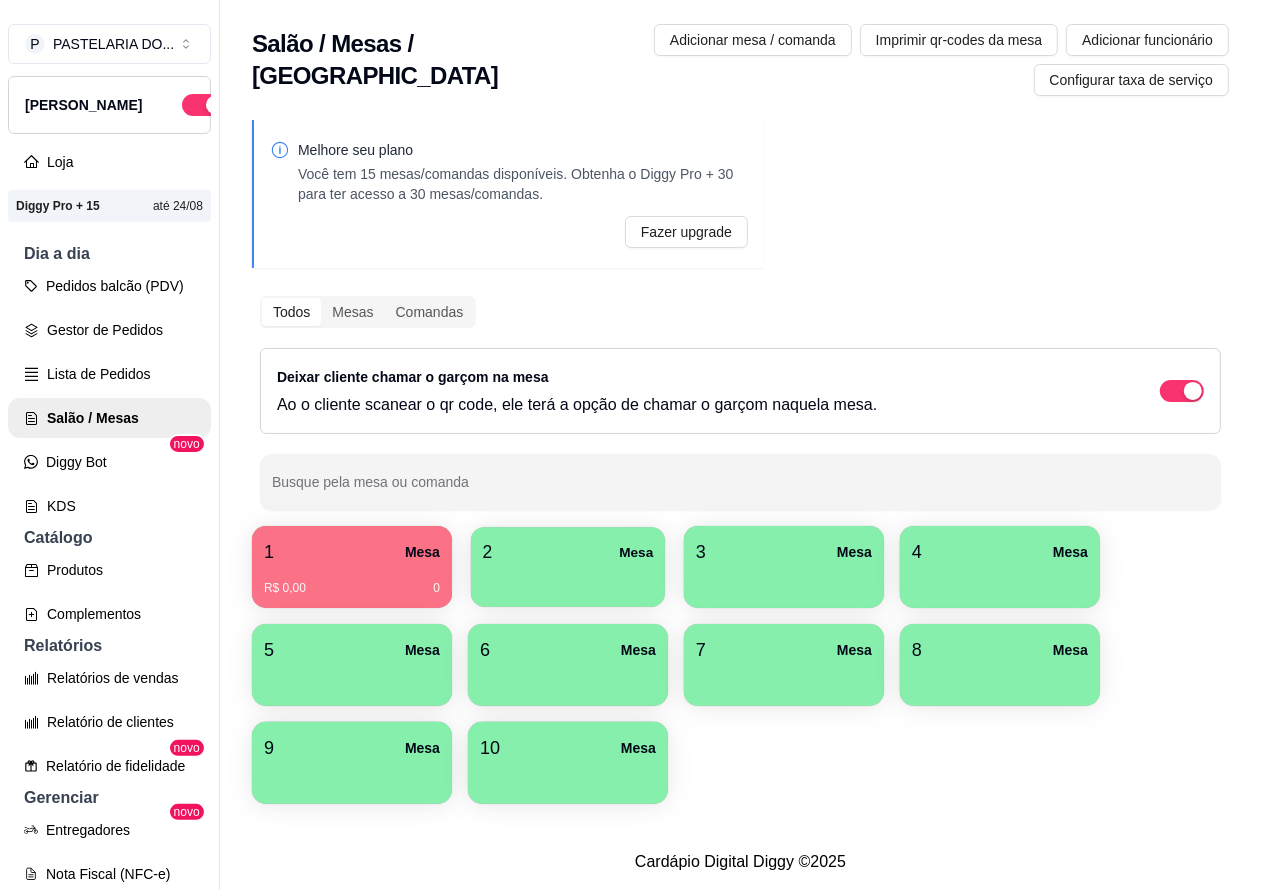 click at bounding box center (568, 580) 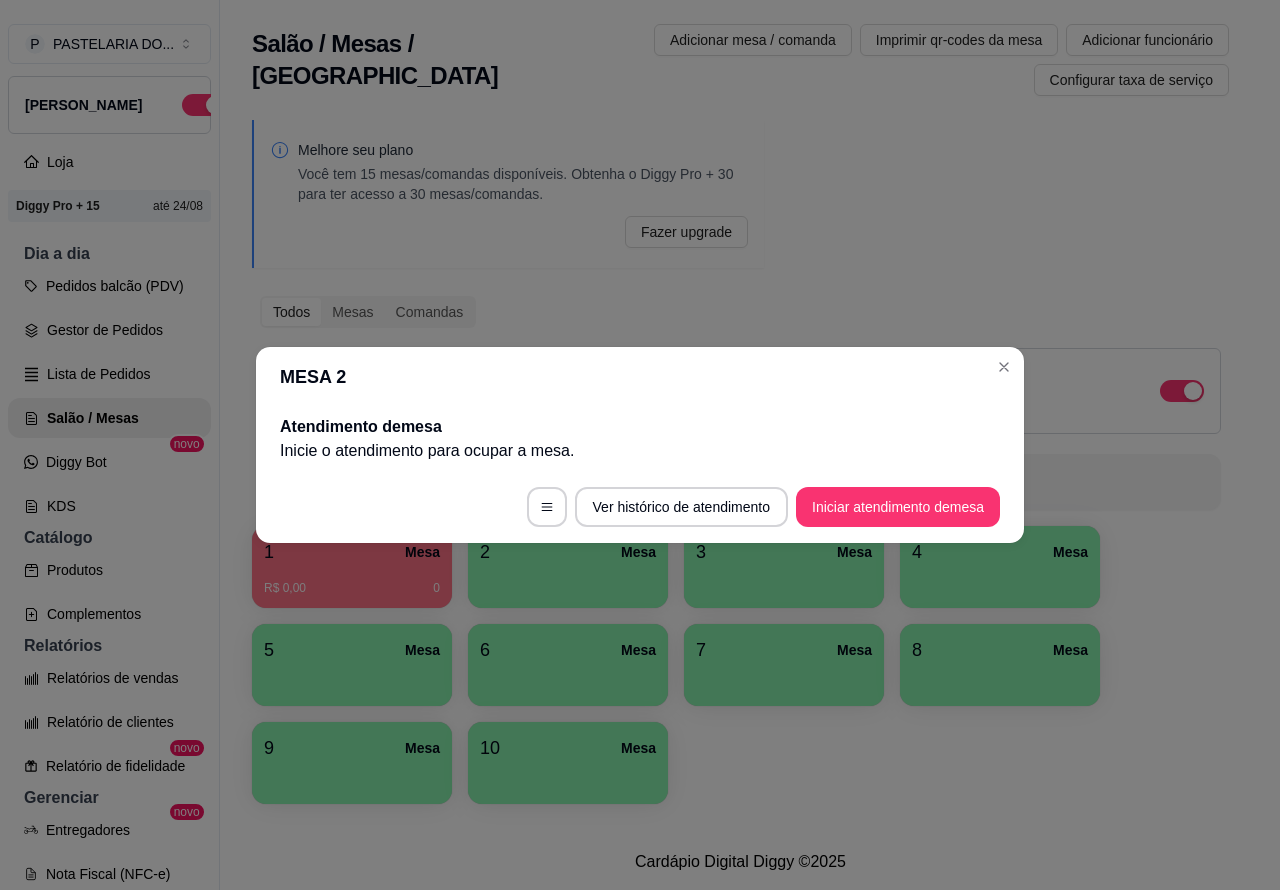 click on "Iniciar atendimento de  mesa" at bounding box center (898, 507) 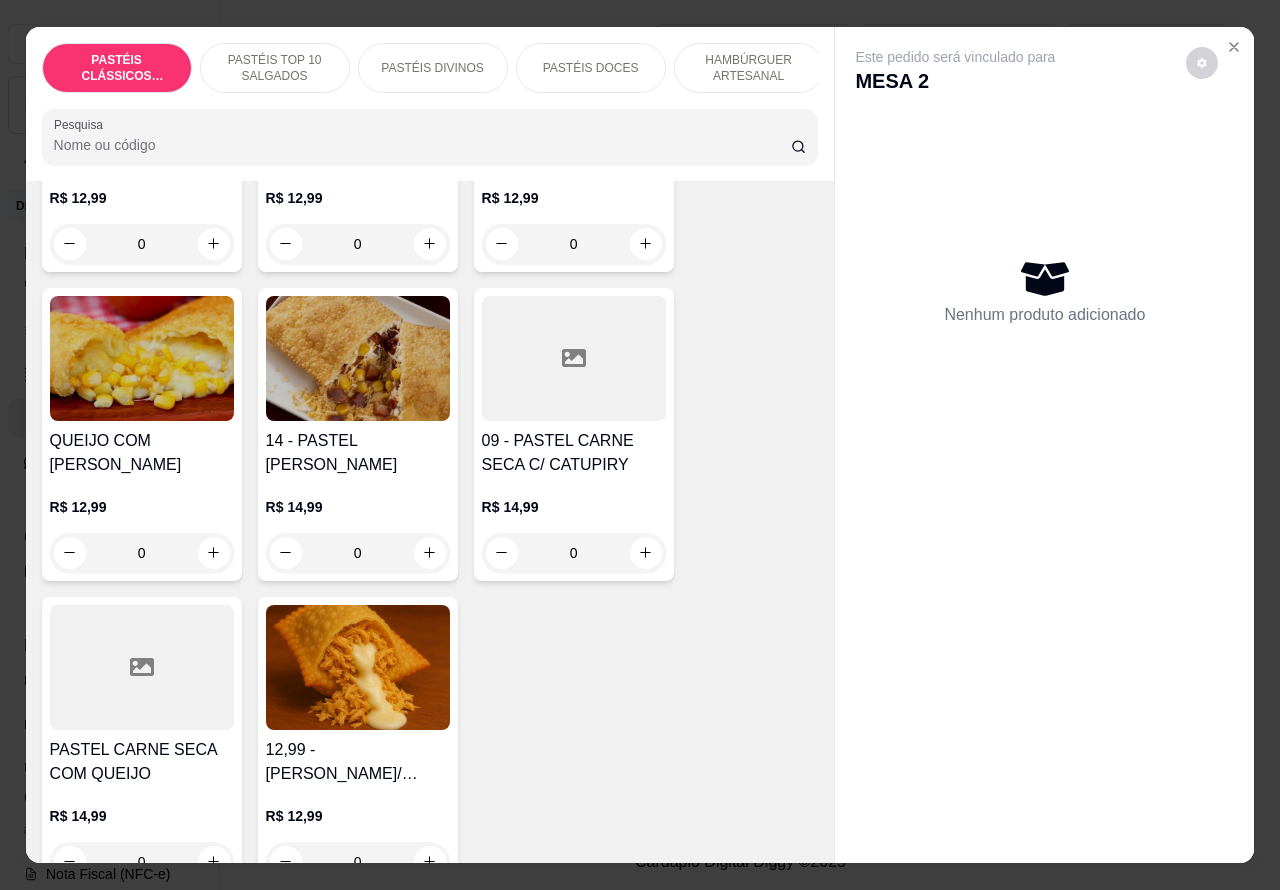scroll, scrollTop: 2246, scrollLeft: 0, axis: vertical 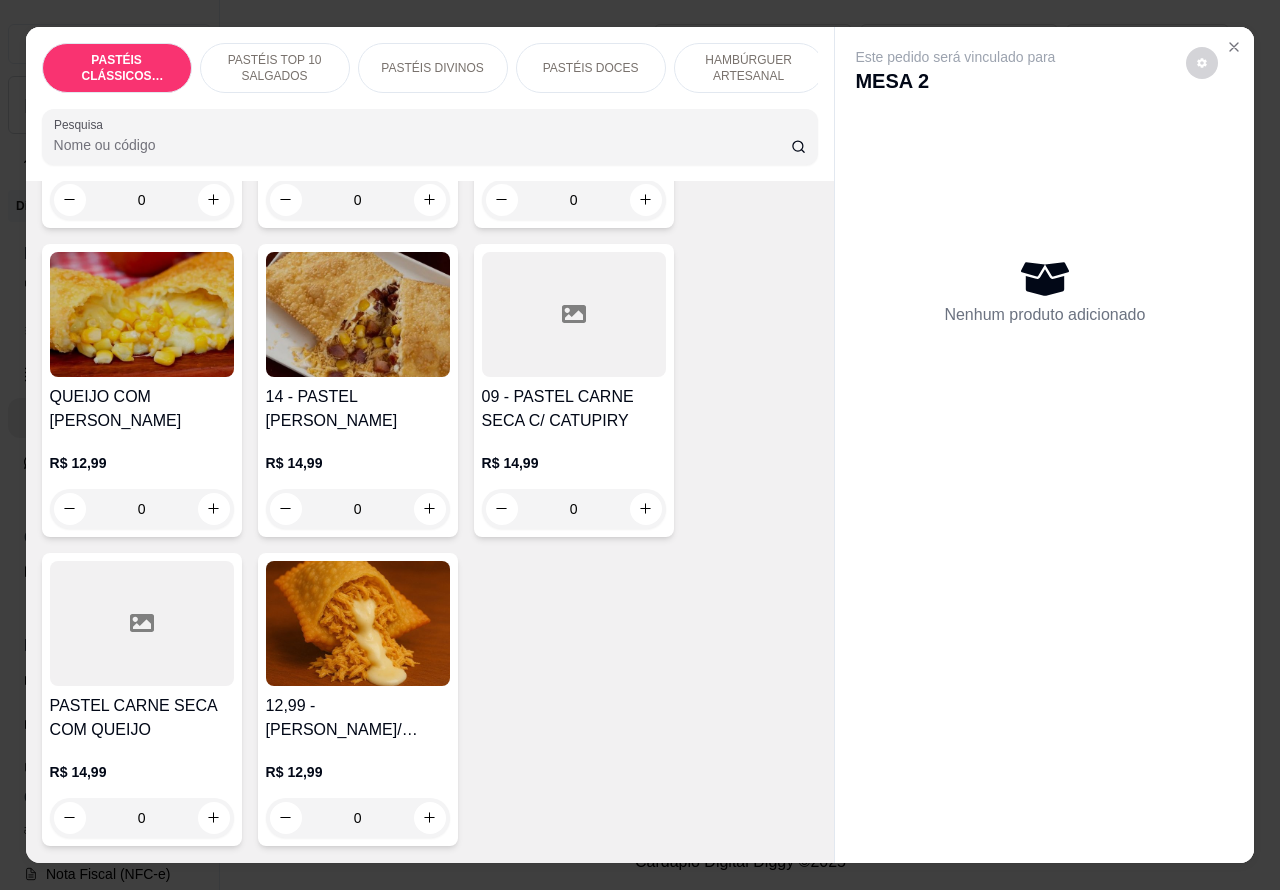 click on "0" at bounding box center [574, 509] 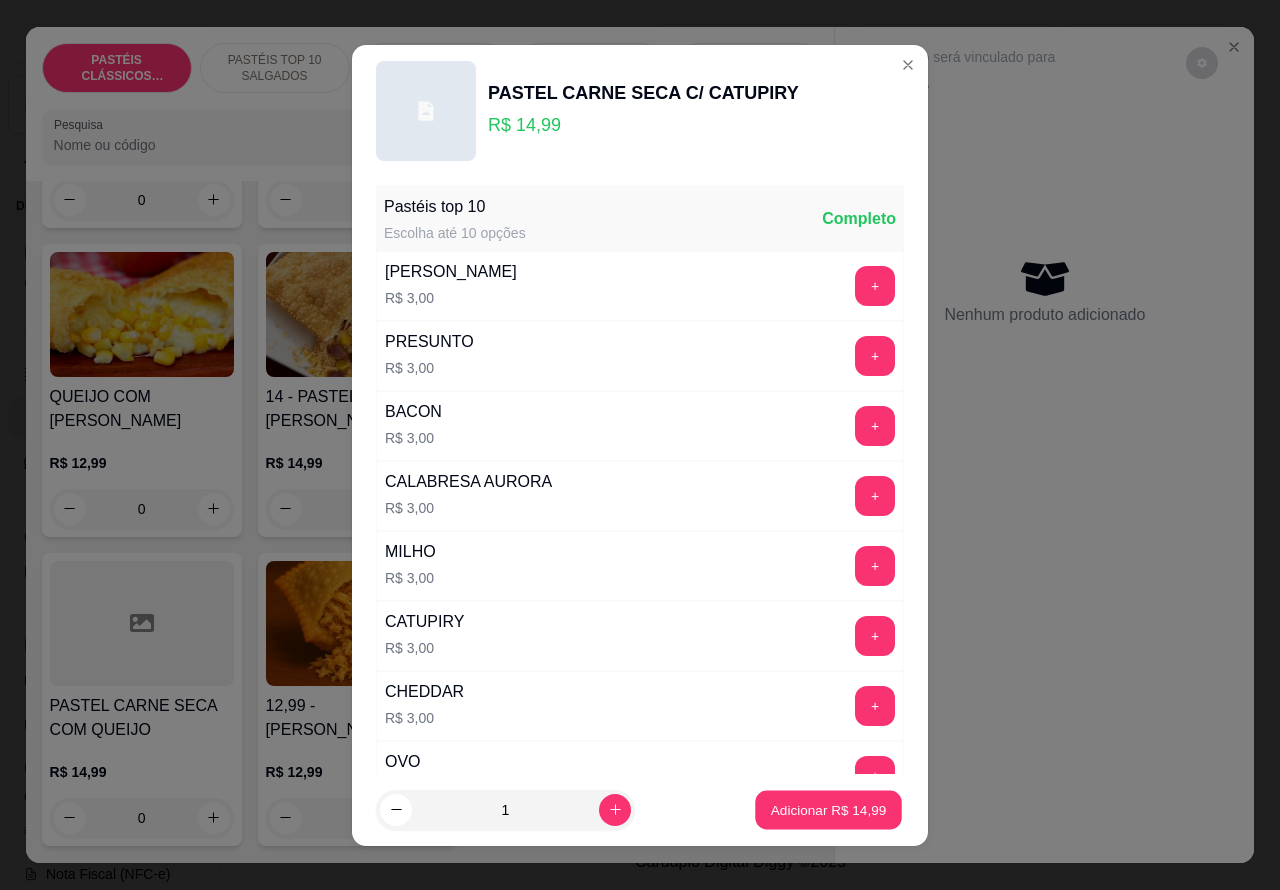 click on "Adicionar   R$ 14,99" at bounding box center [829, 809] 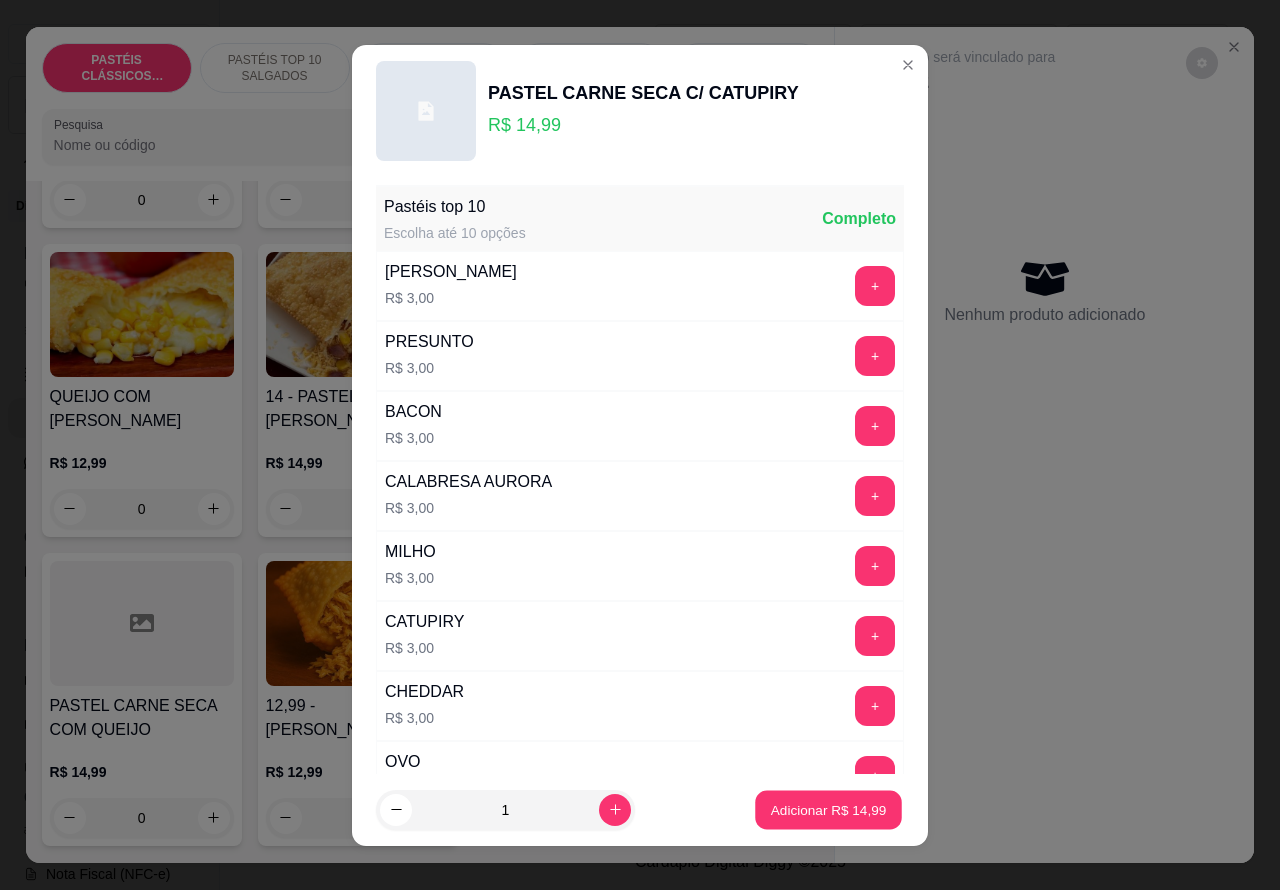 type on "1" 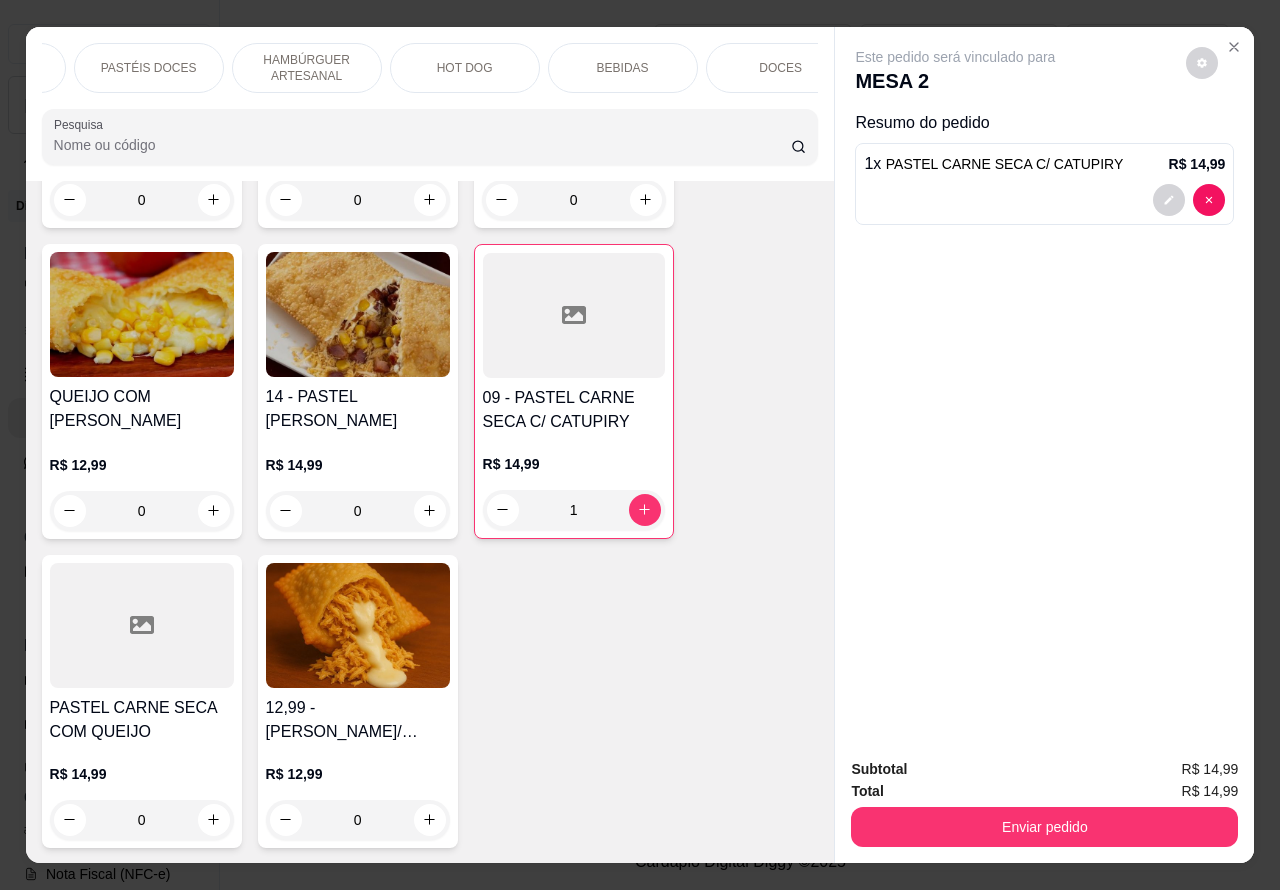 scroll, scrollTop: 0, scrollLeft: 480, axis: horizontal 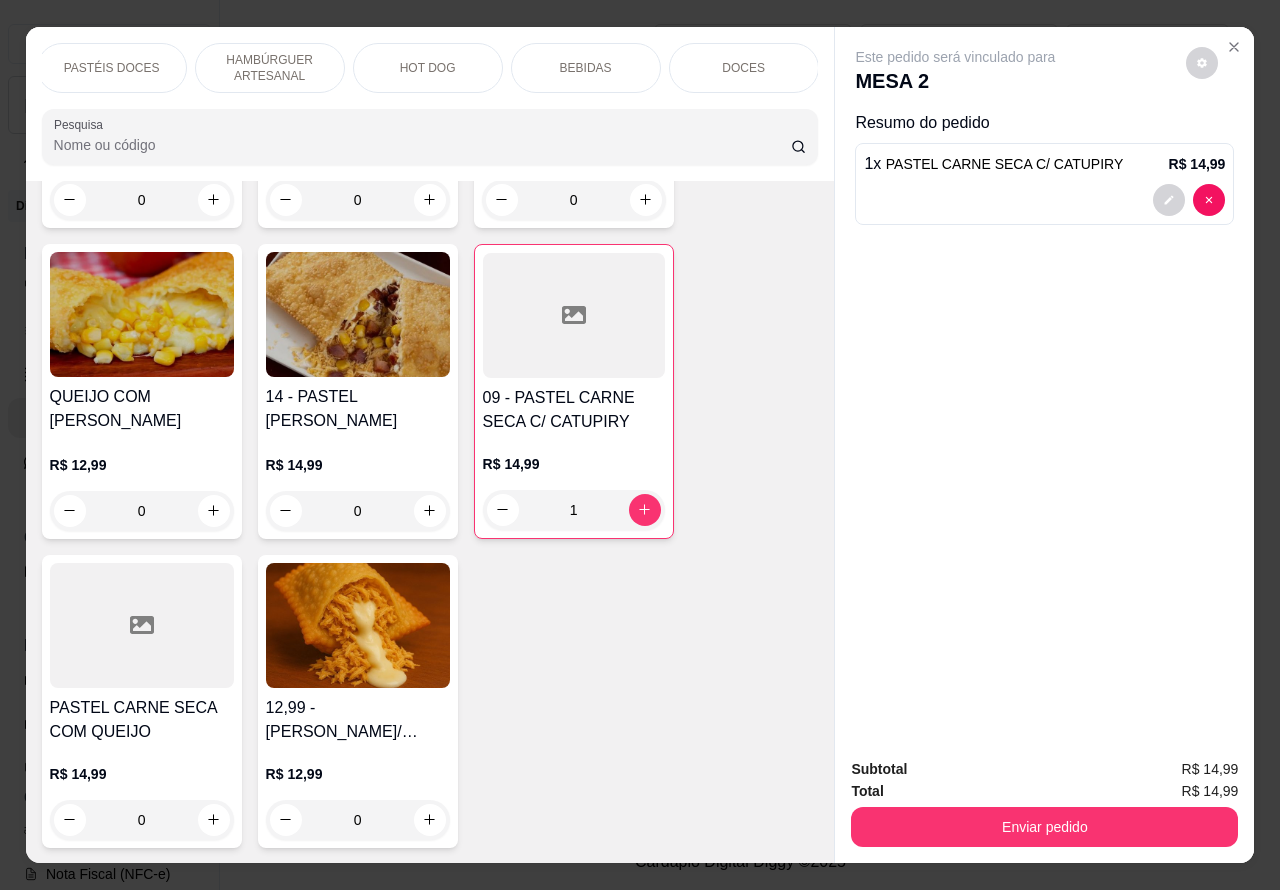 click on "DOCES" at bounding box center (743, 68) 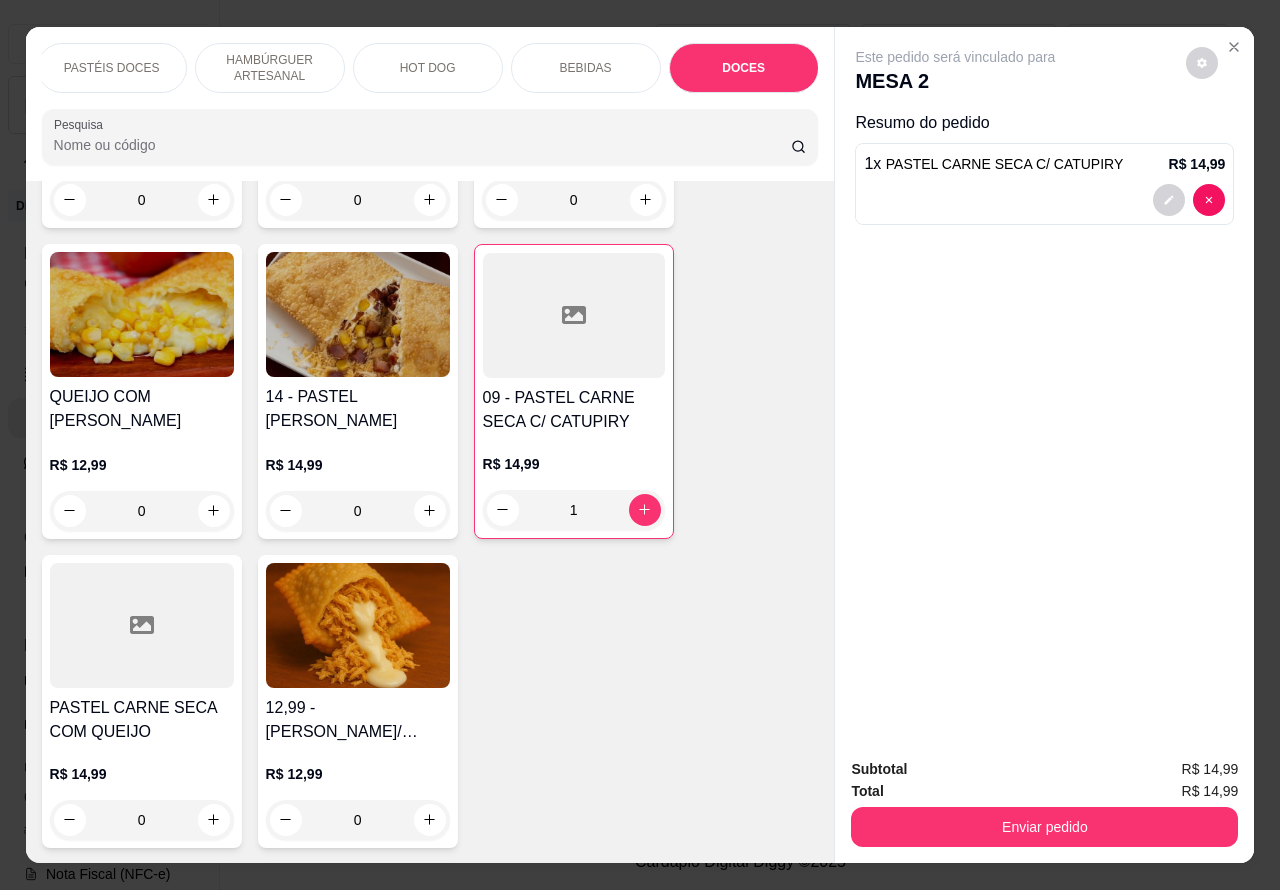 scroll, scrollTop: 8758, scrollLeft: 0, axis: vertical 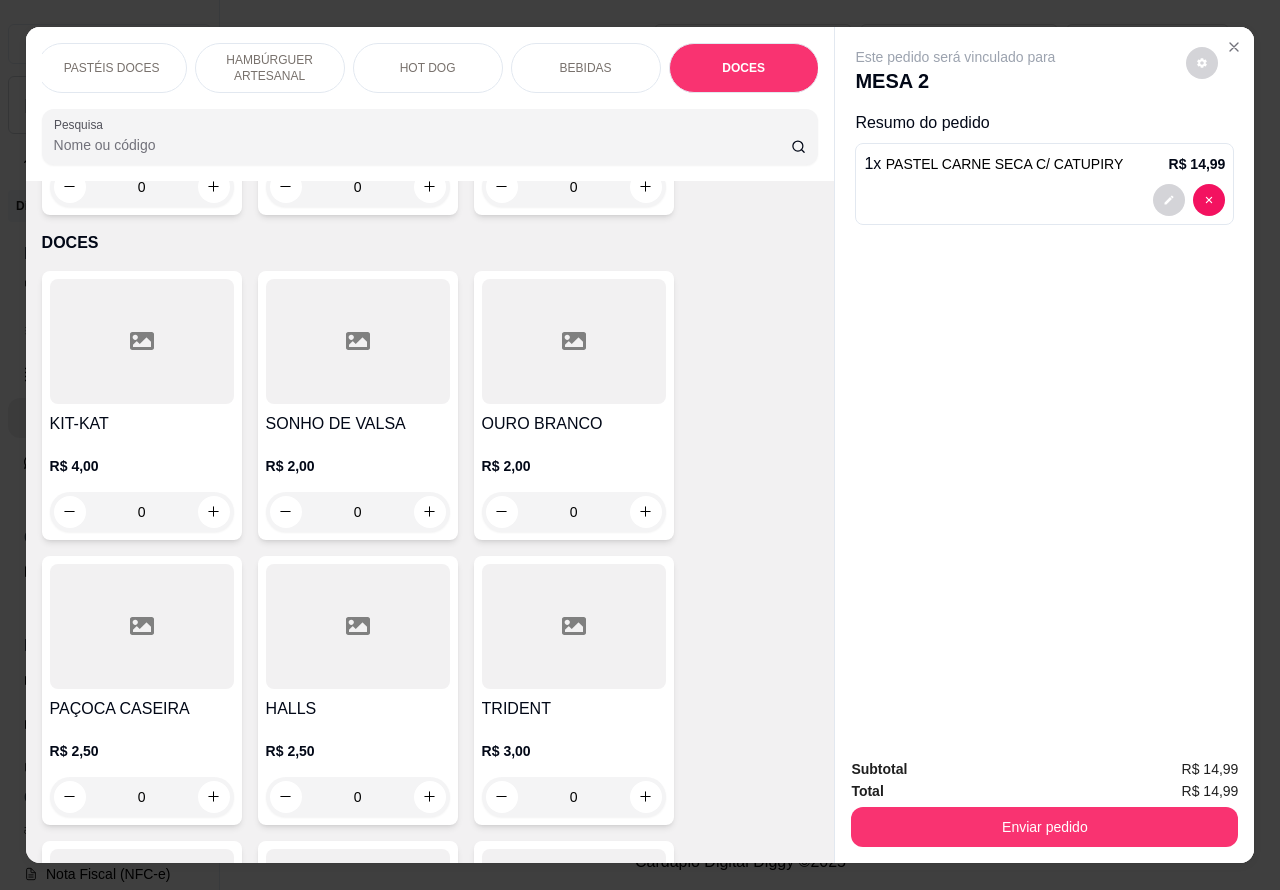 click 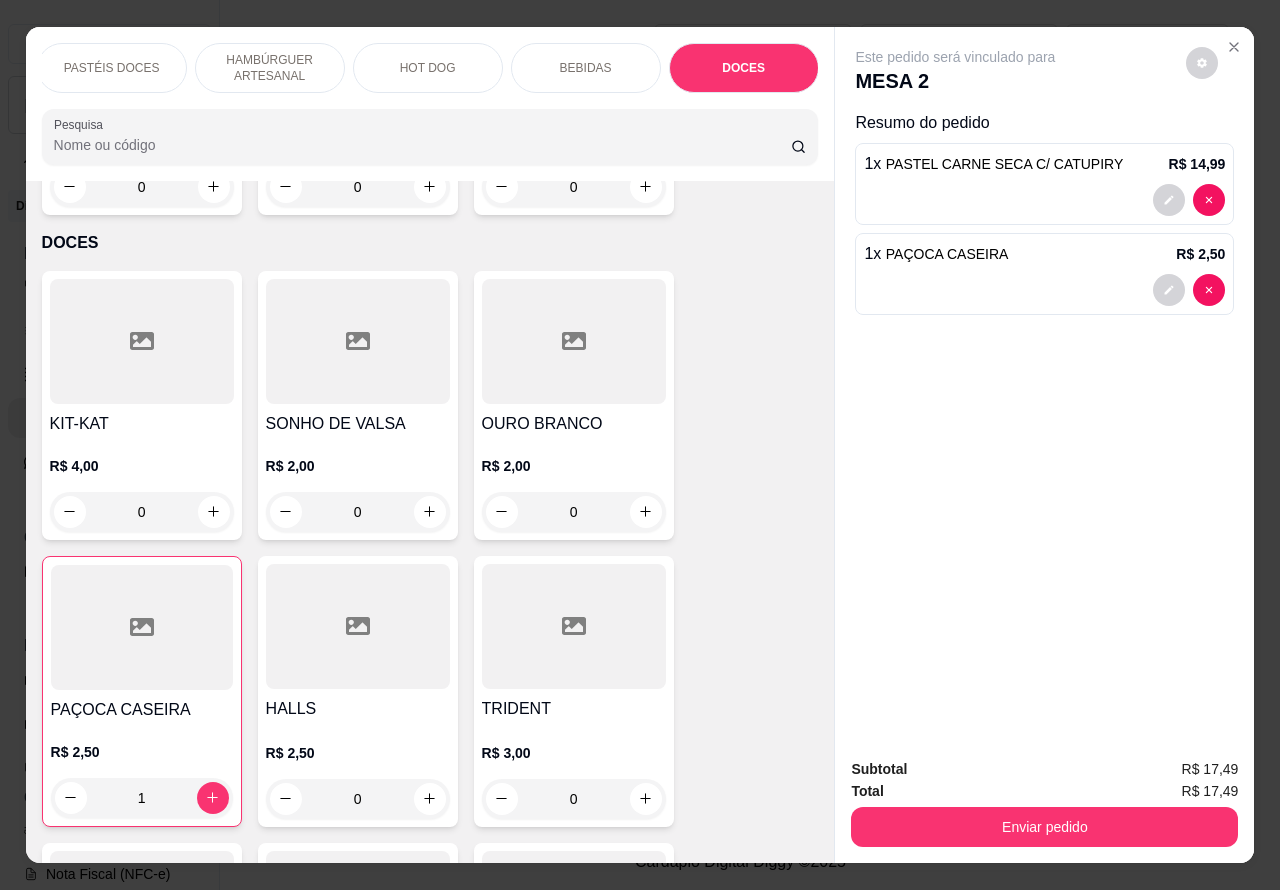 click on "Enviar pedido" at bounding box center [1044, 827] 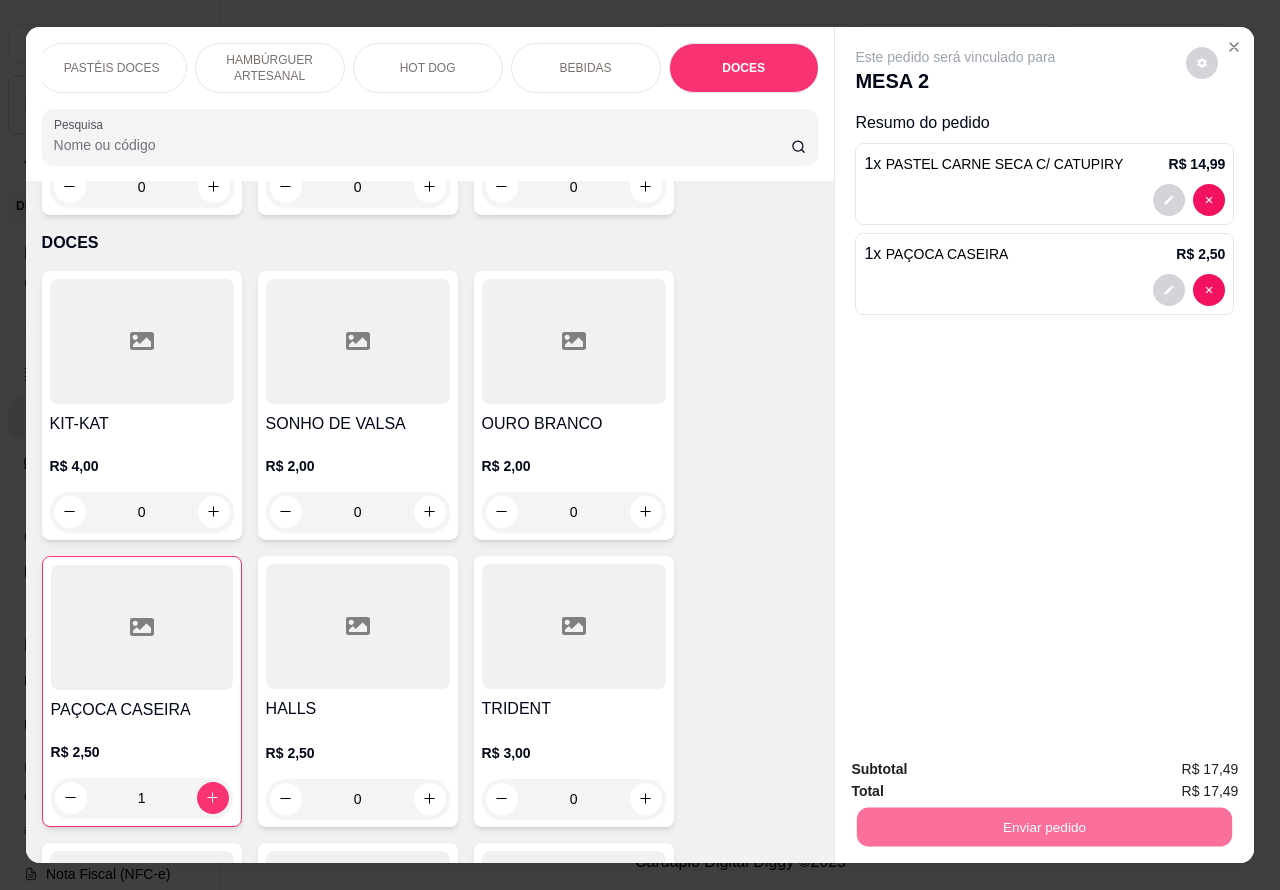 click on "Não registrar e enviar pedido" at bounding box center [977, 769] 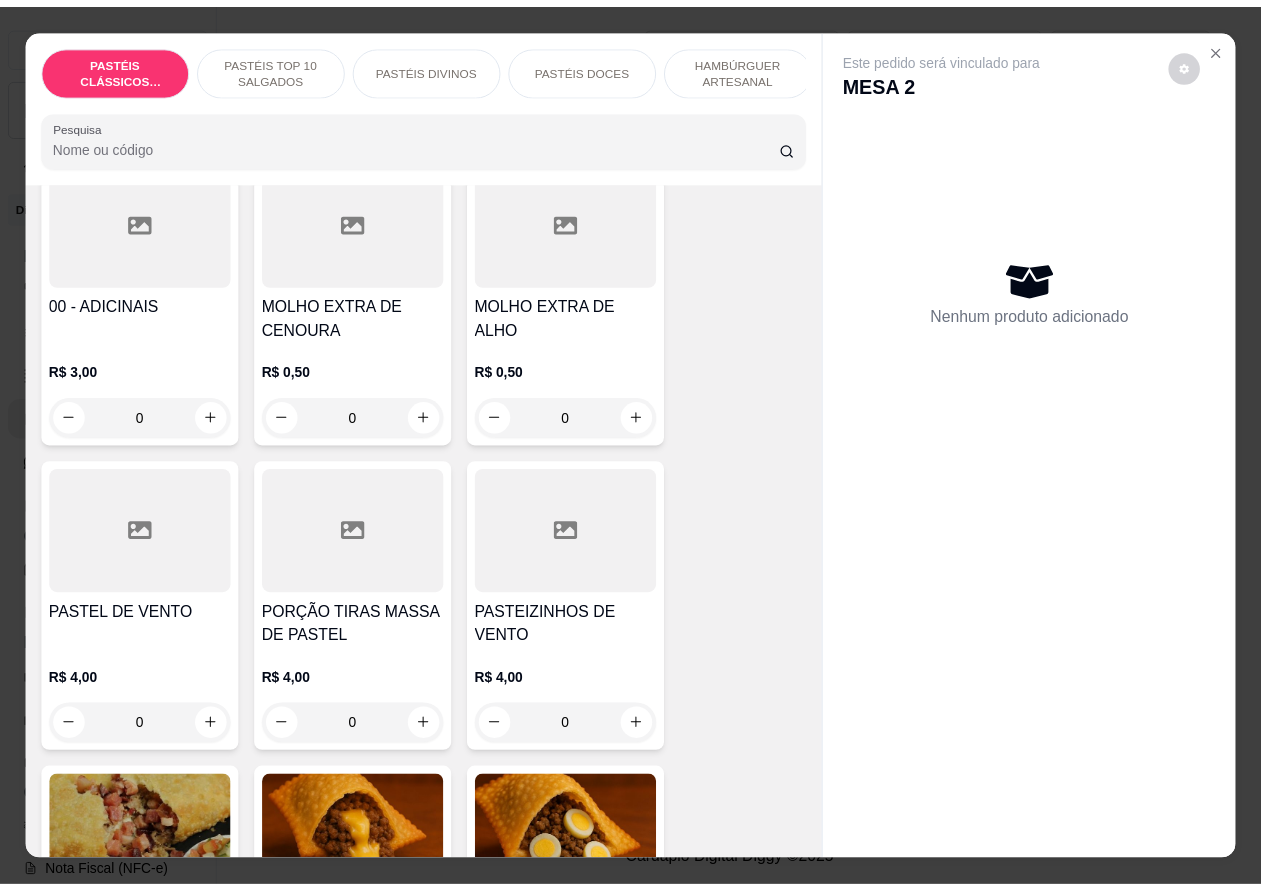 scroll, scrollTop: 806, scrollLeft: 0, axis: vertical 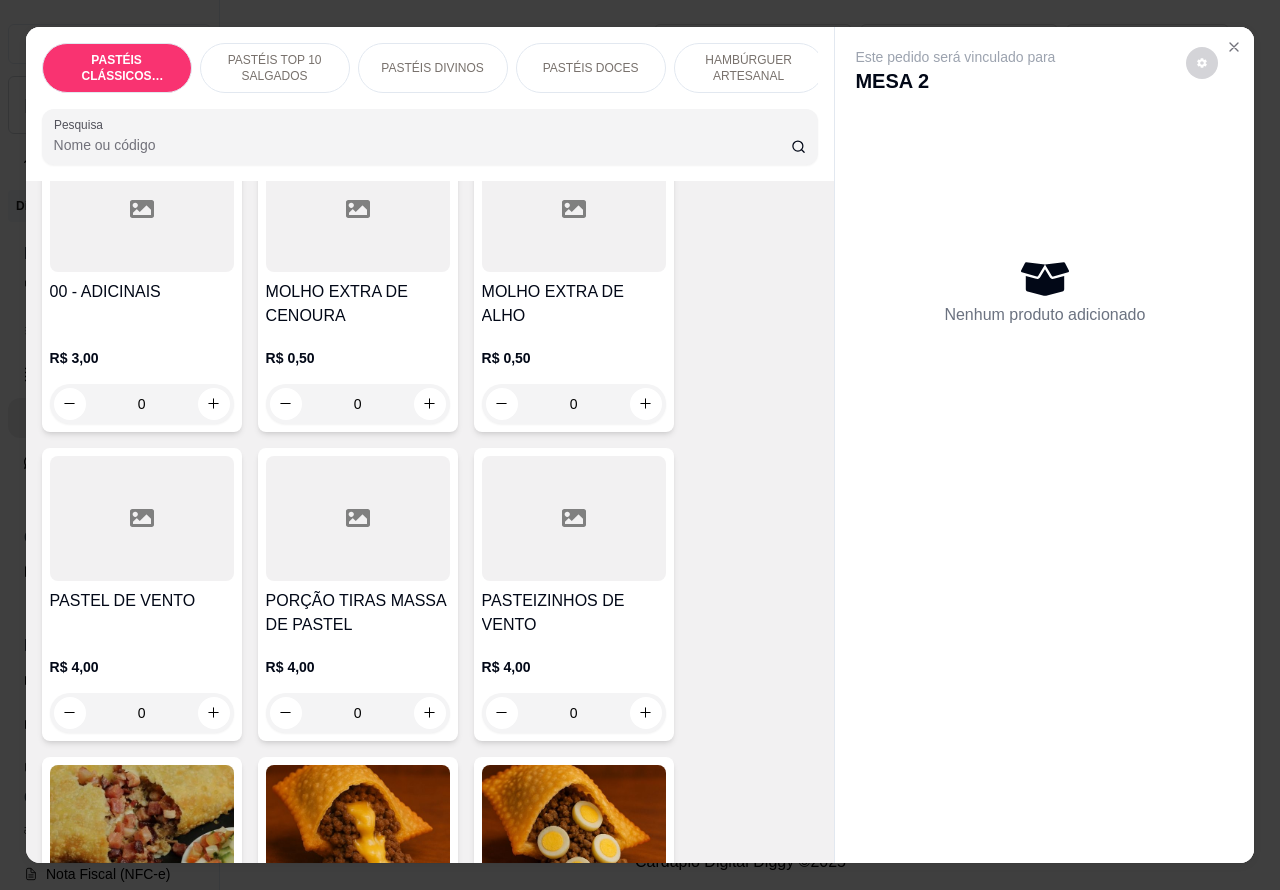 click 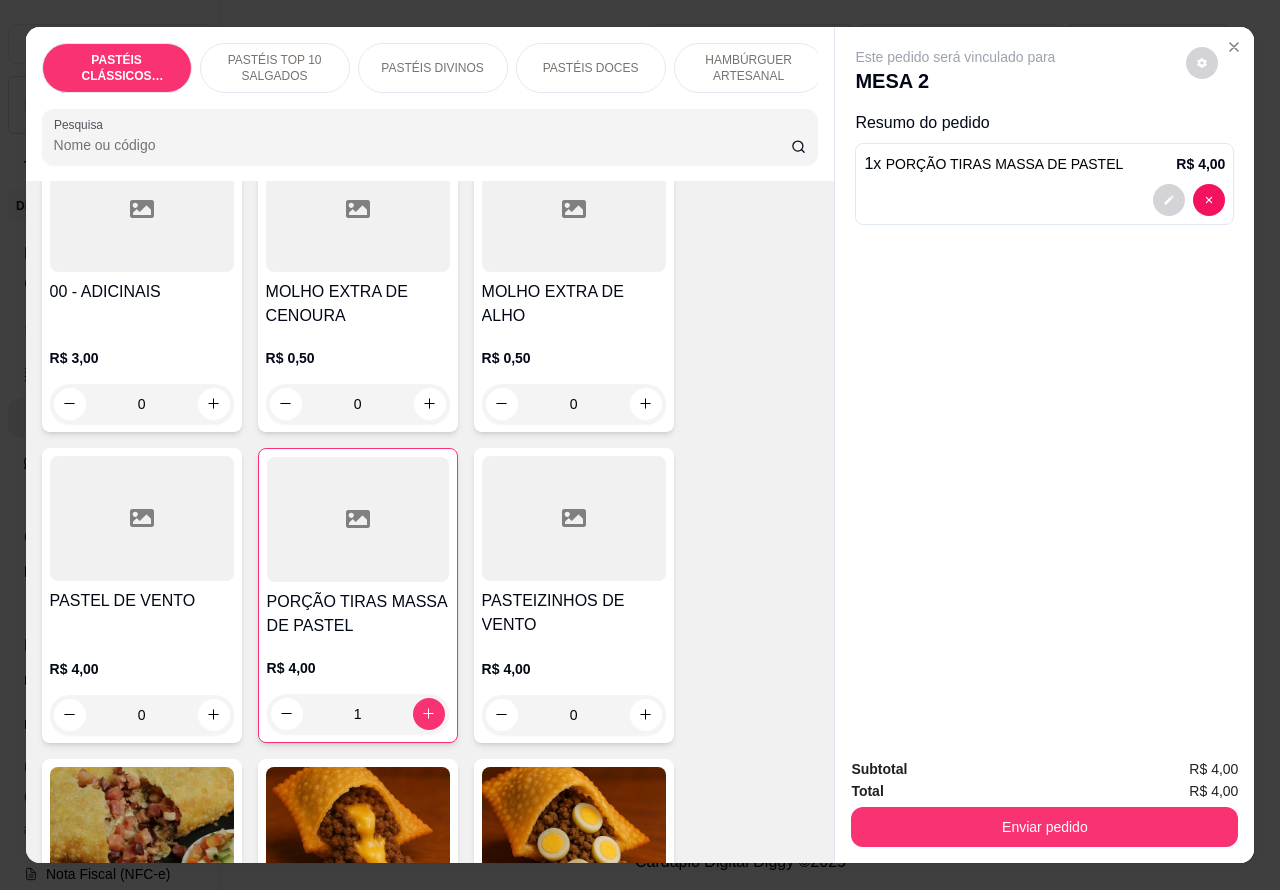 click on "Enviar pedido" at bounding box center (1044, 827) 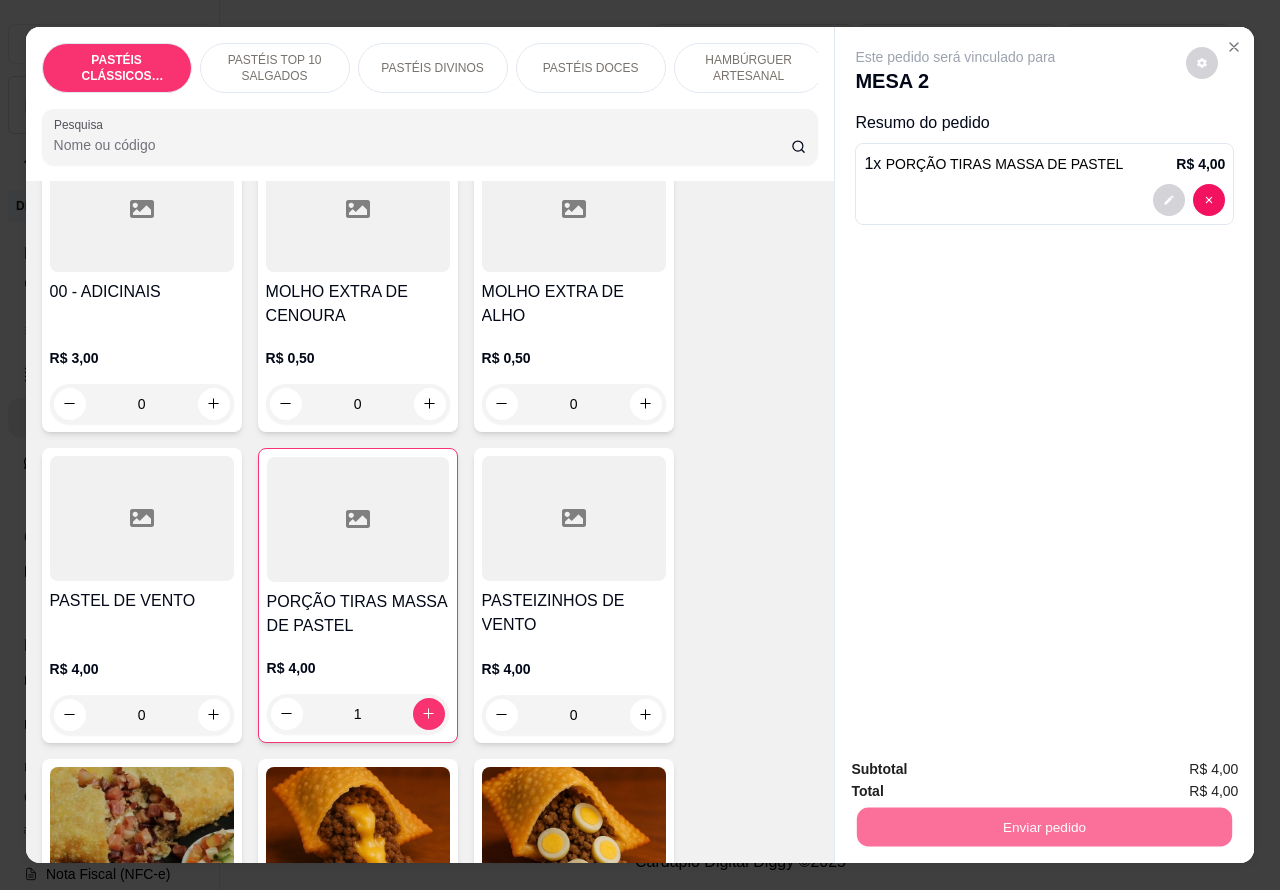 click on "Não registrar e enviar pedido" at bounding box center [977, 769] 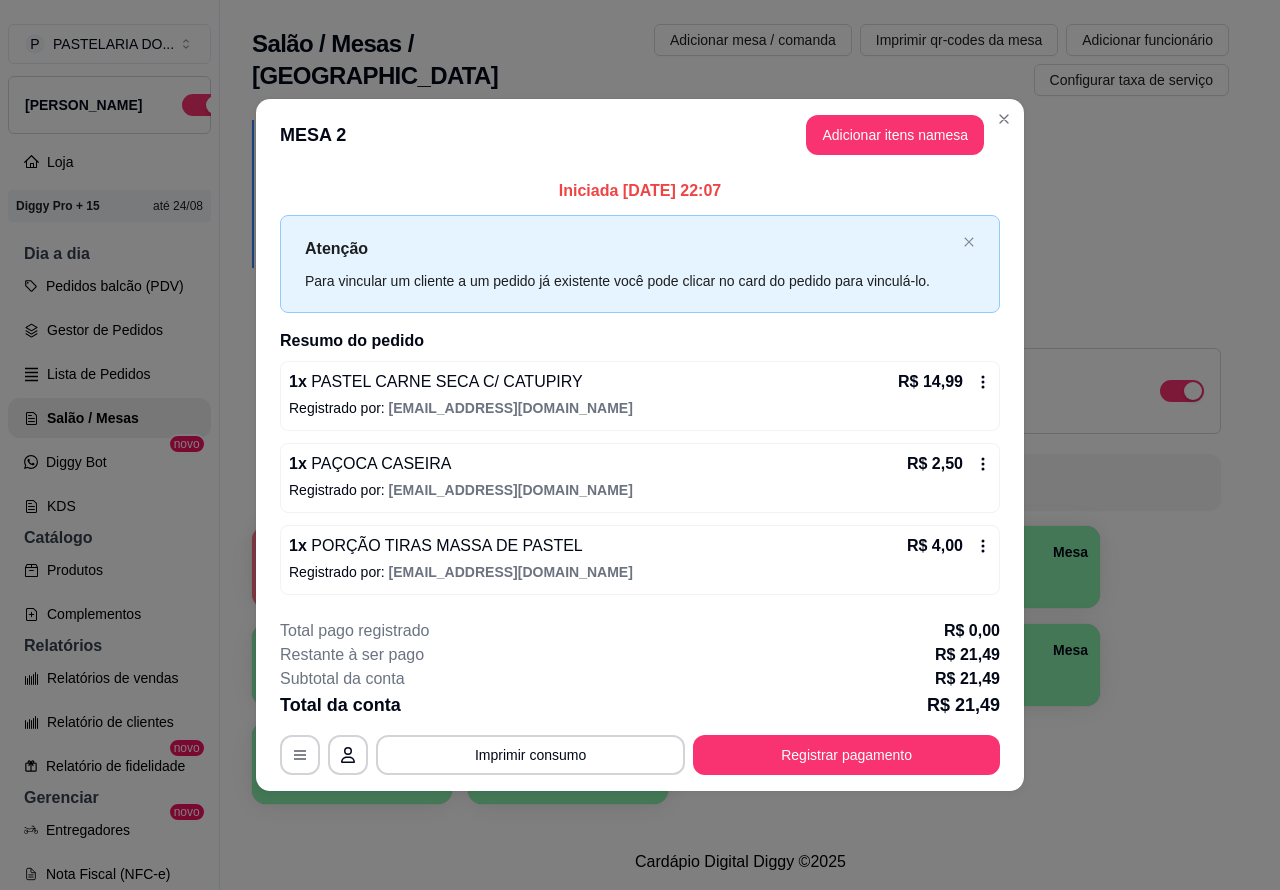 click on "Melhore seu plano
Você tem 15 mesas/comandas disponíveis. Obtenha o Diggy Pro + 30 para ter acesso a 30 mesas/comandas. Fazer upgrade Todos Mesas Comandas Deixar cliente chamar o garçom na mesa Ao o cliente scanear o qr code, ele terá a opção de chamar o garçom naquela mesa. Busque pela mesa ou comanda
1 Mesa R$ 25,98 1 2 Mesa R$ 0,00 0 3 Mesa 4 Mesa 5 Mesa 6 Mesa 7 [GEOGRAPHIC_DATA]" at bounding box center (740, 468) 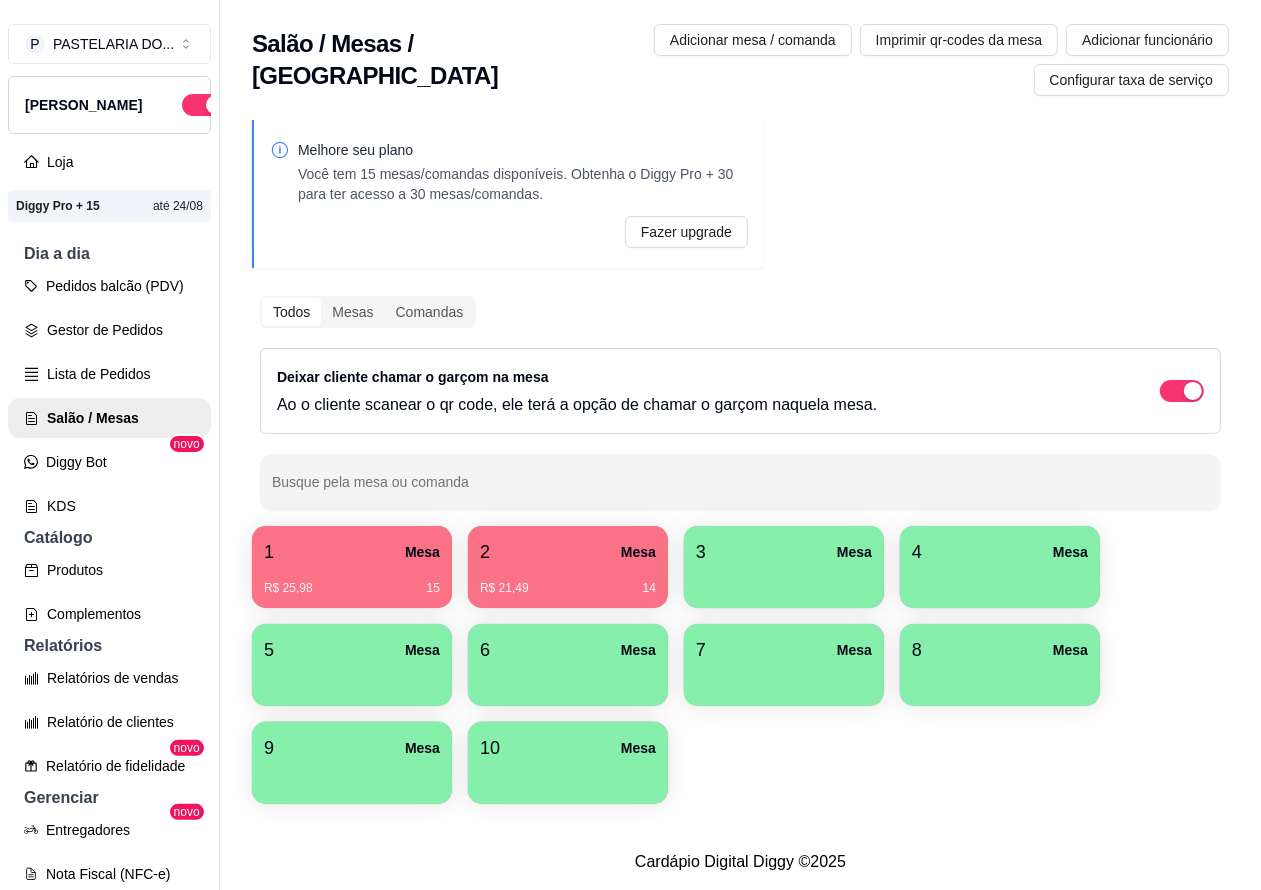 click on "Lista de Pedidos" at bounding box center [109, 374] 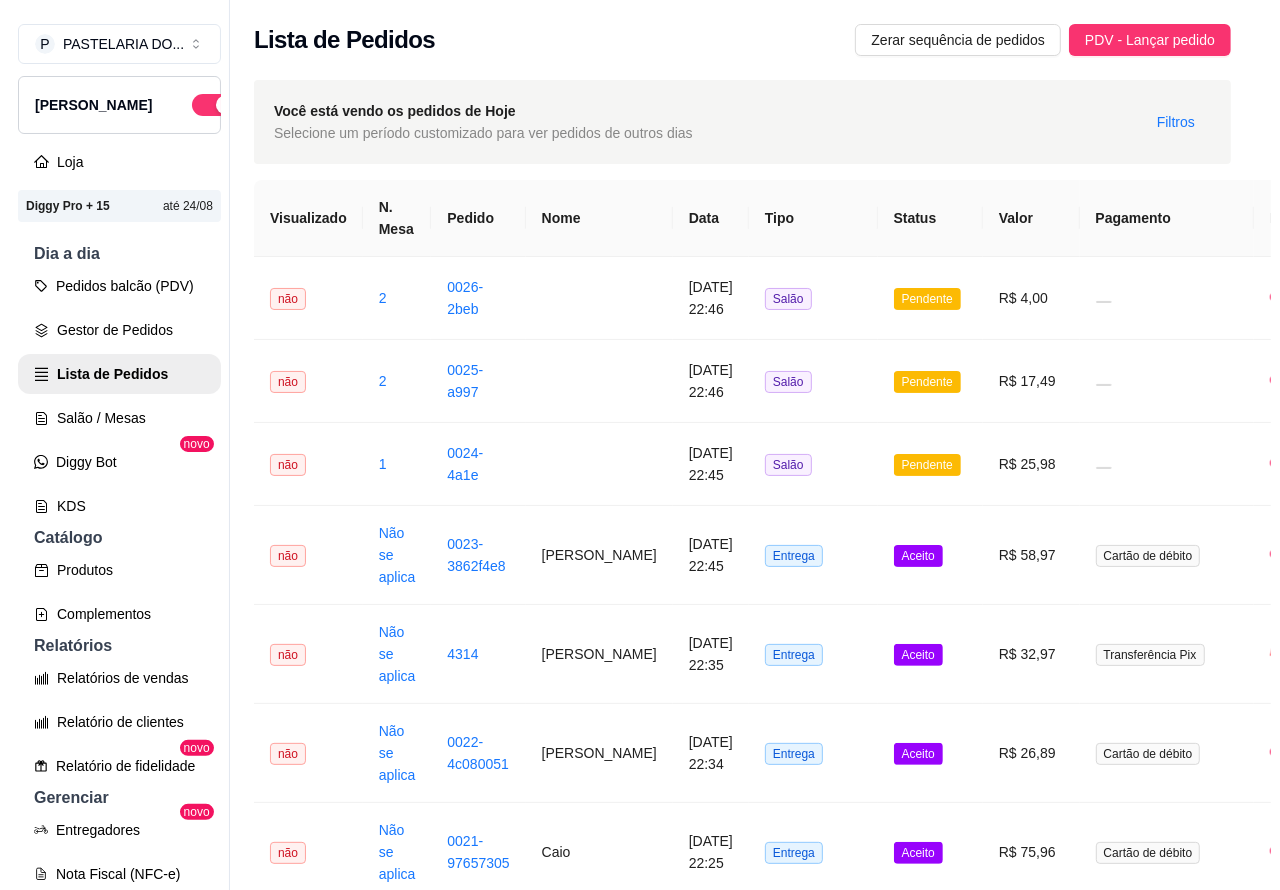 scroll, scrollTop: 0, scrollLeft: 0, axis: both 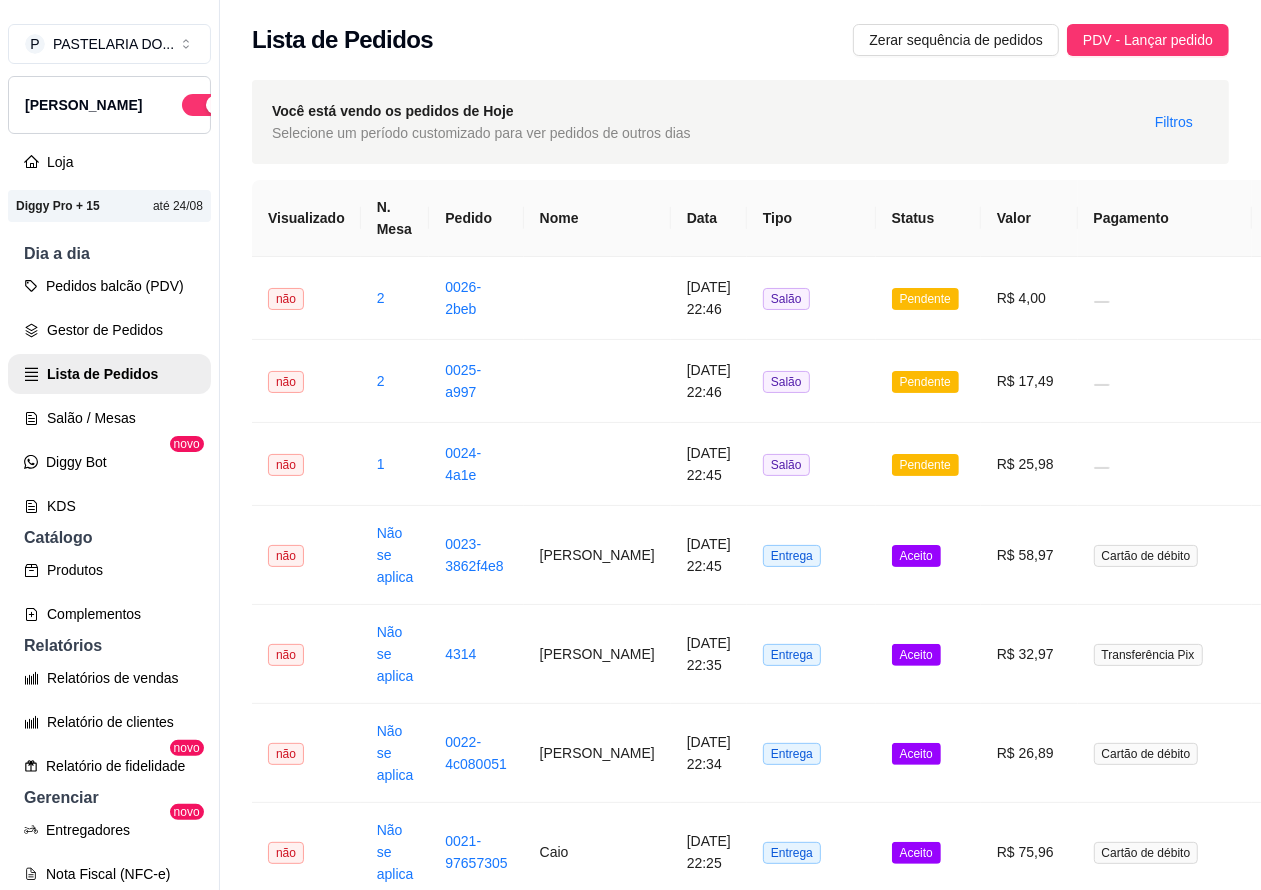 click on "[PERSON_NAME]" at bounding box center (597, 555) 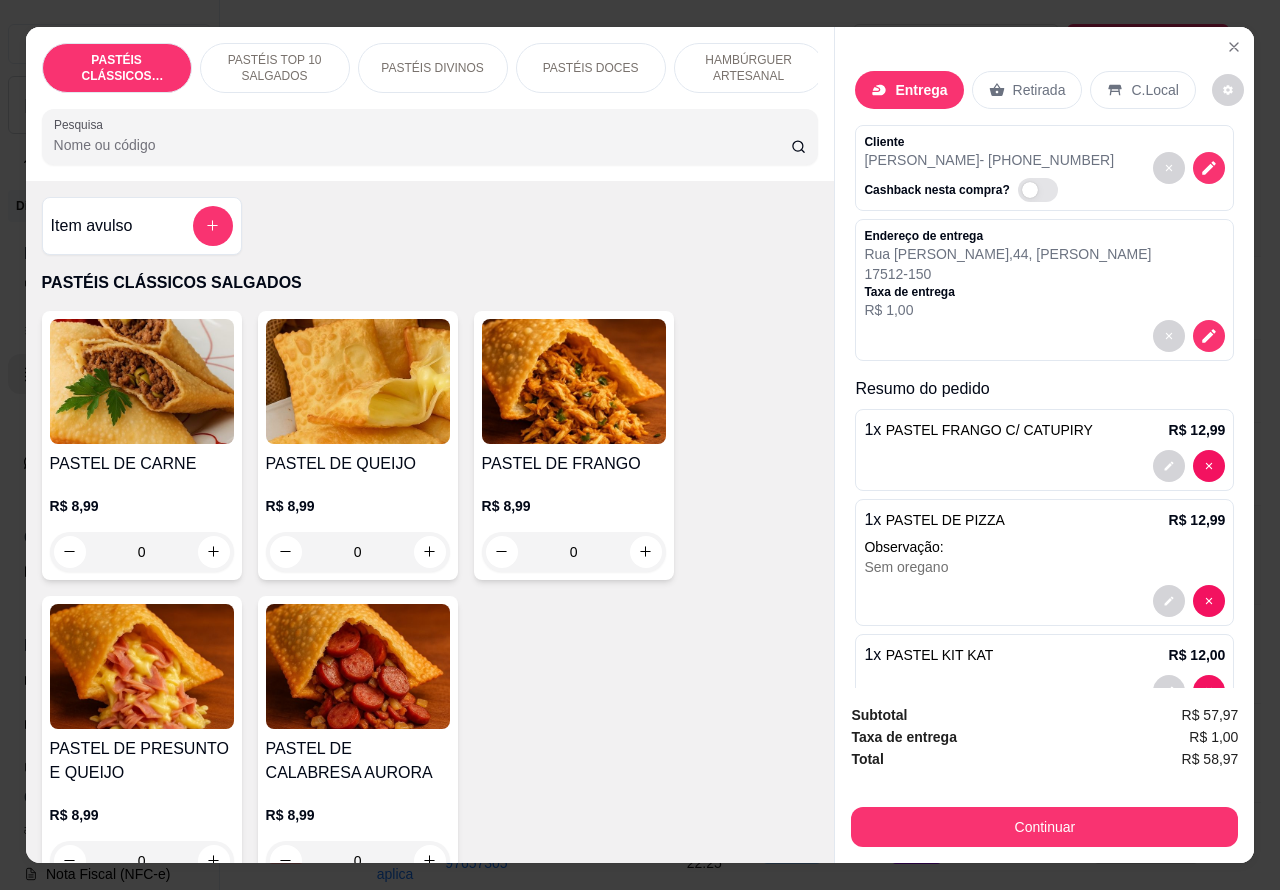 scroll, scrollTop: 148, scrollLeft: 0, axis: vertical 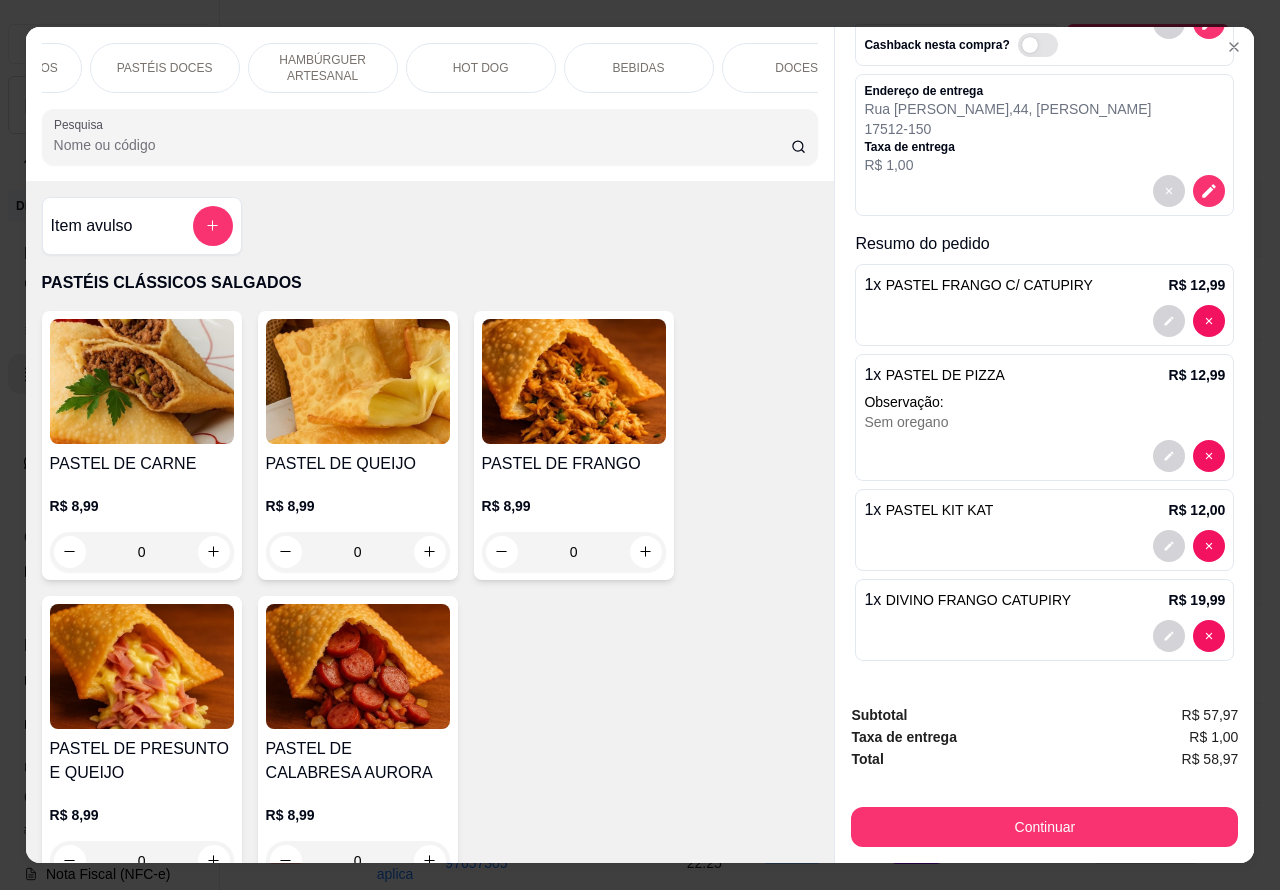 click on "BEBIDAS" at bounding box center [639, 68] 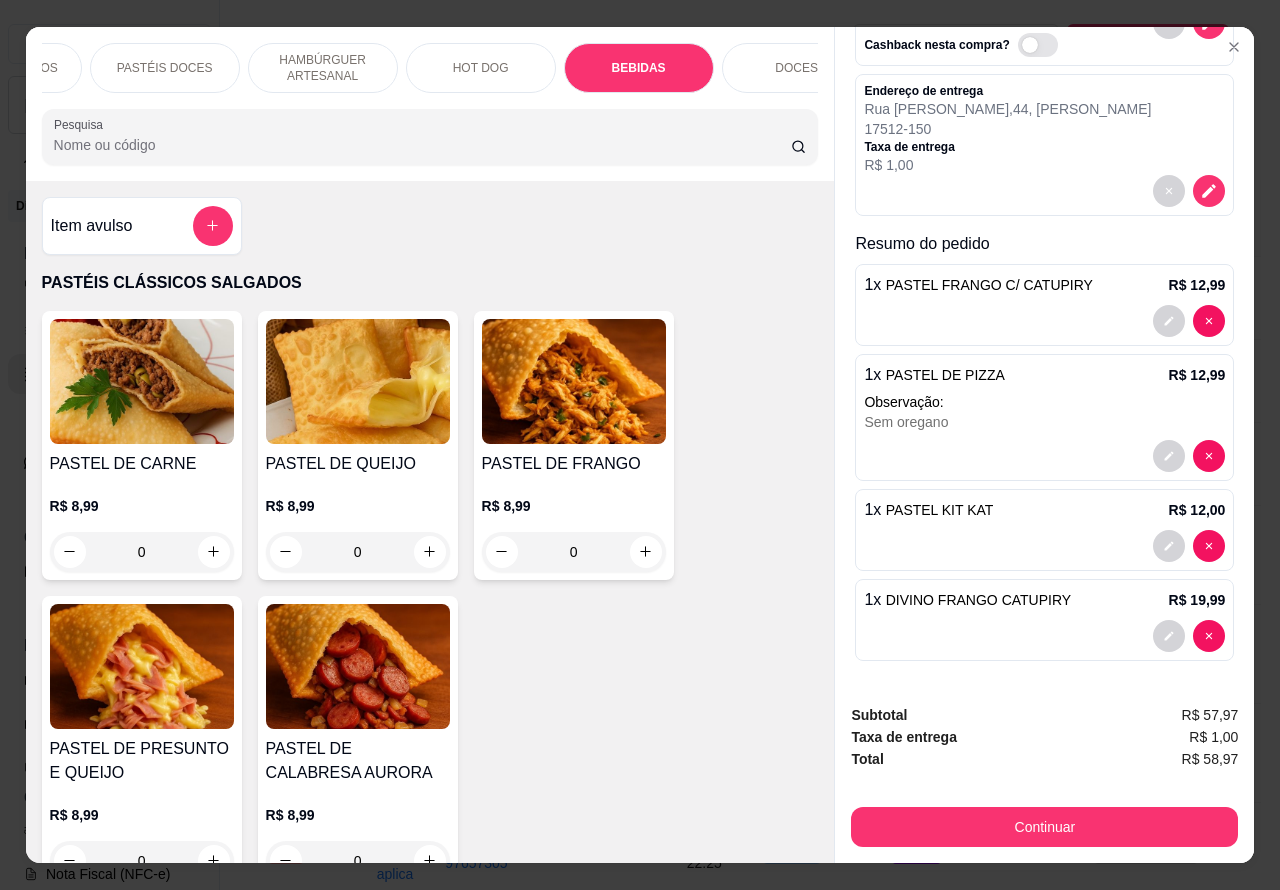 scroll, scrollTop: 6655, scrollLeft: 0, axis: vertical 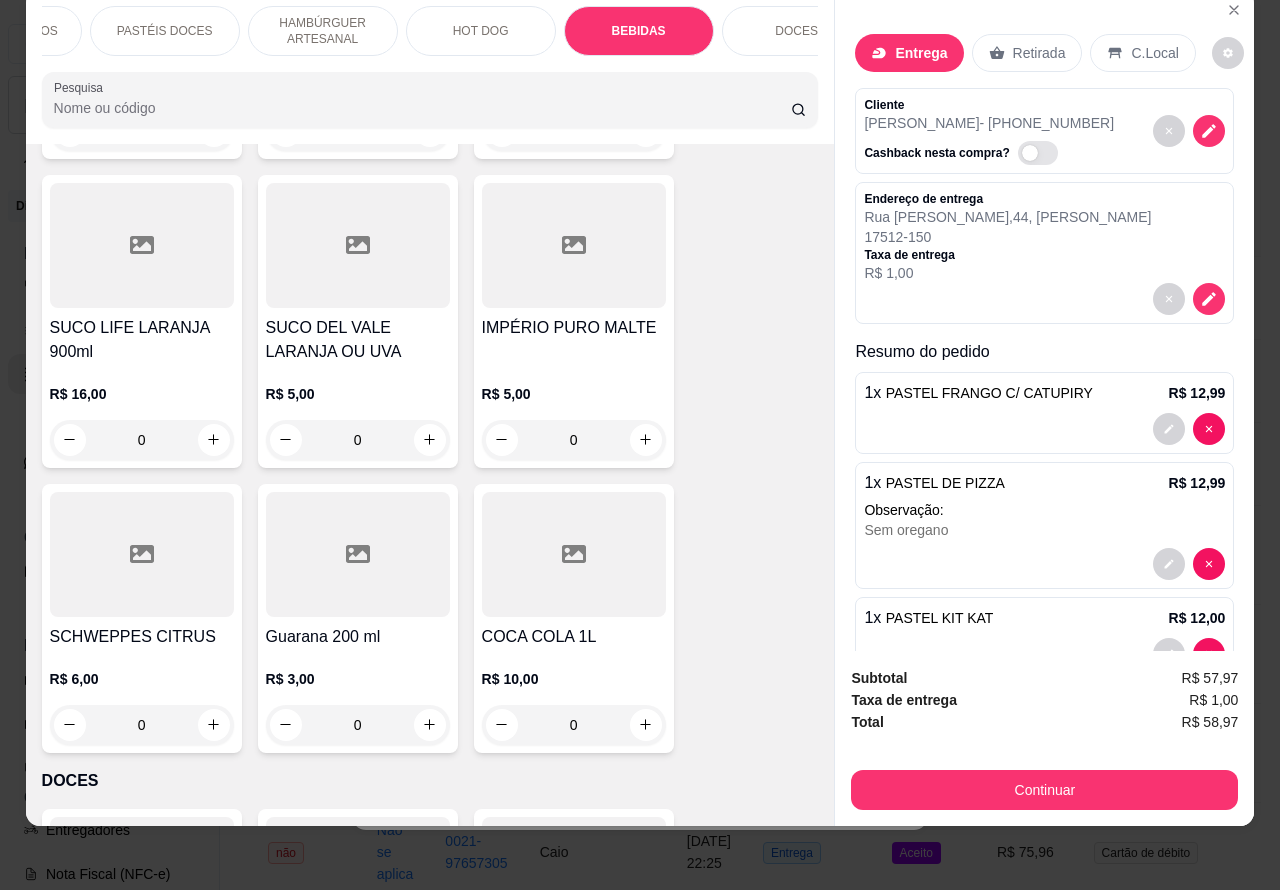 click 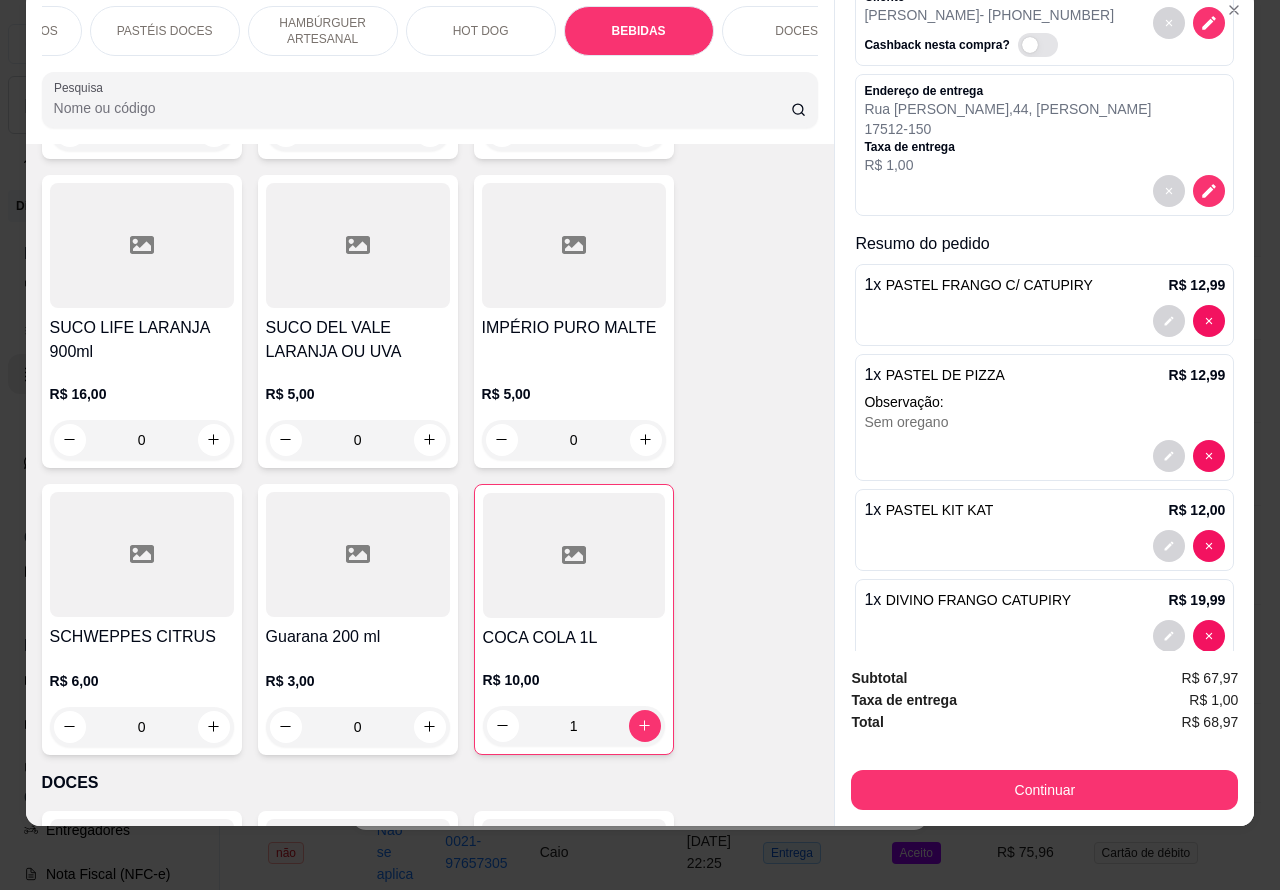 scroll, scrollTop: 238, scrollLeft: 0, axis: vertical 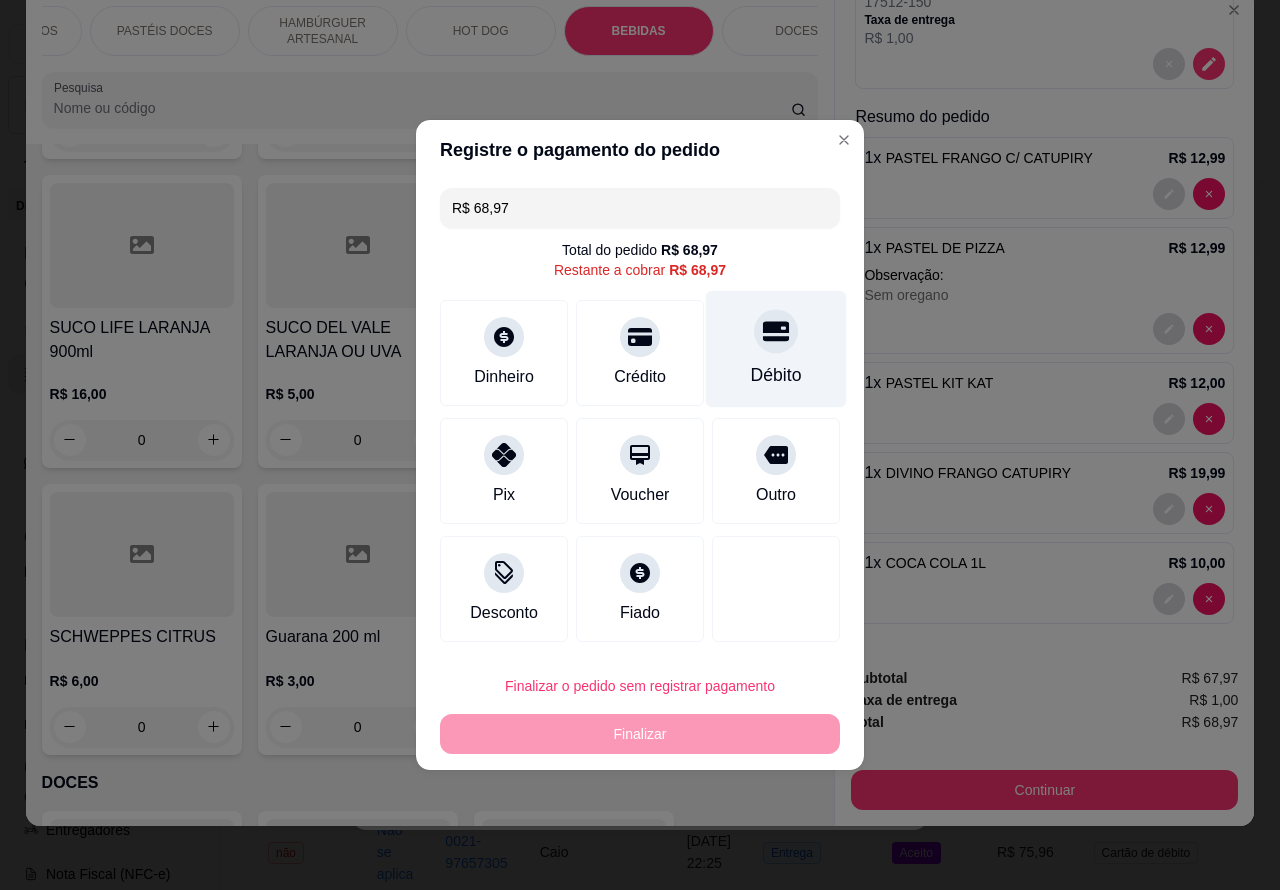 click 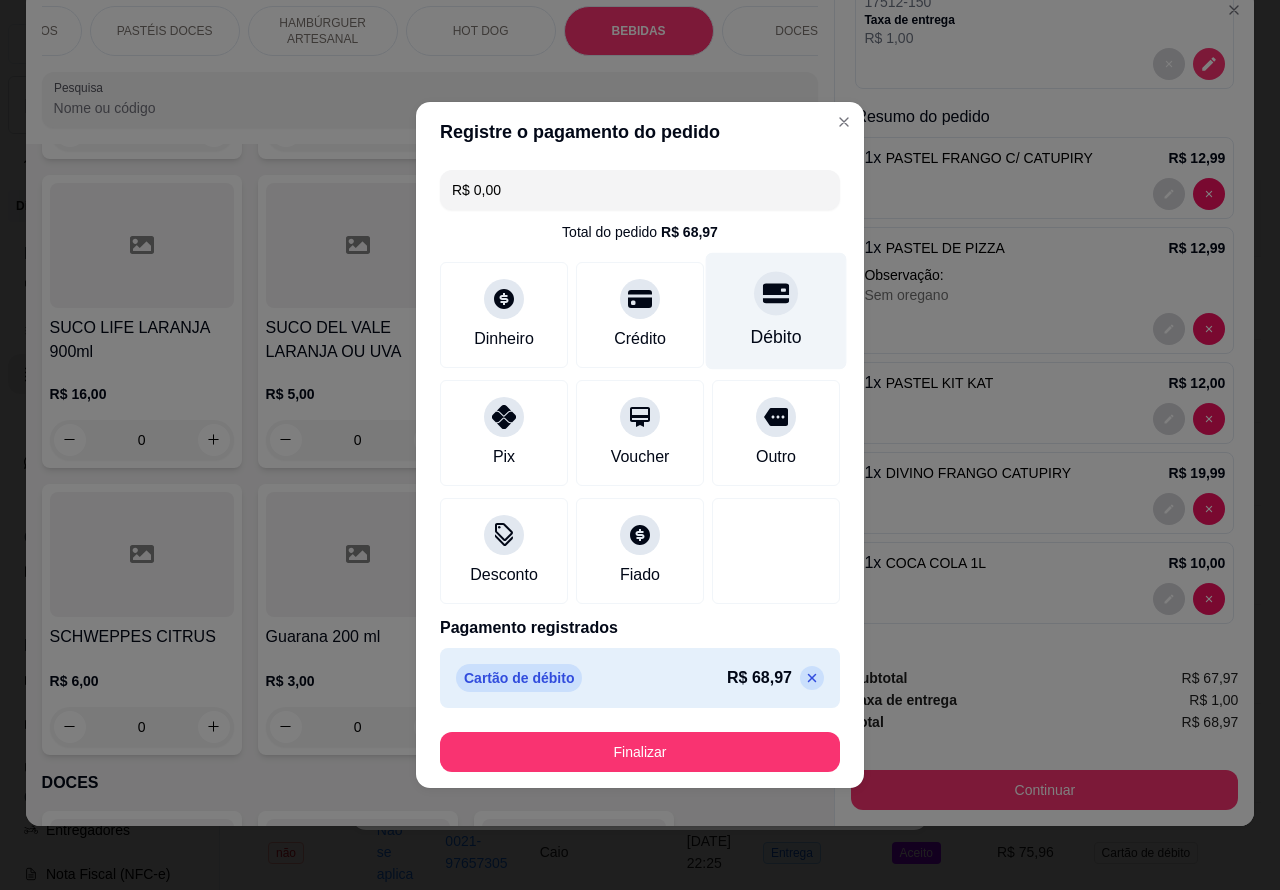 click on "Finalizar" at bounding box center (640, 752) 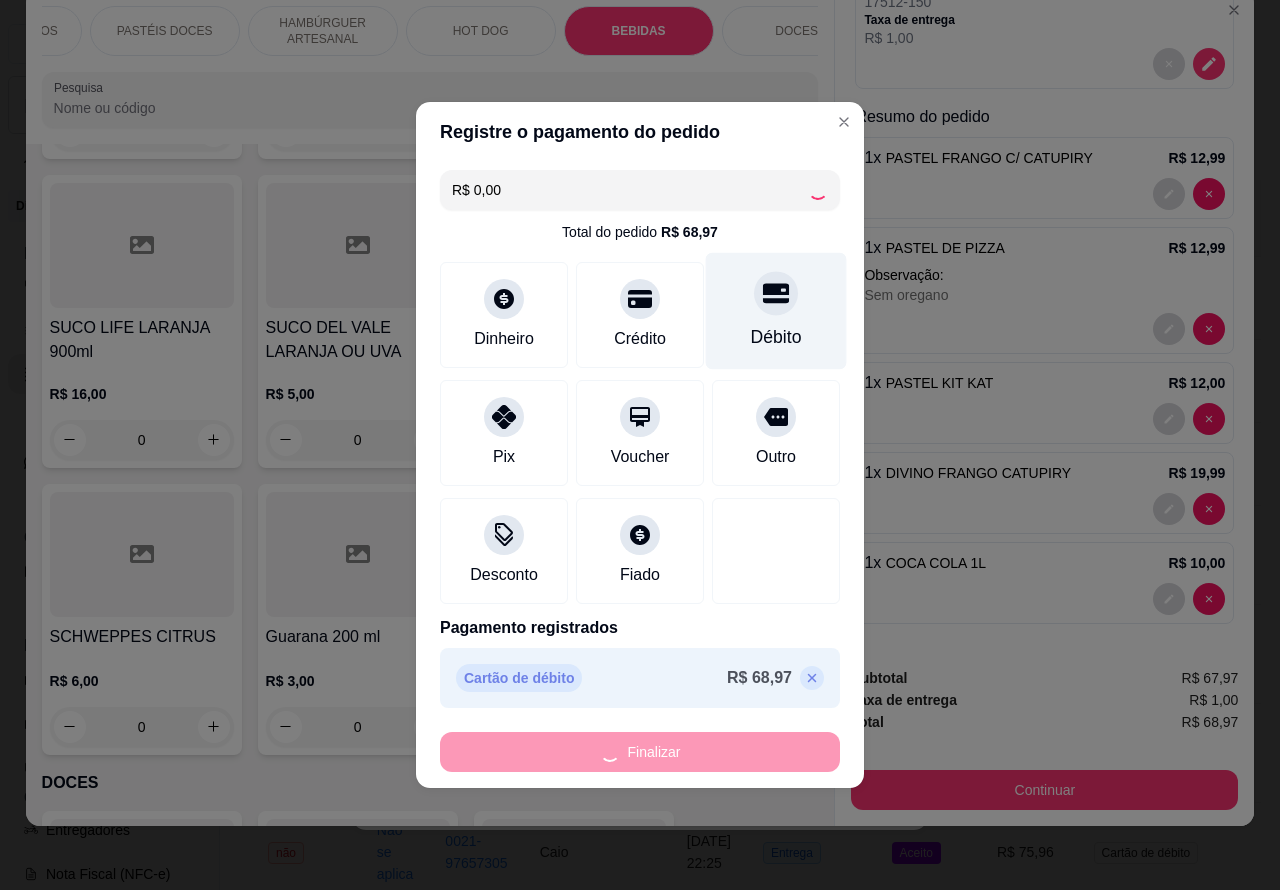 type on "0" 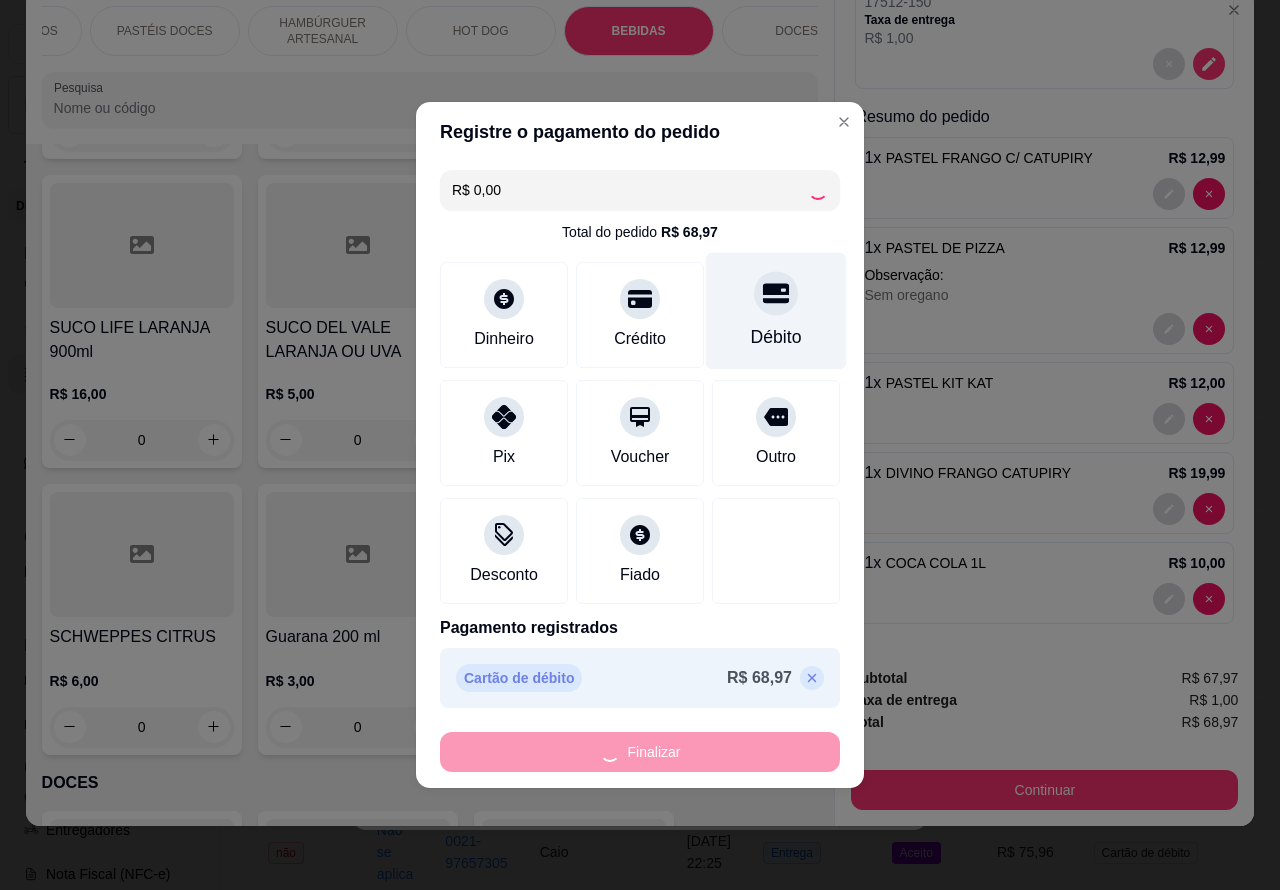 type on "0" 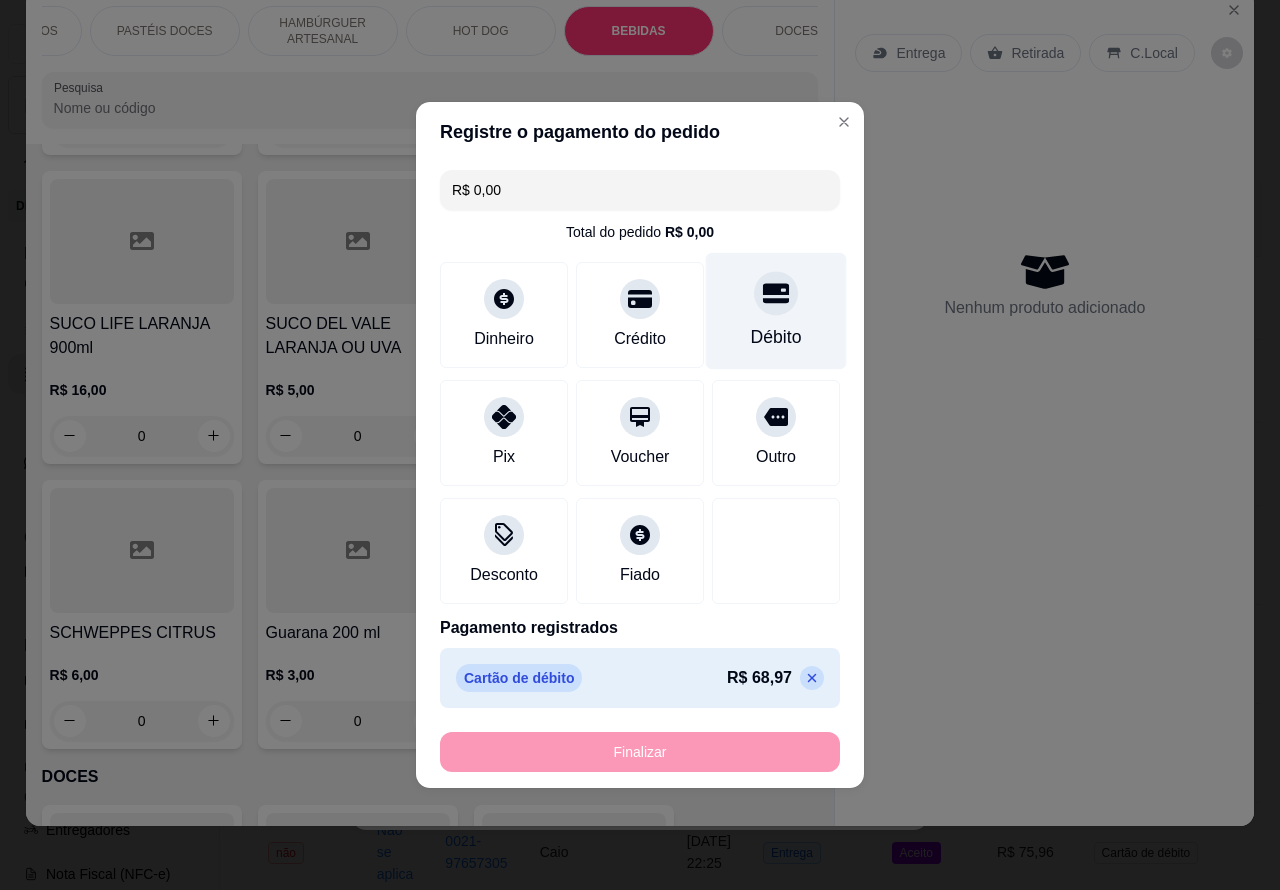 type on "-R$ 68,97" 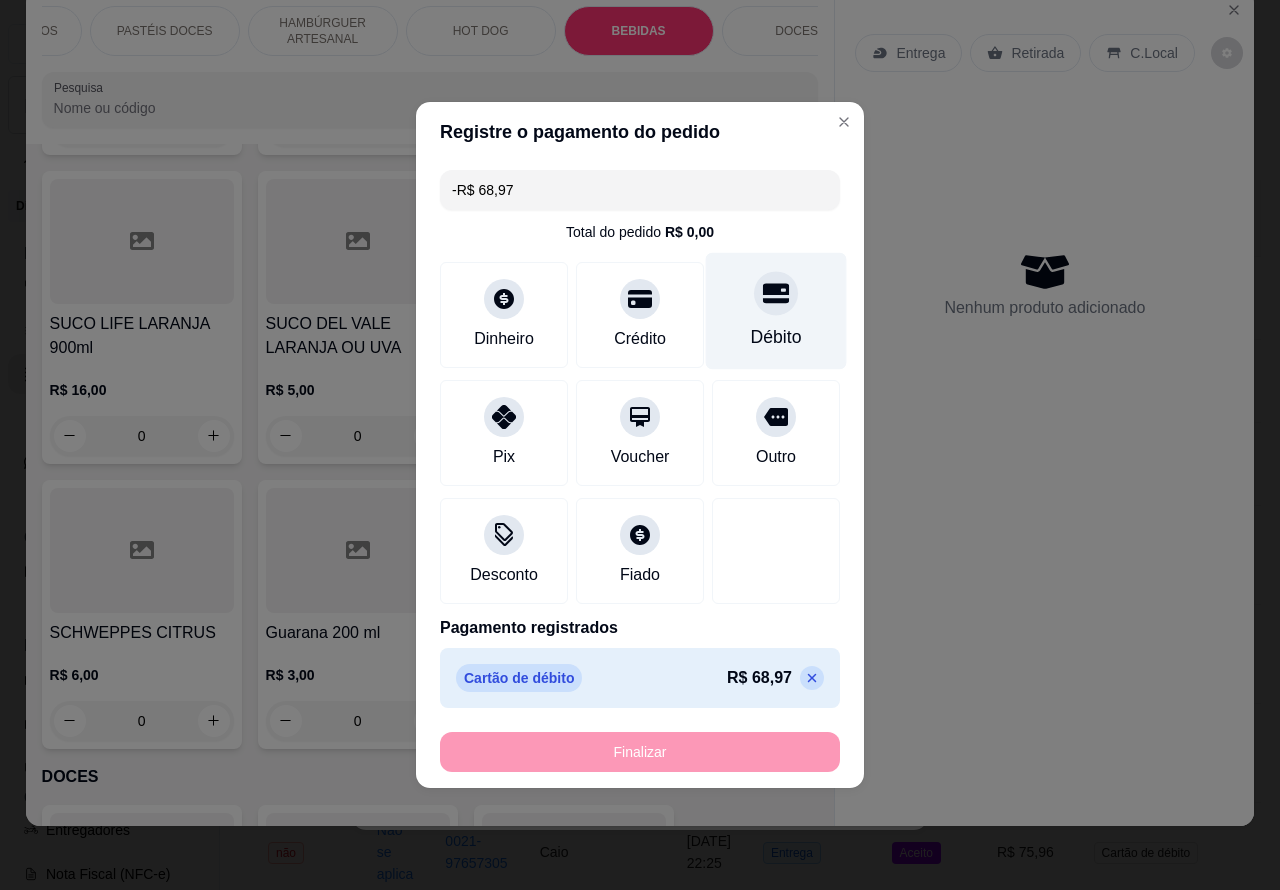 scroll, scrollTop: 0, scrollLeft: 0, axis: both 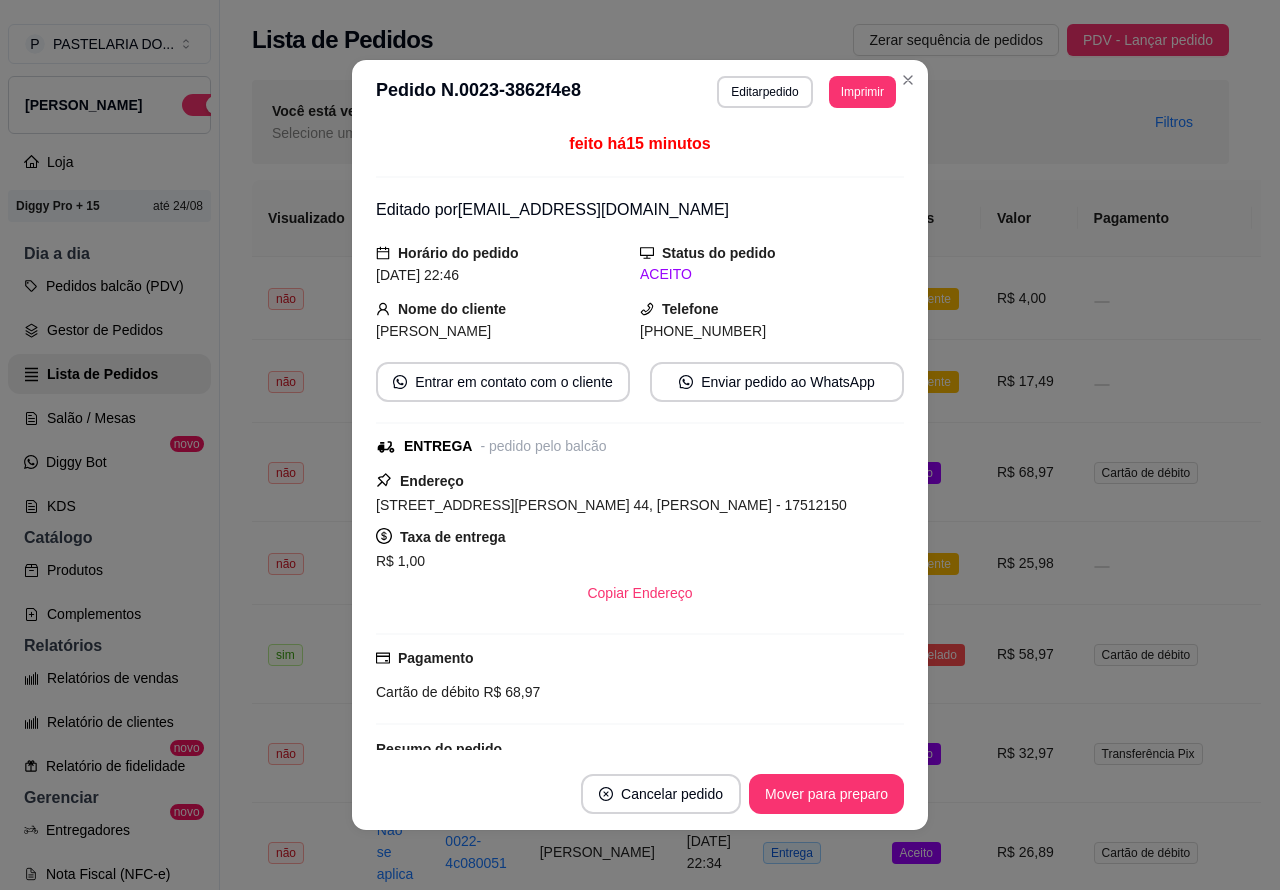 click on "Filtros" at bounding box center (1174, 122) 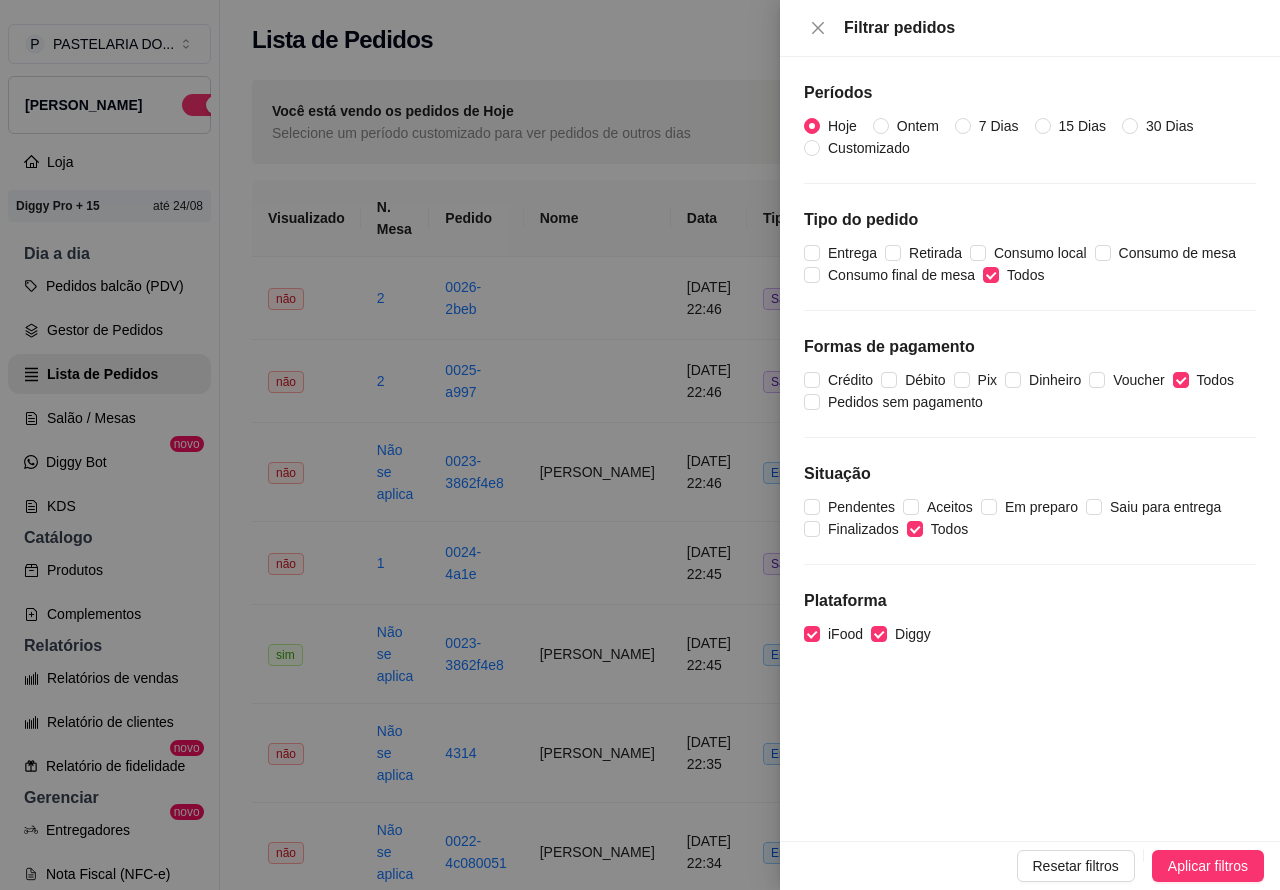 click at bounding box center (640, 445) 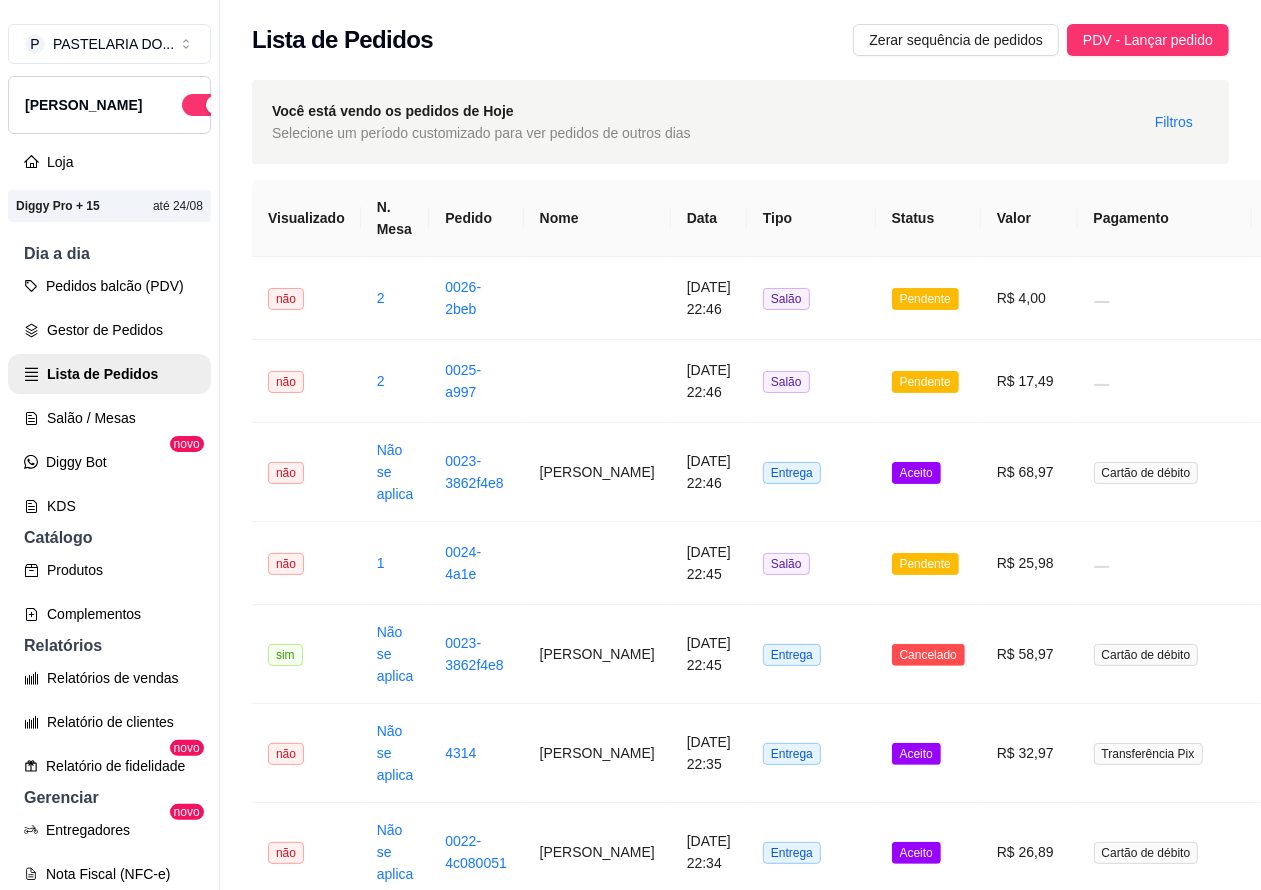 click on "Gestor de Pedidos" at bounding box center [109, 330] 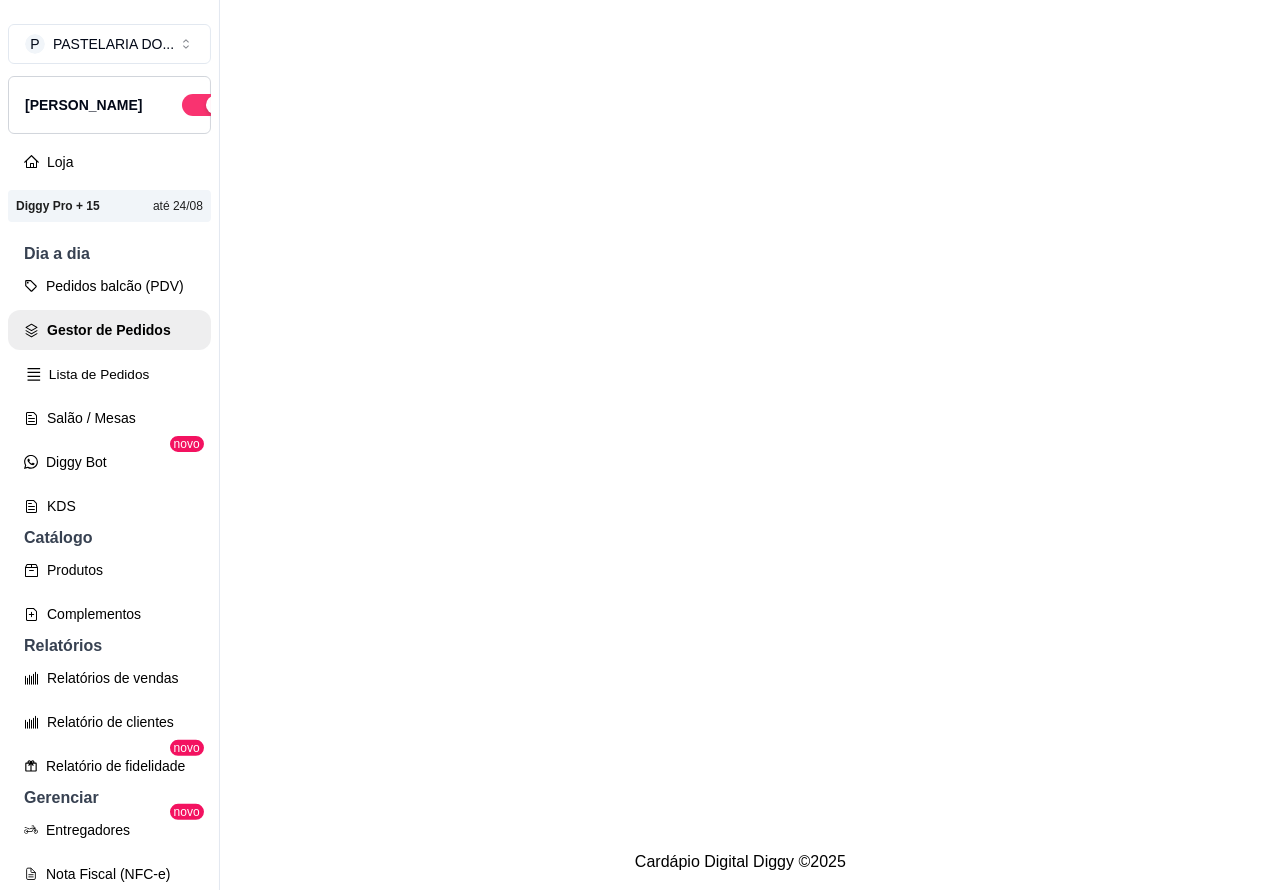 click on "Lista de Pedidos" at bounding box center [109, 374] 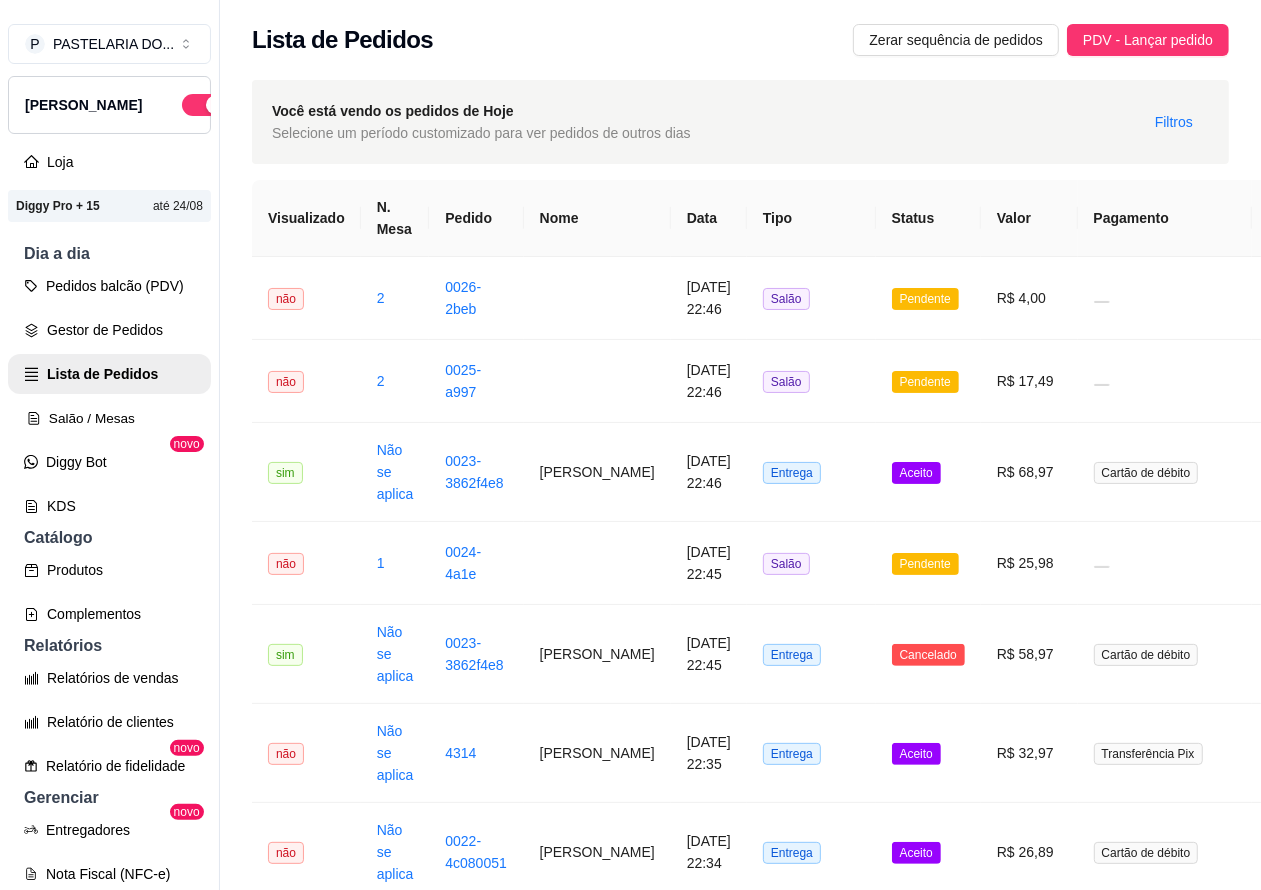 click on "Salão / Mesas" at bounding box center [109, 418] 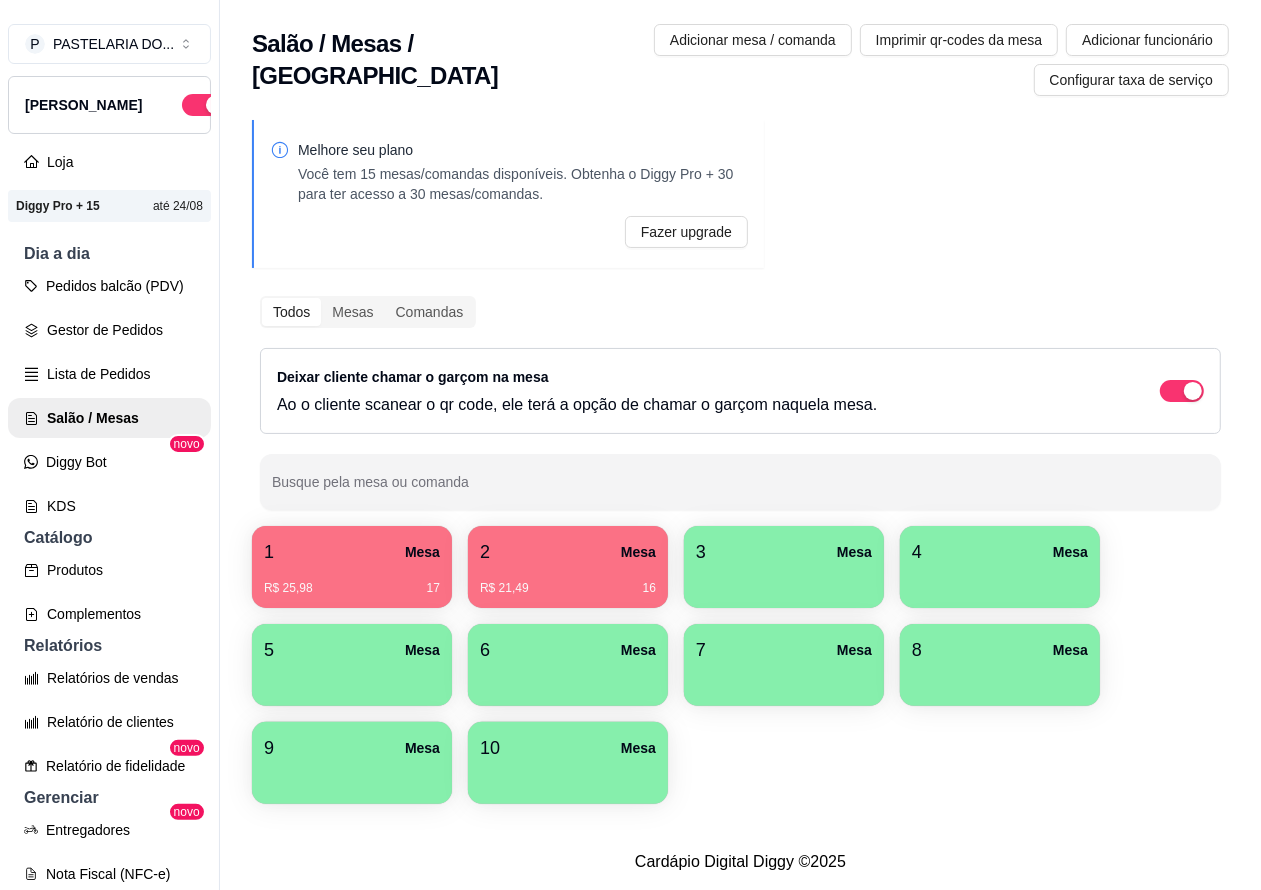 click on "R$ 21,49 16" at bounding box center [568, 581] 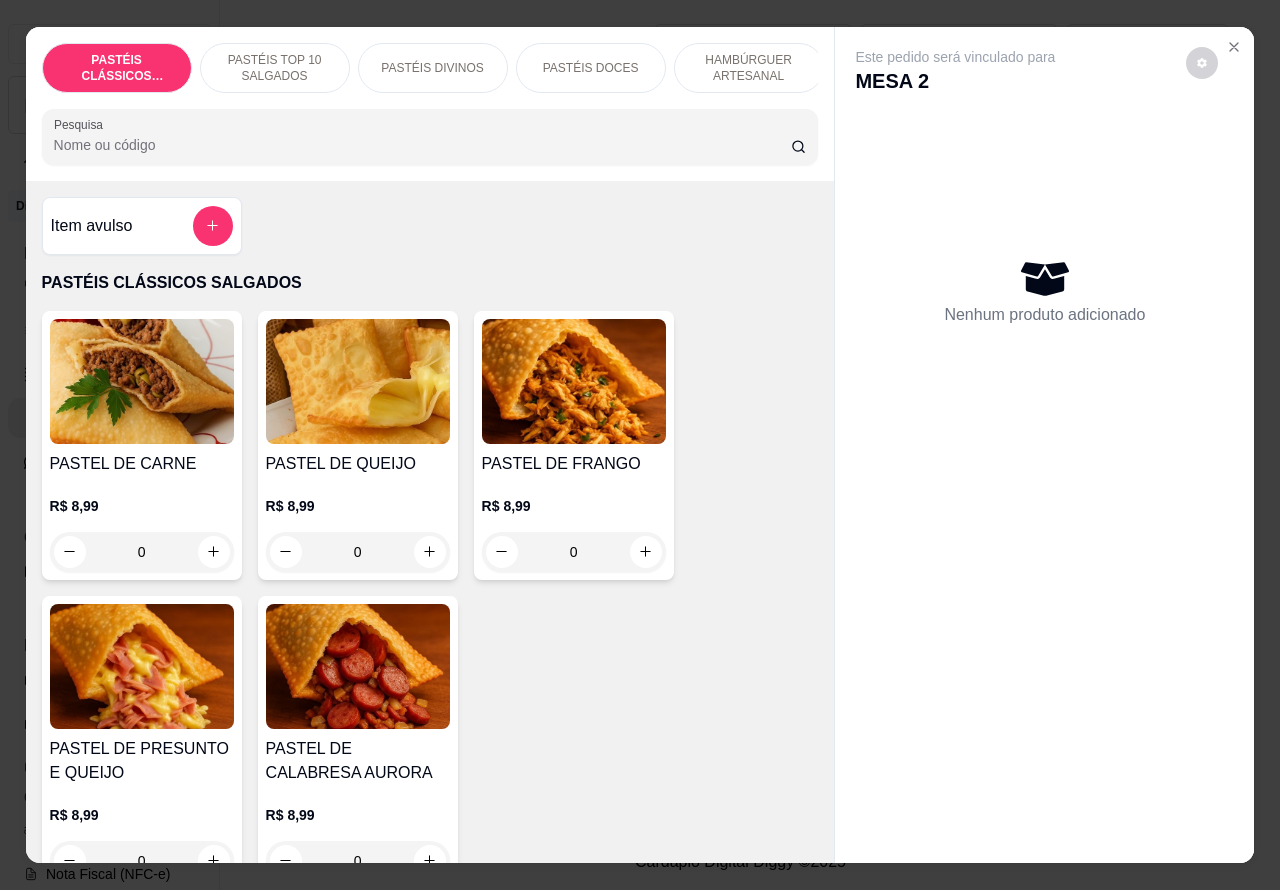 click 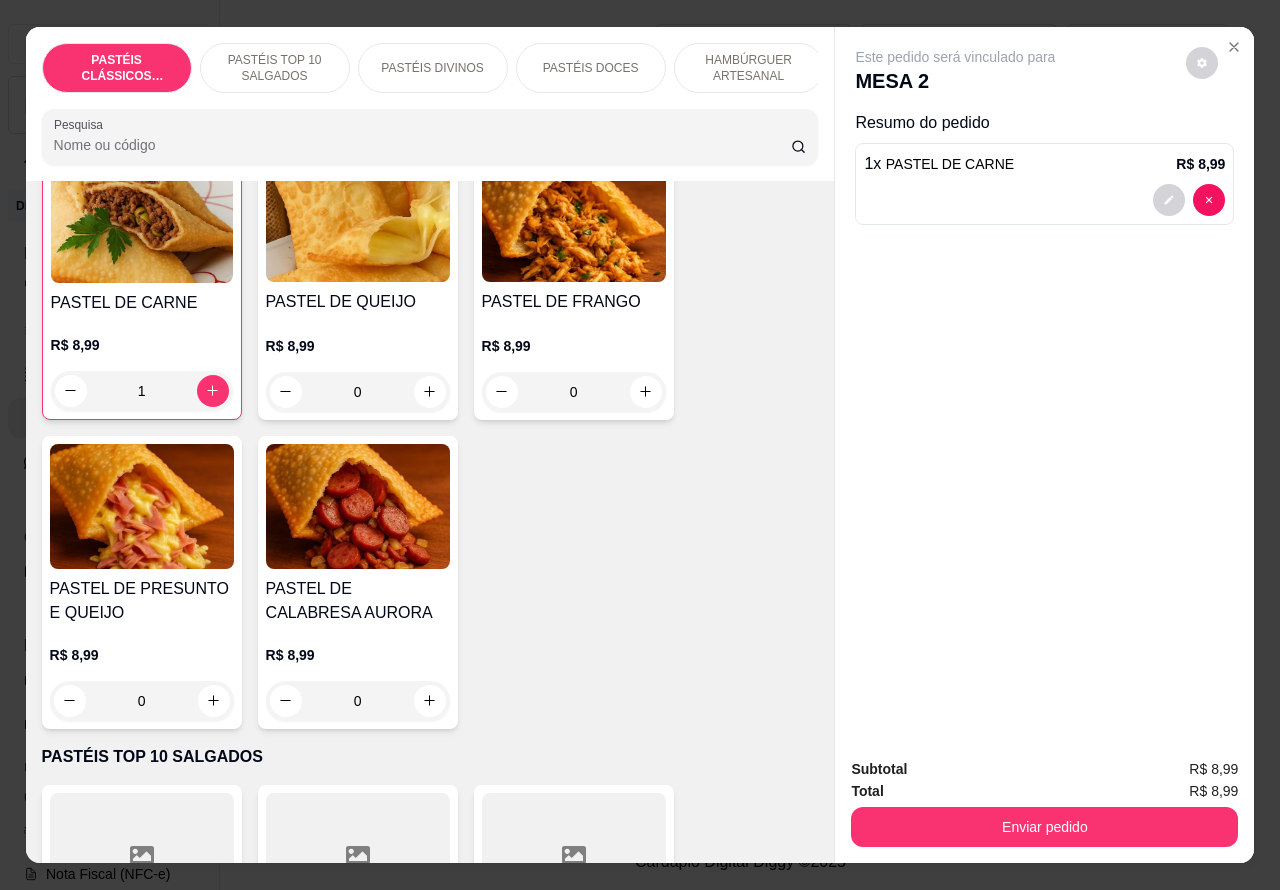 scroll, scrollTop: 185, scrollLeft: 0, axis: vertical 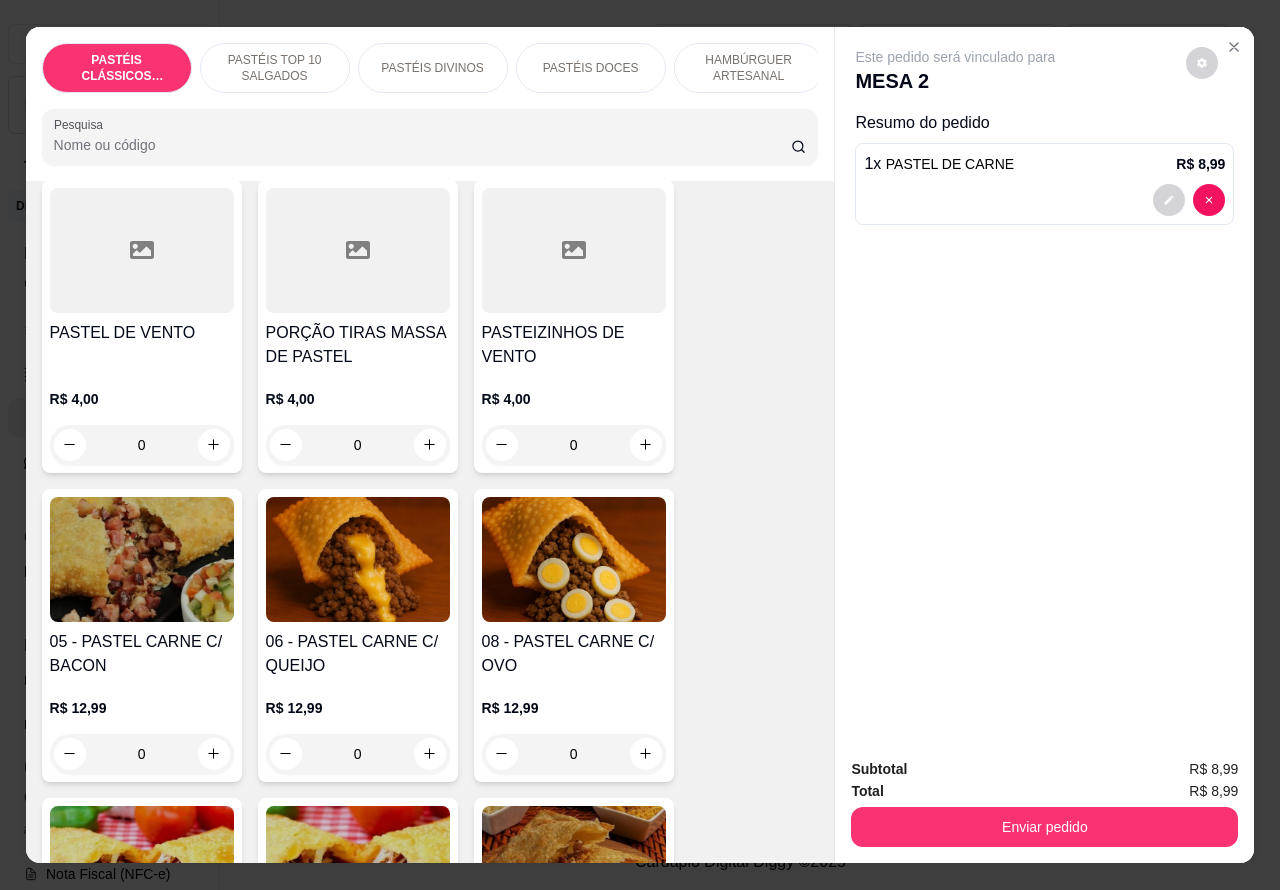 click on "0" at bounding box center [358, 754] 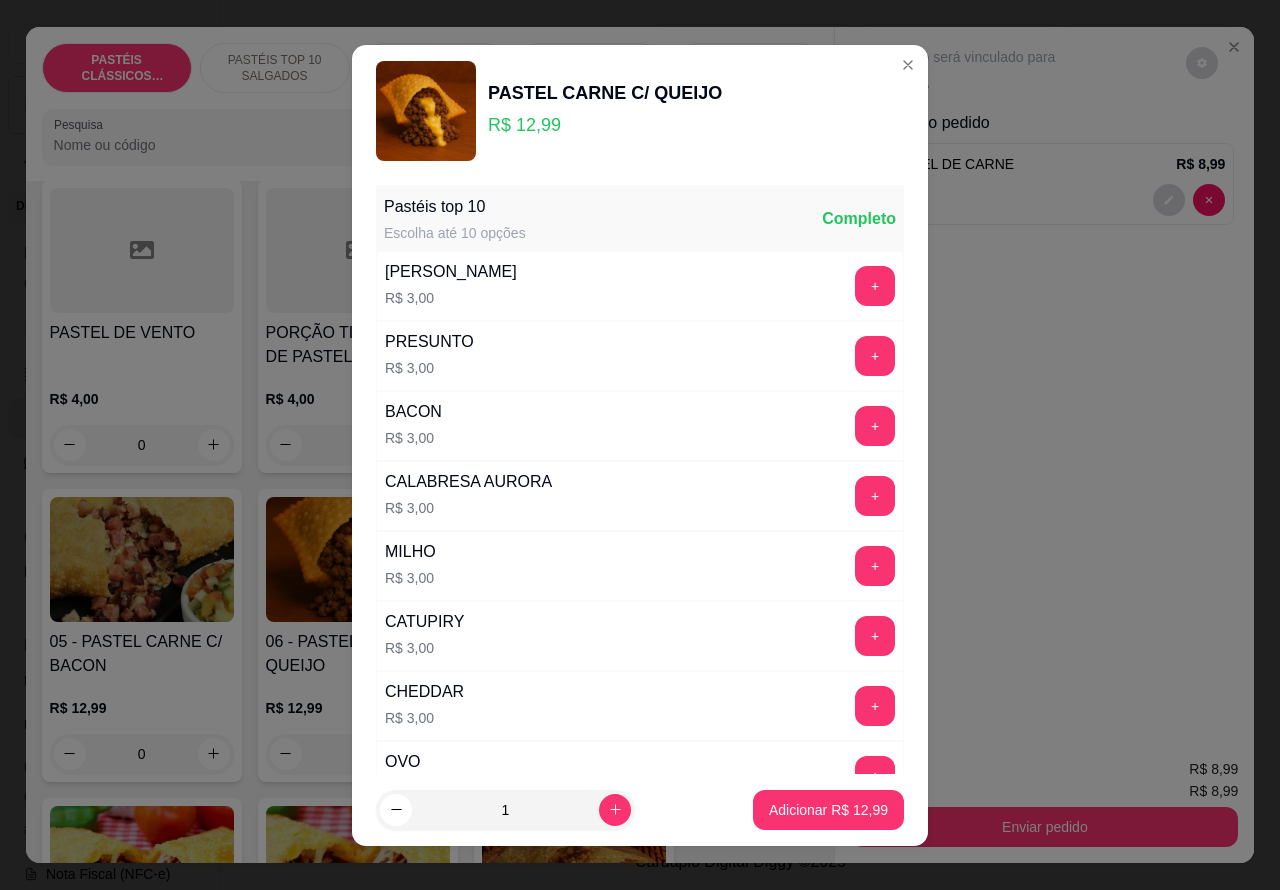 click 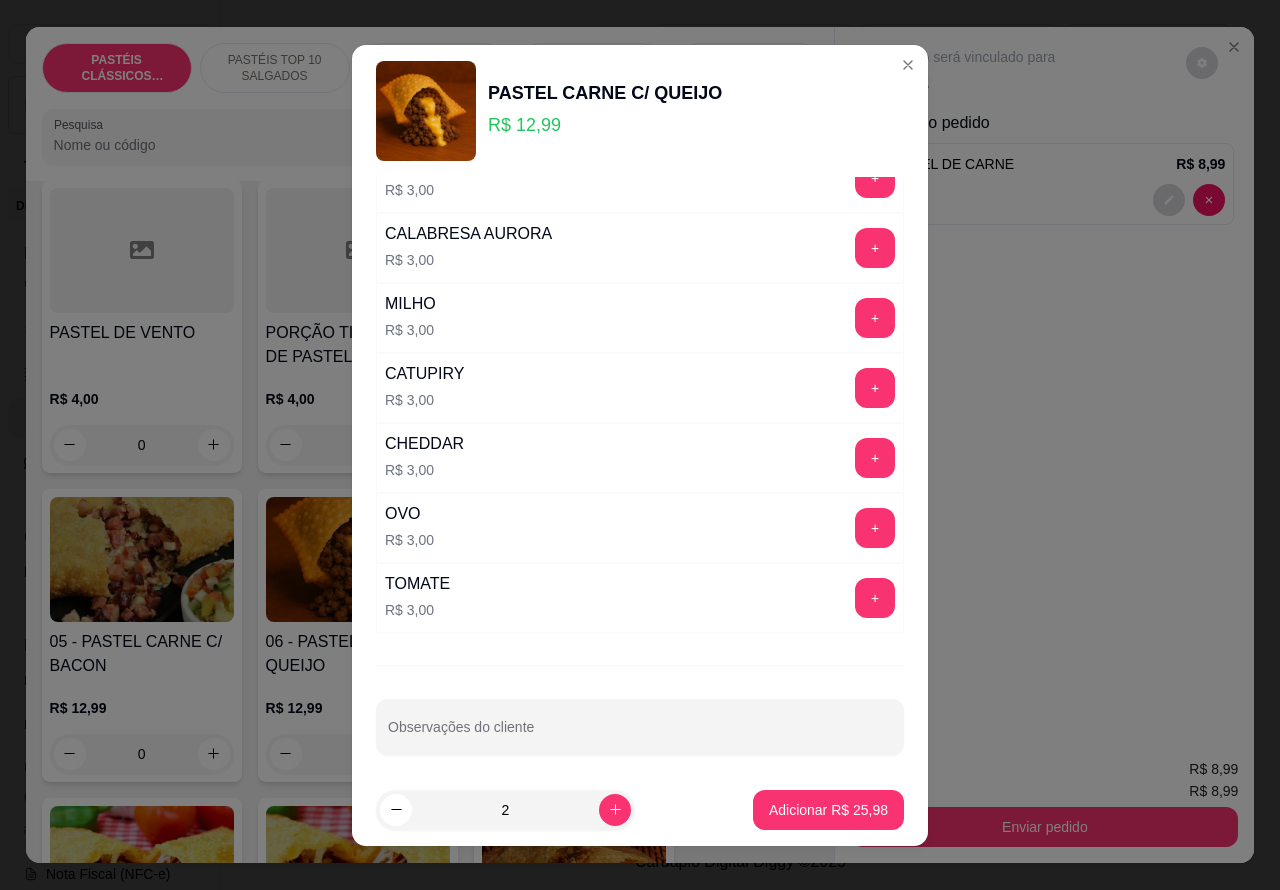 scroll, scrollTop: 261, scrollLeft: 0, axis: vertical 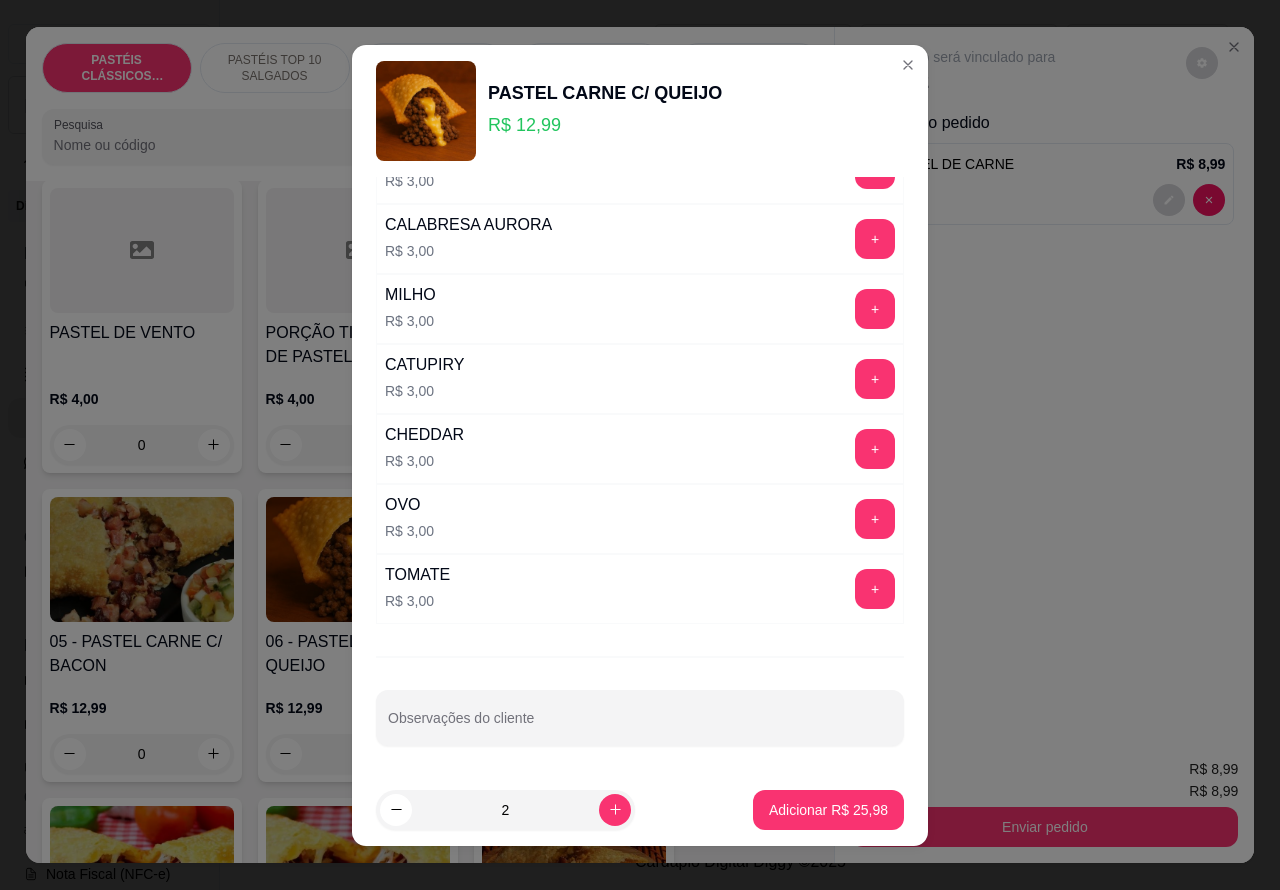click on "Observações do cliente" at bounding box center (640, 726) 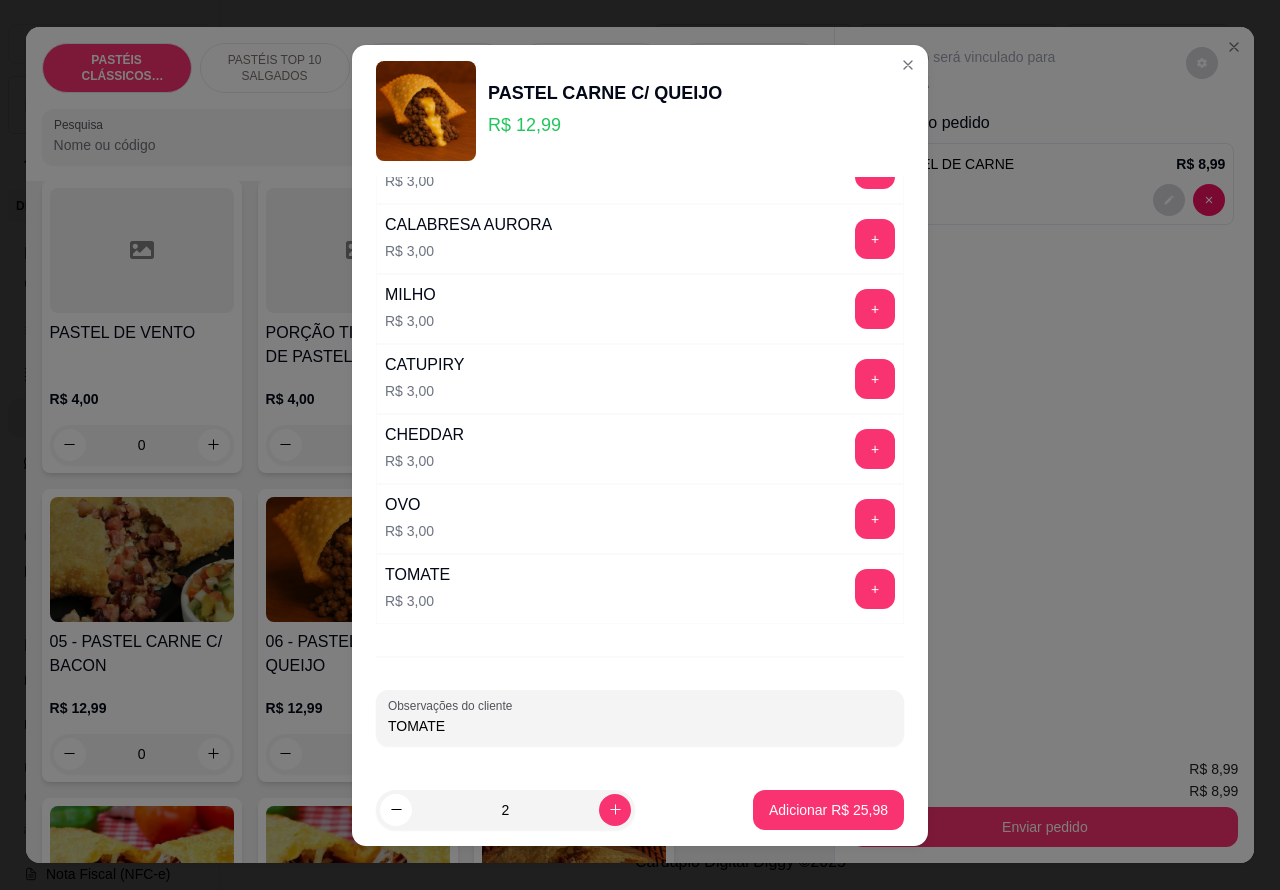 type on "TOMATE" 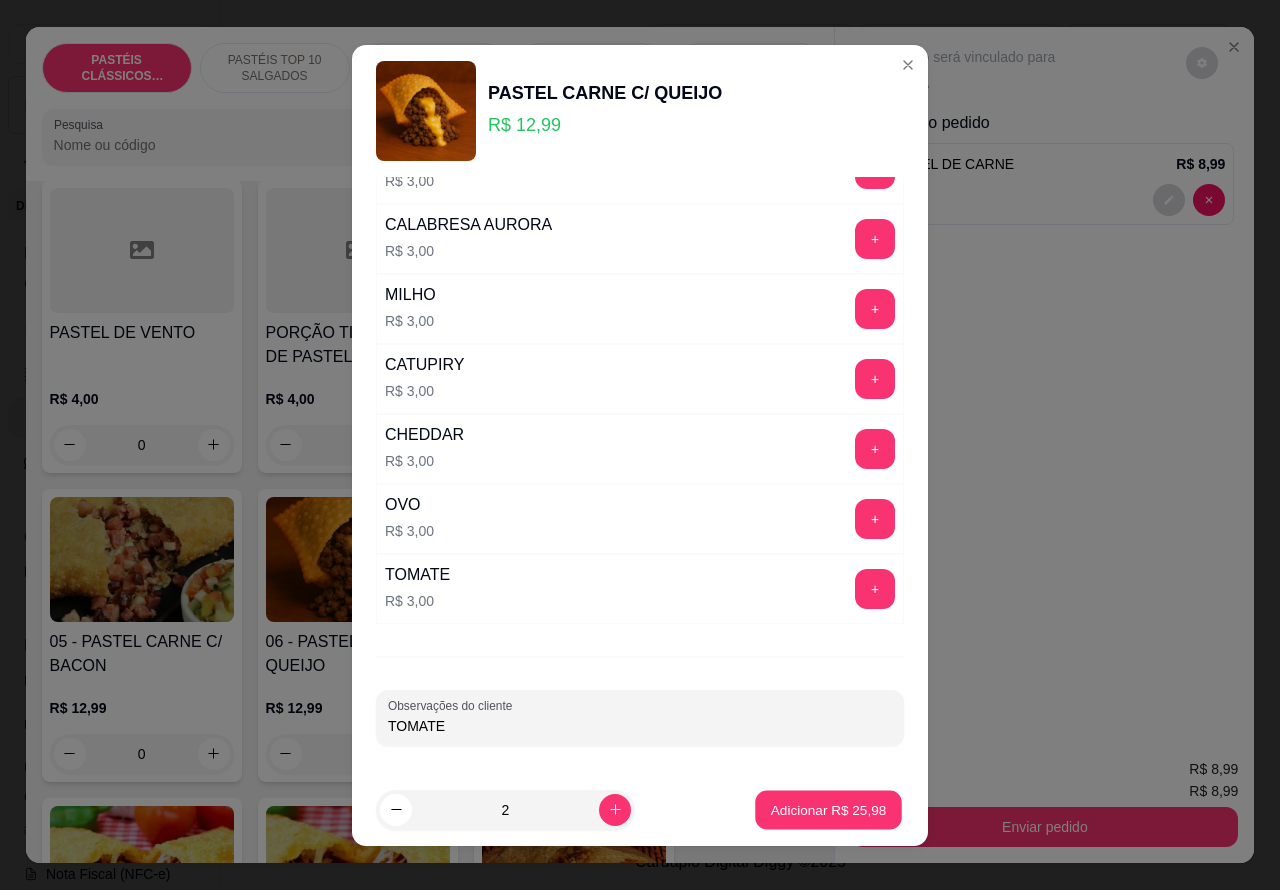 click on "Adicionar   R$ 25,98" at bounding box center (829, 809) 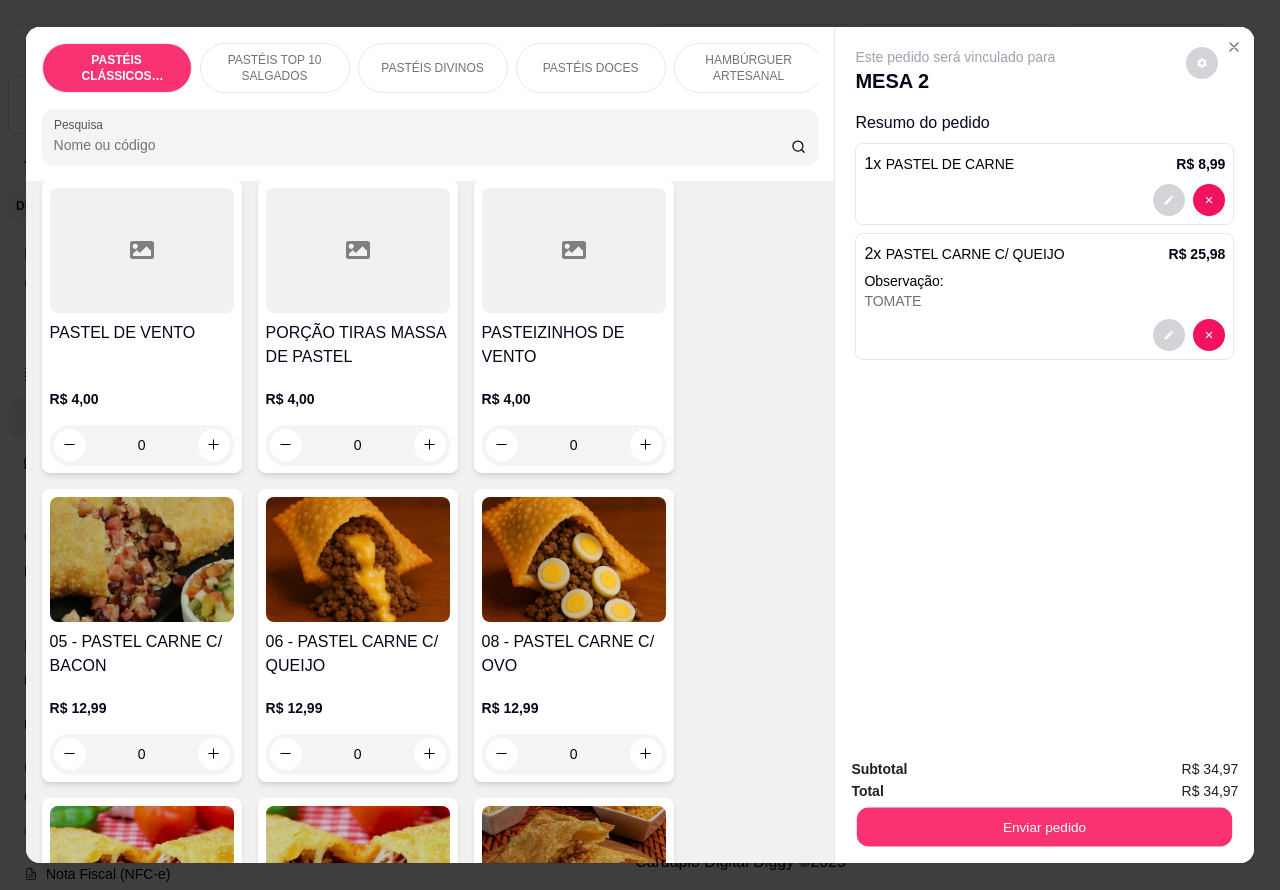 click on "Enviar pedido" at bounding box center (1044, 827) 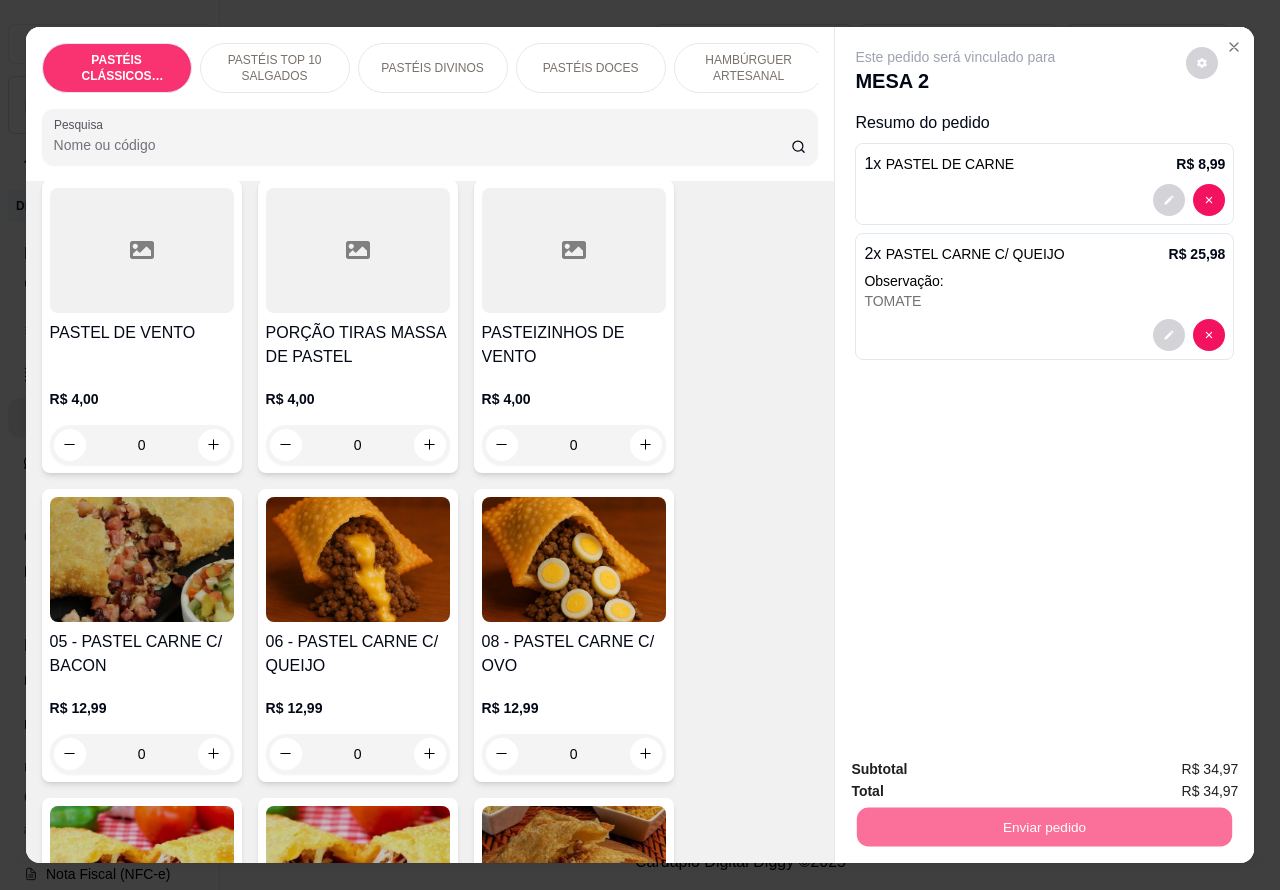 click on "Não registrar e enviar pedido" at bounding box center (977, 769) 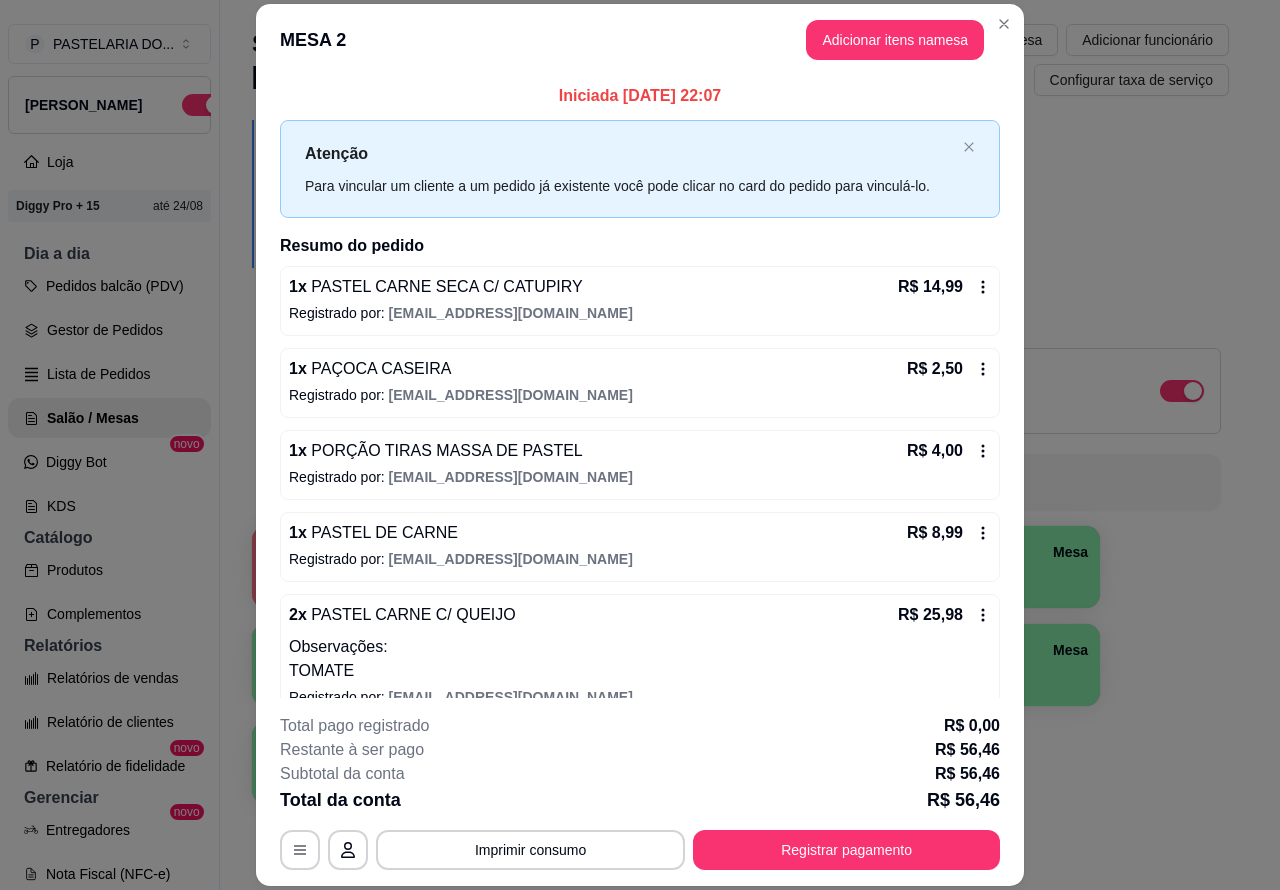 click 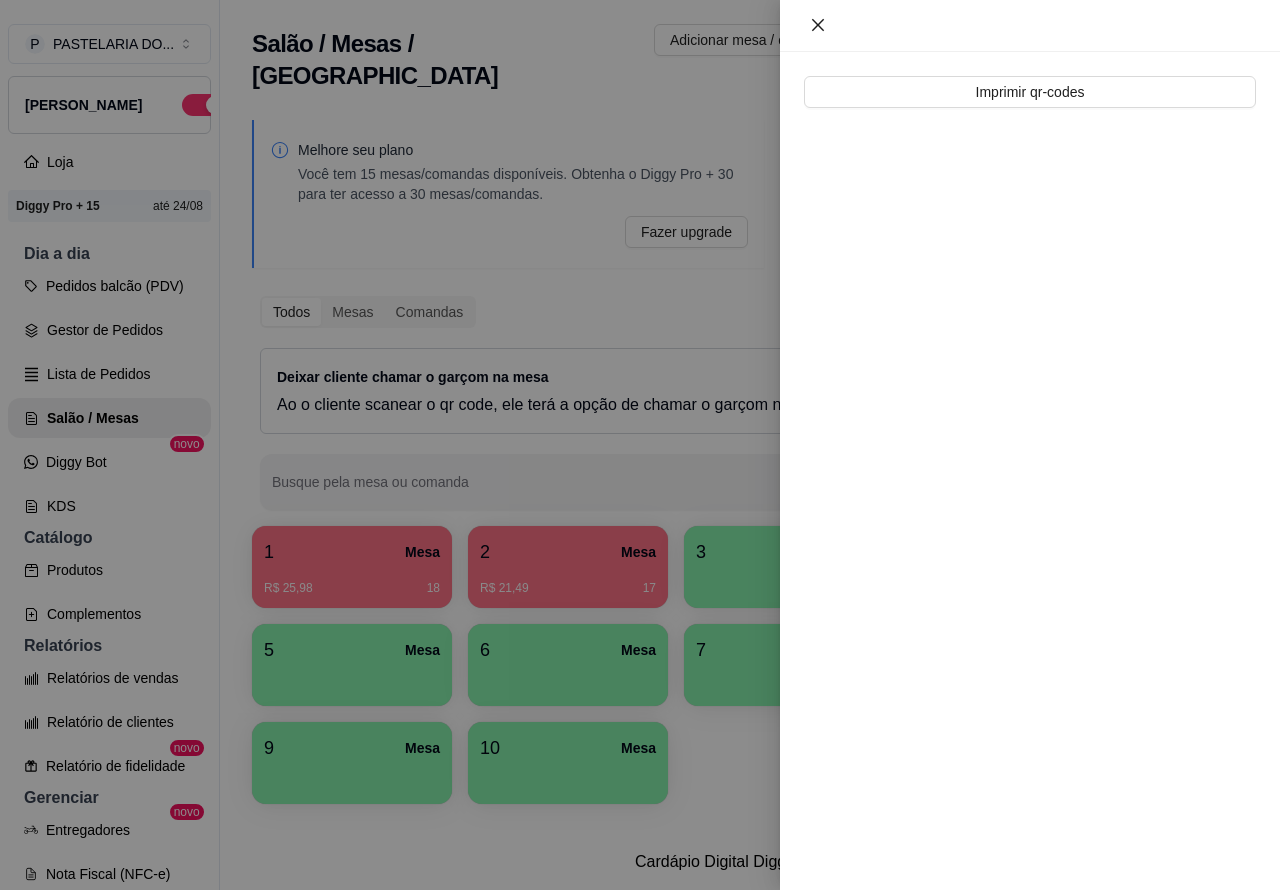click 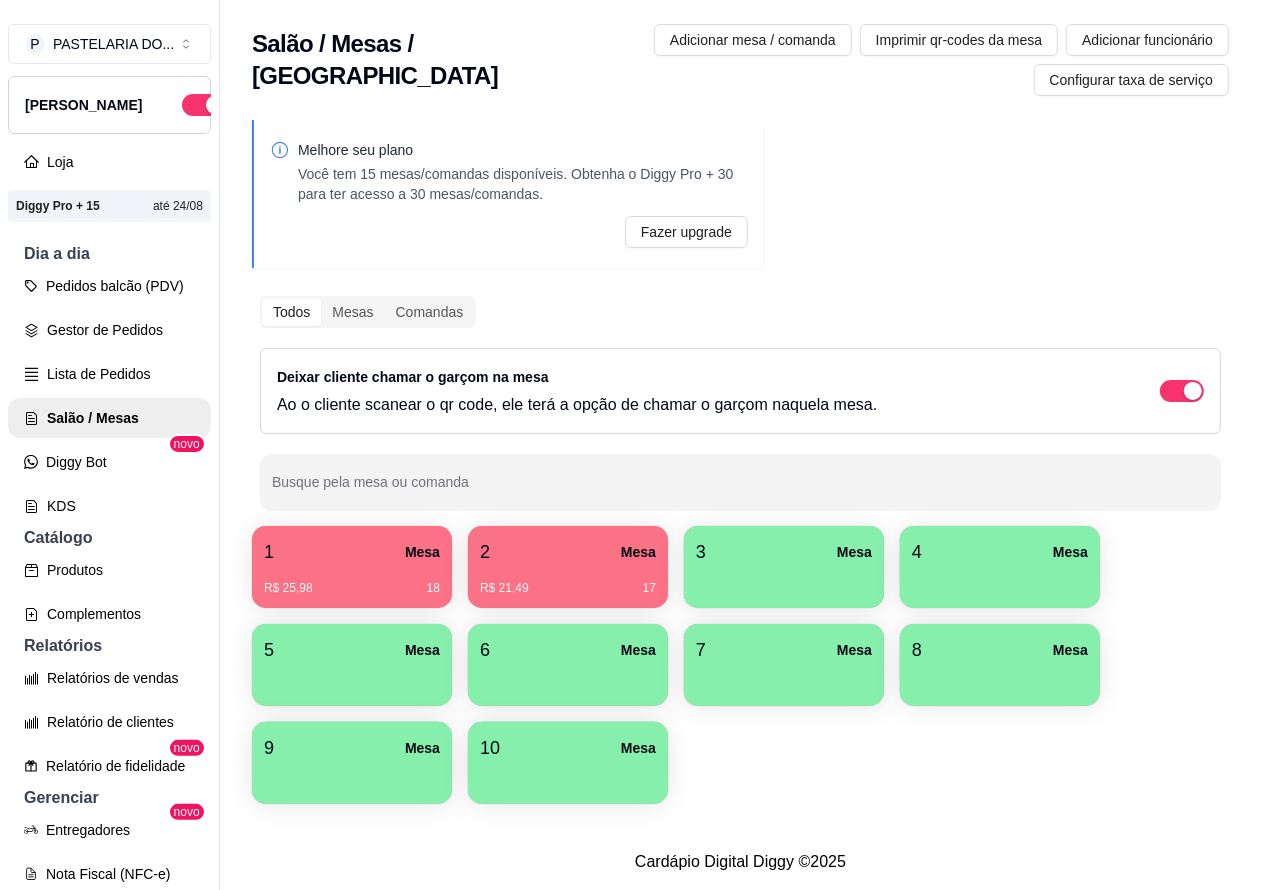 click on "1 Mesa" at bounding box center (352, 552) 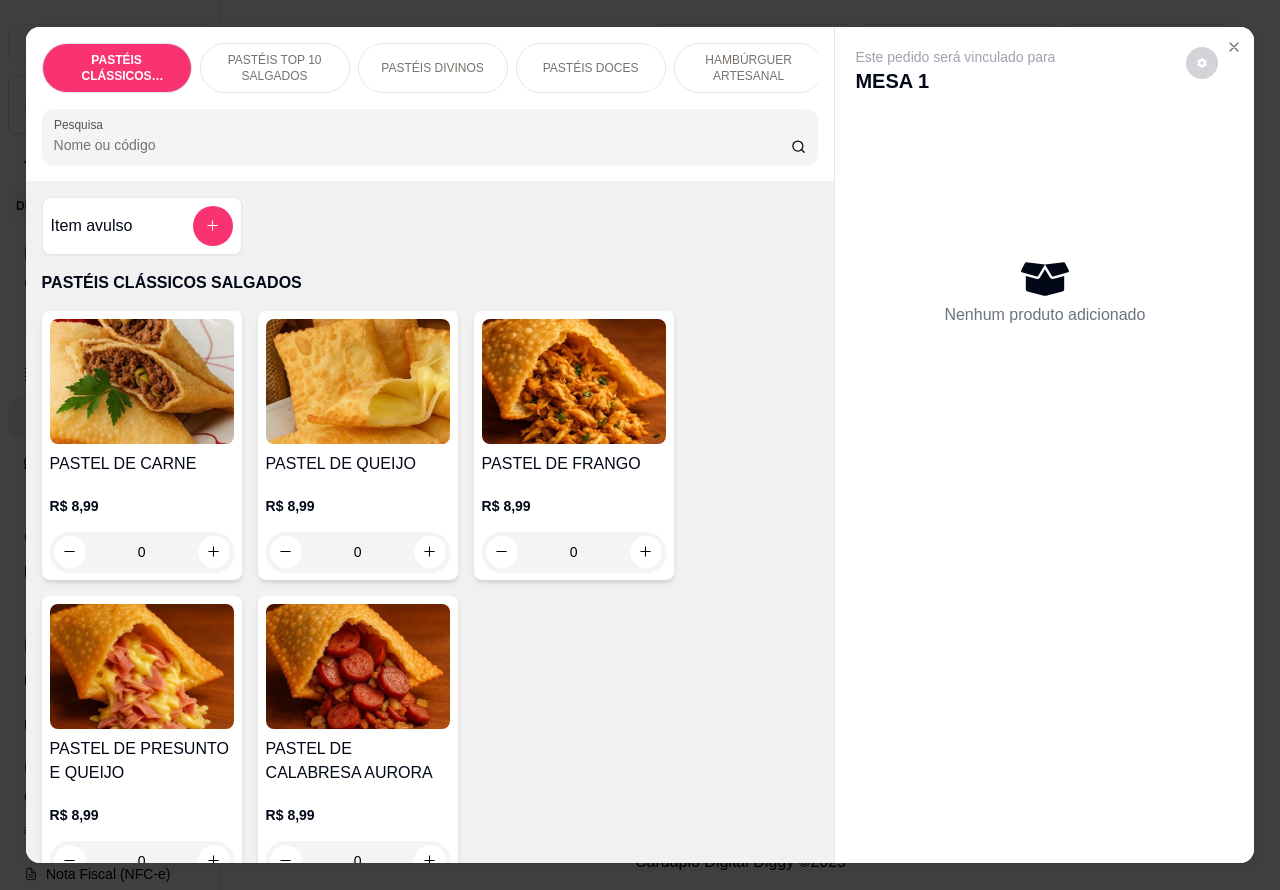 click on "PASTÉIS DIVINOS" at bounding box center [432, 68] 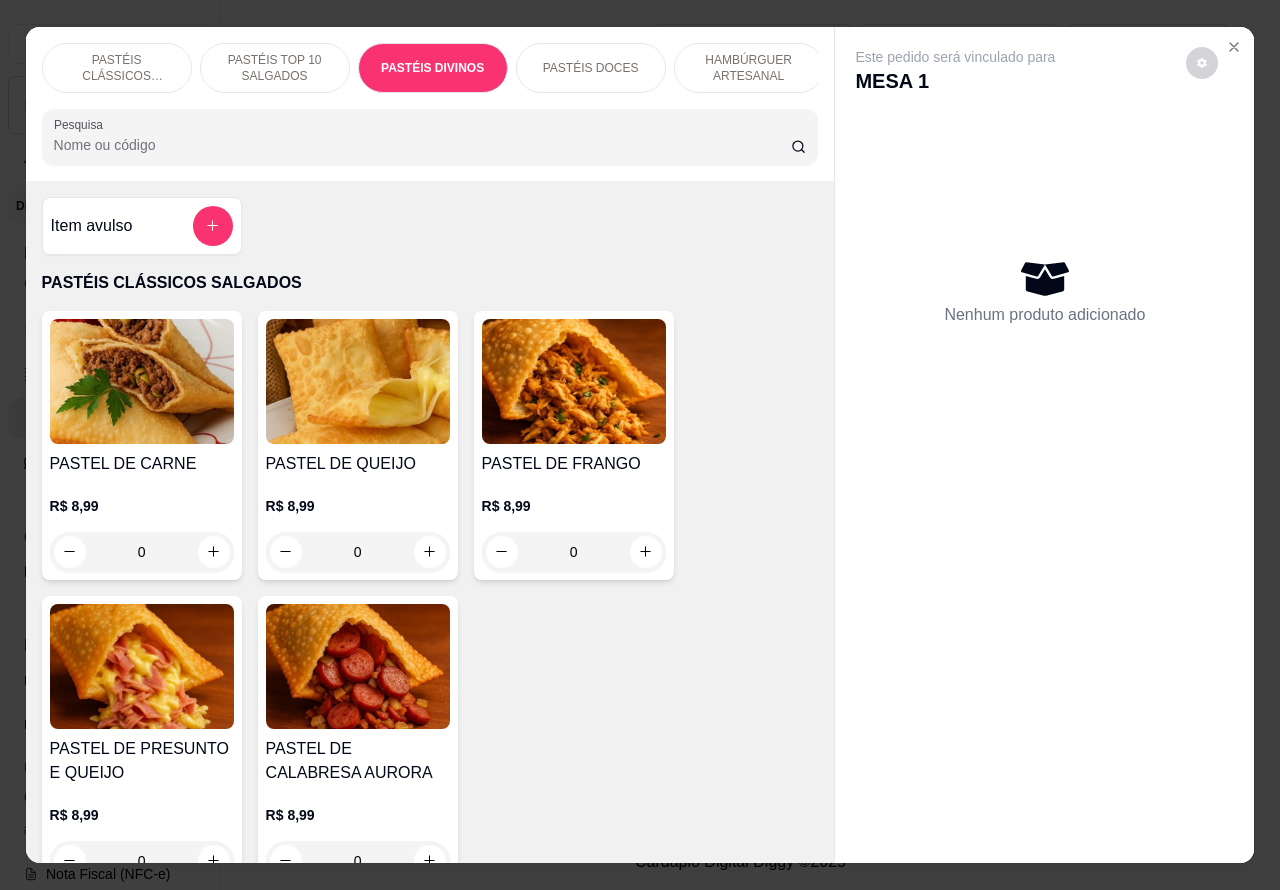 scroll, scrollTop: 2926, scrollLeft: 0, axis: vertical 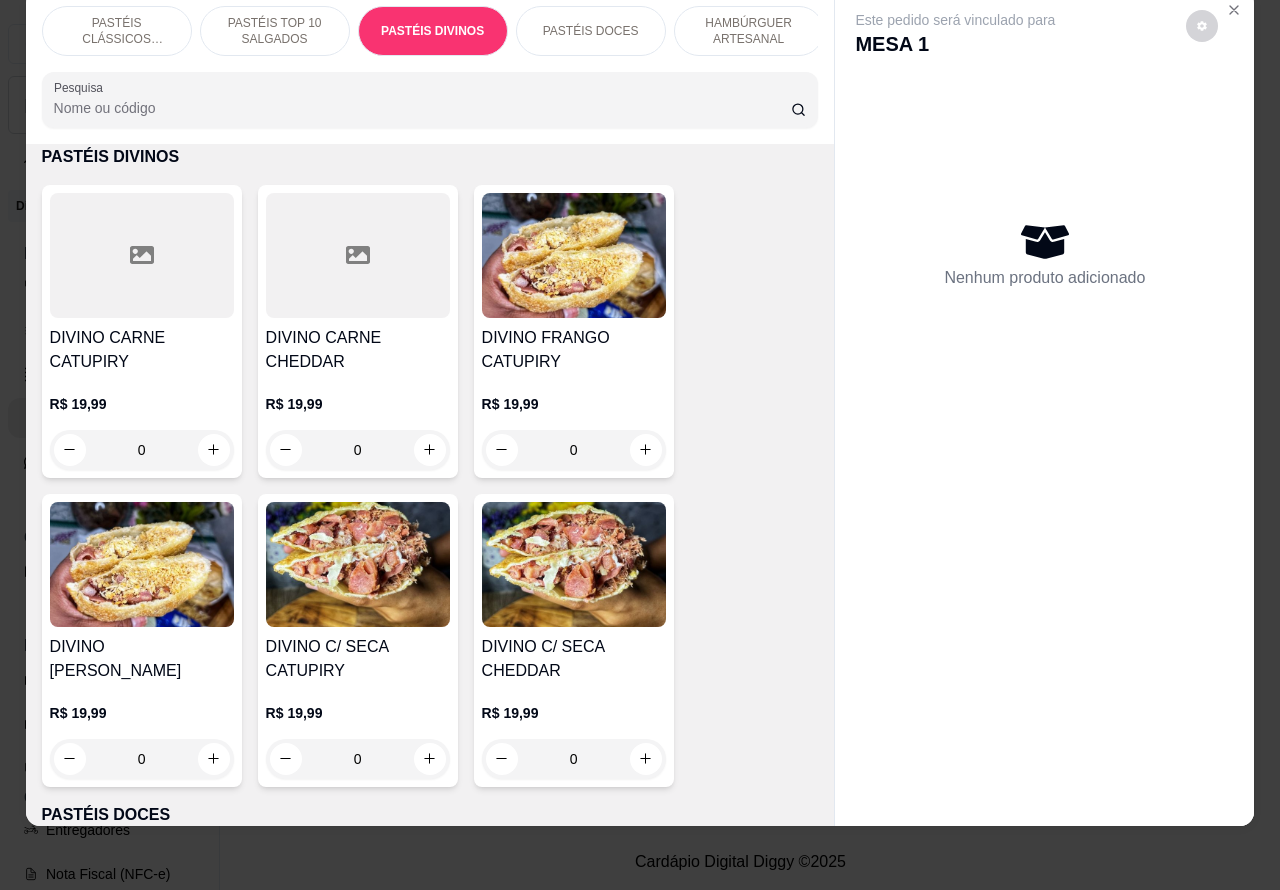 click on "0" at bounding box center (142, 450) 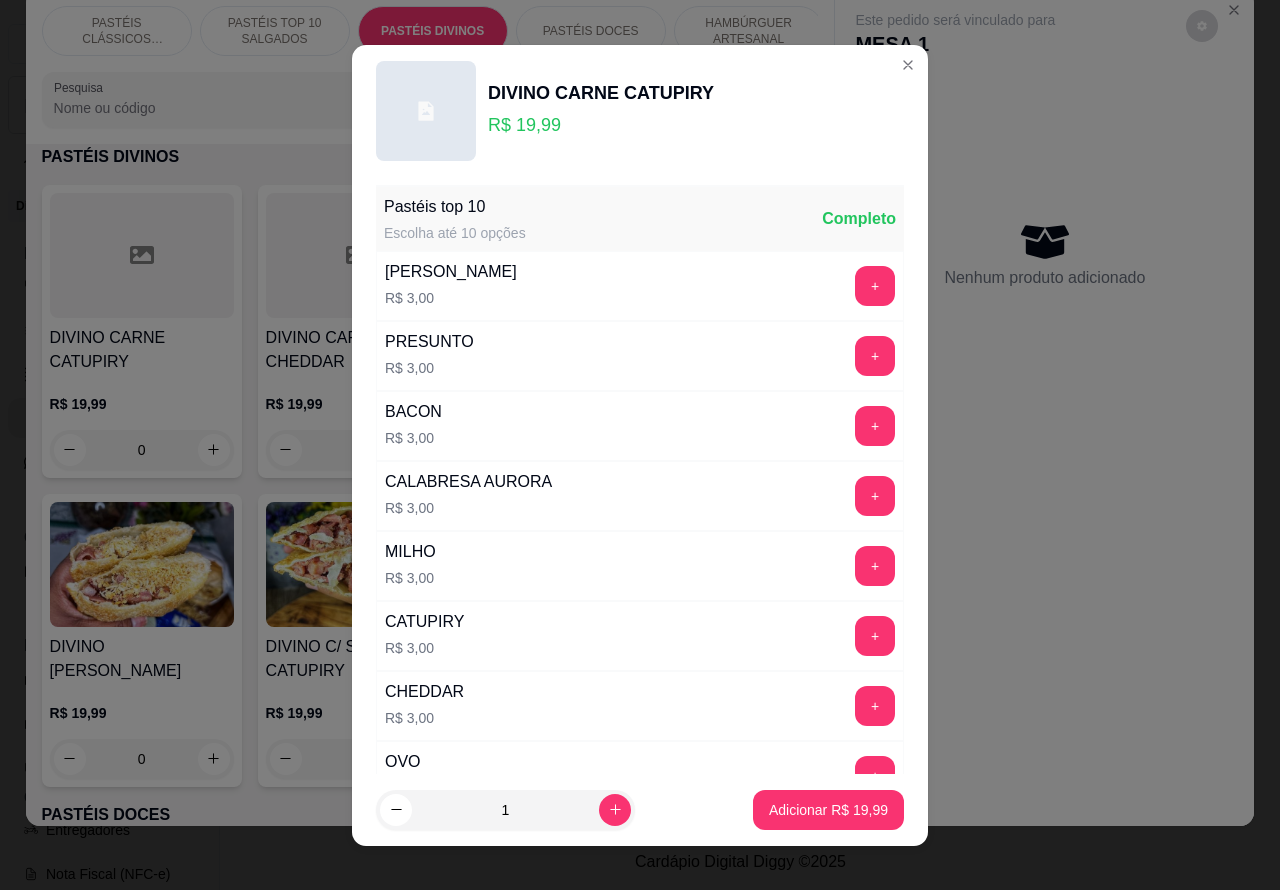 click on "Adicionar   R$ 19,99" at bounding box center (828, 810) 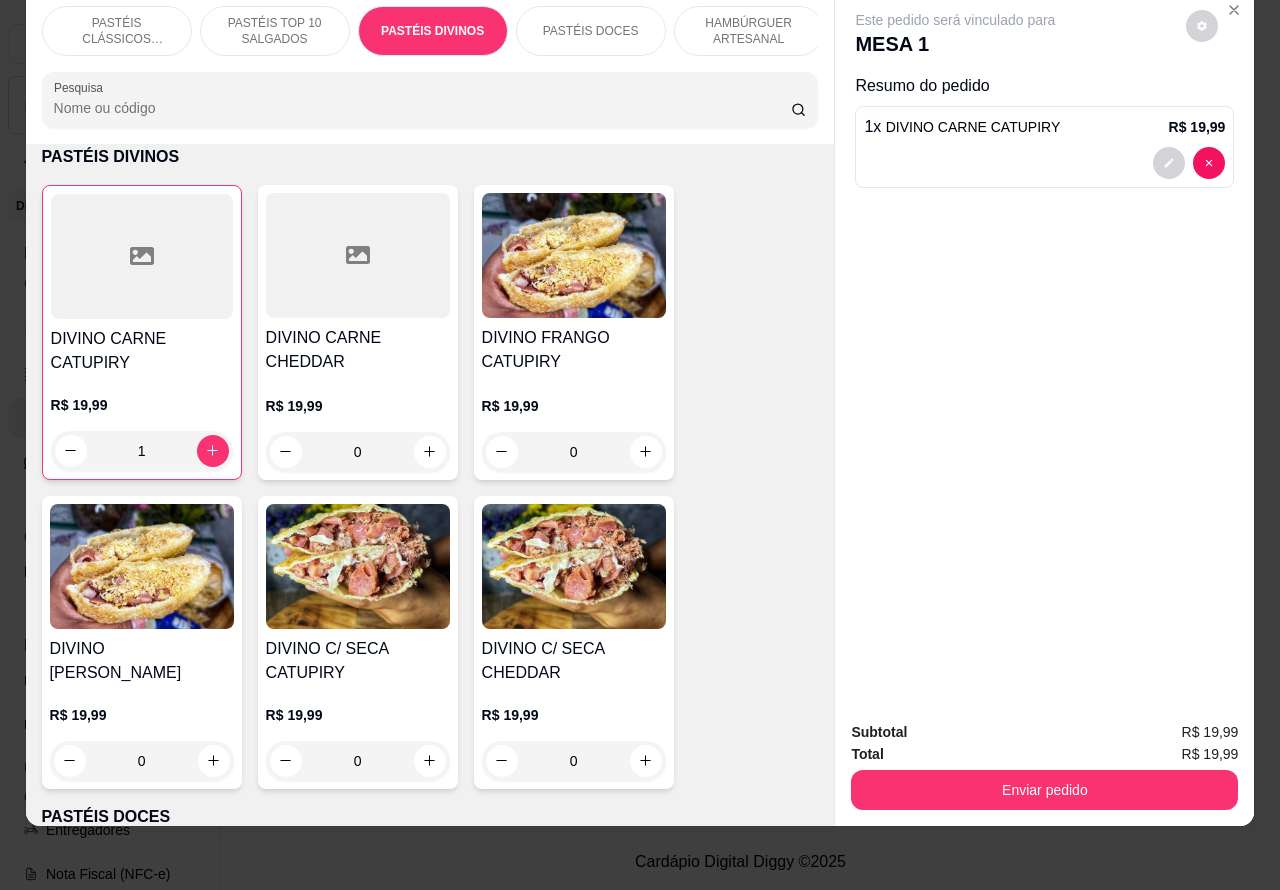 click at bounding box center [1044, 163] 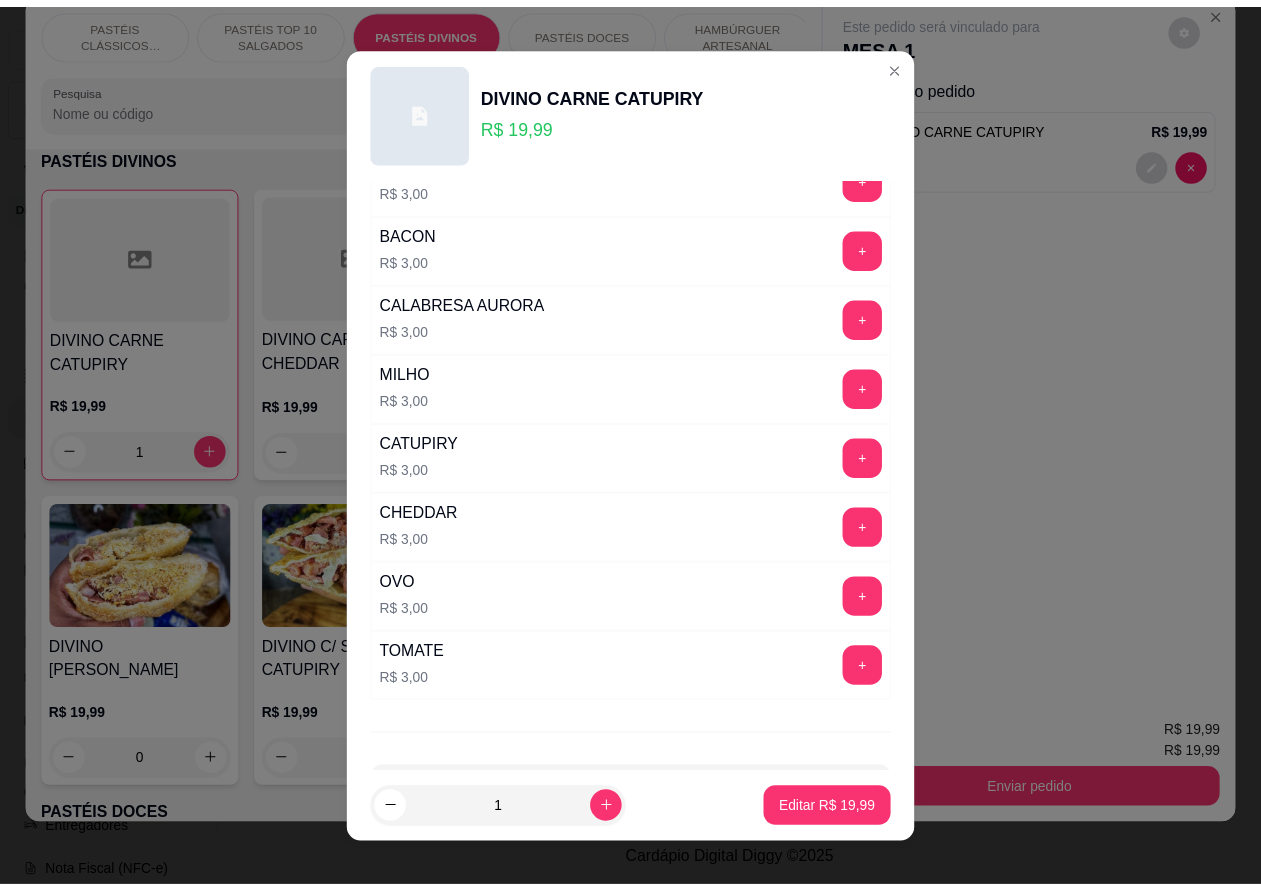 scroll, scrollTop: 261, scrollLeft: 0, axis: vertical 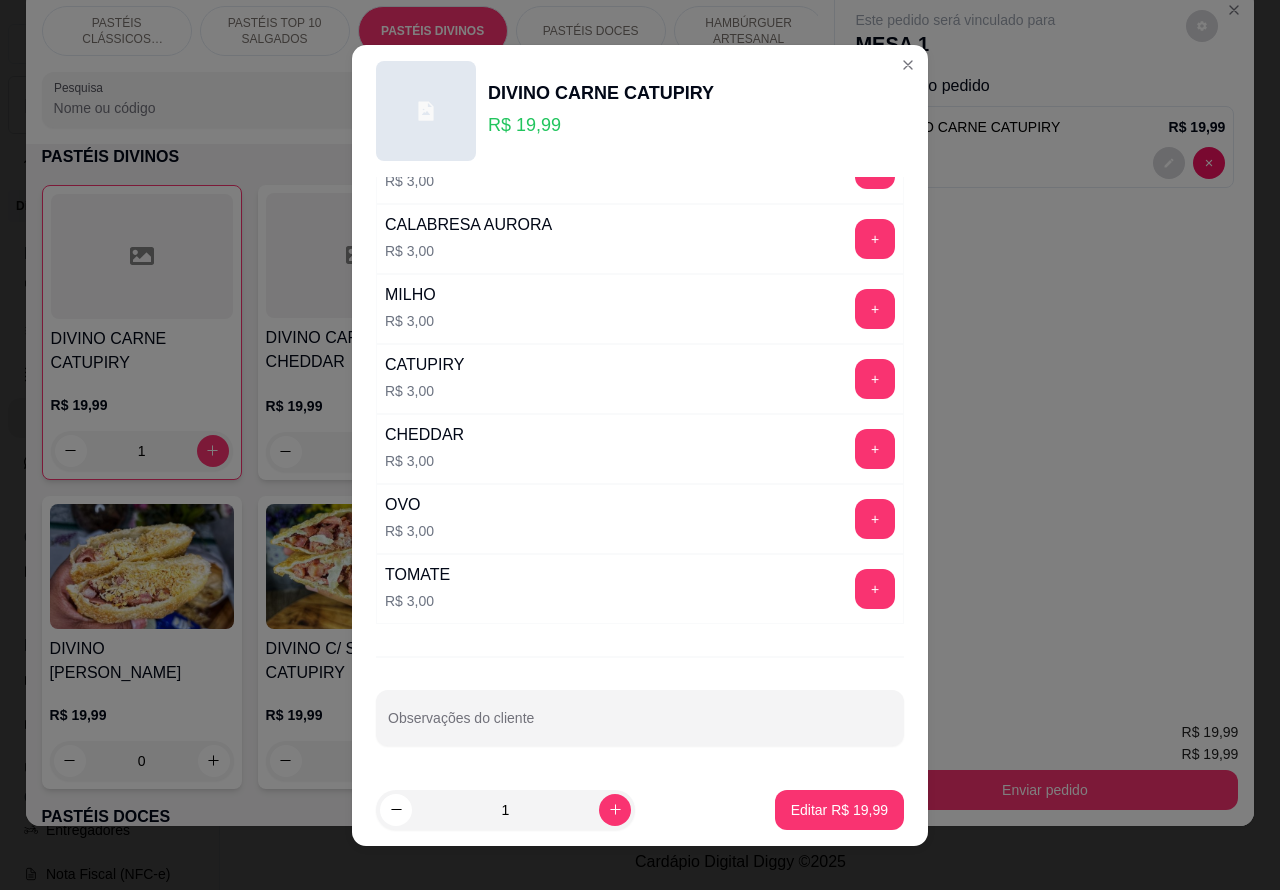 click on "Observações do cliente" at bounding box center [640, 726] 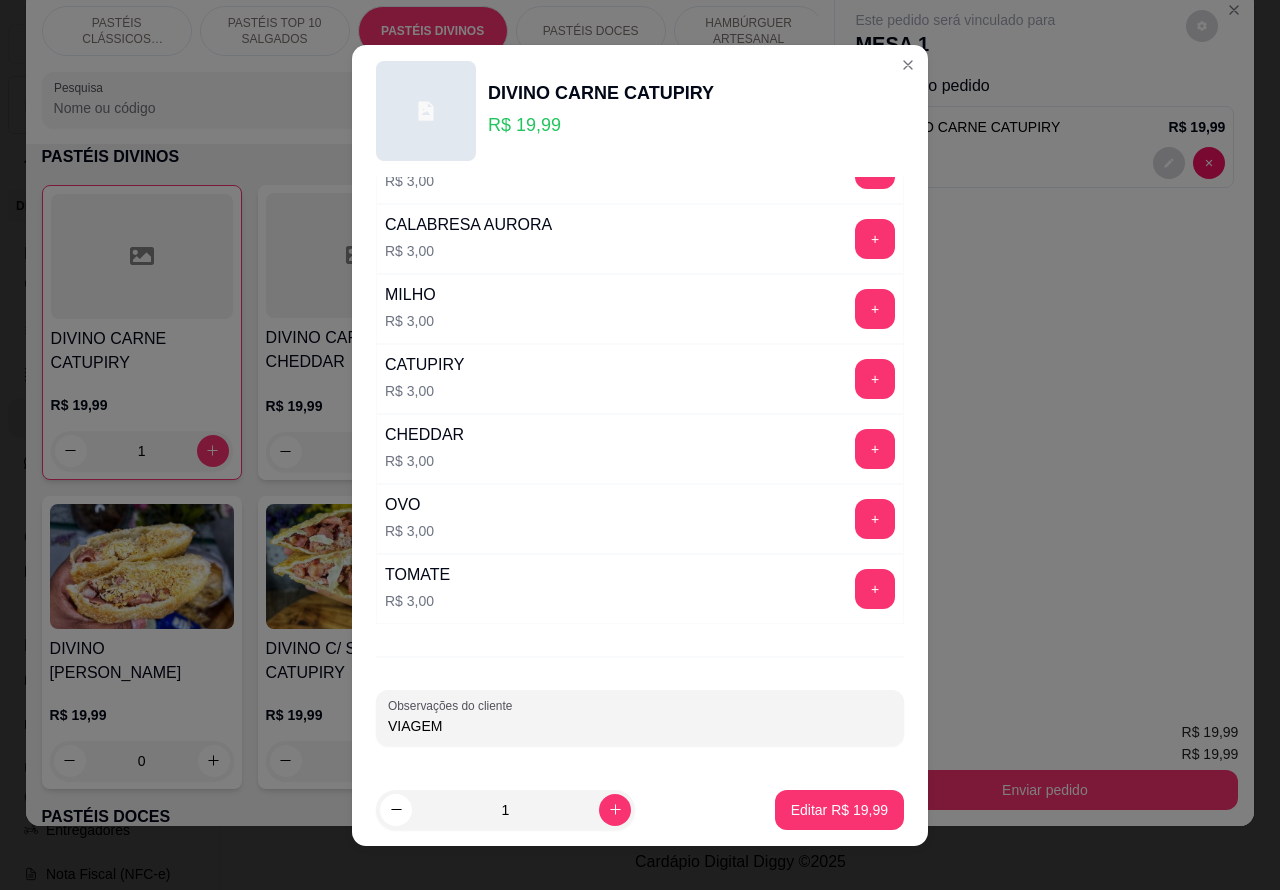 type on "VIAGEM" 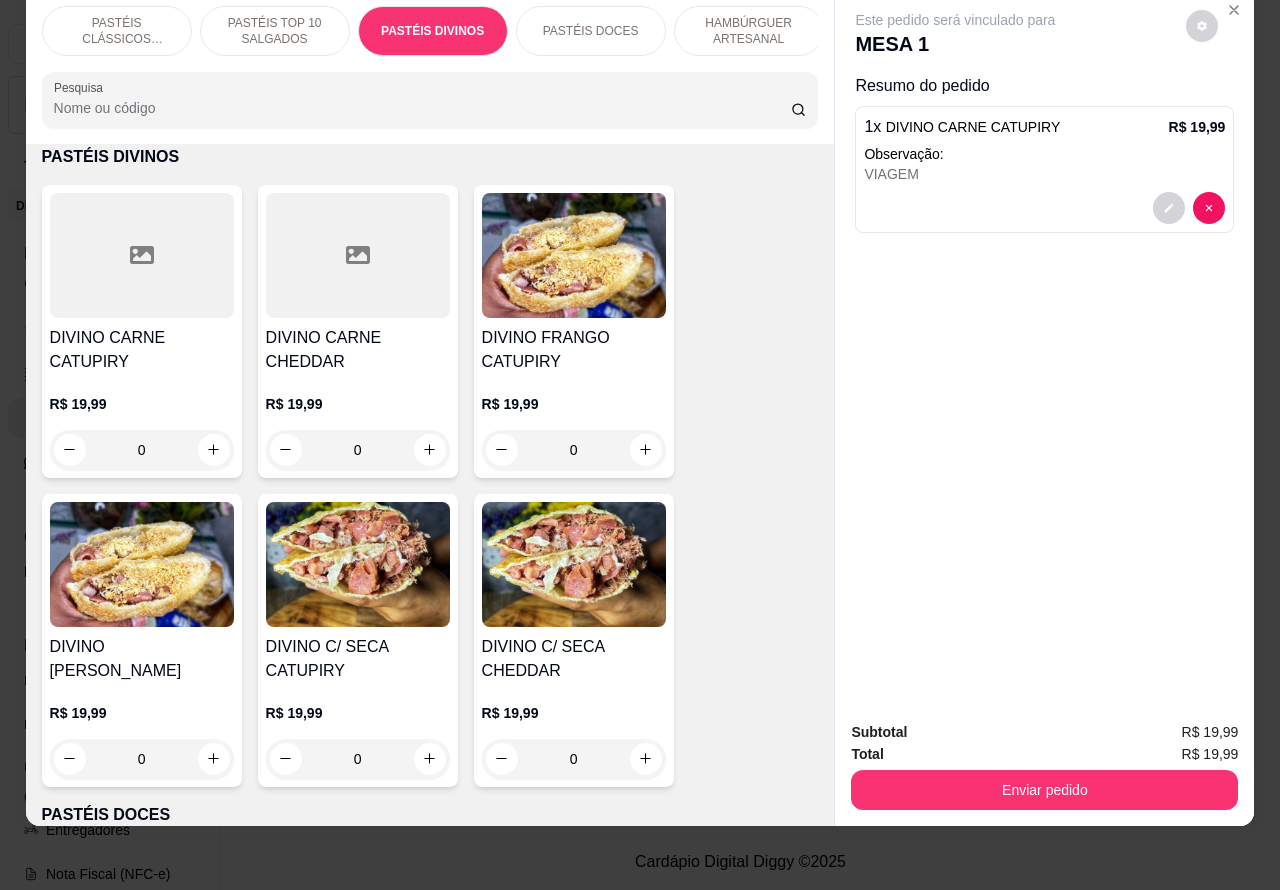 click on "Enviar pedido" at bounding box center [1044, 790] 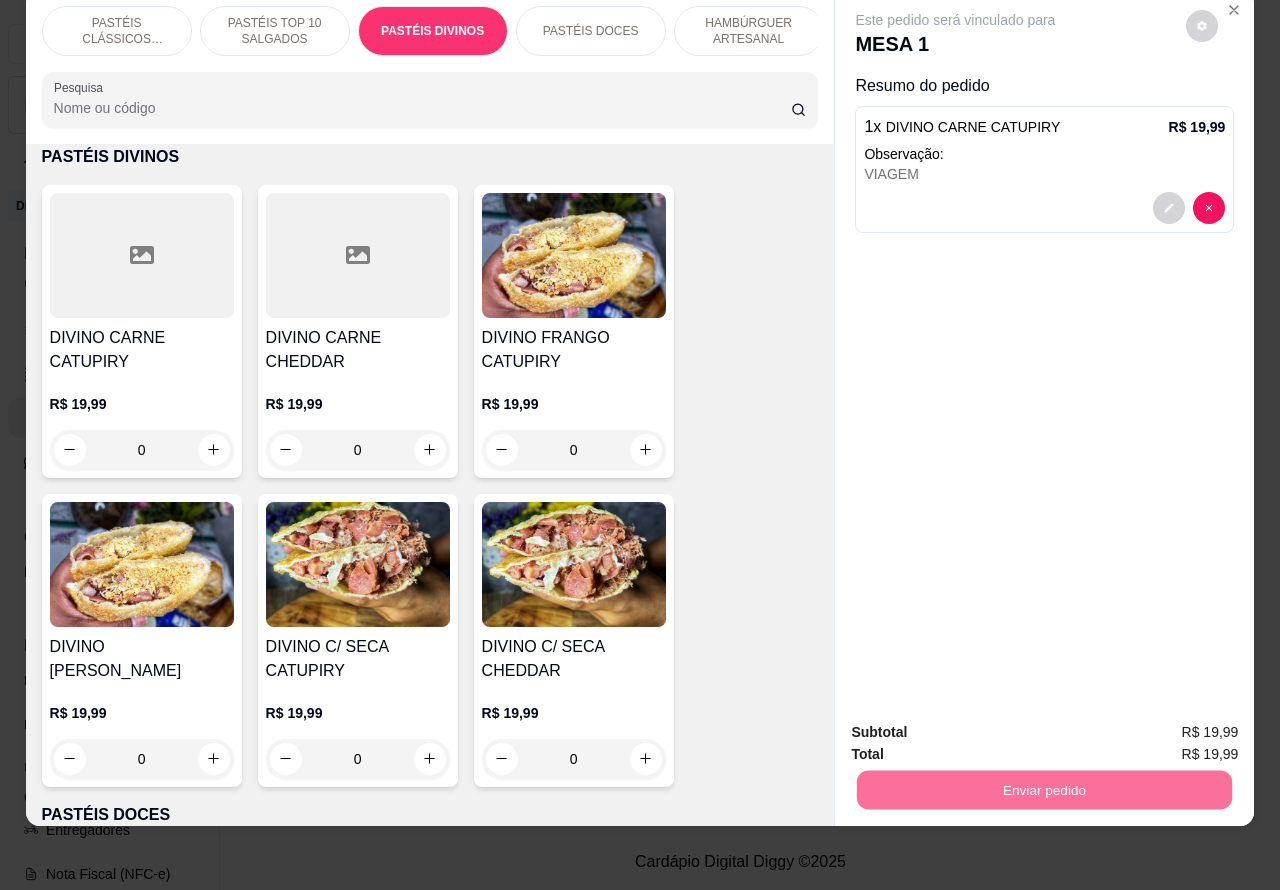 click on "Não registrar e enviar pedido" at bounding box center [977, 723] 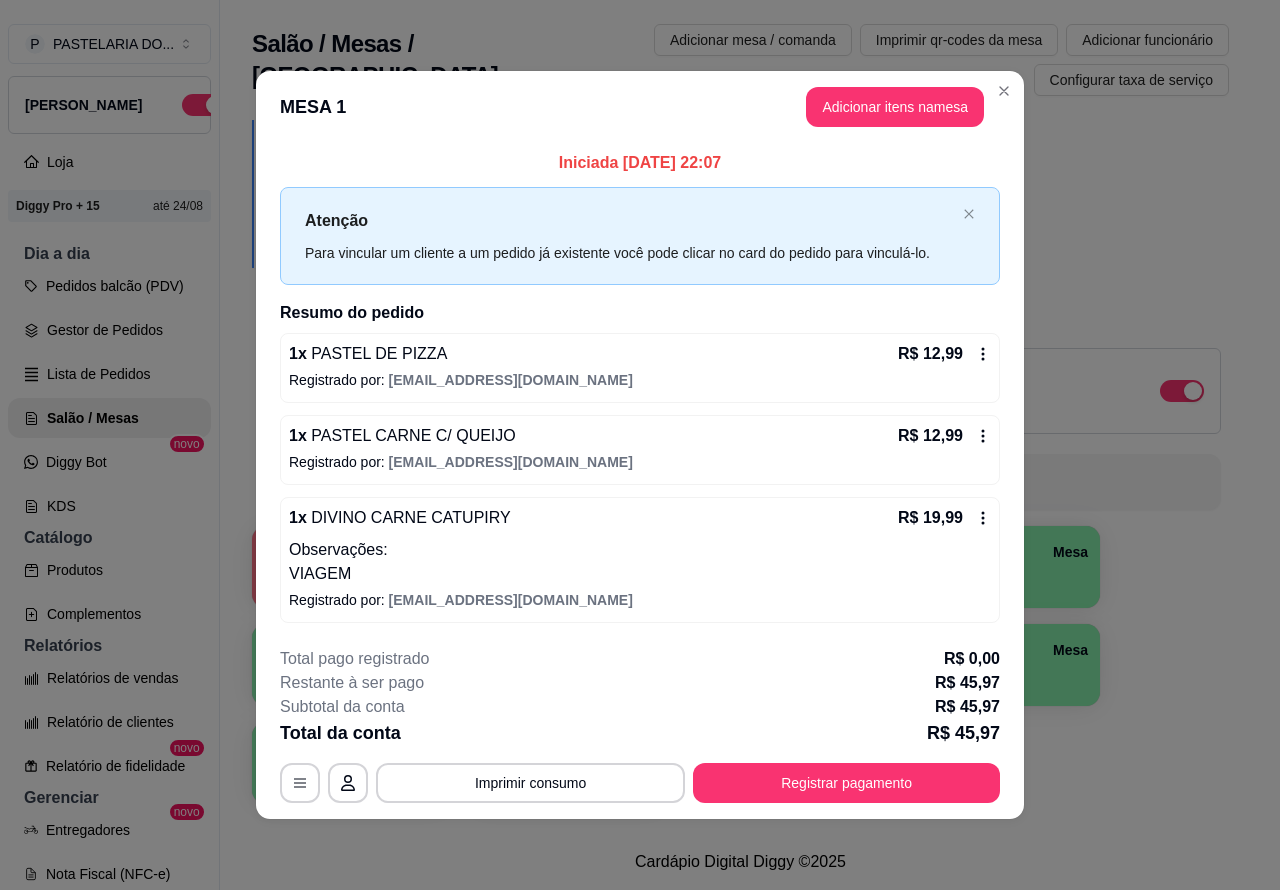 click on "Adicionar mesa / comanda Imprimir qr-codes da mesa Adicionar funcionário Configurar taxa de serviço" at bounding box center (915, 60) 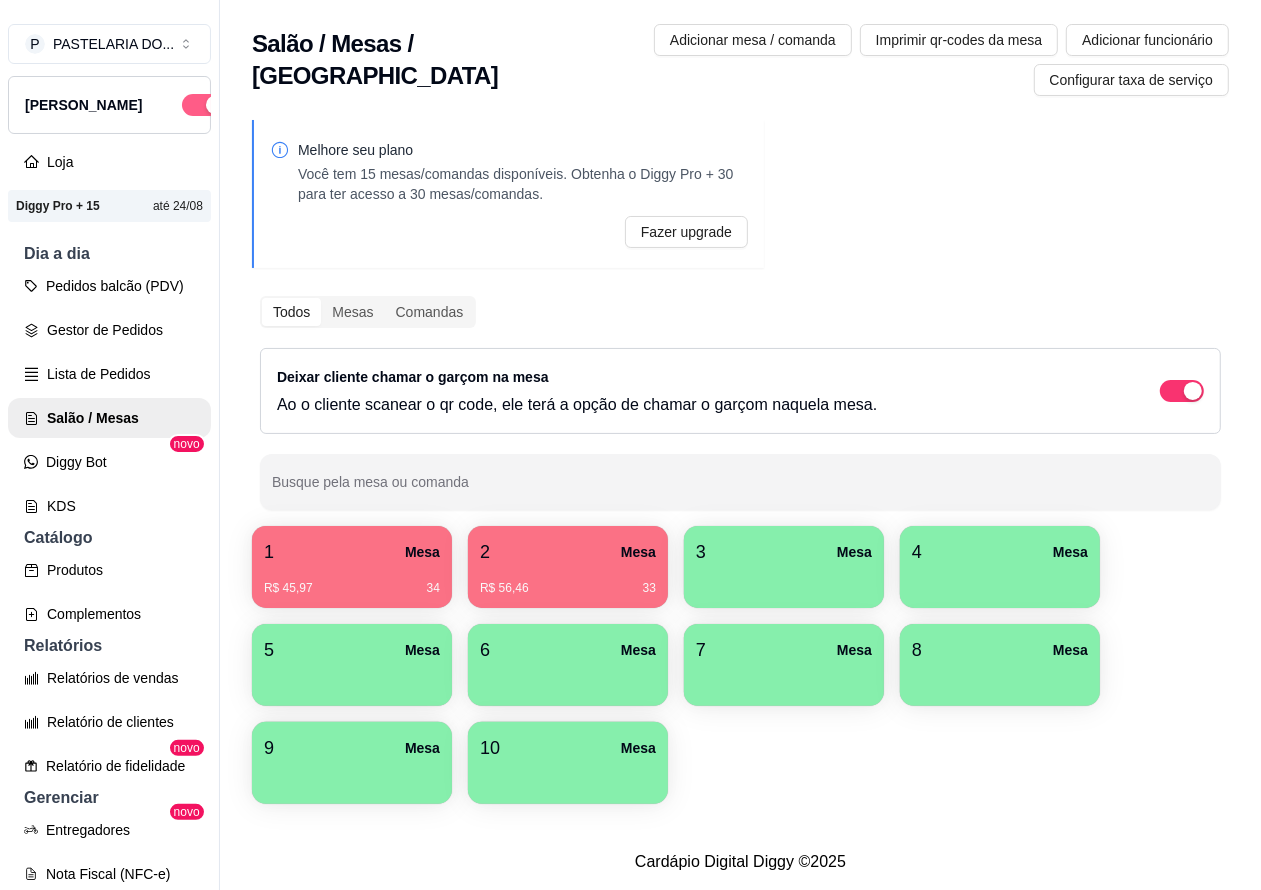 click at bounding box center (215, 105) 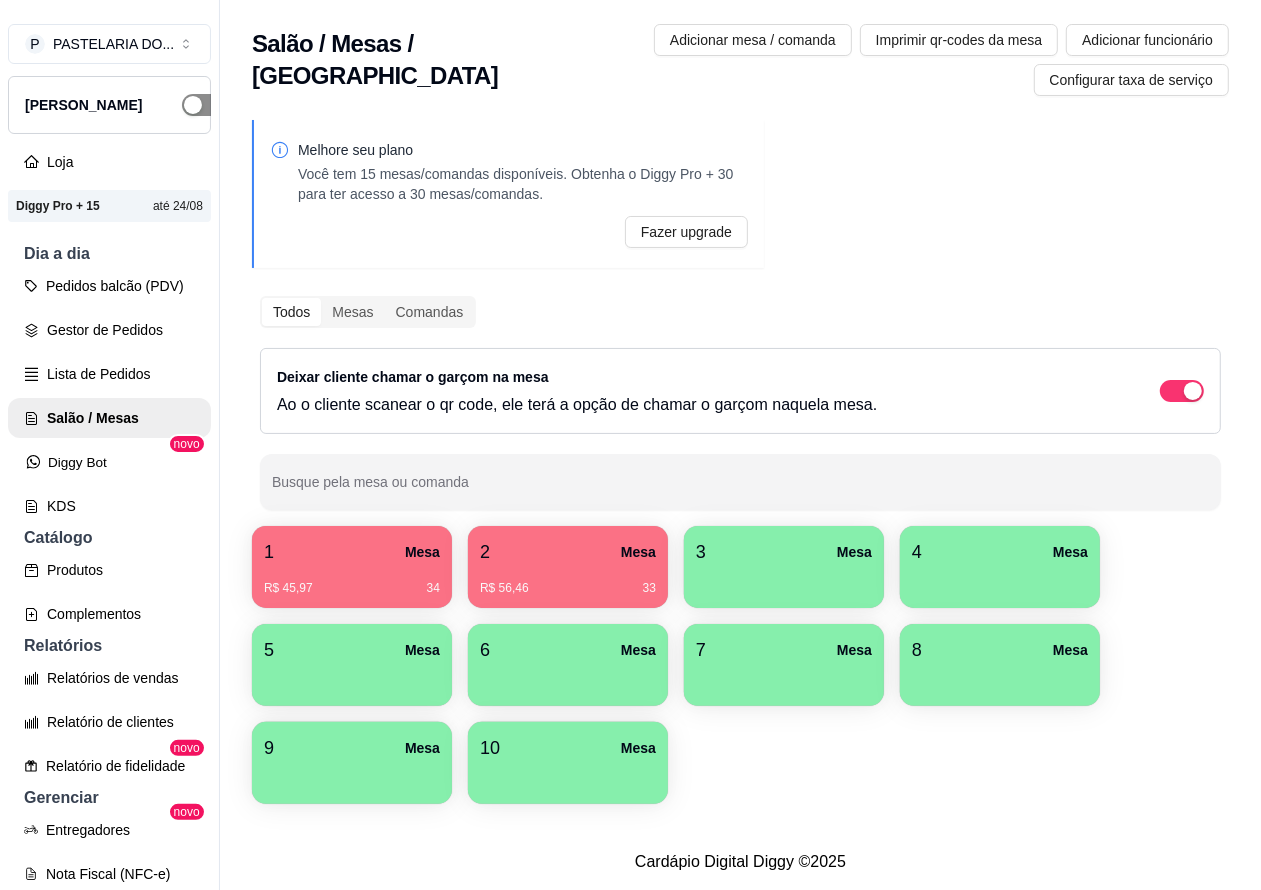 click on "Diggy Bot" at bounding box center (109, 462) 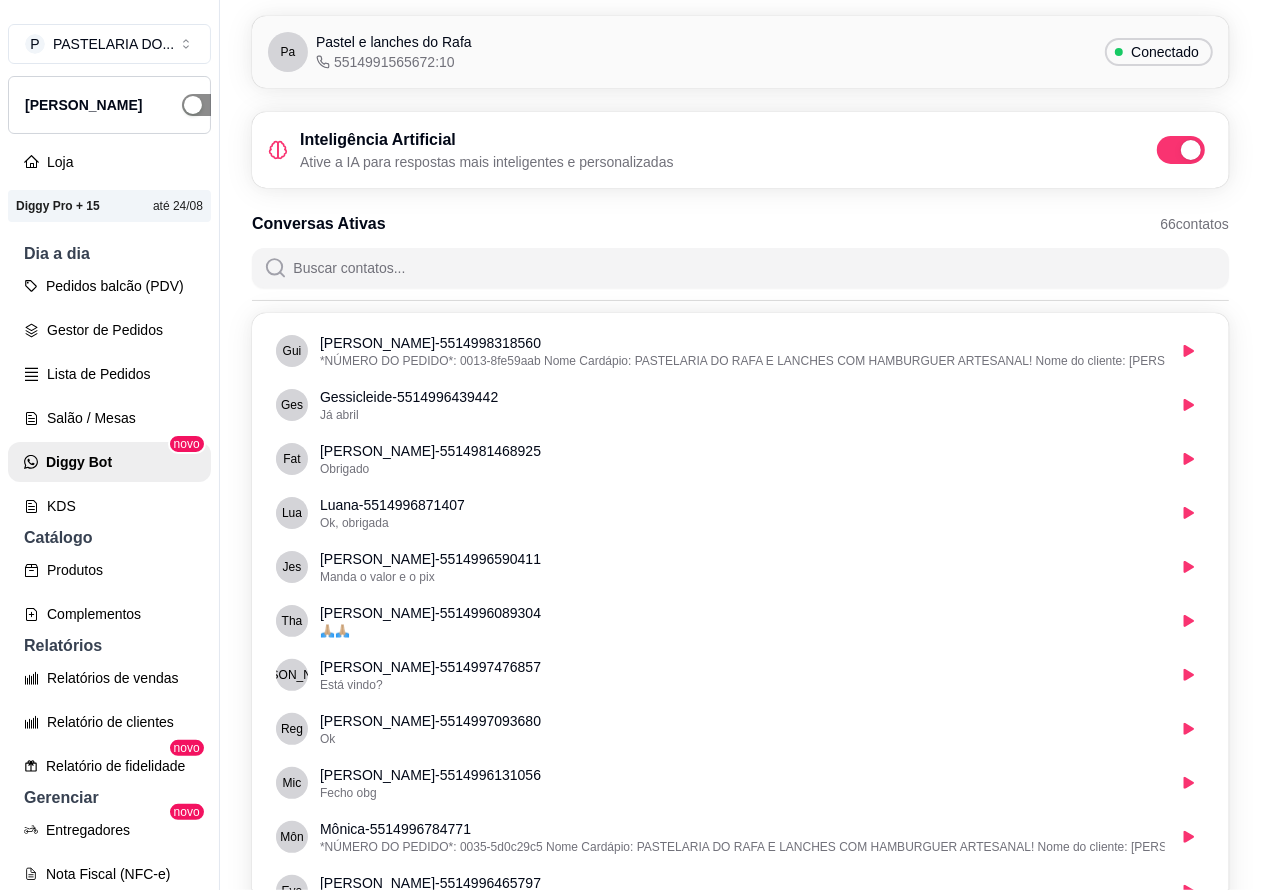 scroll, scrollTop: 0, scrollLeft: 0, axis: both 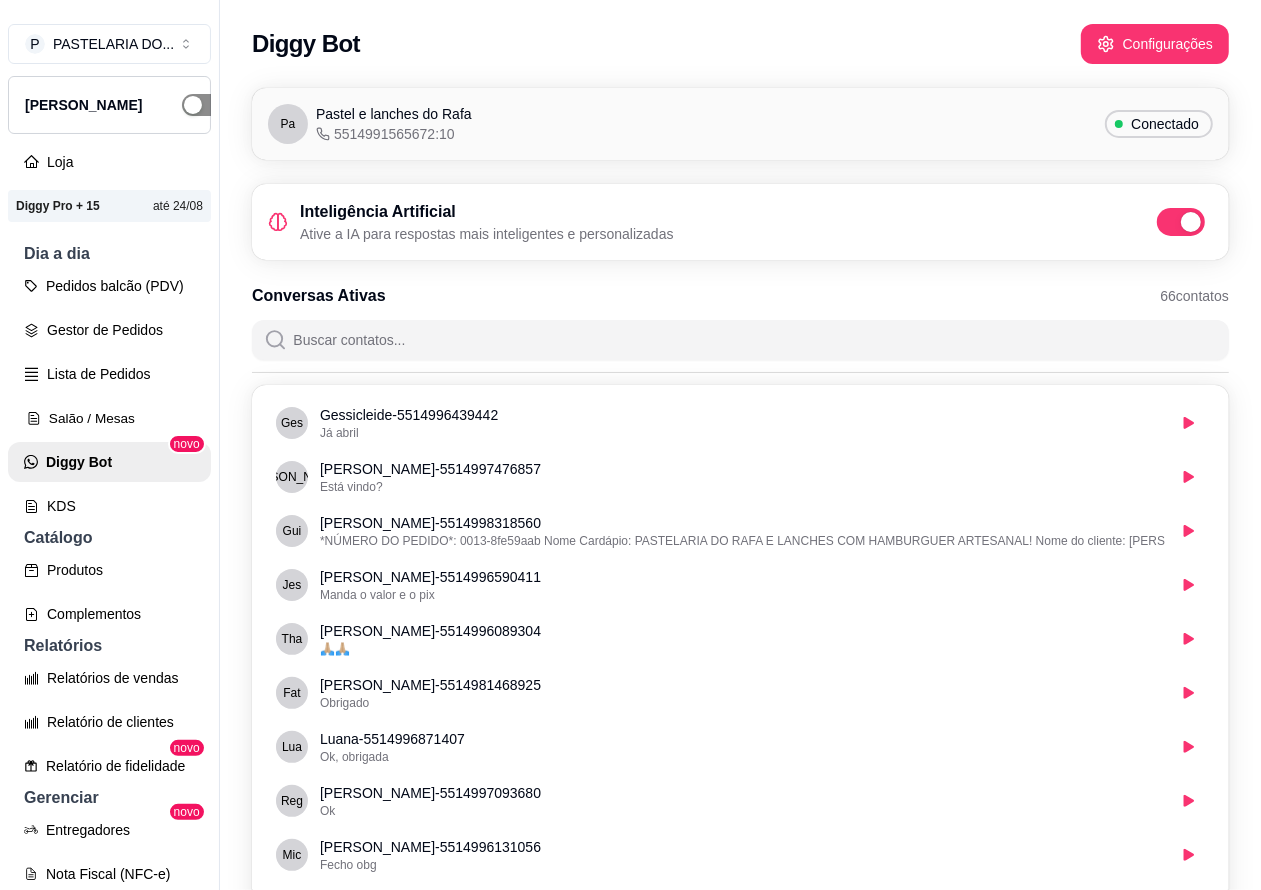 click on "Salão / Mesas" at bounding box center (109, 418) 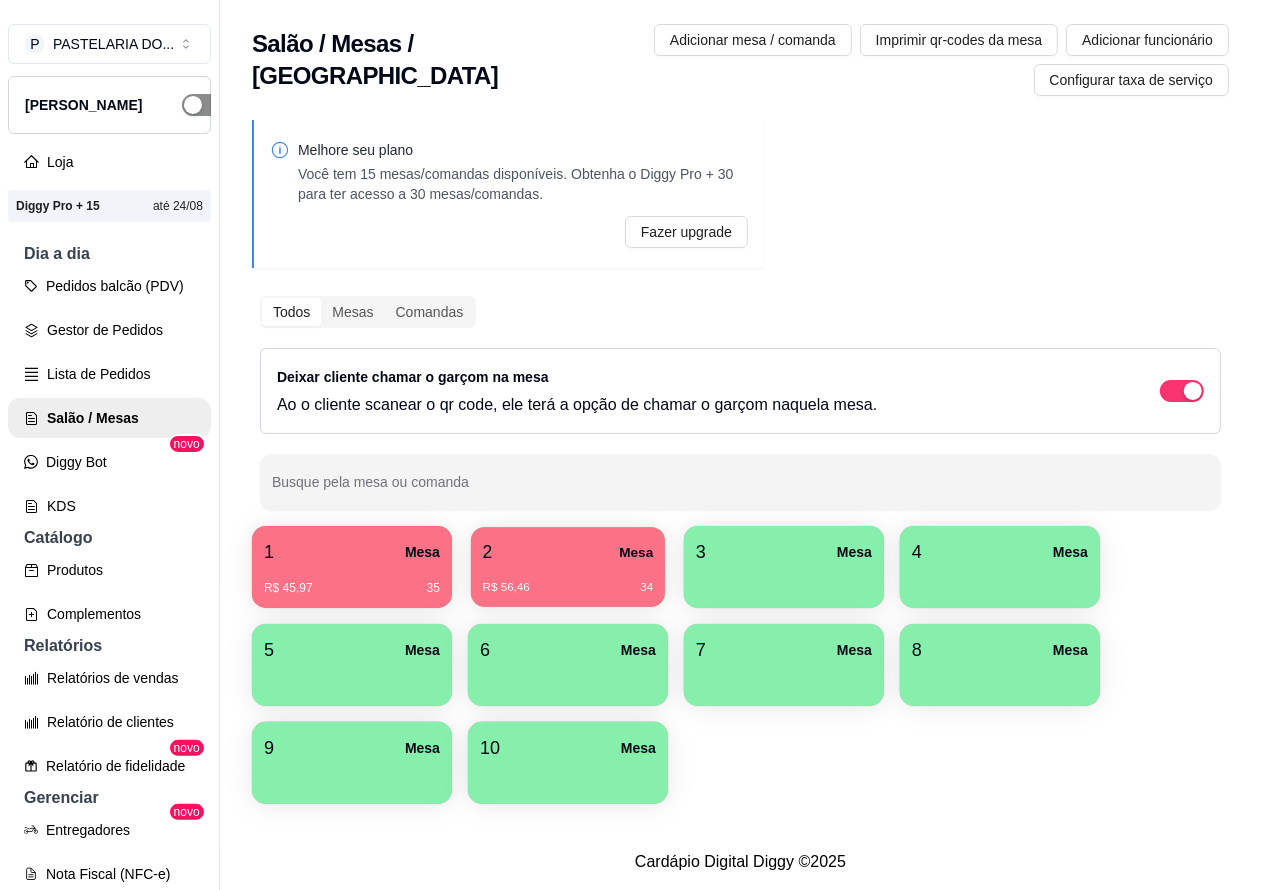 click on "R$ 56,46 34" at bounding box center (568, 580) 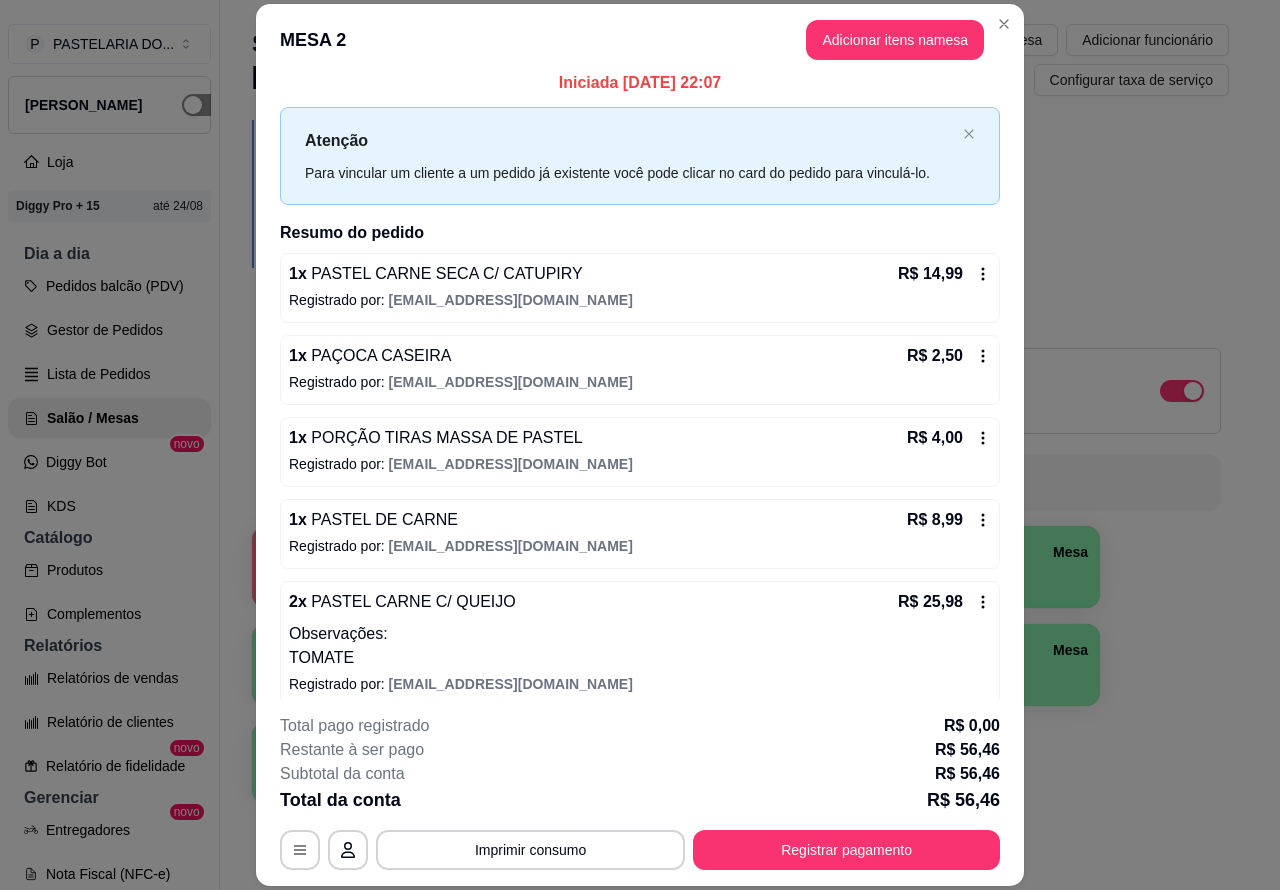 scroll, scrollTop: 0, scrollLeft: 0, axis: both 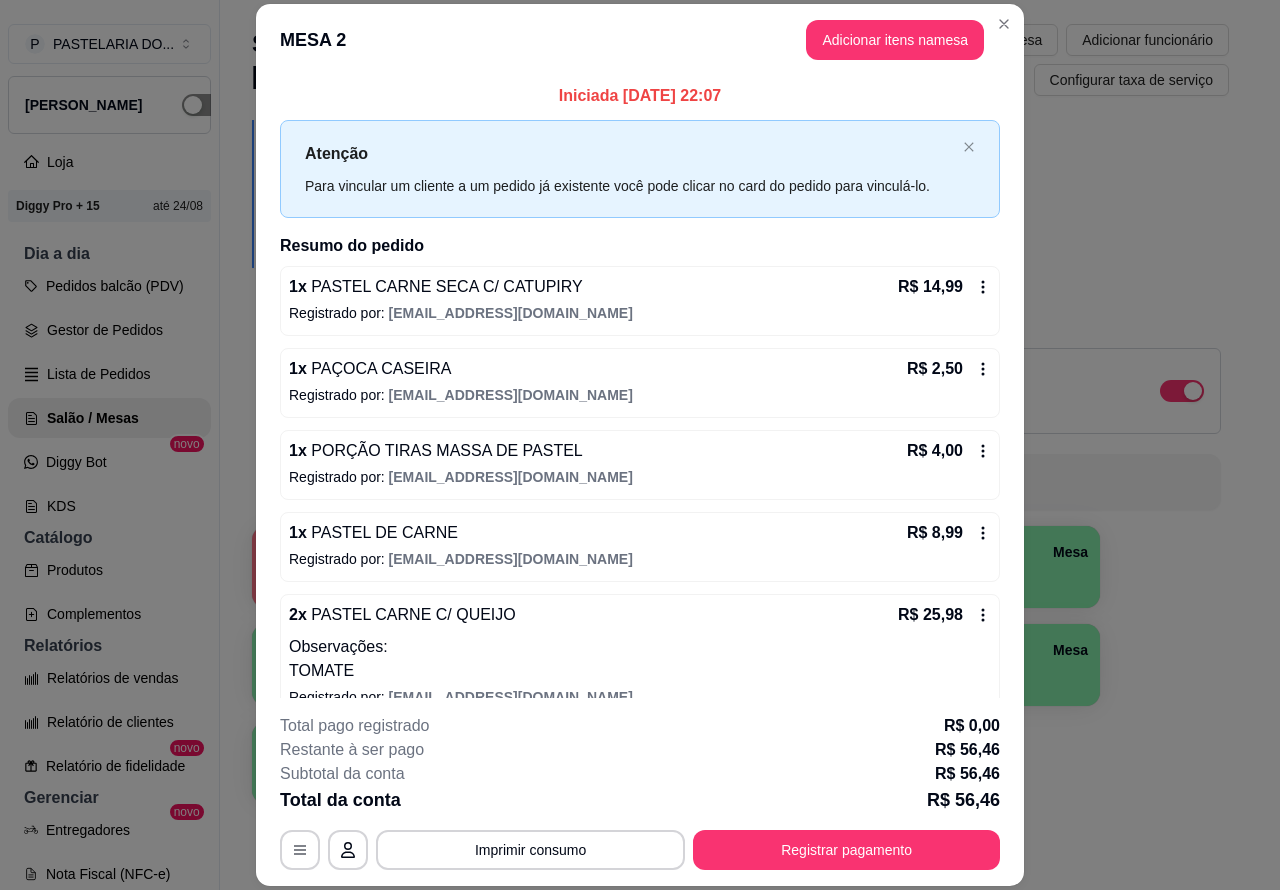 click on "Imprimir qr-codes da mesa" at bounding box center (959, 40) 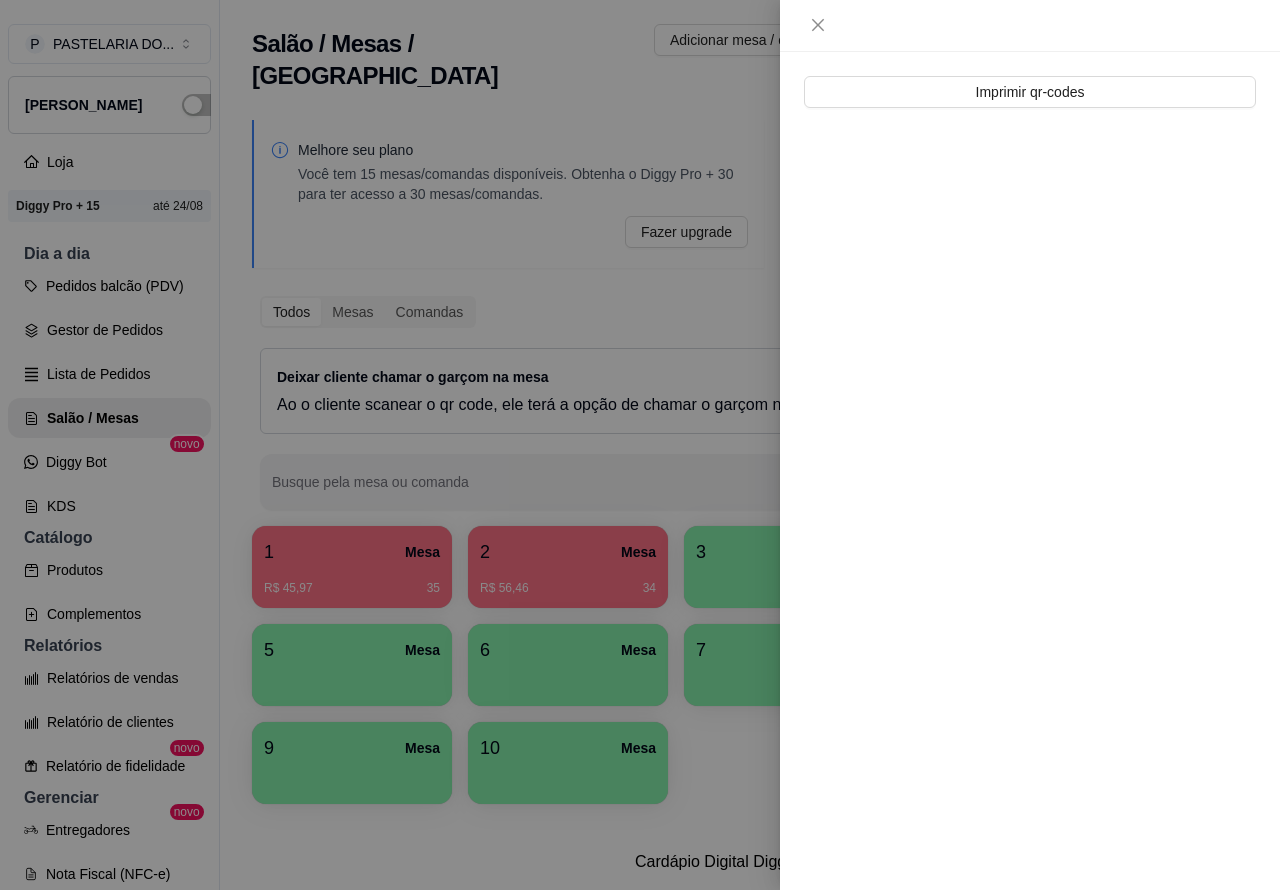 click at bounding box center [1030, 25] 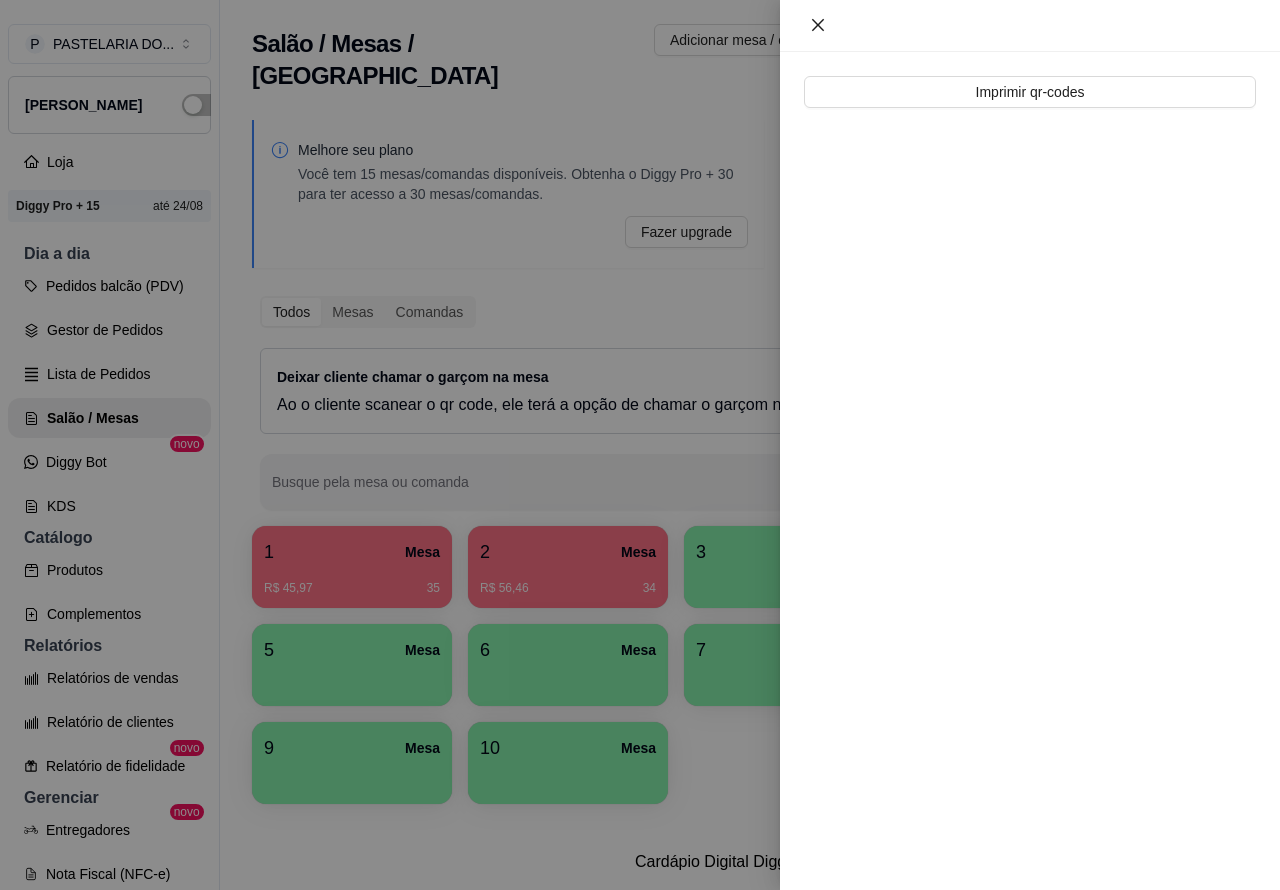 click 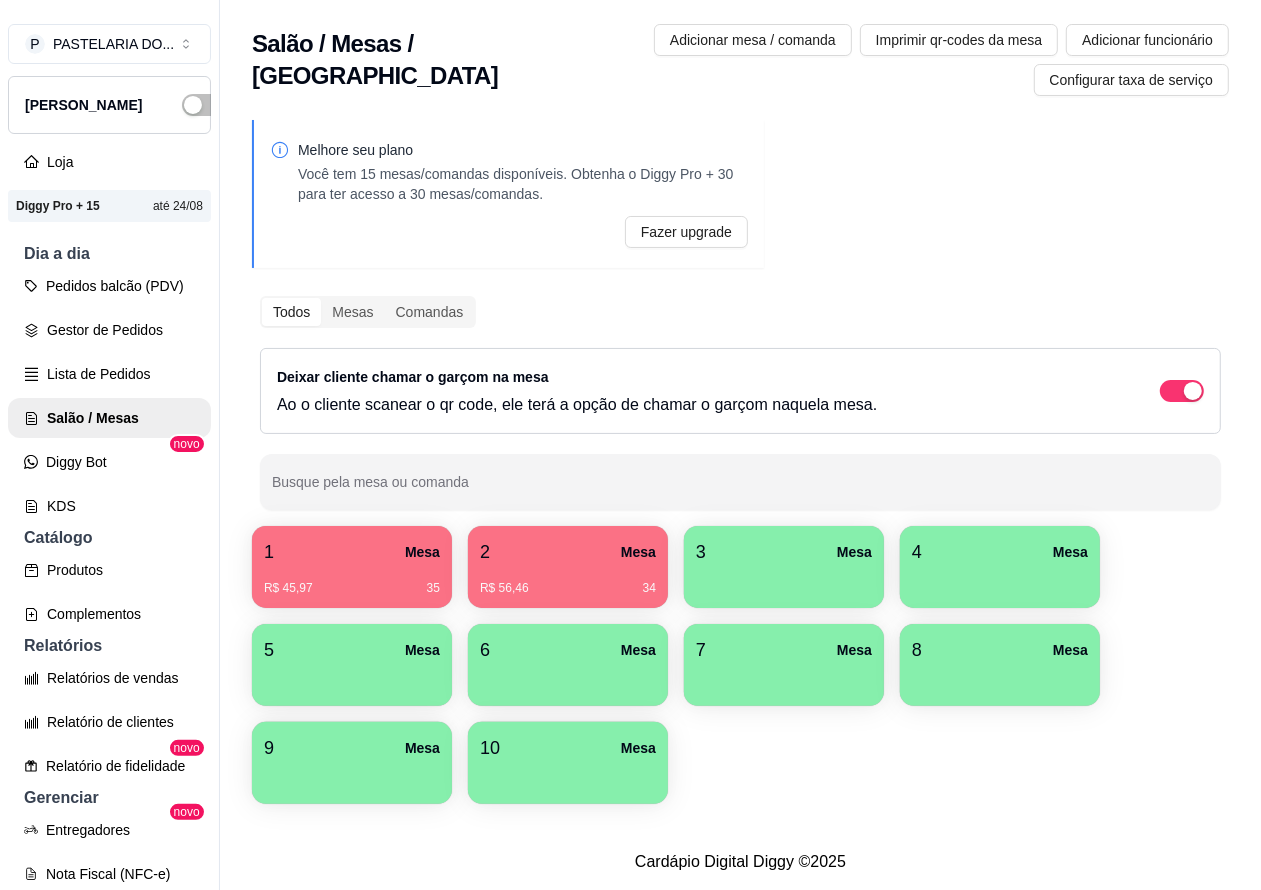 click on "R$ 45,97 35" at bounding box center [352, 581] 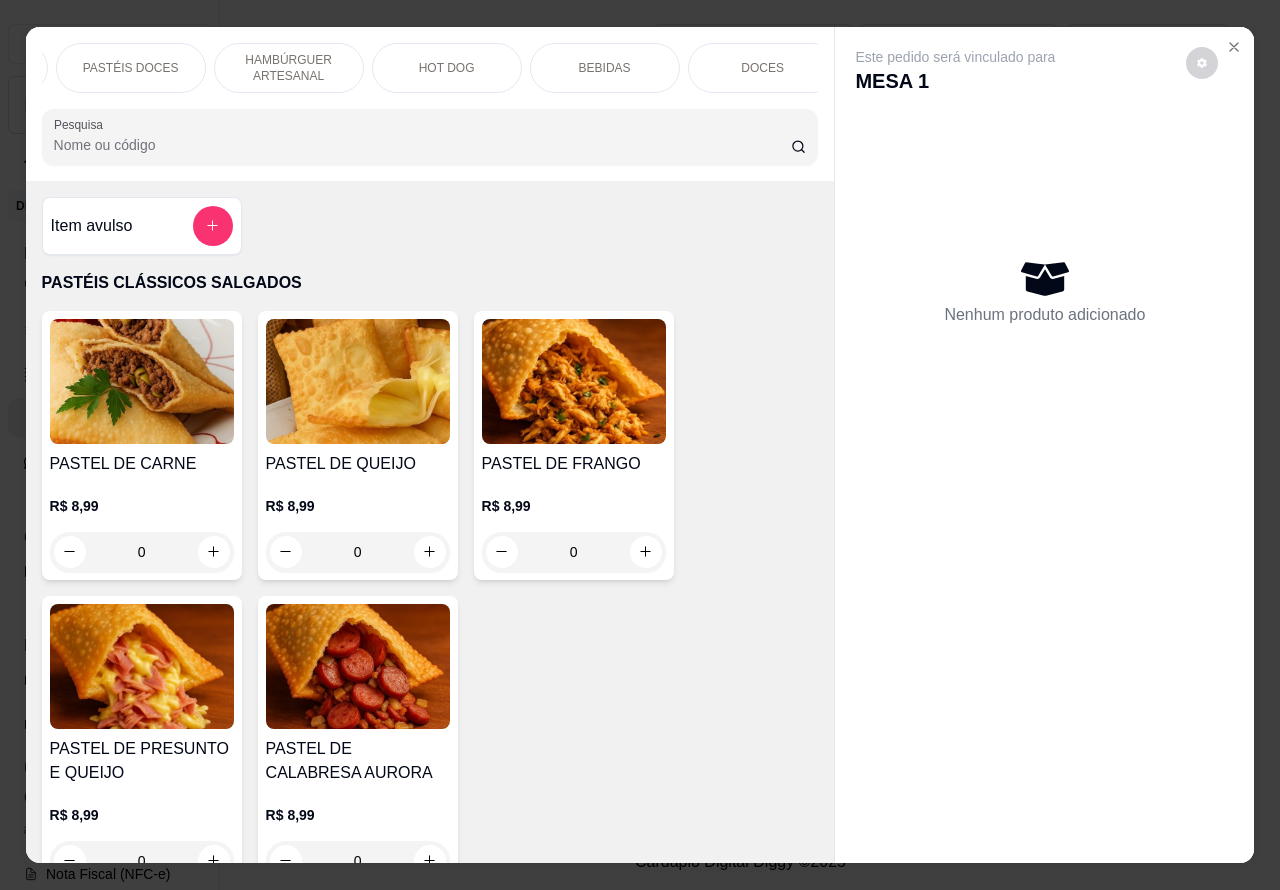 scroll, scrollTop: 0, scrollLeft: 480, axis: horizontal 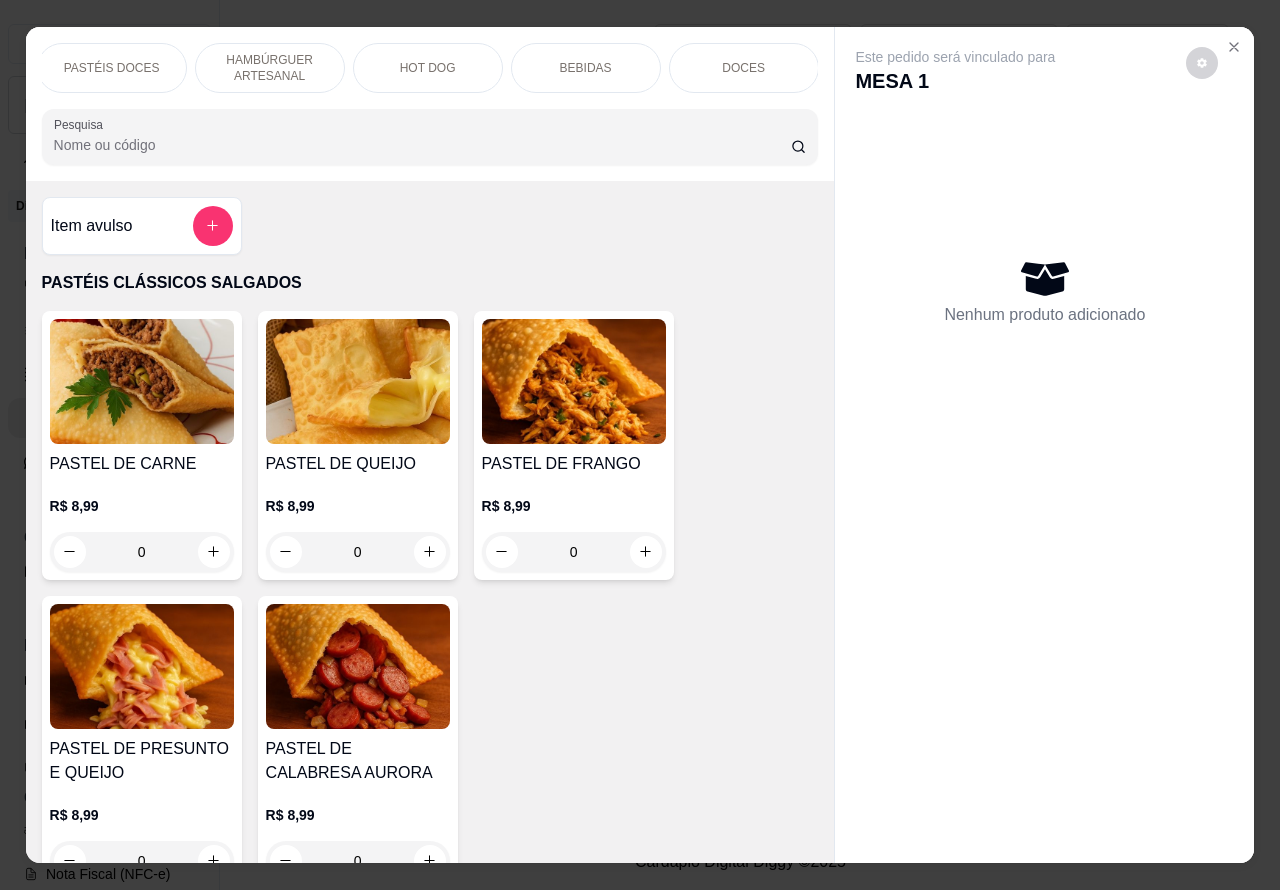 click on "DOCES" at bounding box center (744, 68) 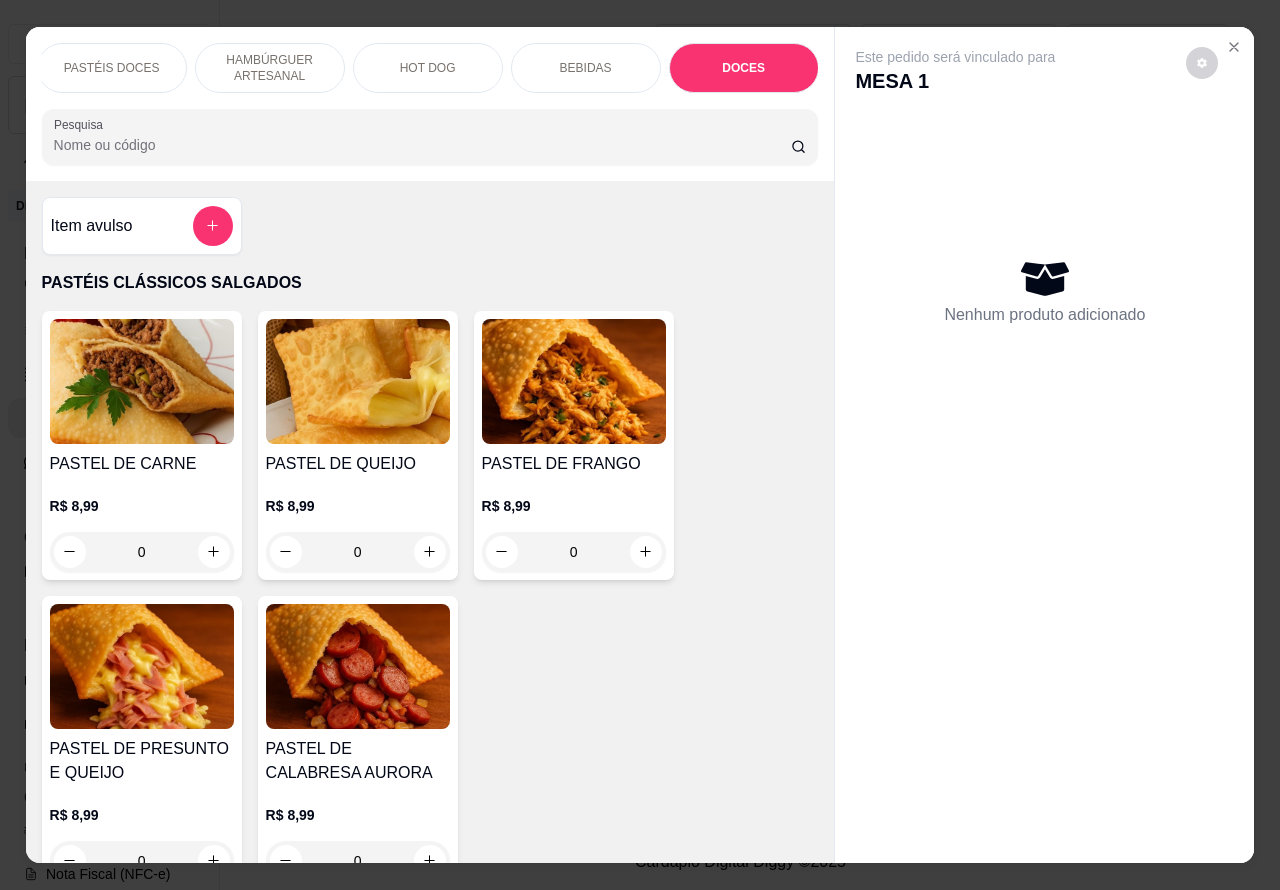 scroll, scrollTop: 8756, scrollLeft: 0, axis: vertical 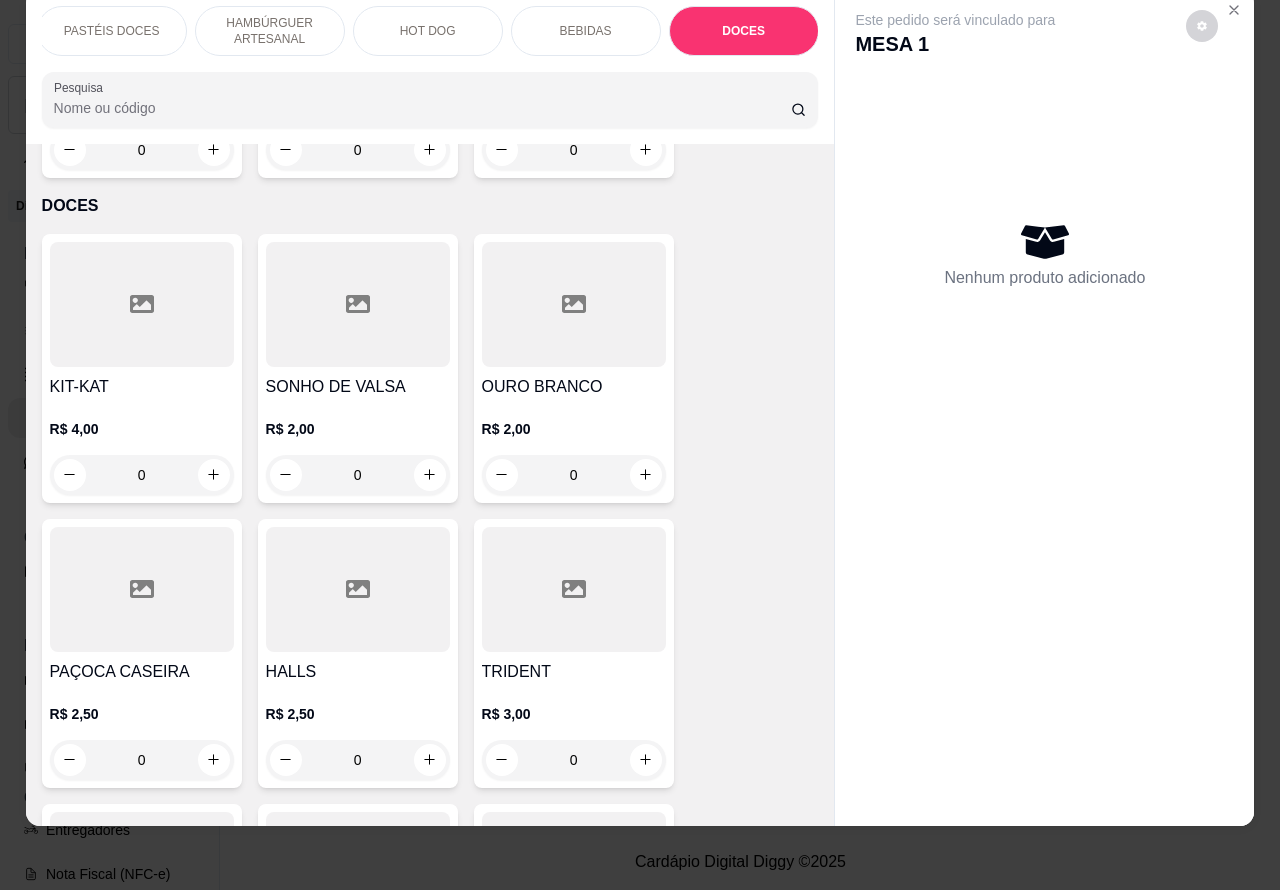 click 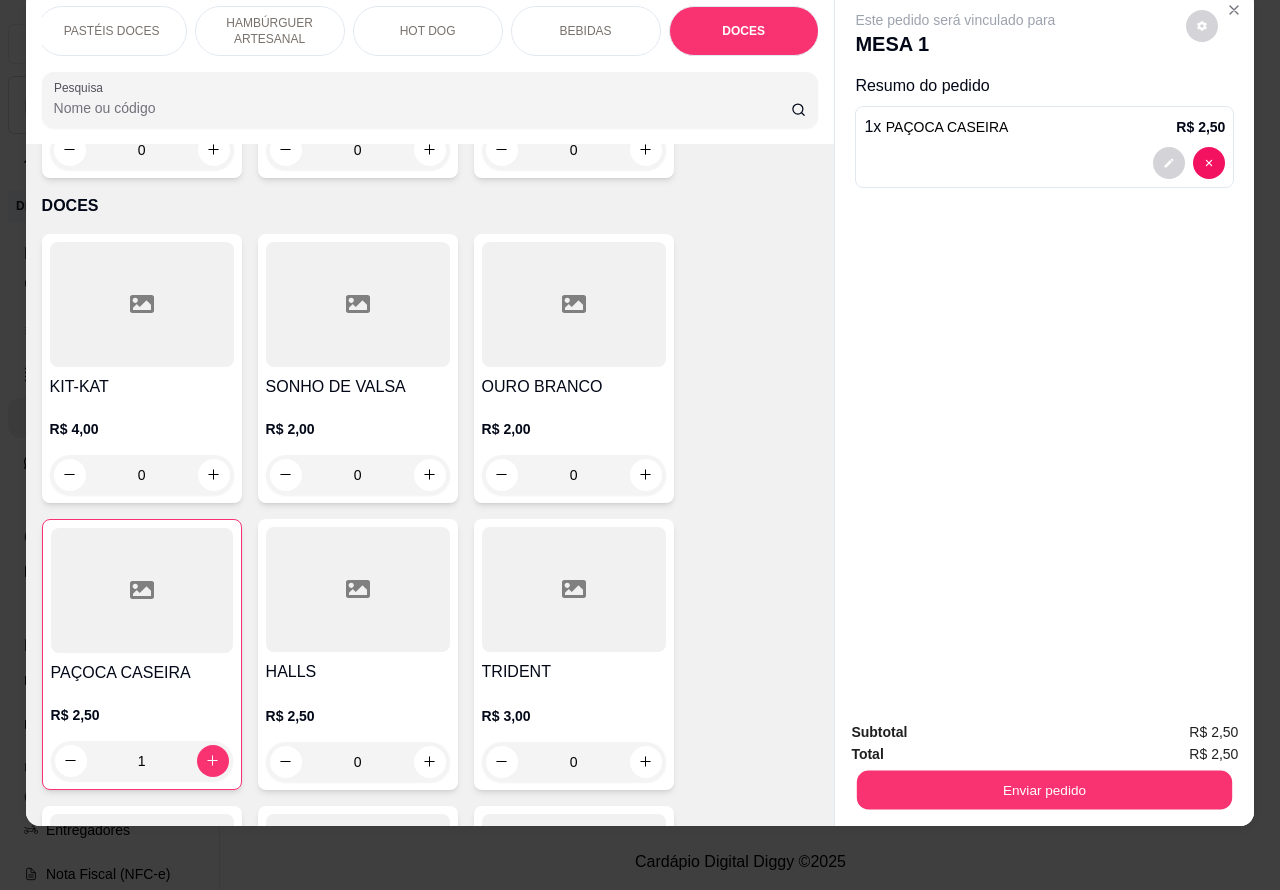 click on "Enviar pedido" at bounding box center [1044, 790] 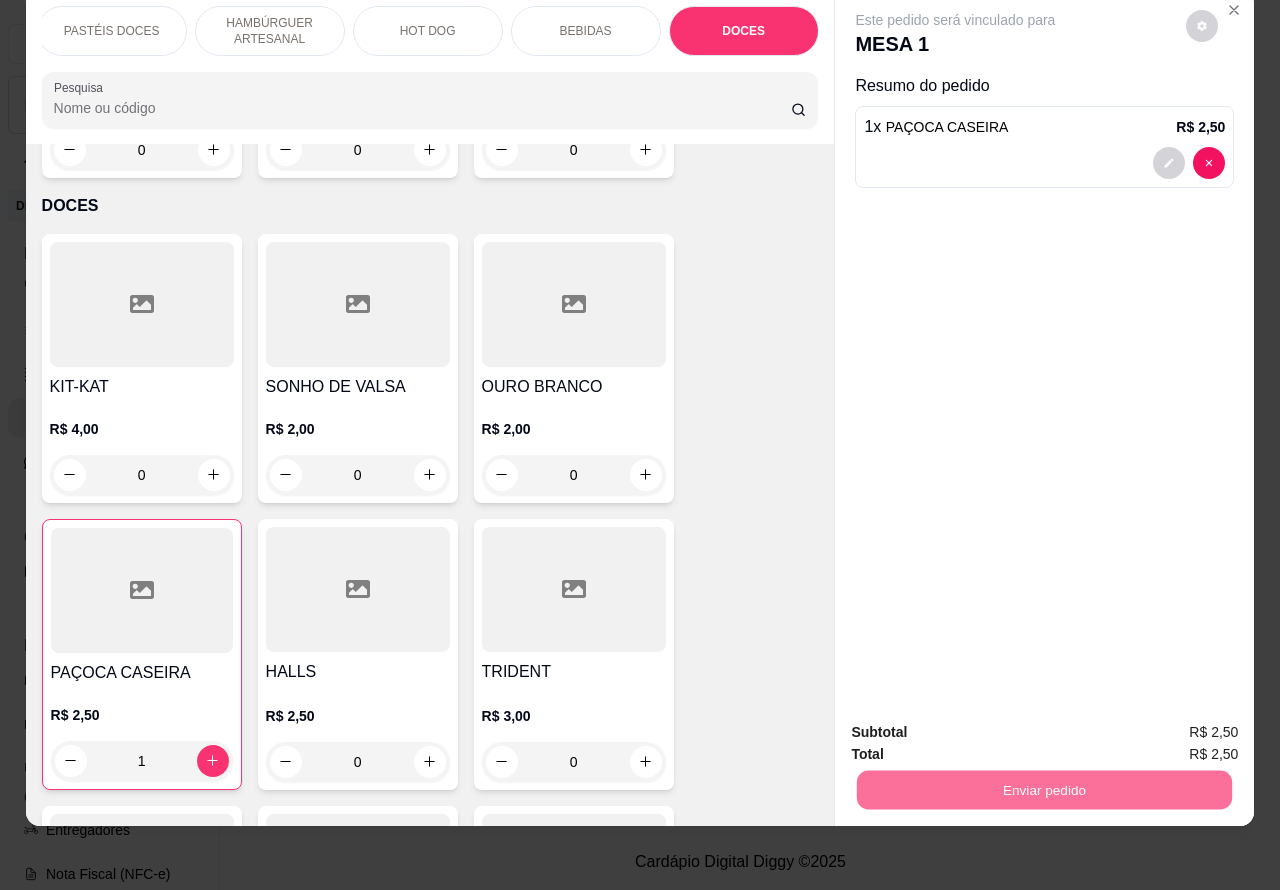 click on "Não registrar e enviar pedido" at bounding box center [977, 723] 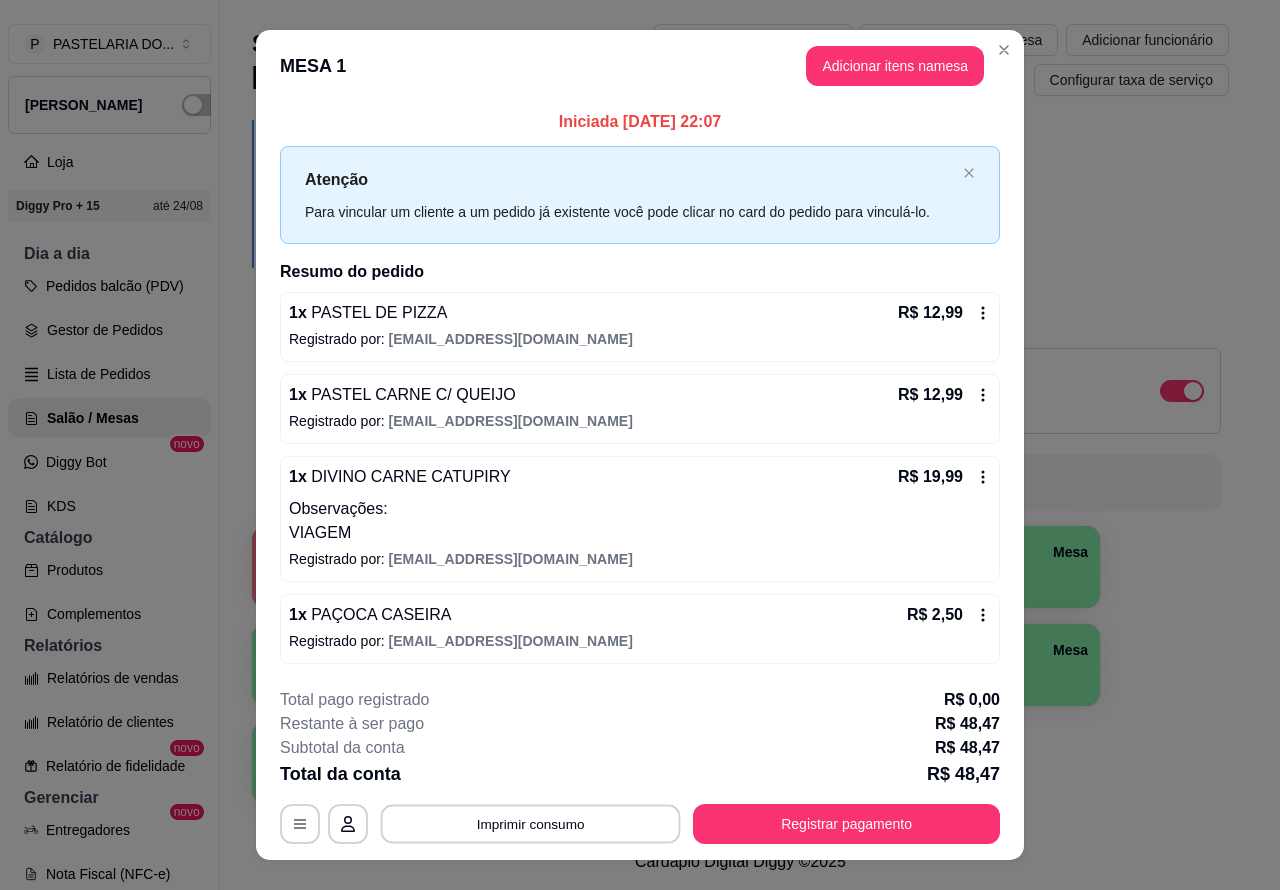 click on "Imprimir consumo" at bounding box center [531, 823] 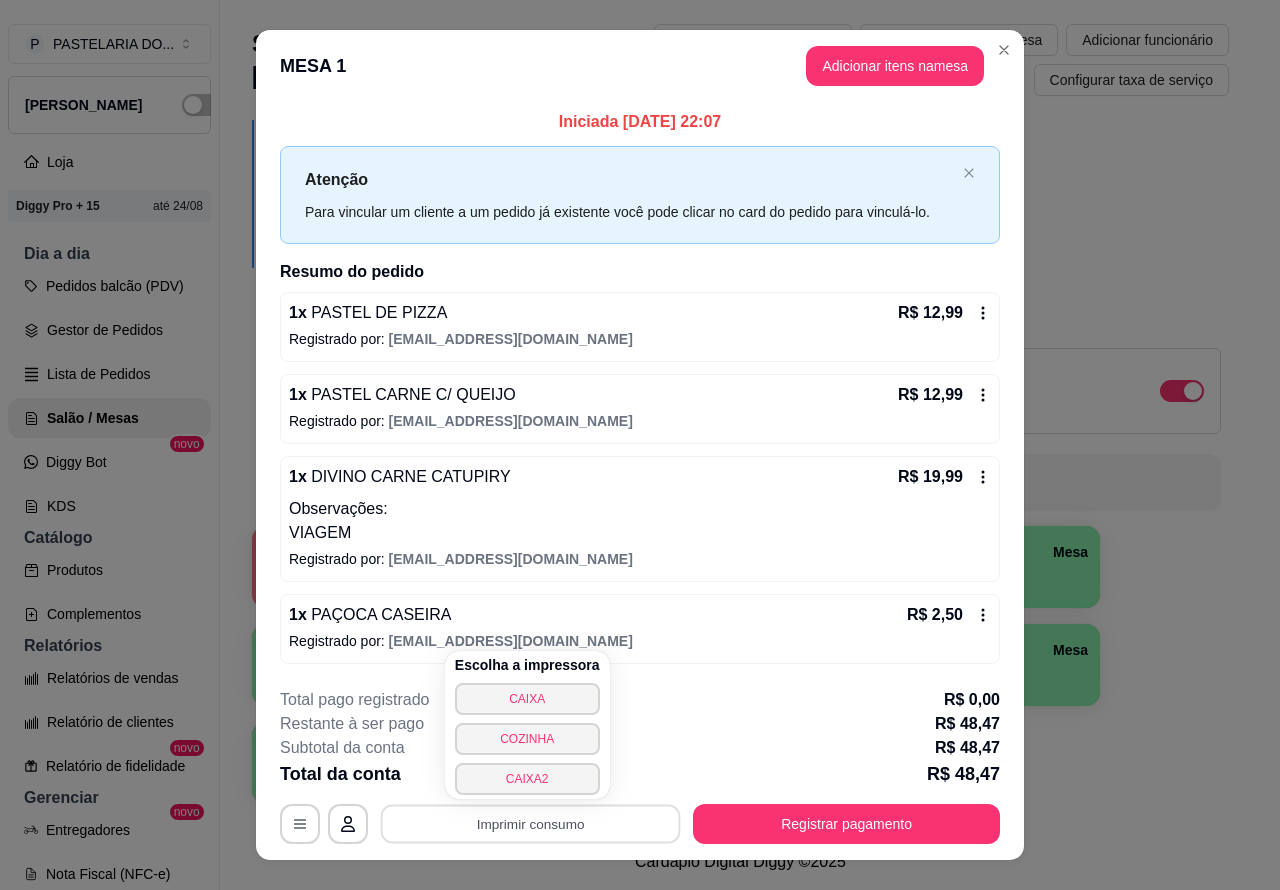 click on "CAIXA" at bounding box center (527, 699) 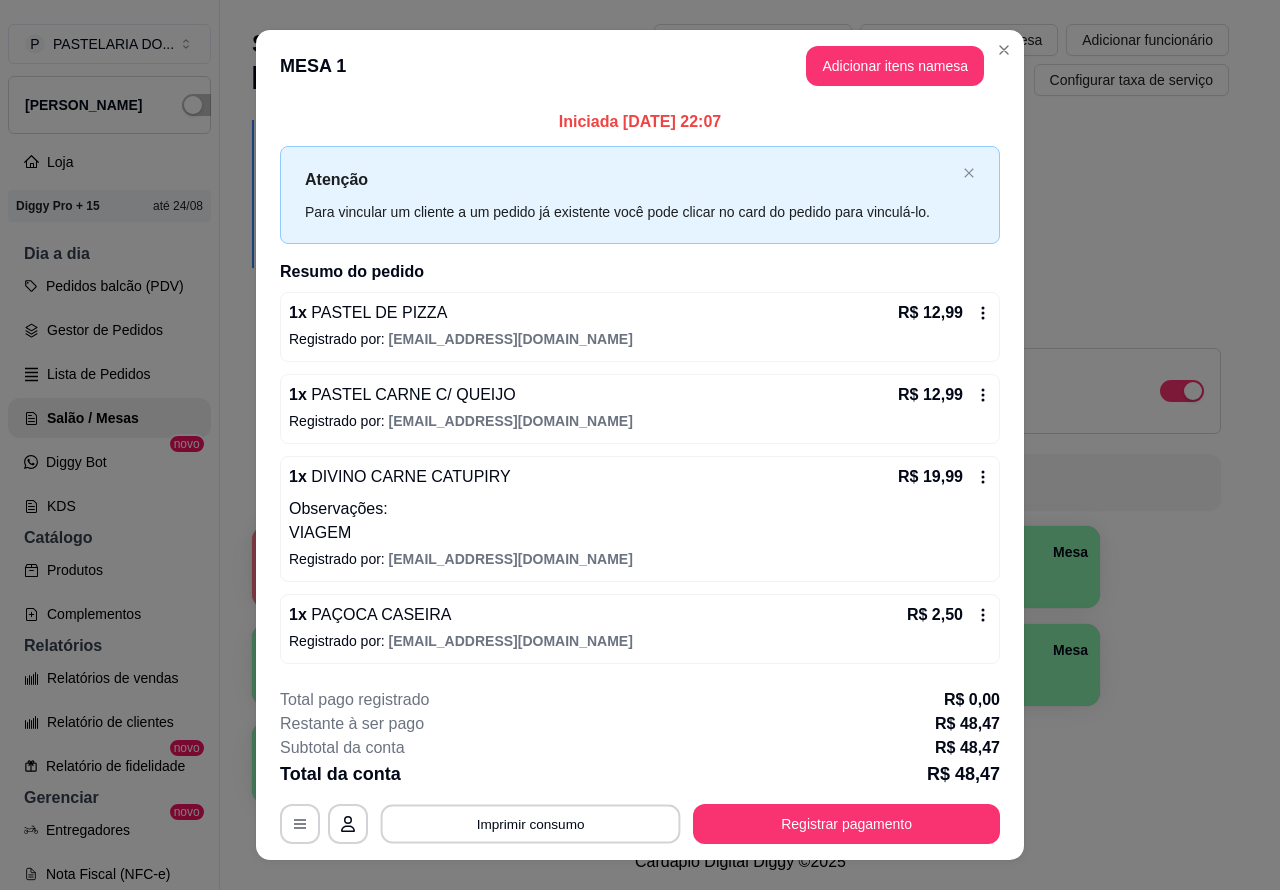 click on "Imprimir consumo" at bounding box center (531, 823) 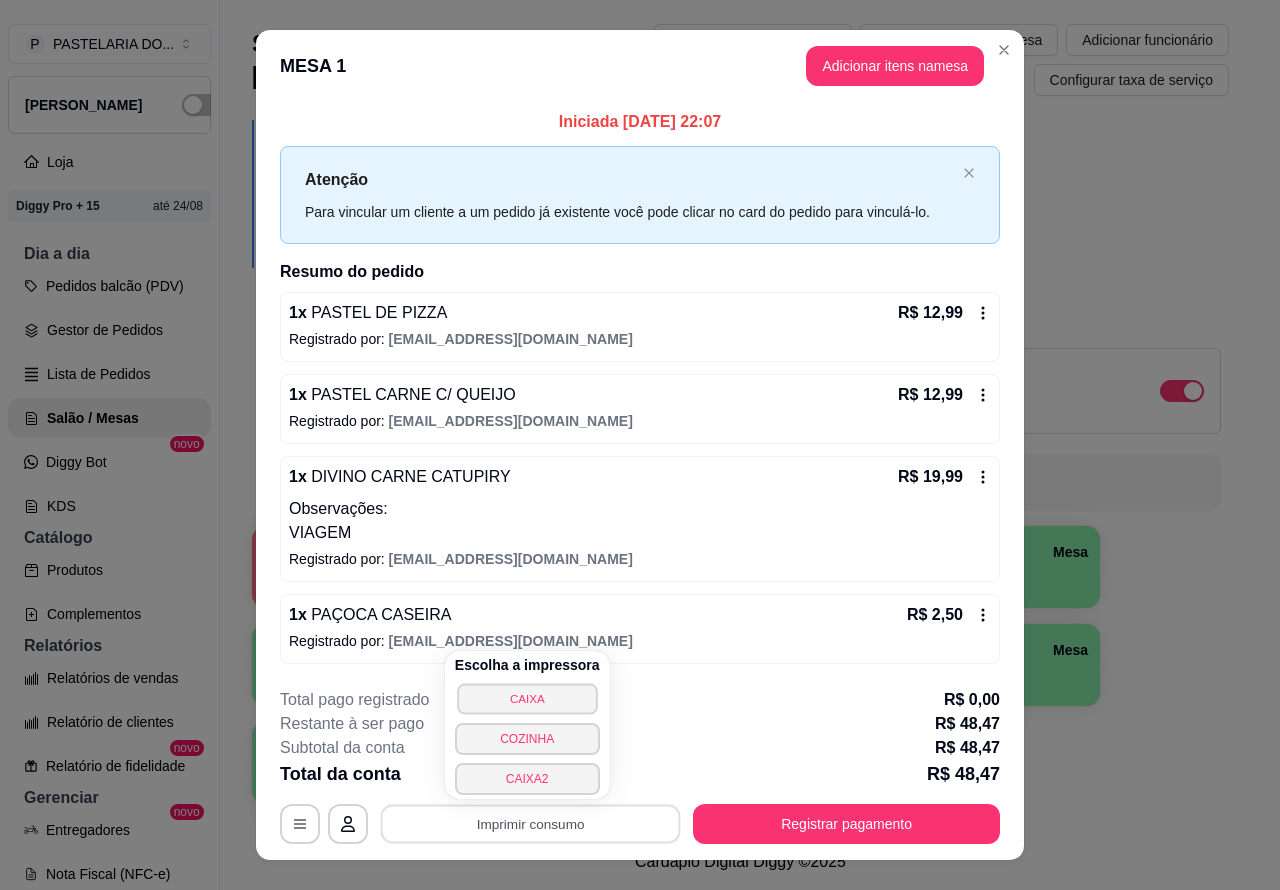 click on "CAIXA" at bounding box center (527, 698) 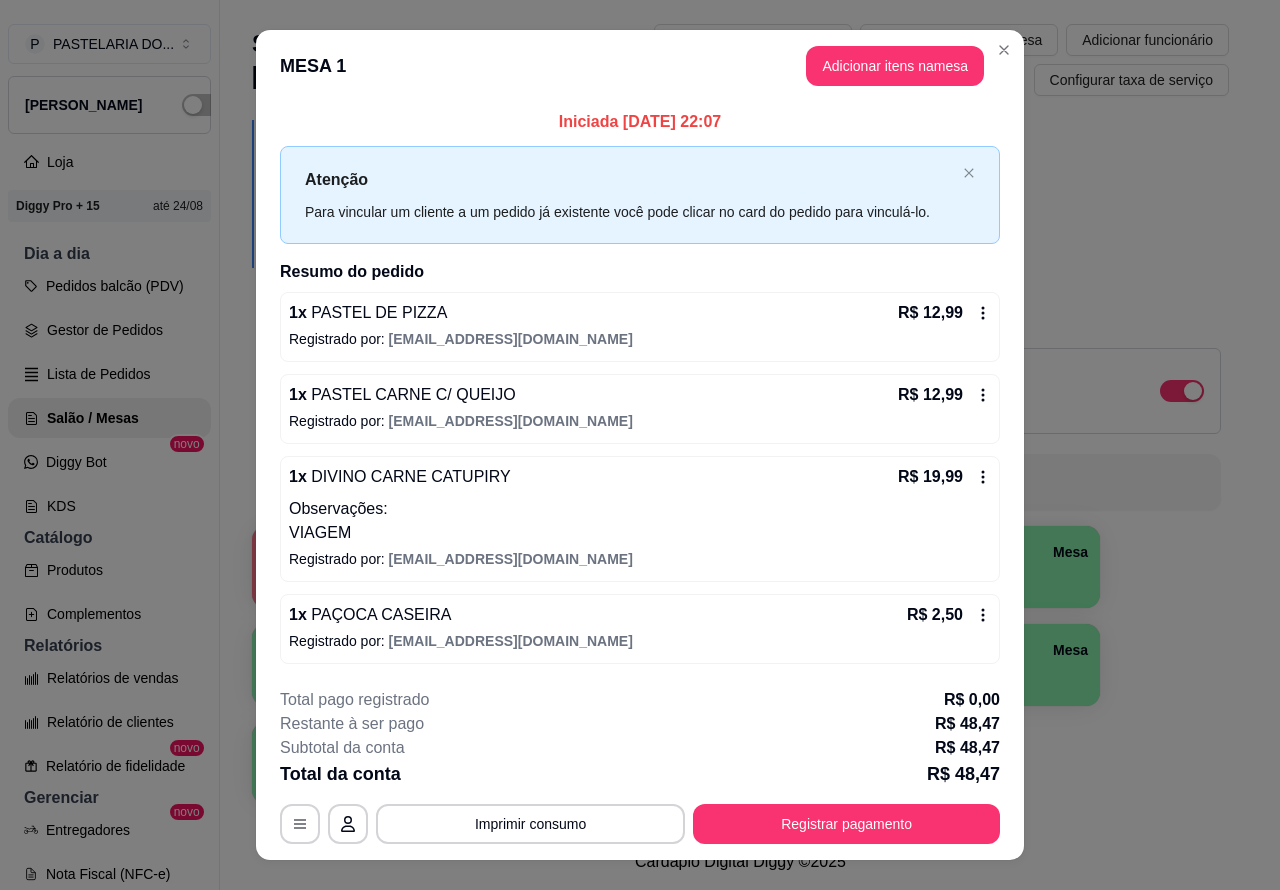 click on "Imprimir consumo" at bounding box center [530, 824] 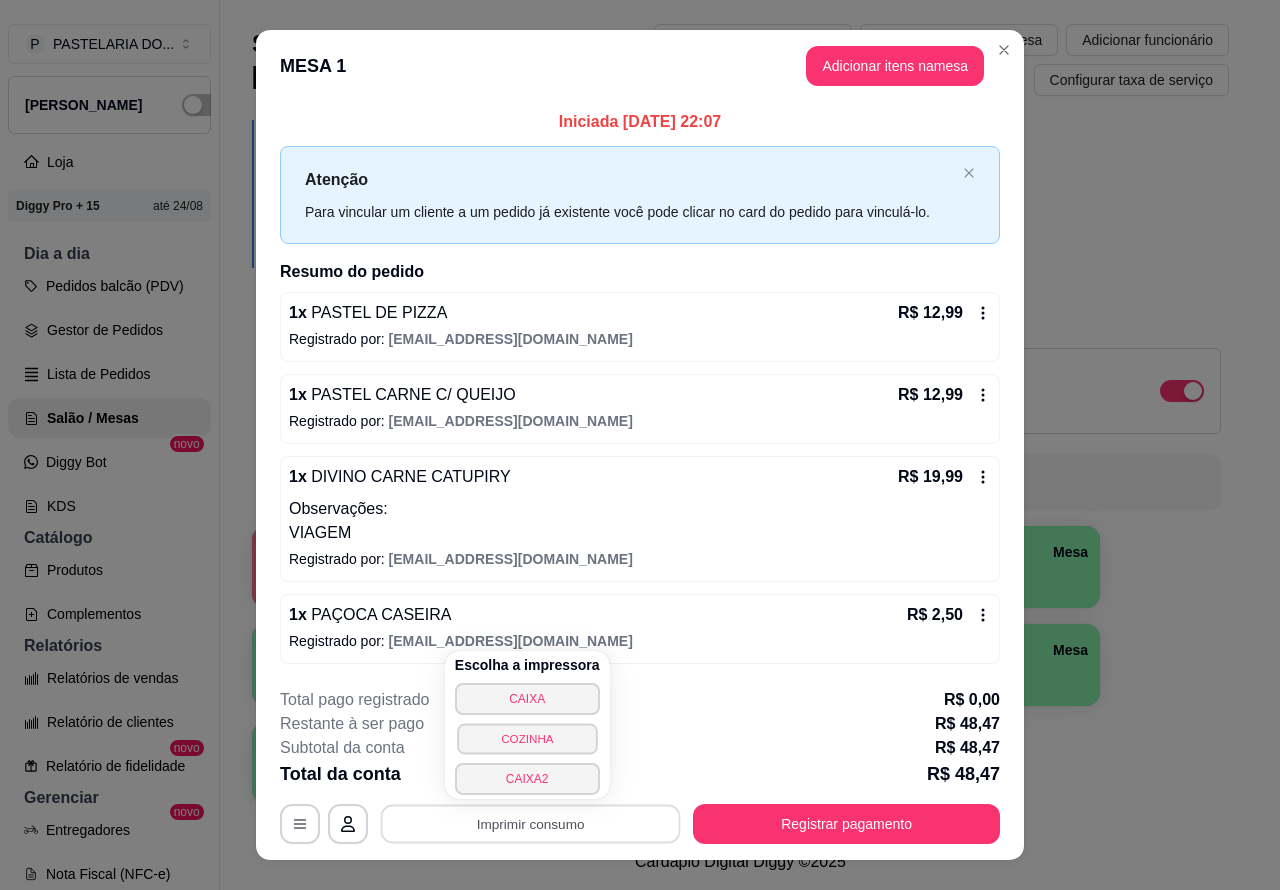 click on "COZINHA" at bounding box center (527, 738) 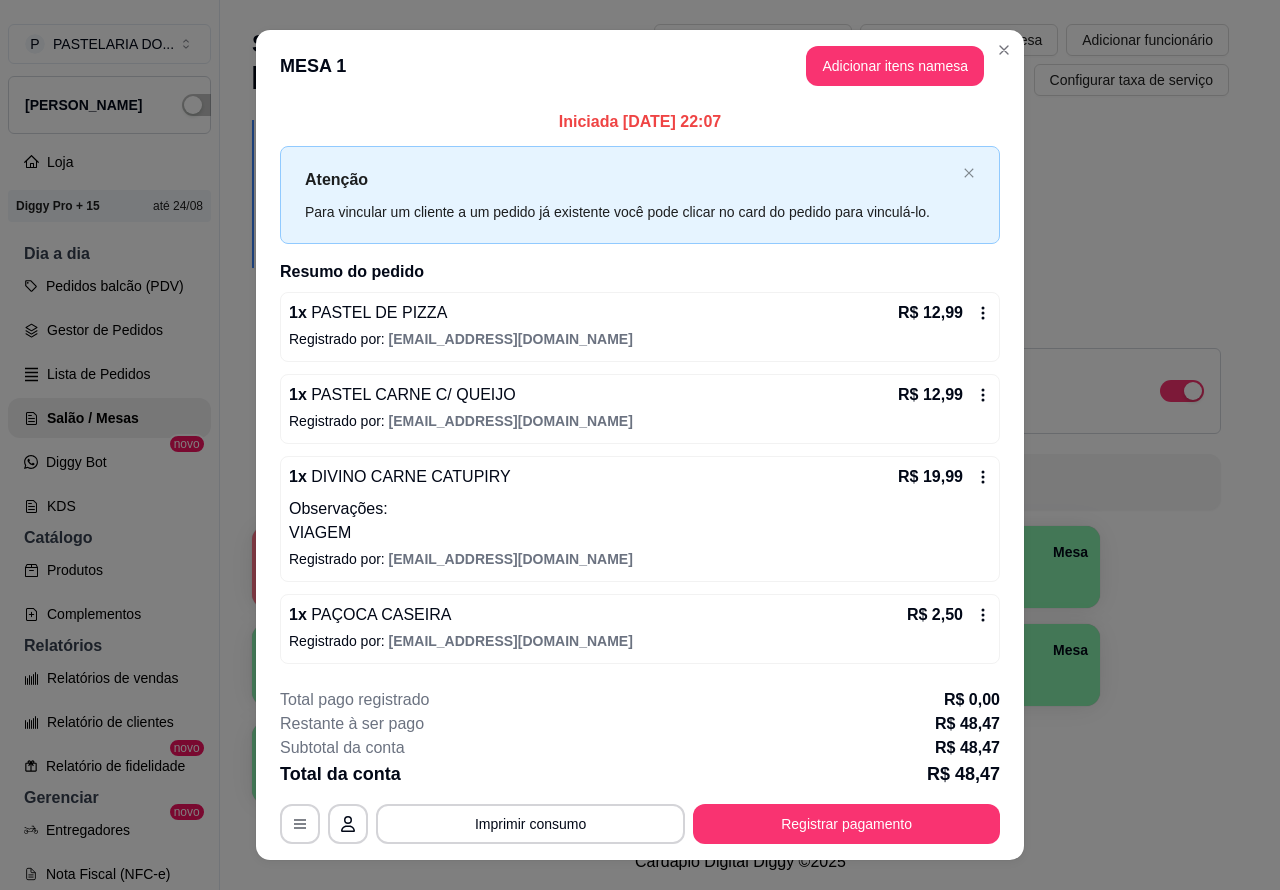 click on "Imprimir consumo" at bounding box center [530, 824] 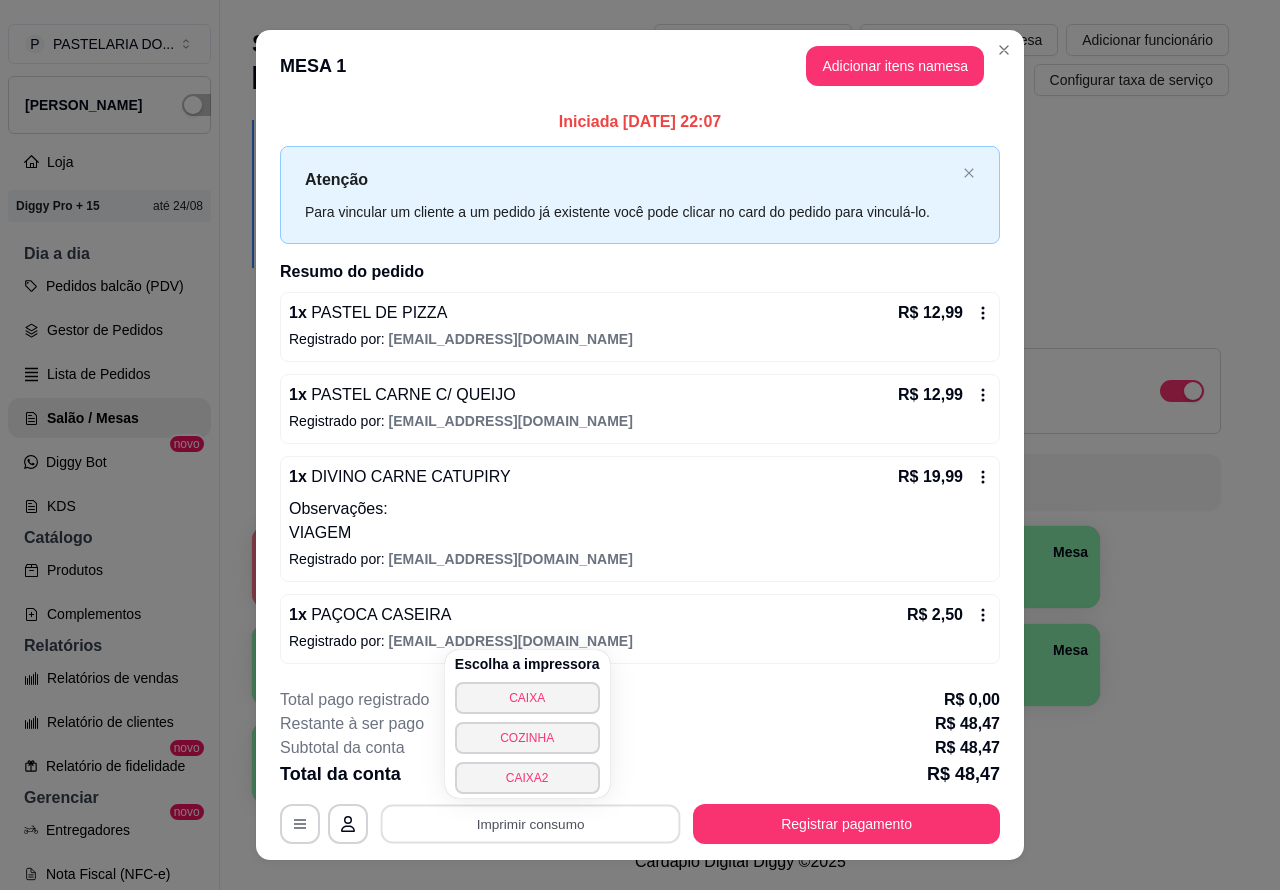 click on "CAIXA2" at bounding box center (527, 778) 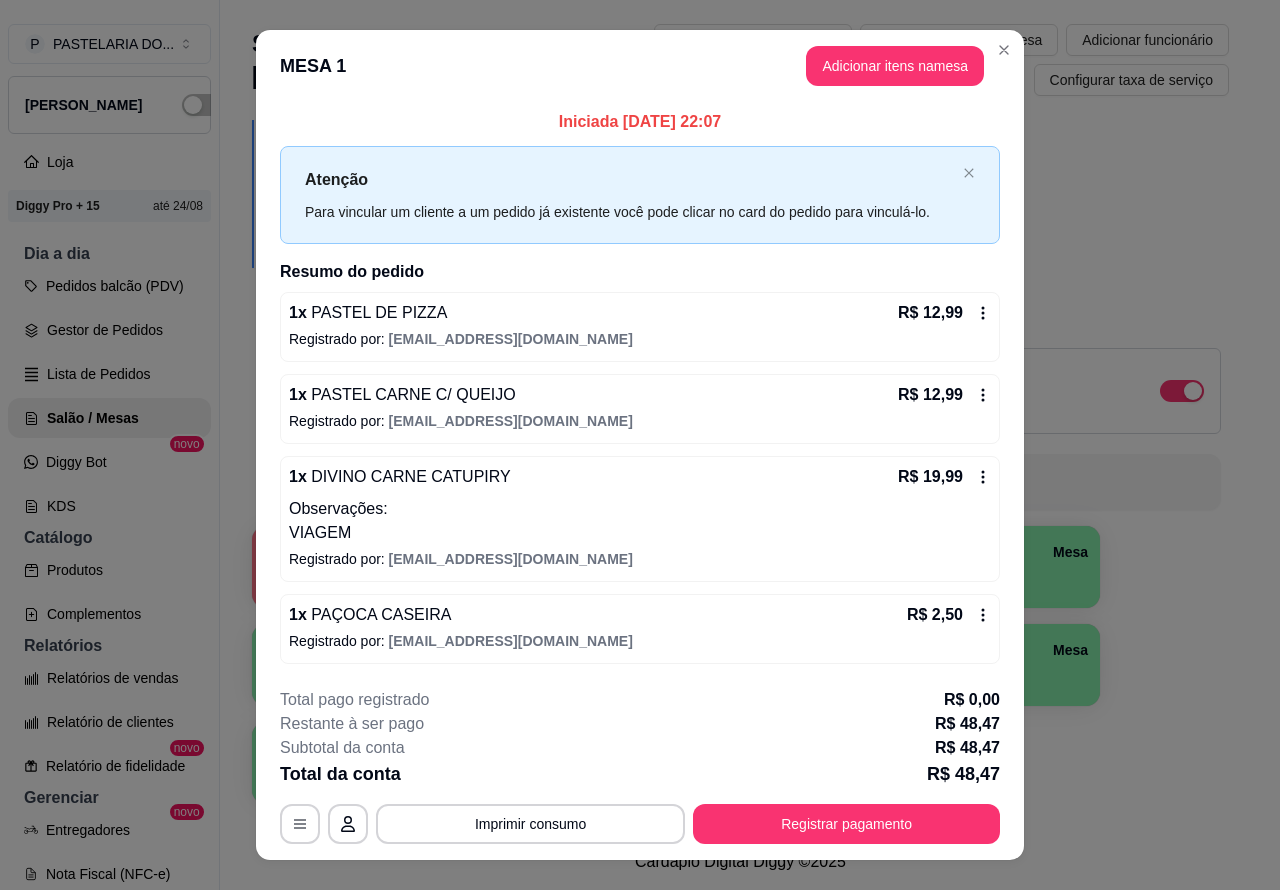 click on "Imprimir qr-codes da mesa" at bounding box center (959, 40) 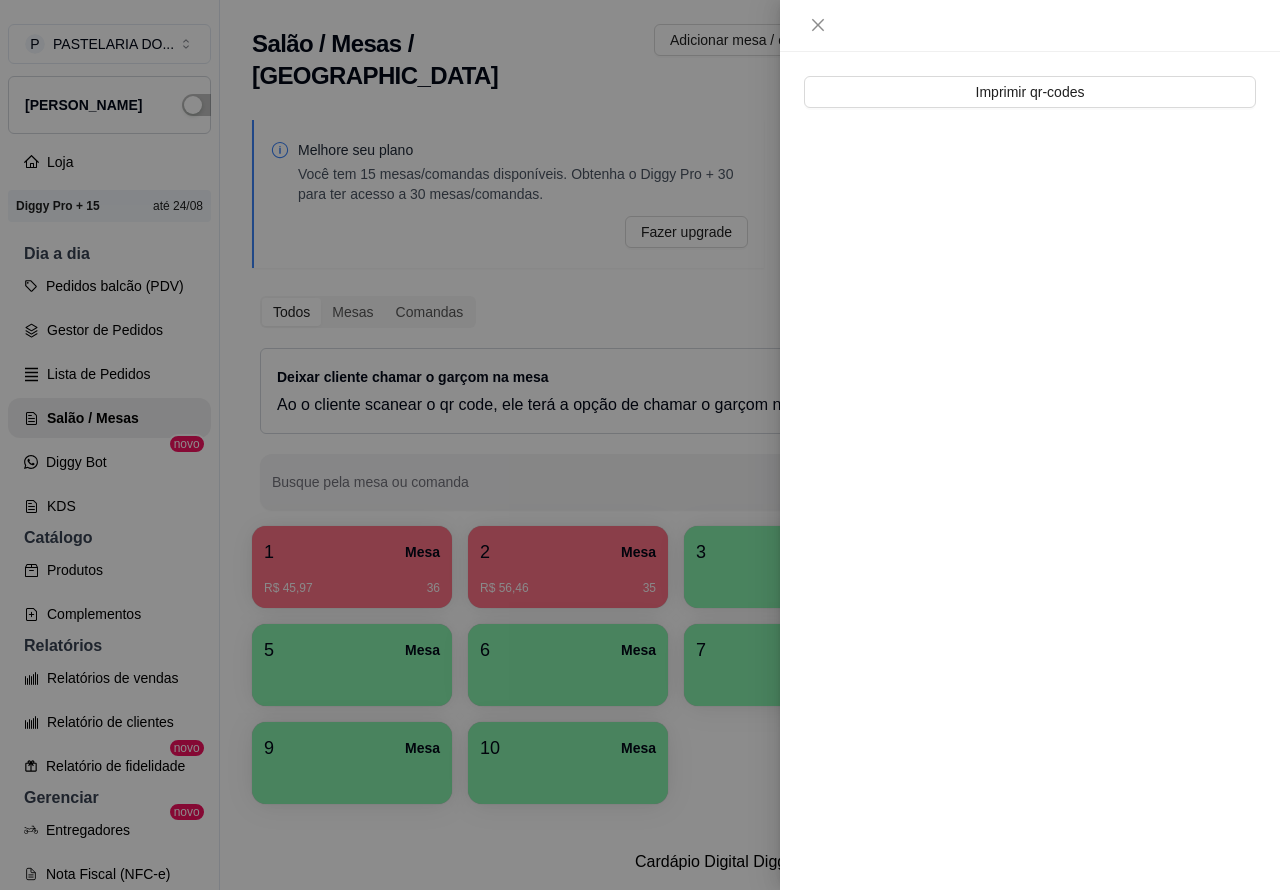 click at bounding box center [640, 445] 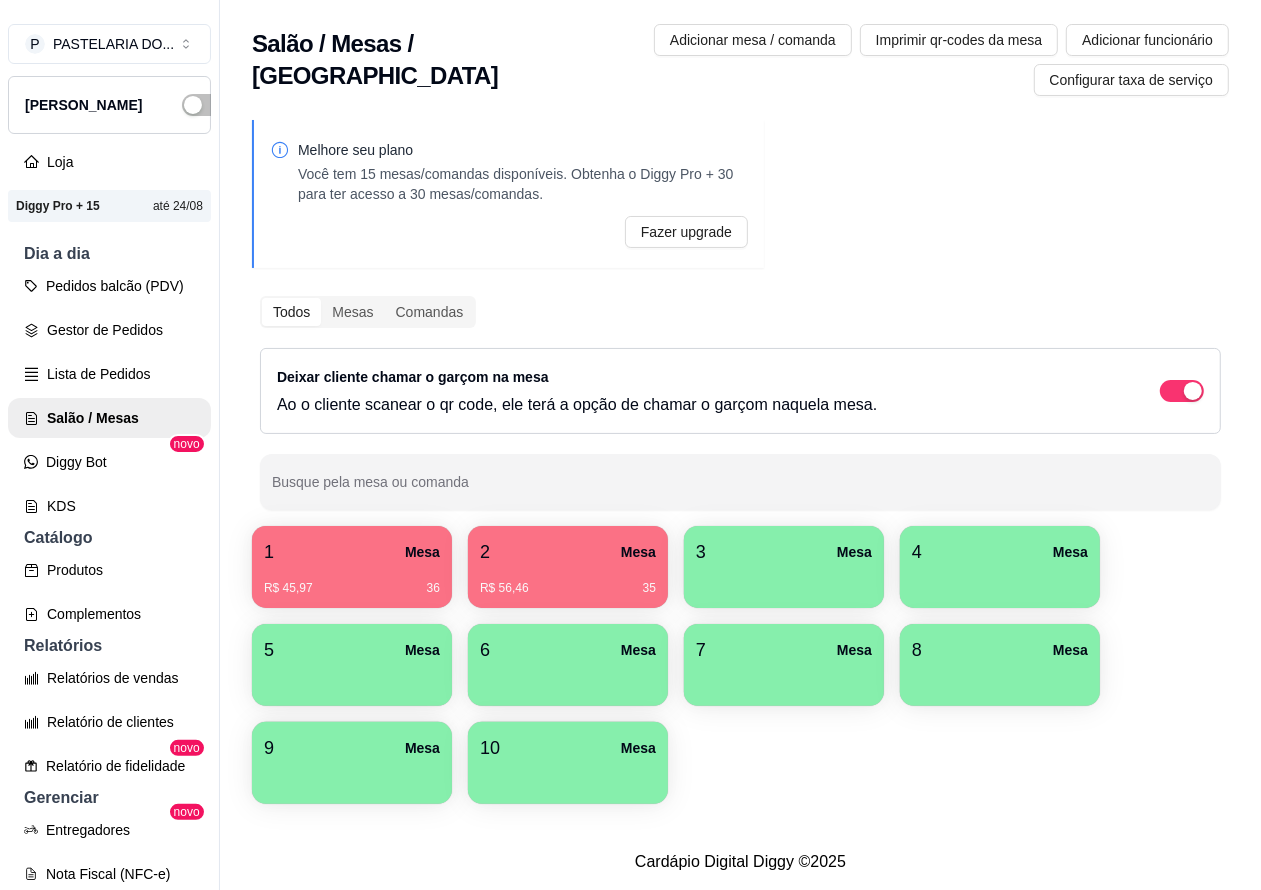 click on "R$ 56,46 35" at bounding box center [568, 581] 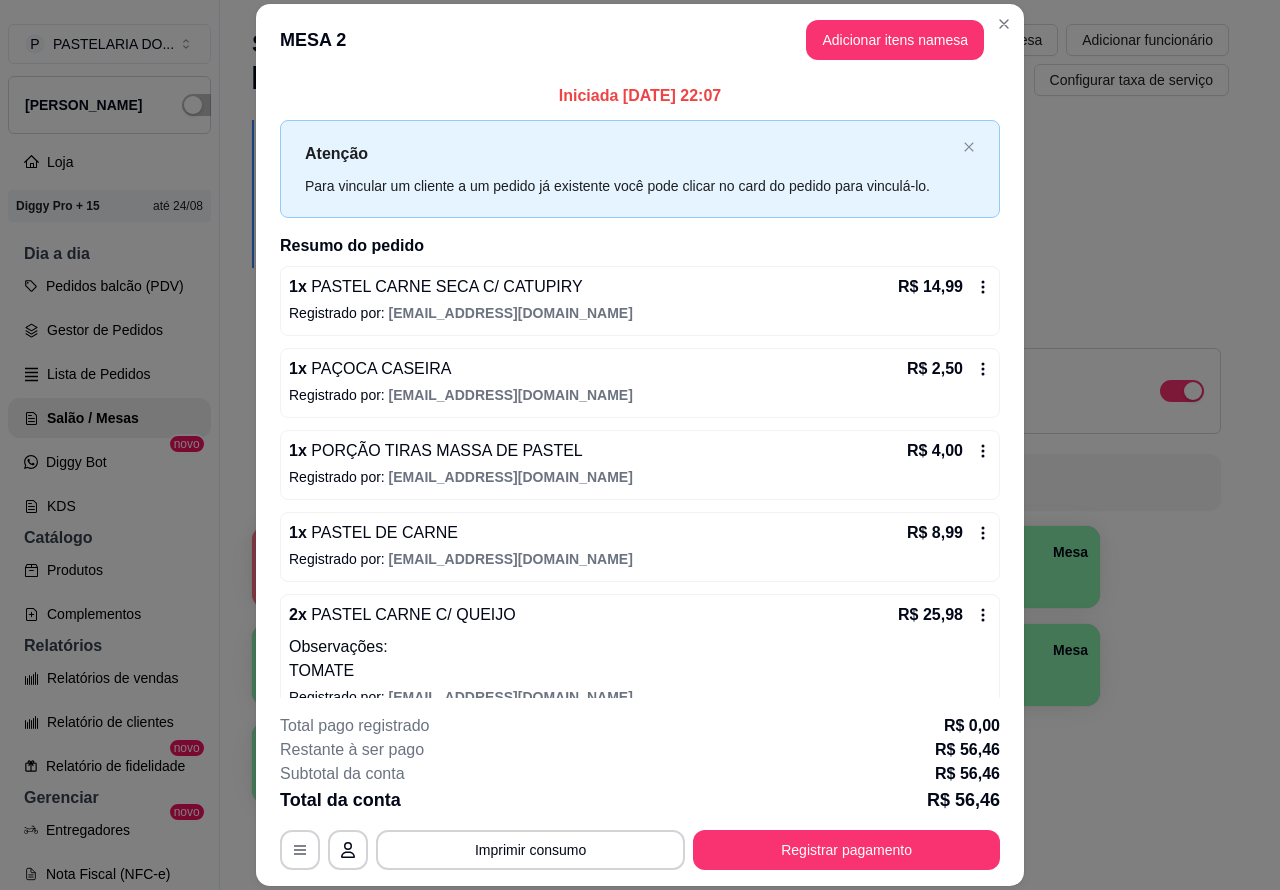 scroll, scrollTop: 32, scrollLeft: 0, axis: vertical 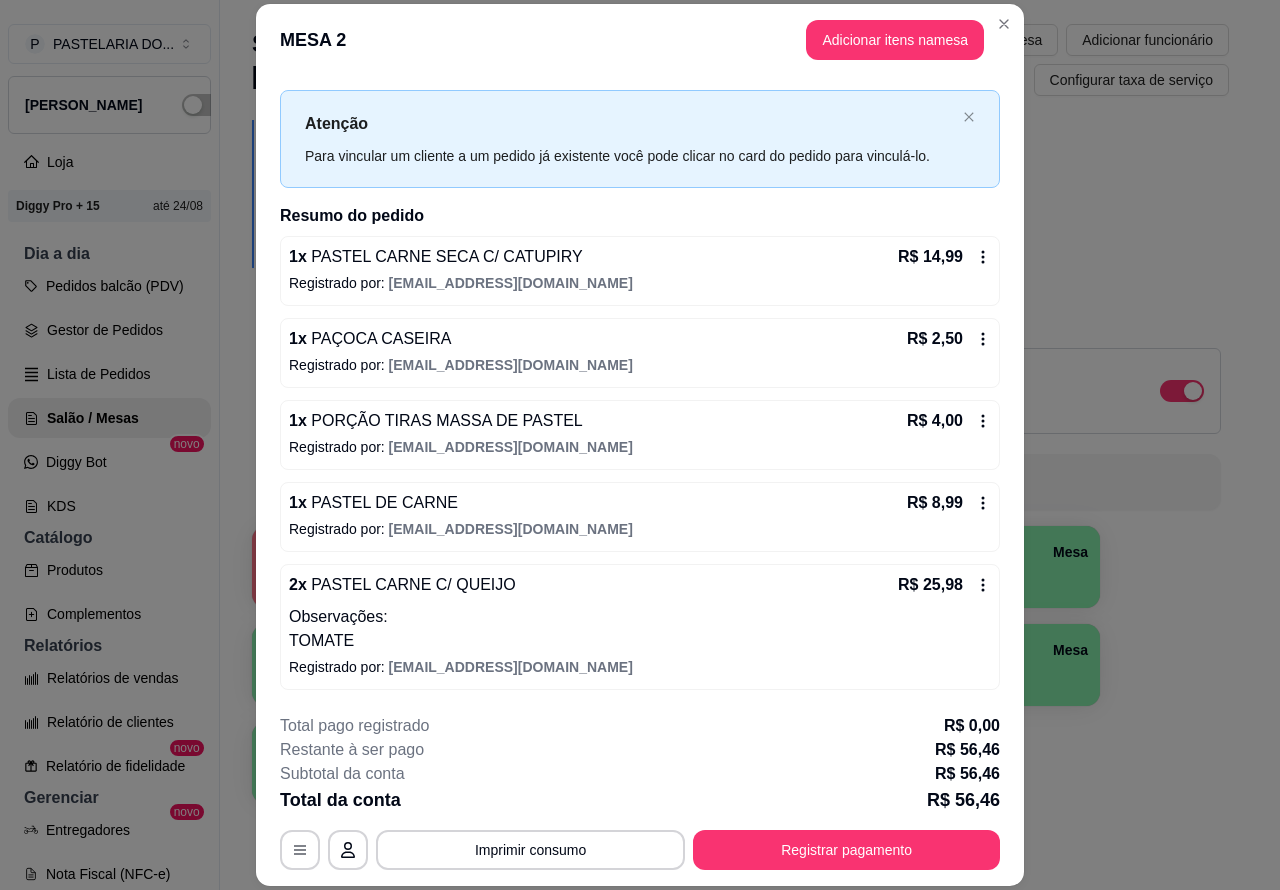 click on "Imprimir consumo" at bounding box center [530, 850] 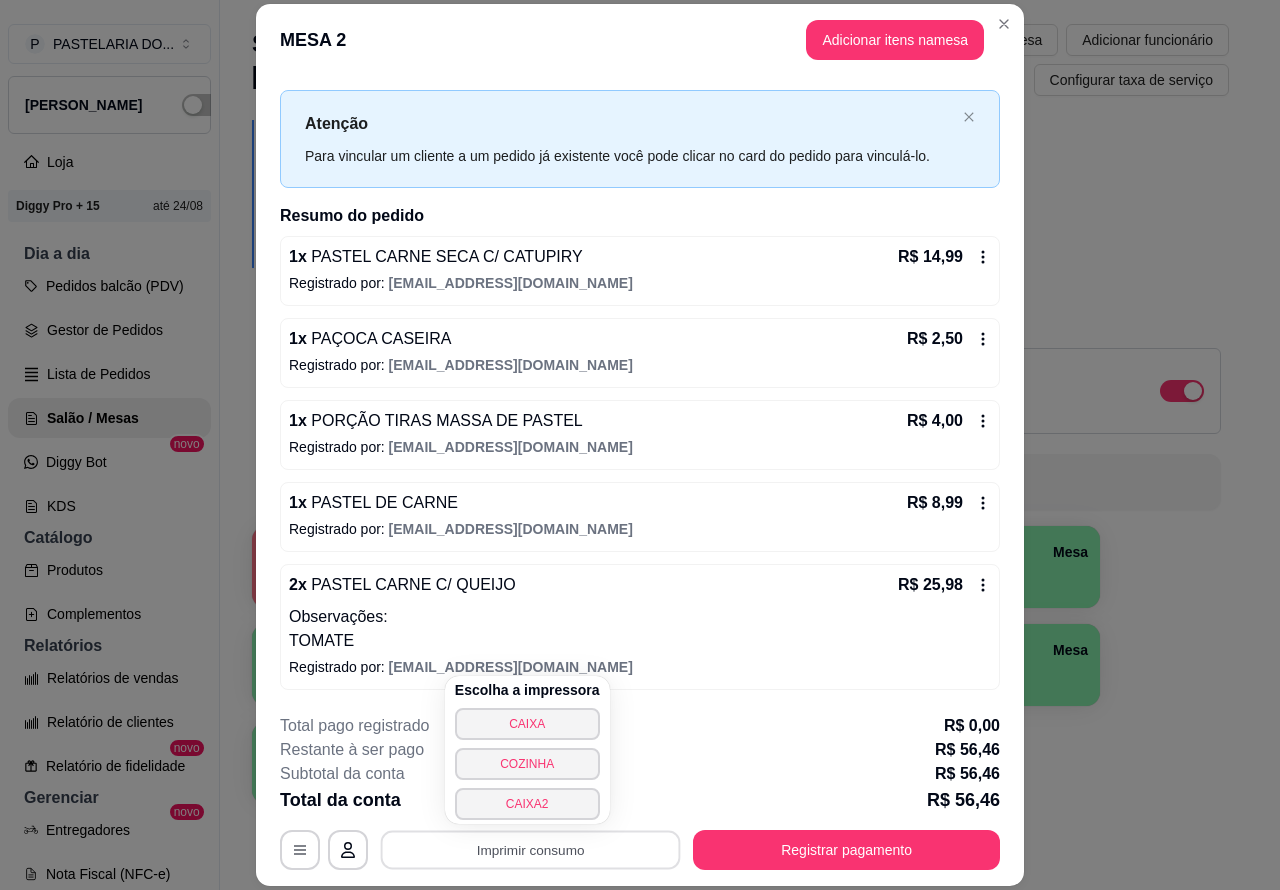 click on "CAIXA2" at bounding box center (527, 804) 